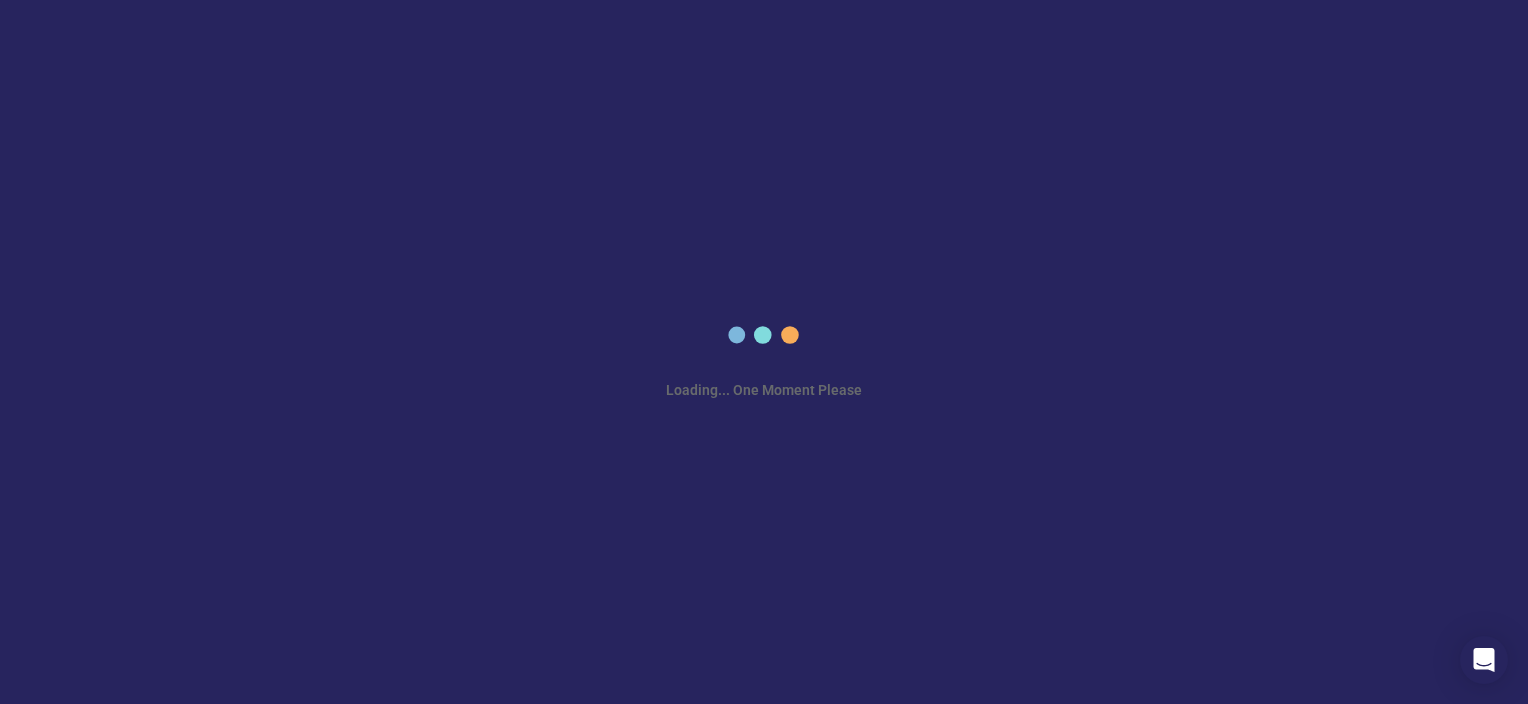 scroll, scrollTop: 0, scrollLeft: 0, axis: both 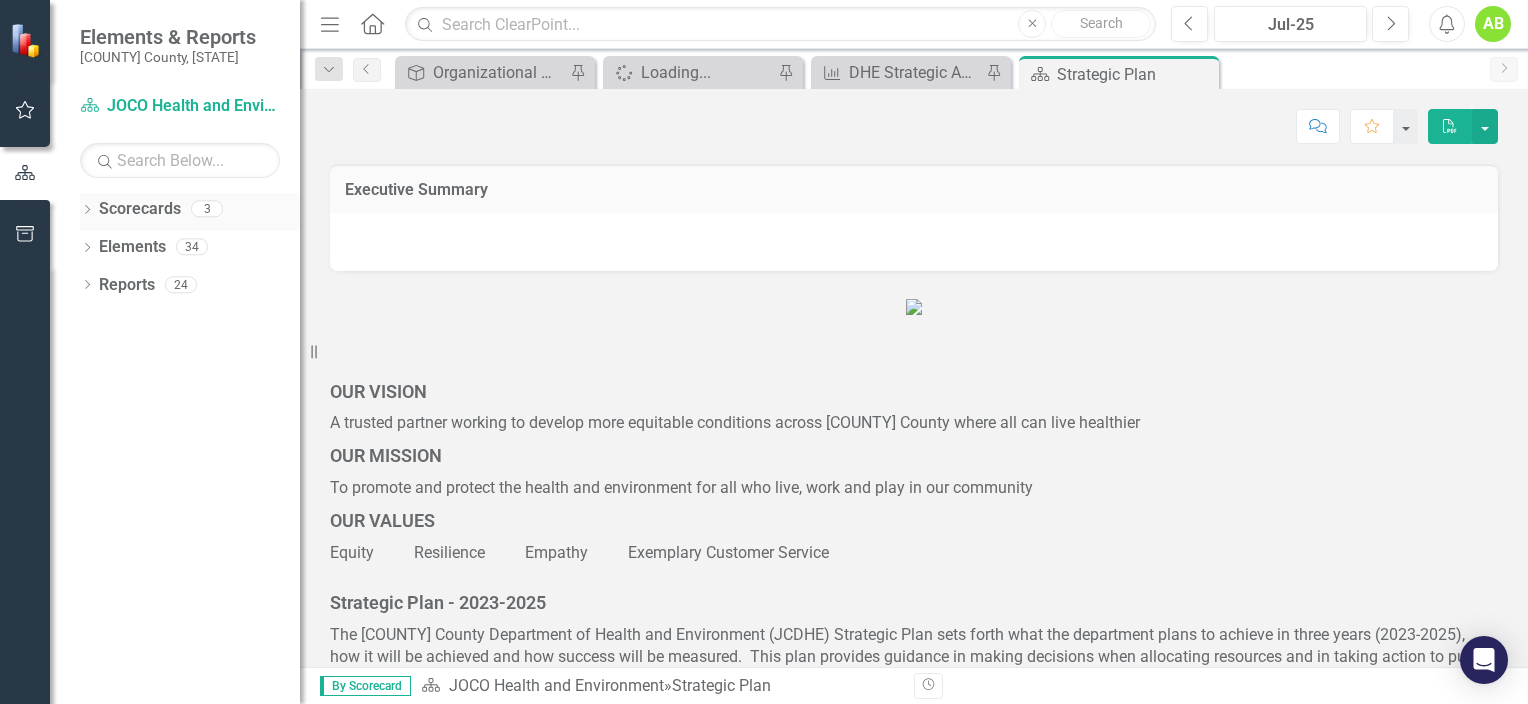 click on "Scorecards" at bounding box center [140, 209] 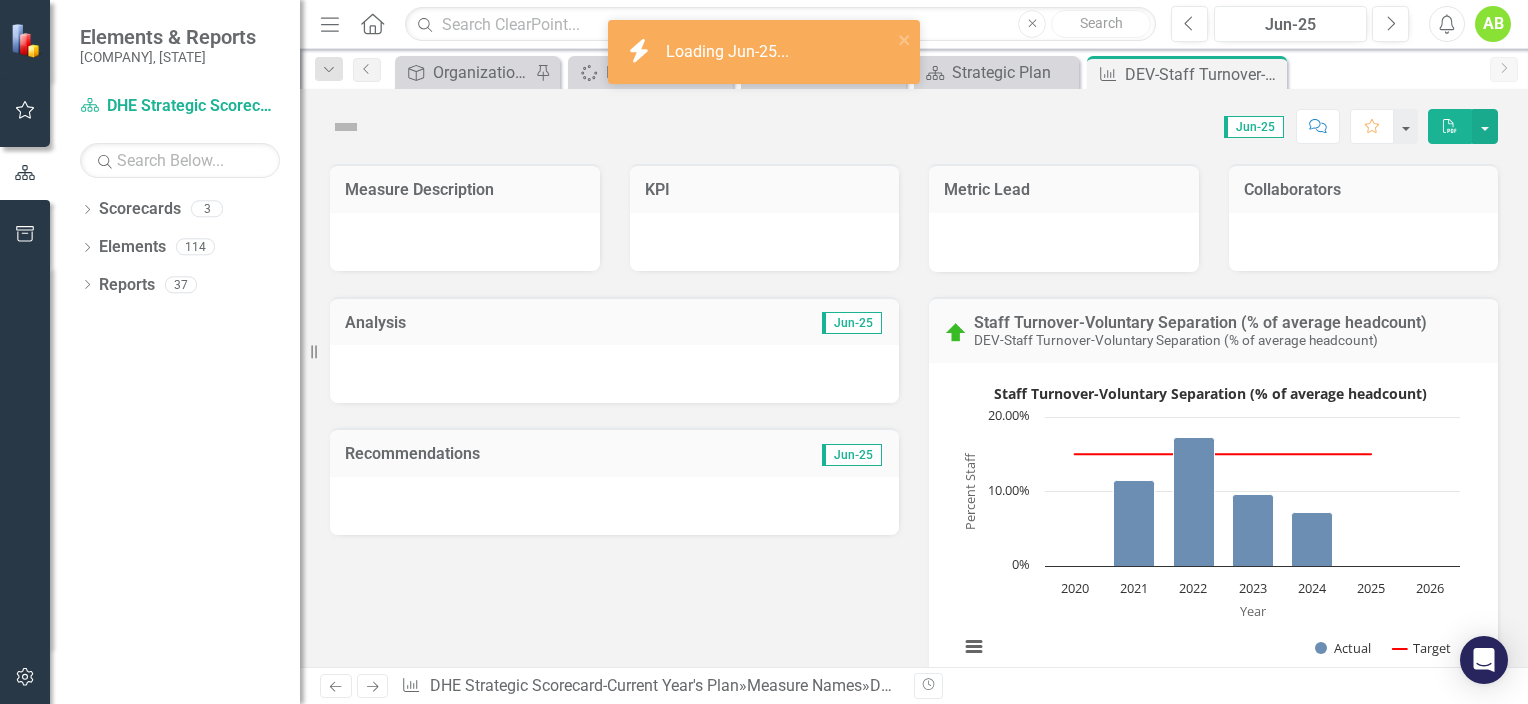 scroll, scrollTop: 0, scrollLeft: 0, axis: both 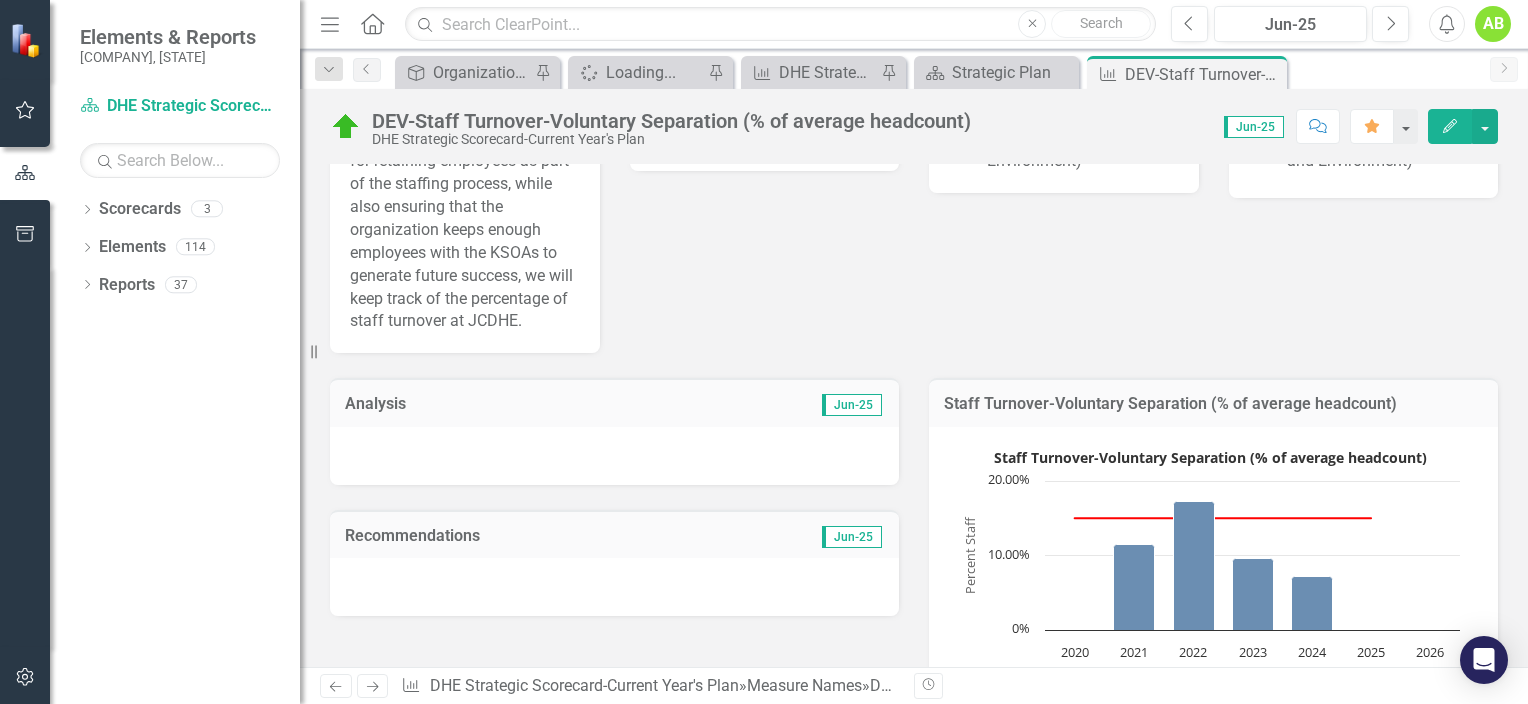 click at bounding box center [614, 456] 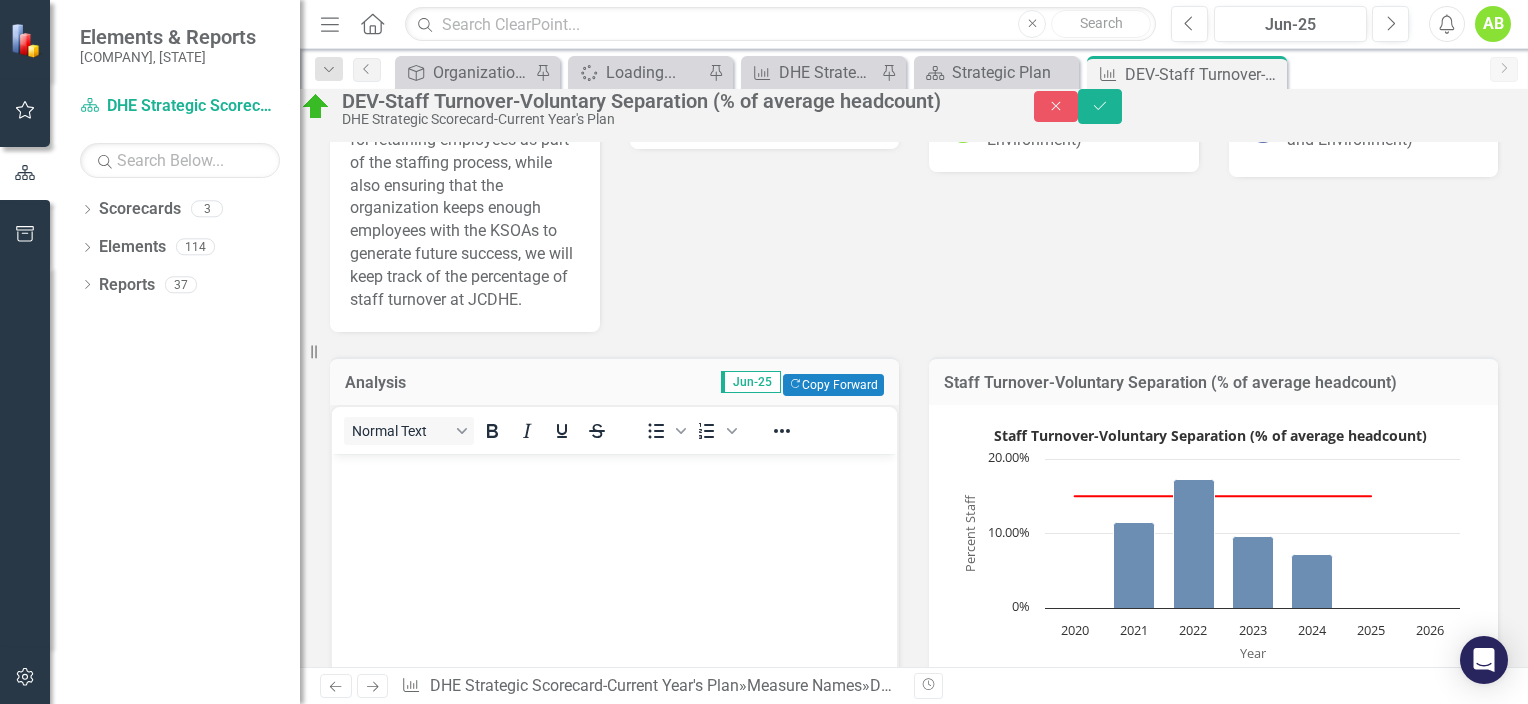 scroll, scrollTop: 0, scrollLeft: 0, axis: both 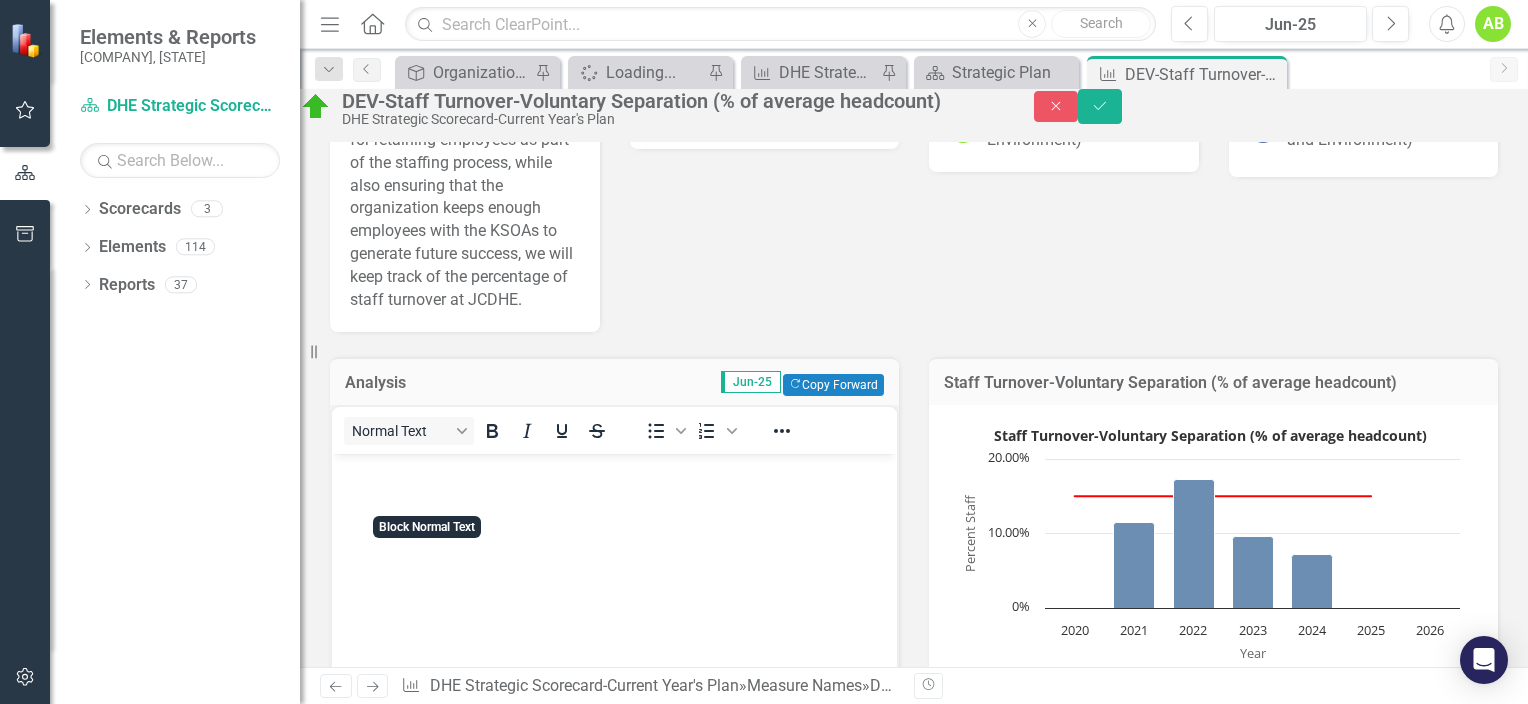 click at bounding box center [614, 604] 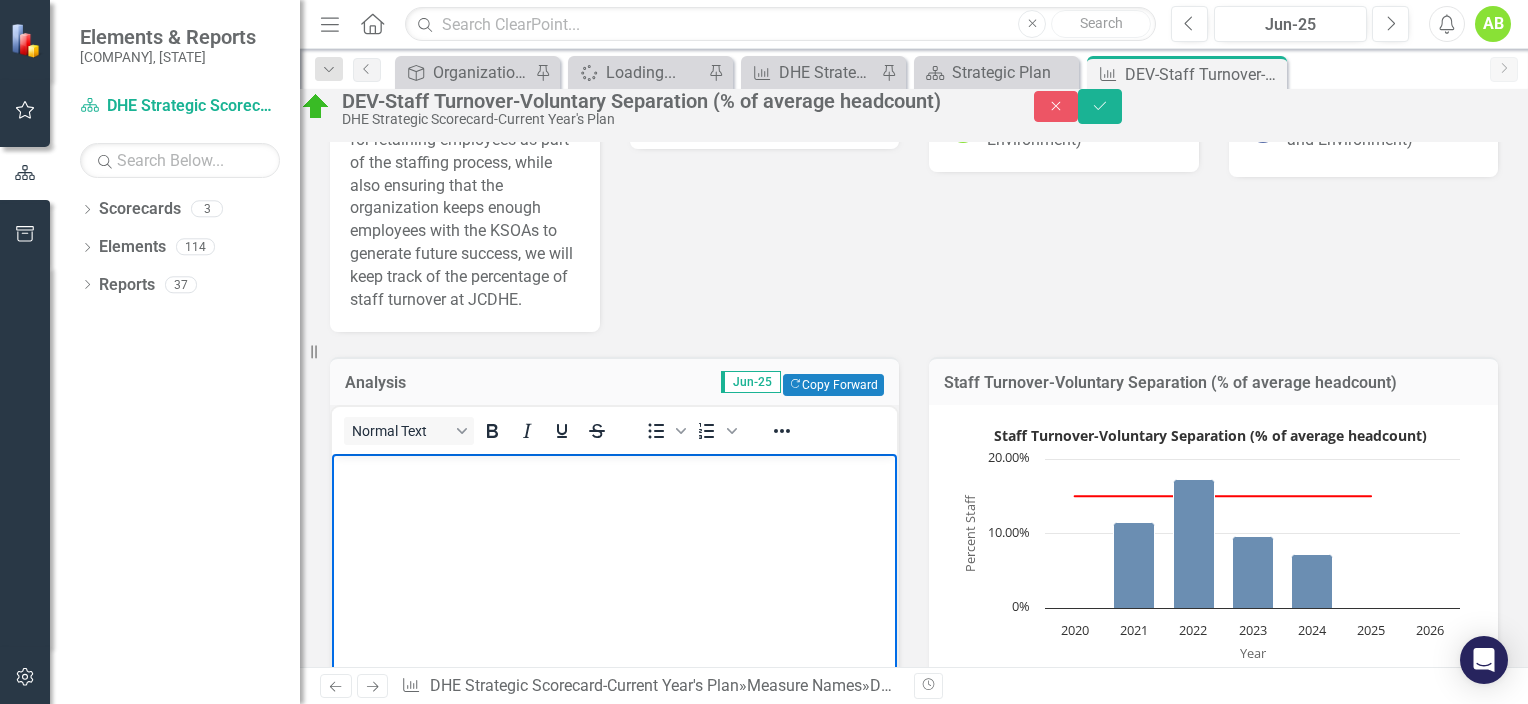 type 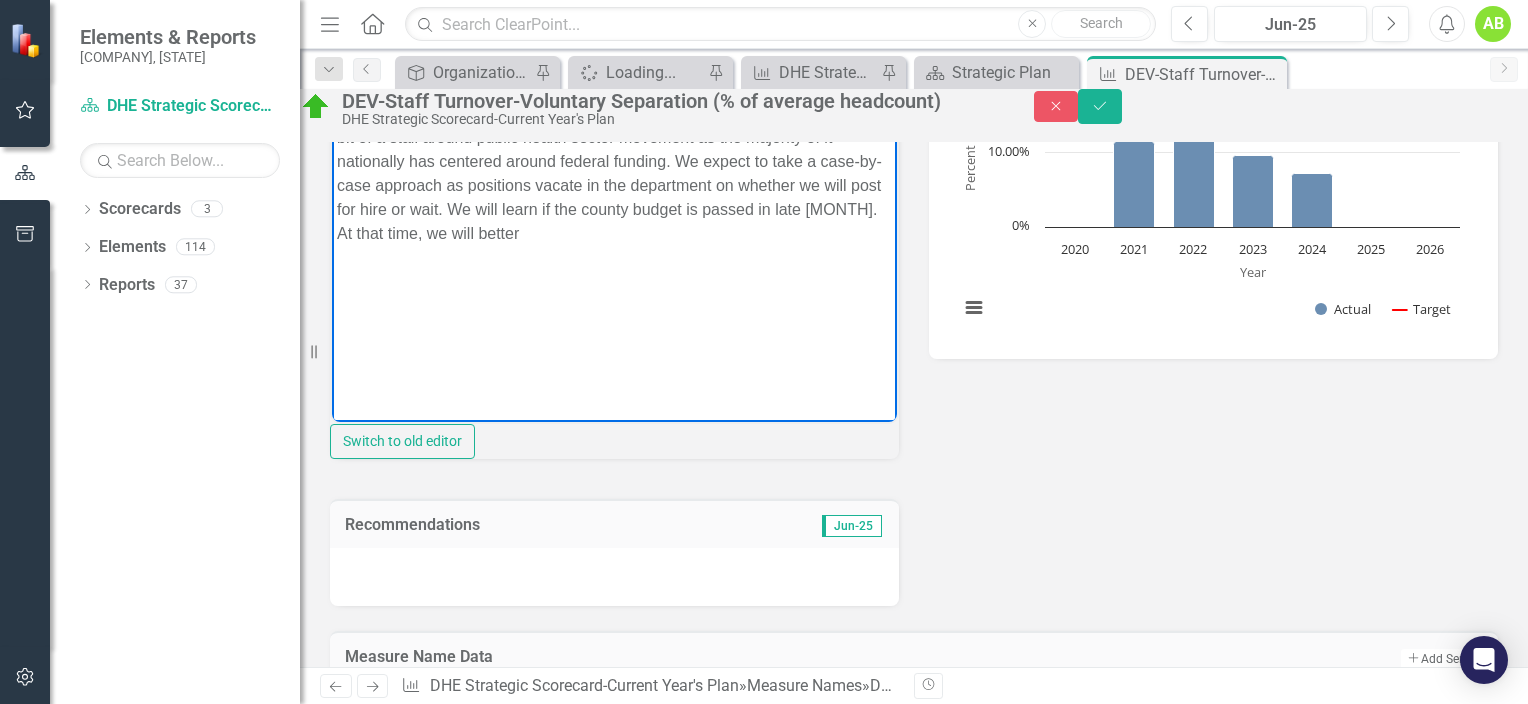 scroll, scrollTop: 521, scrollLeft: 0, axis: vertical 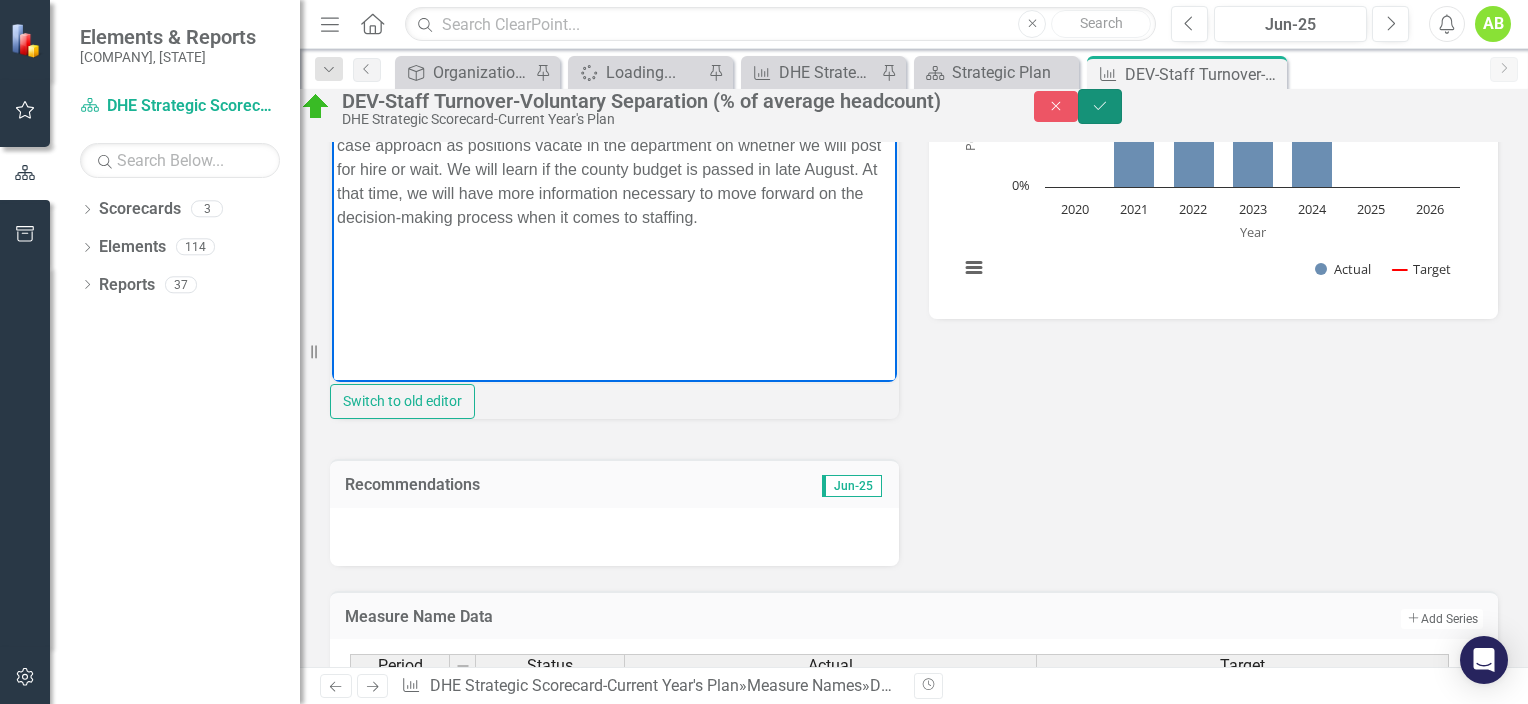 click 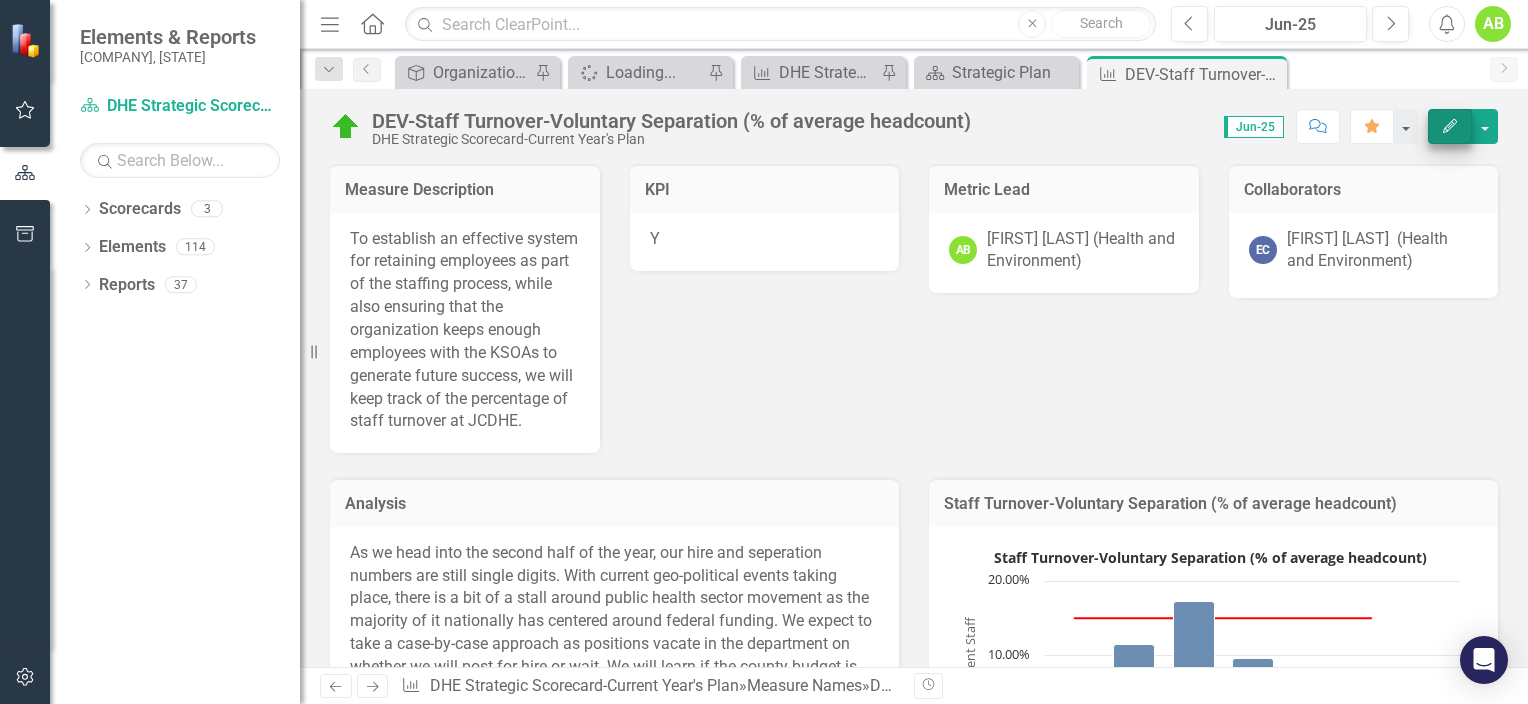 checkbox on "true" 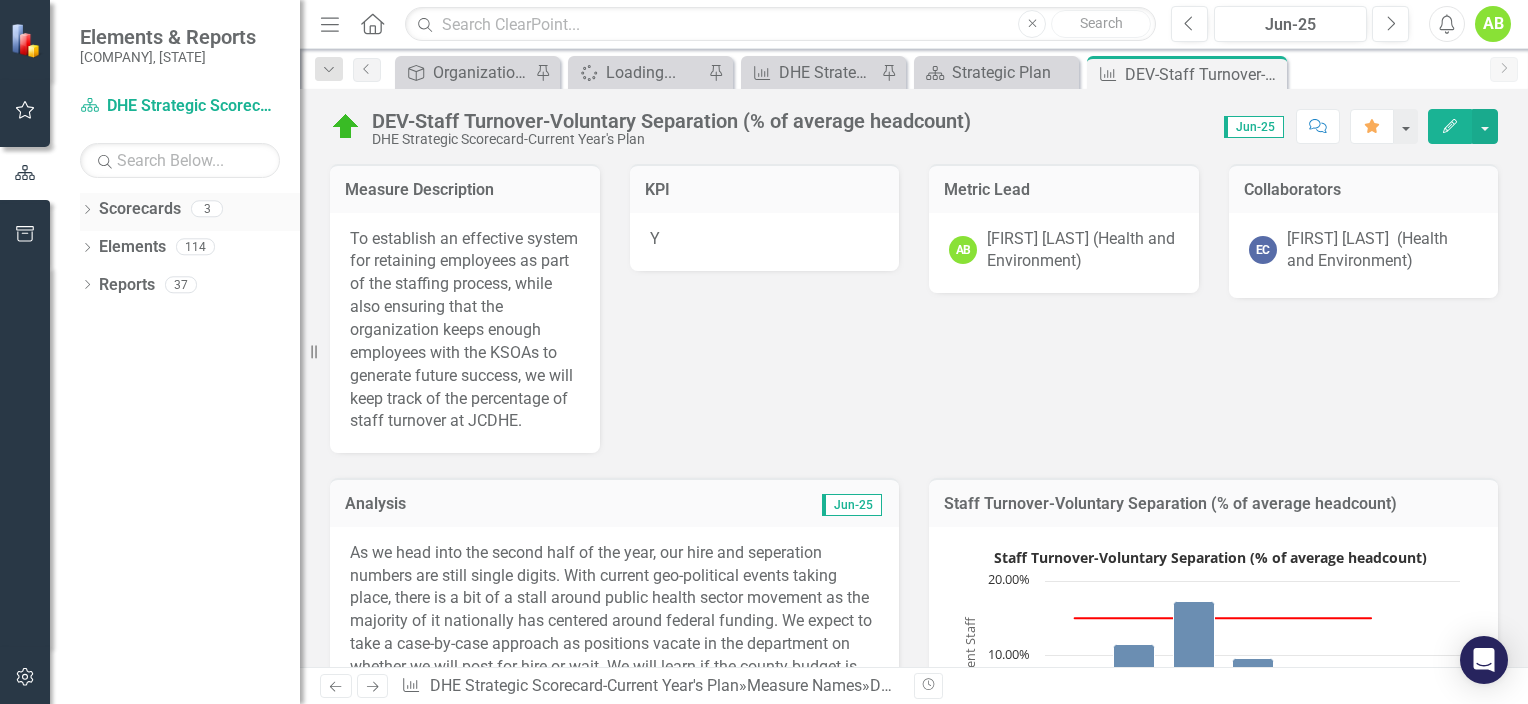 click on "Dropdown" 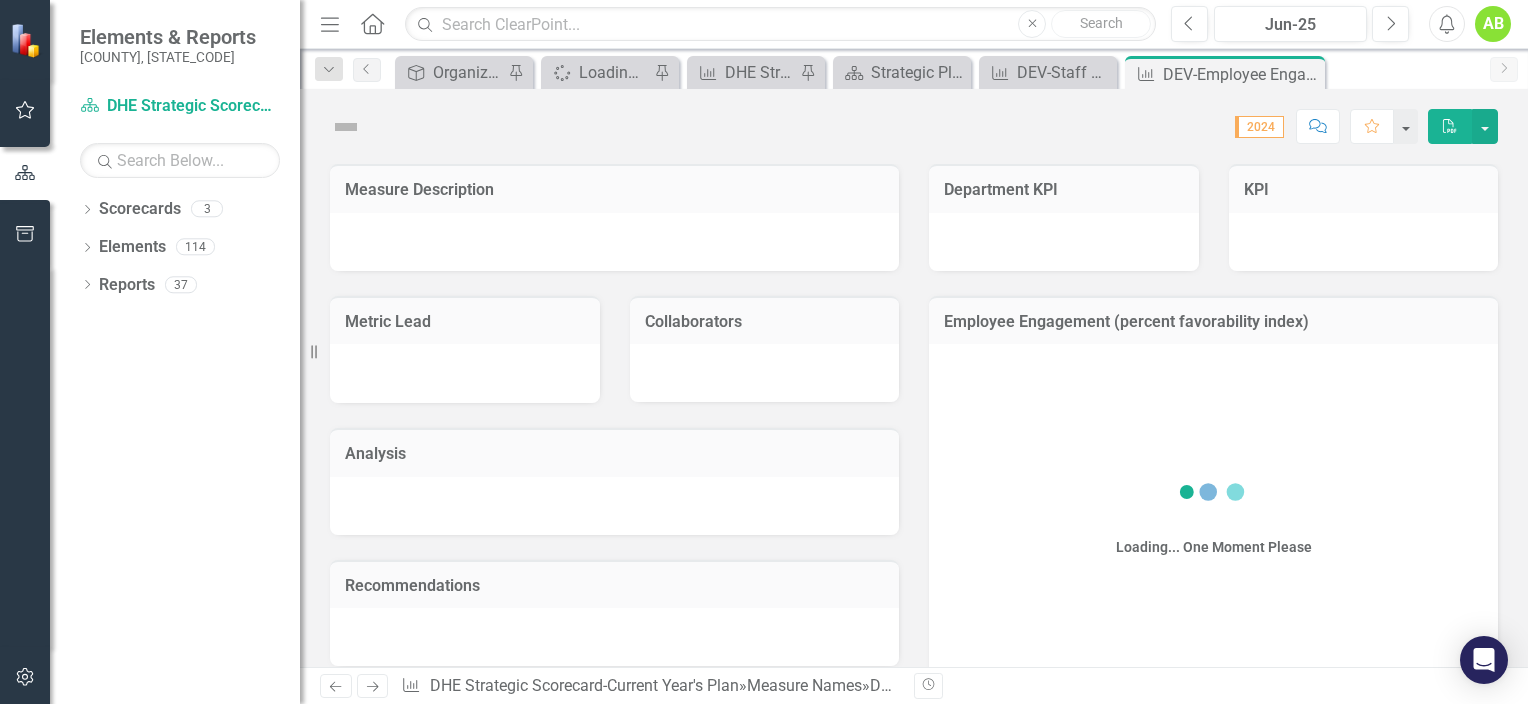 scroll, scrollTop: 0, scrollLeft: 0, axis: both 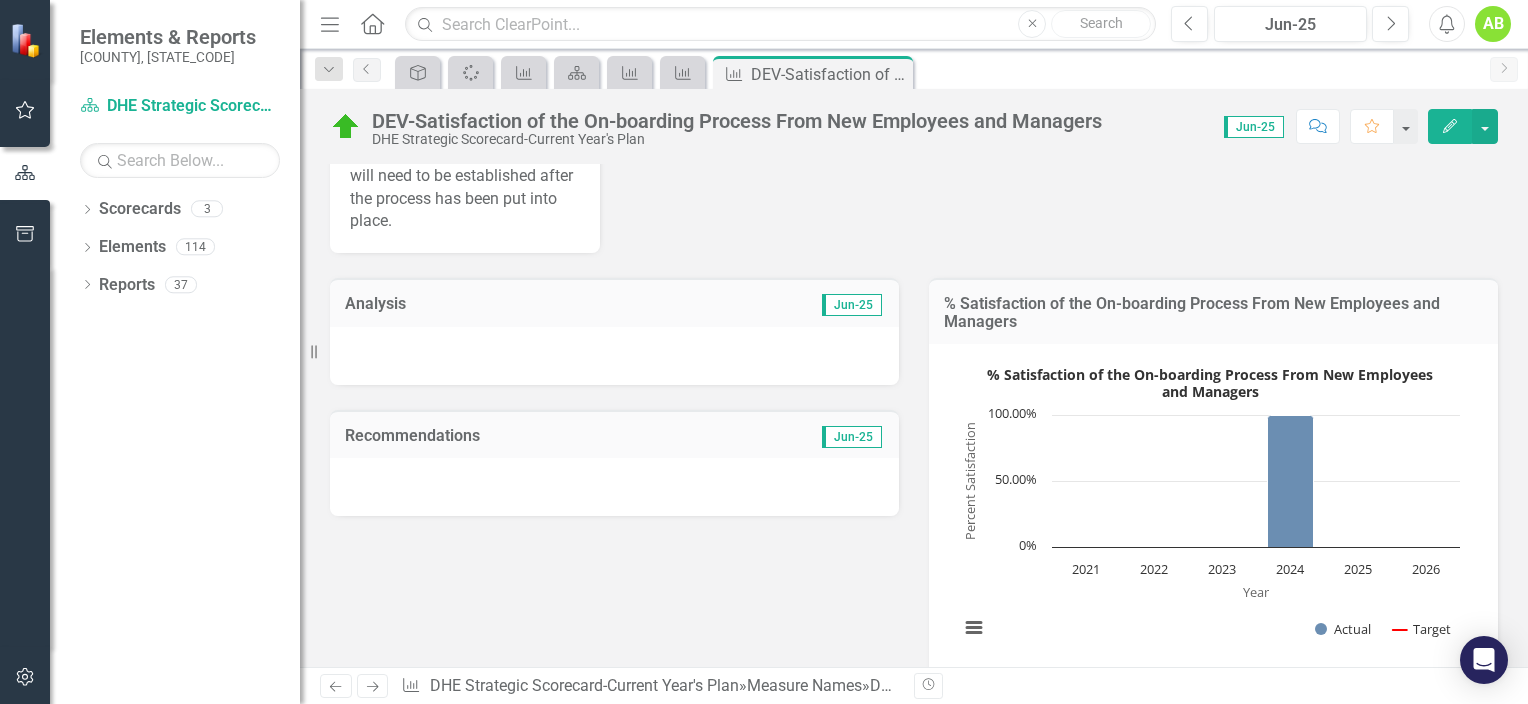 click at bounding box center [614, 487] 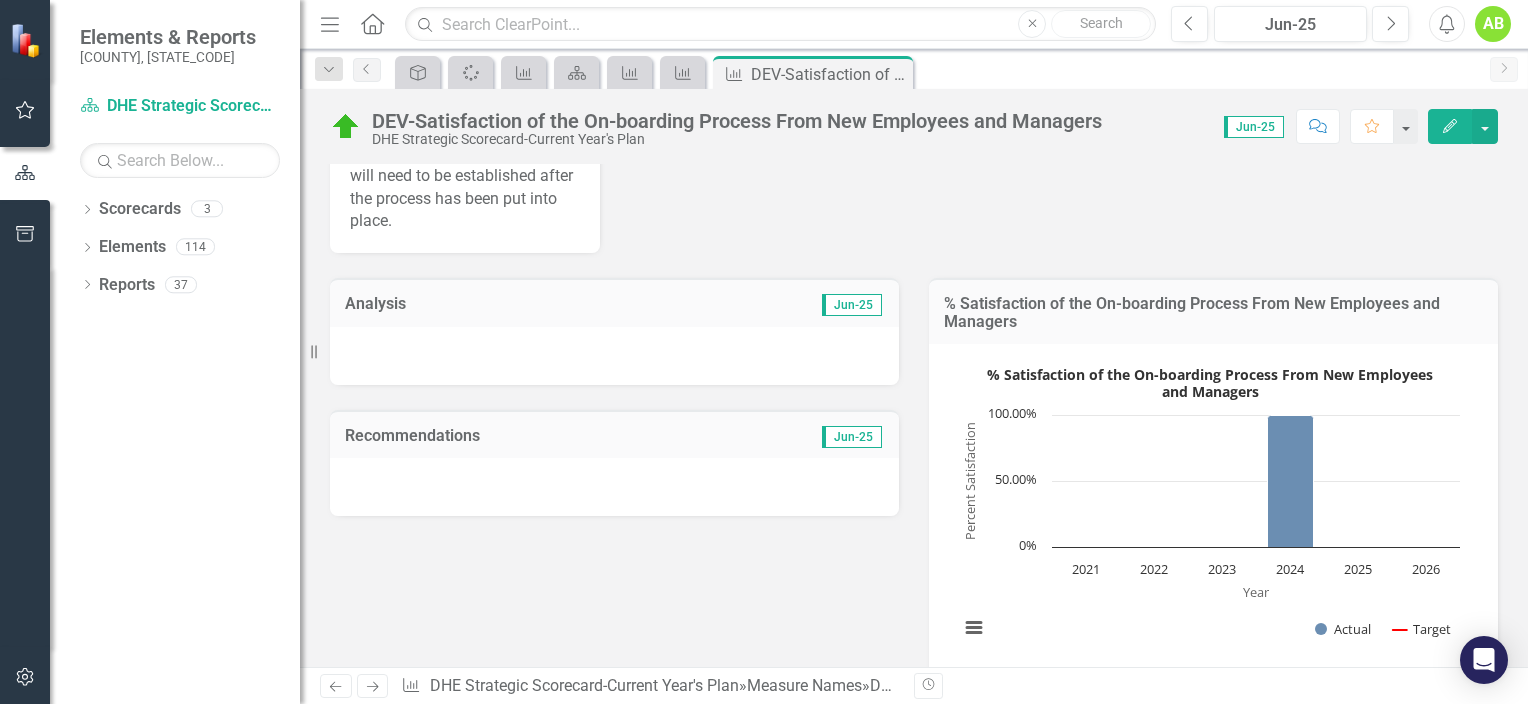 click at bounding box center (614, 487) 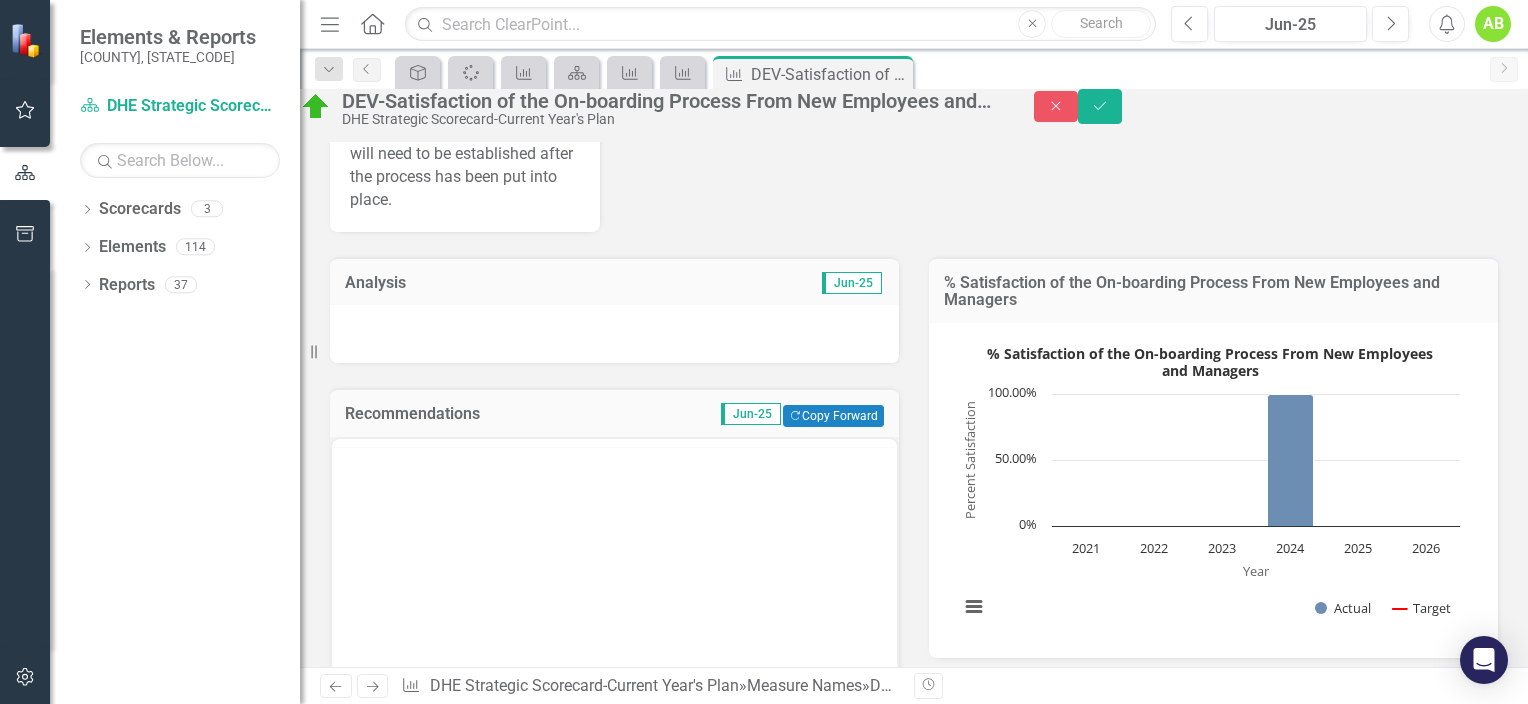 scroll, scrollTop: 0, scrollLeft: 0, axis: both 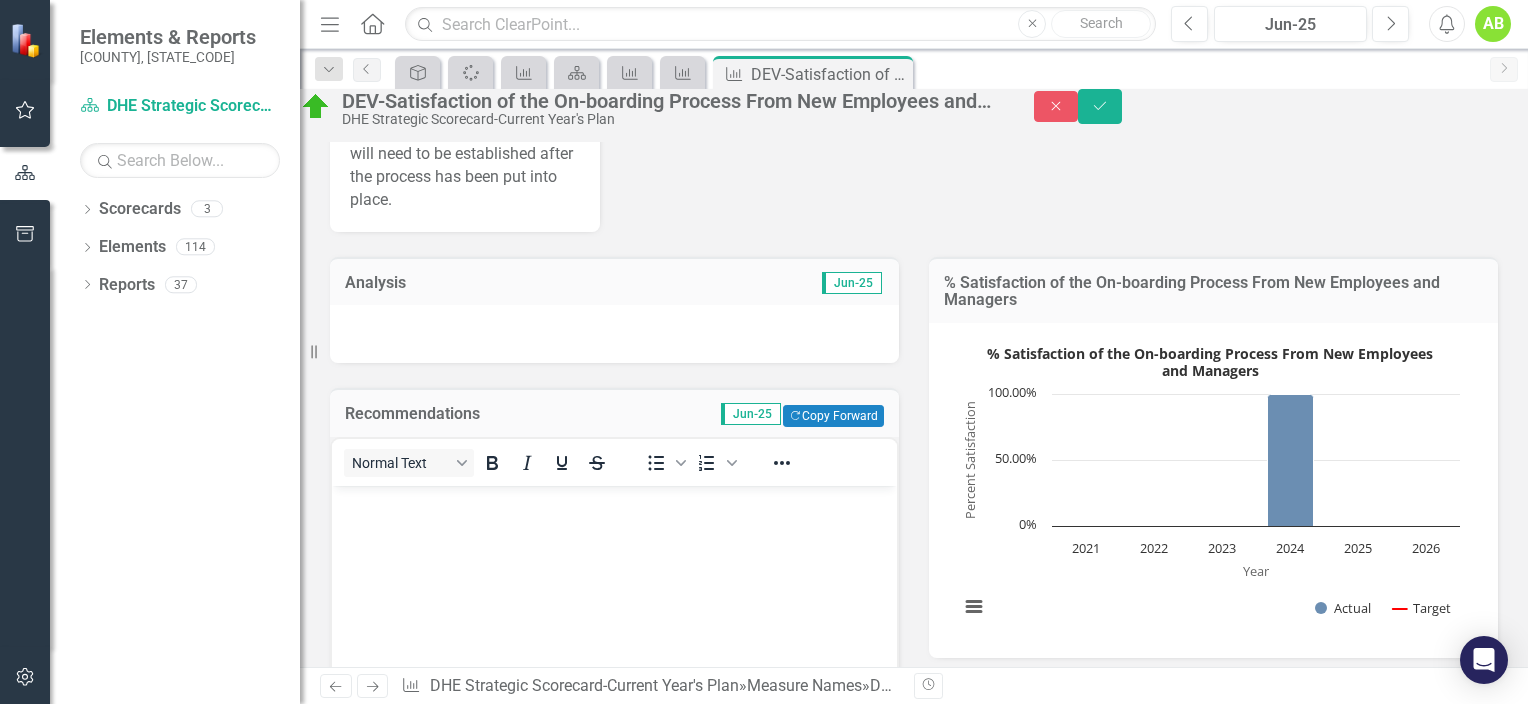 click at bounding box center (614, 502) 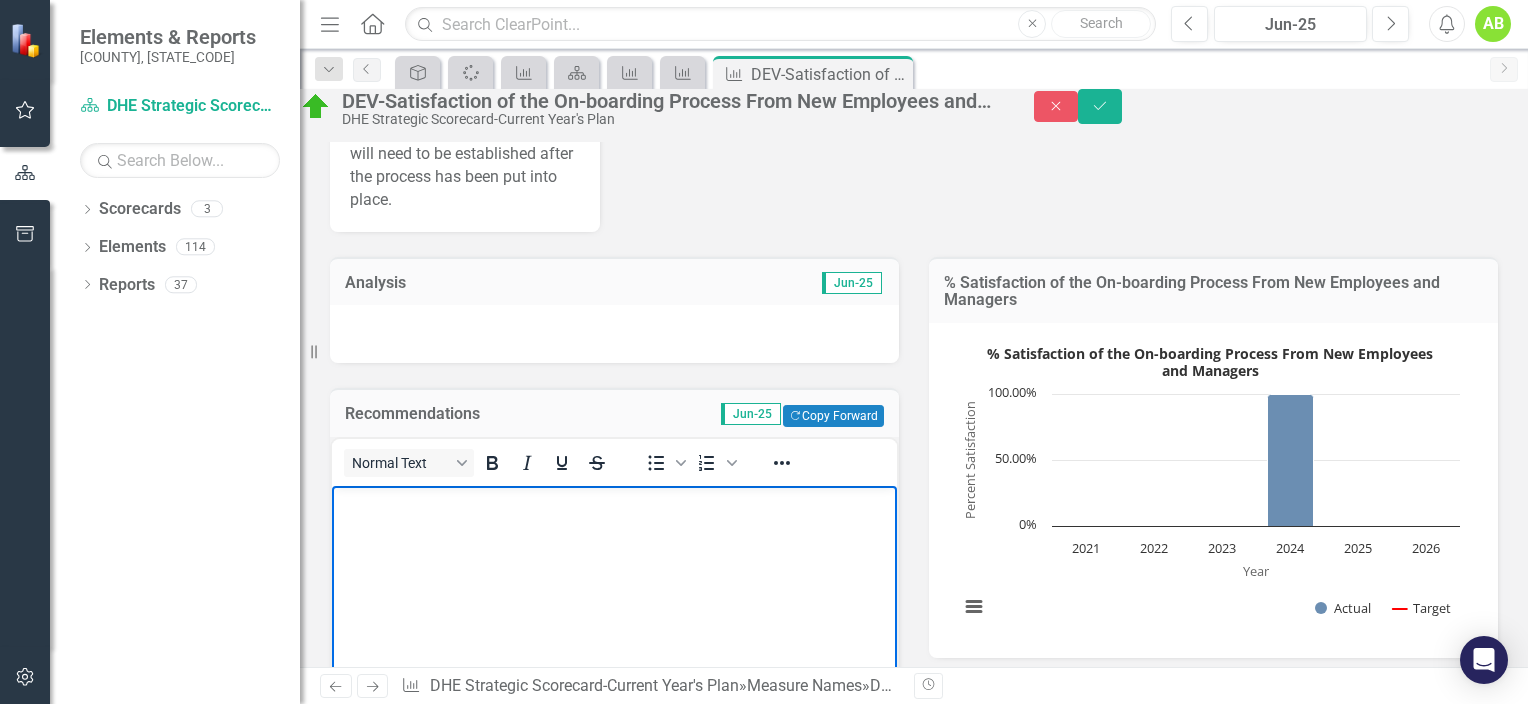 type 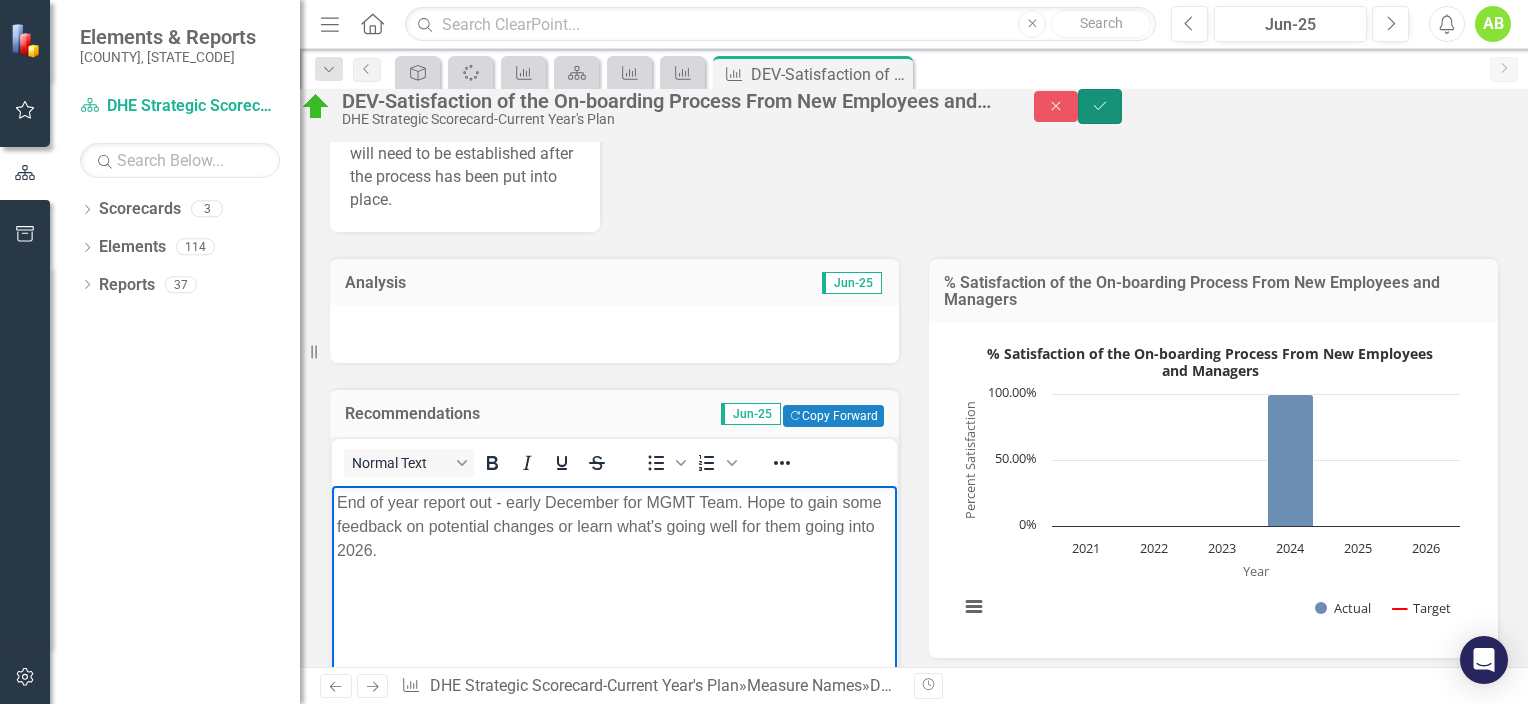 click on "Save" 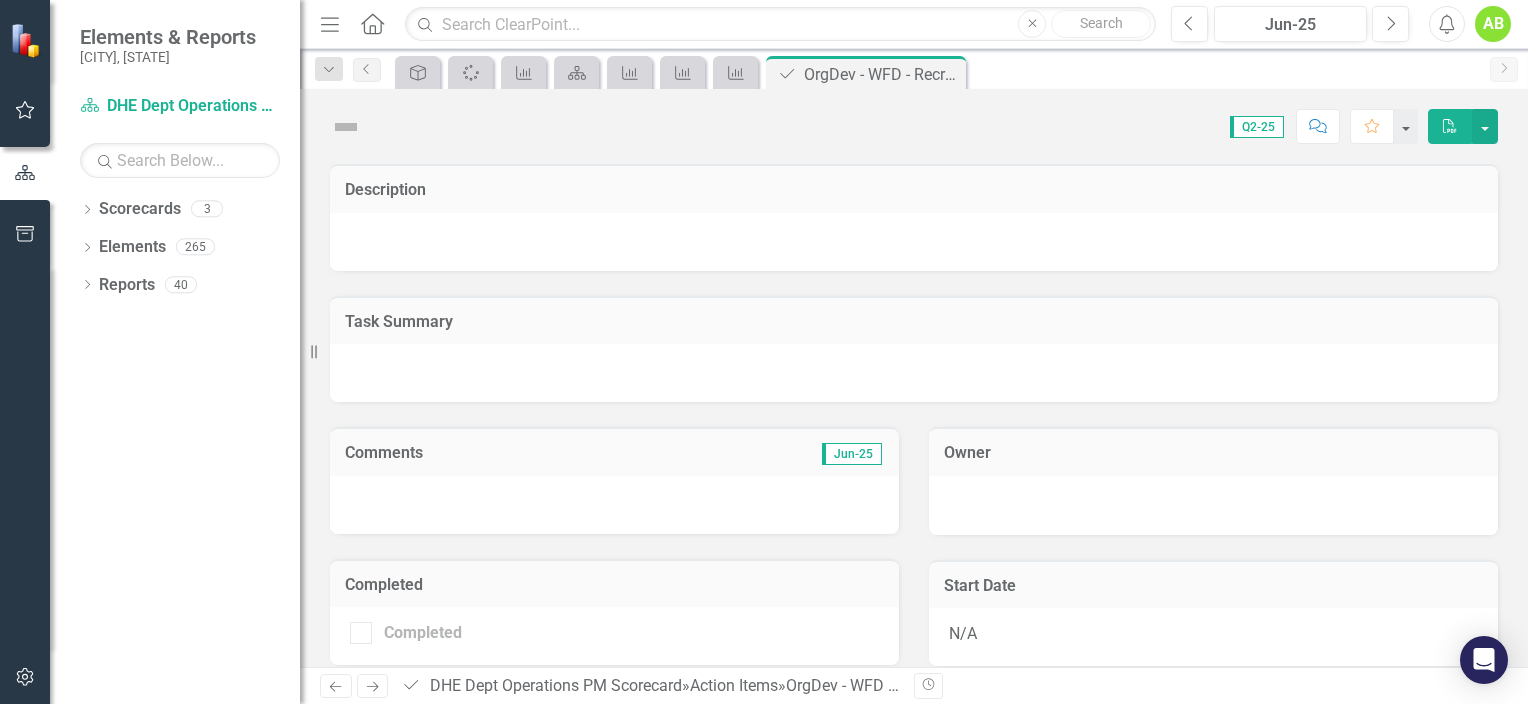 scroll, scrollTop: 0, scrollLeft: 0, axis: both 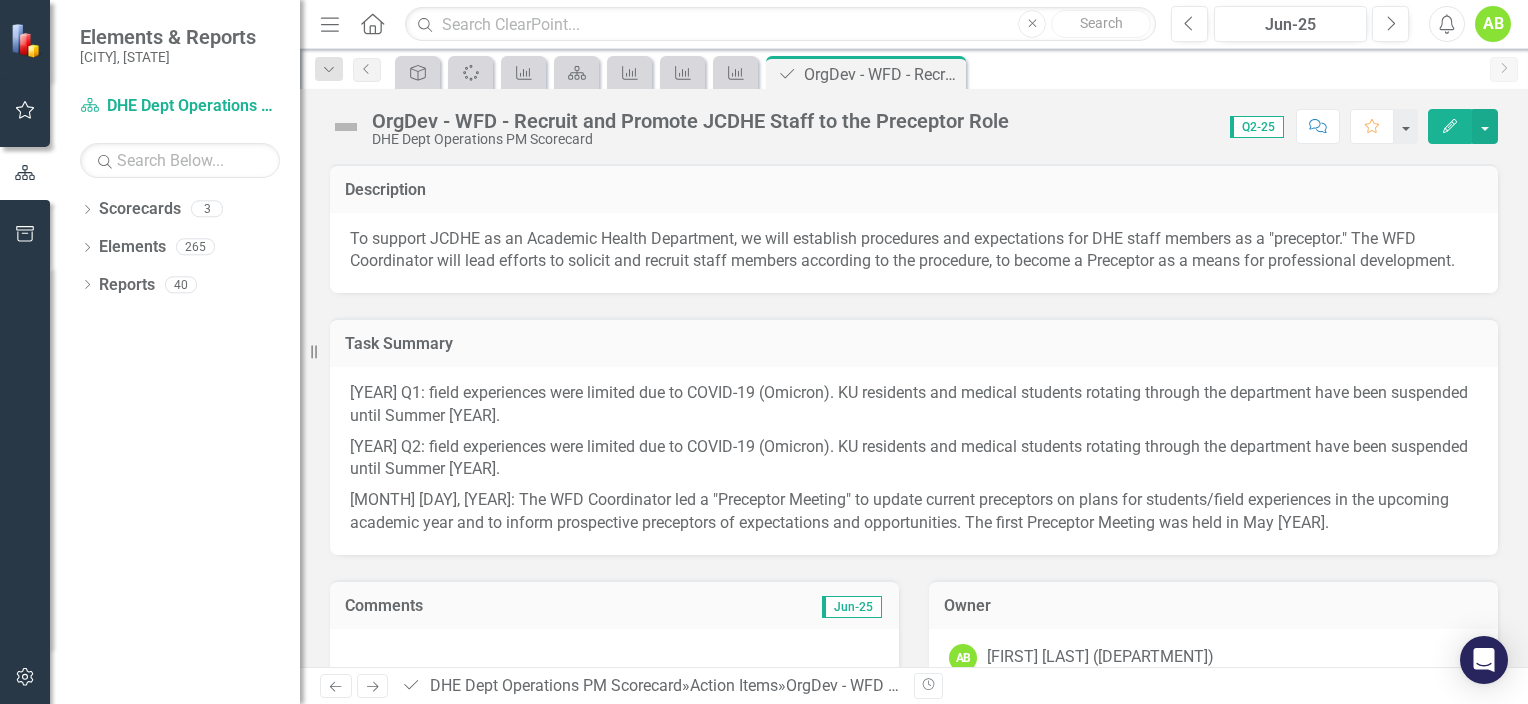 click at bounding box center [346, 127] 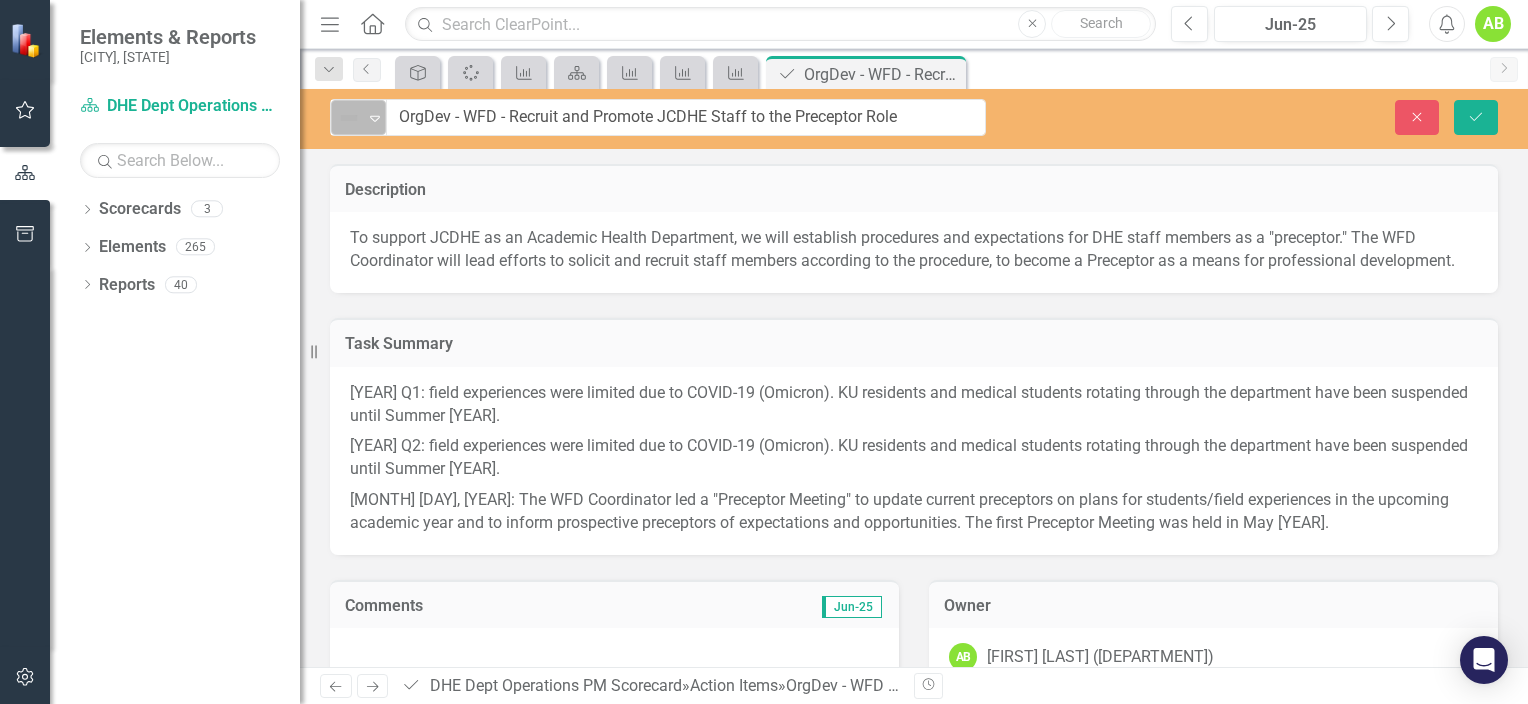 click on "Expand" at bounding box center [375, 117] 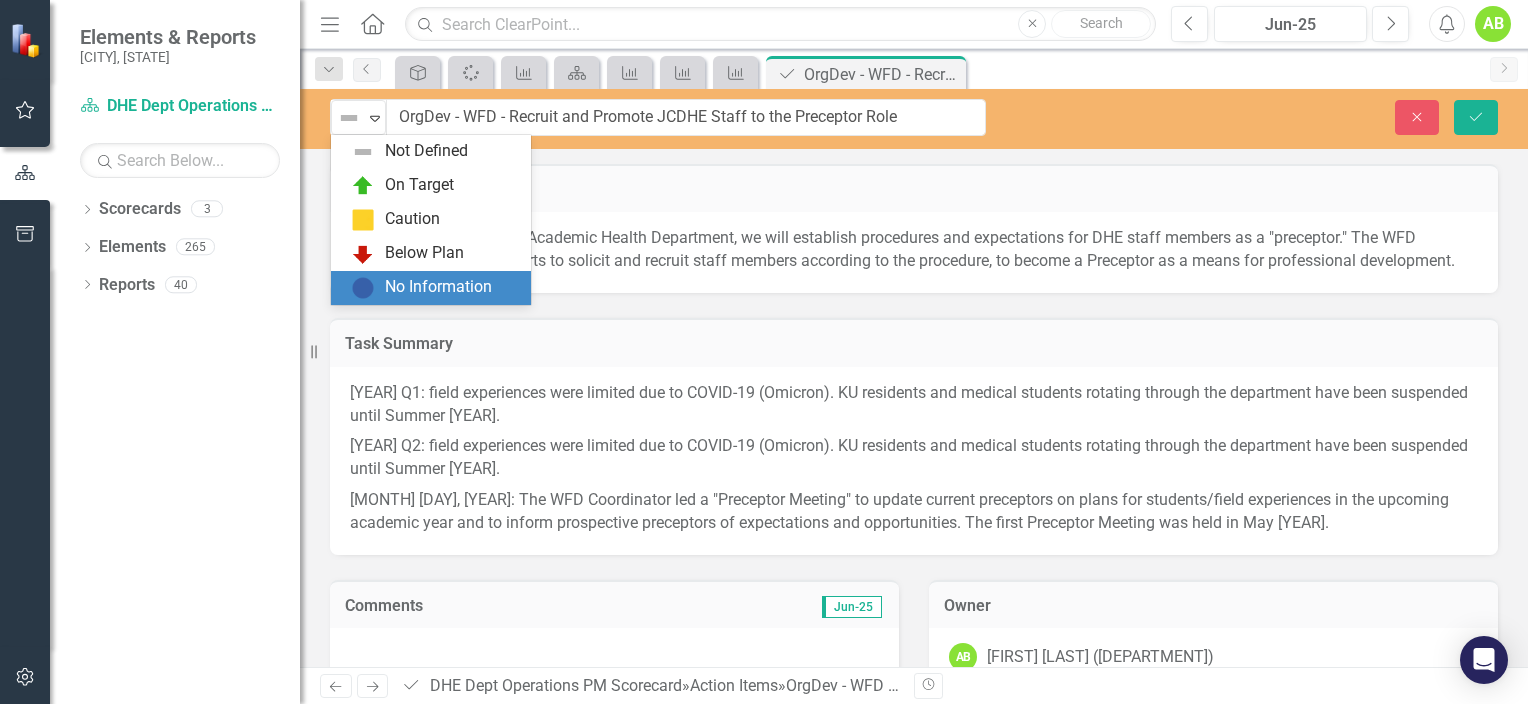 click on "No Information" at bounding box center [438, 287] 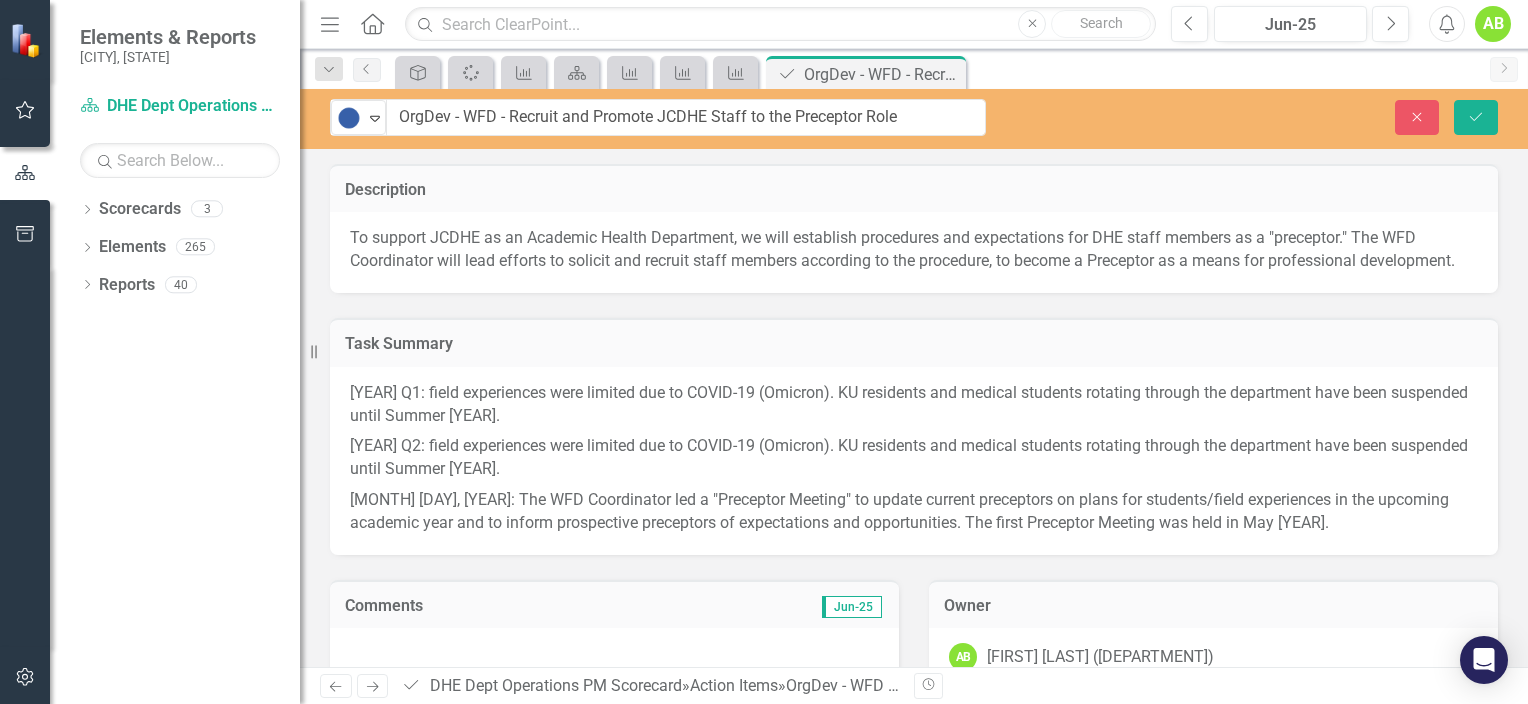 scroll, scrollTop: 353, scrollLeft: 0, axis: vertical 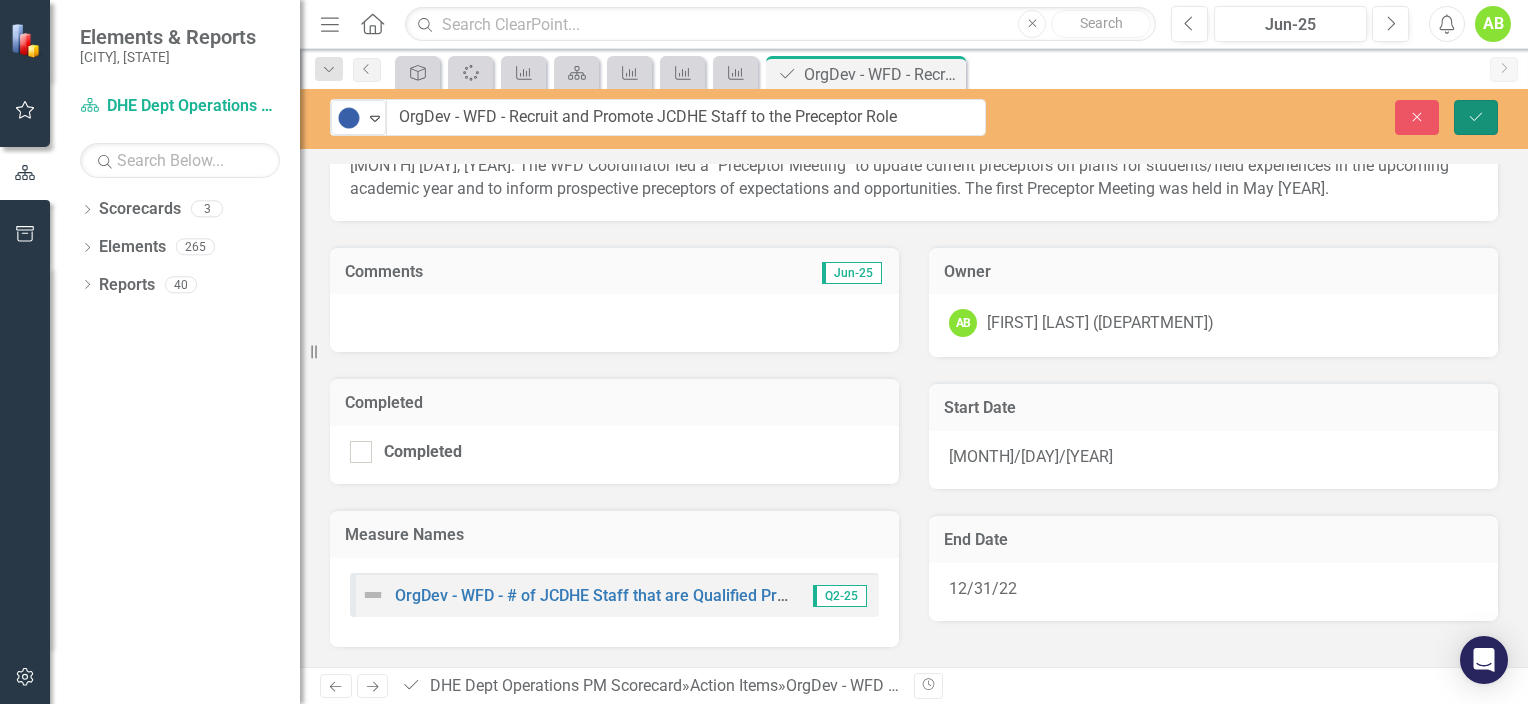 click on "Save" 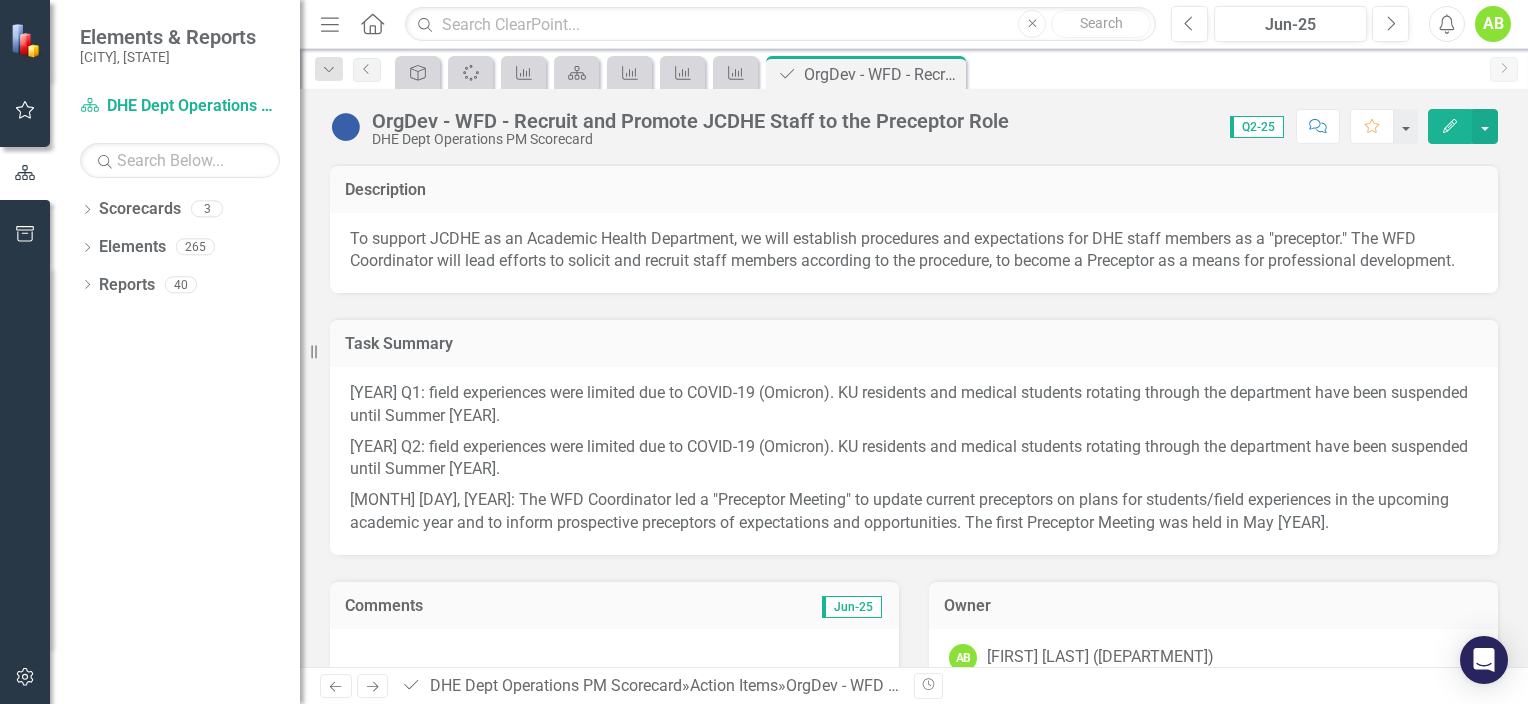 scroll, scrollTop: 353, scrollLeft: 0, axis: vertical 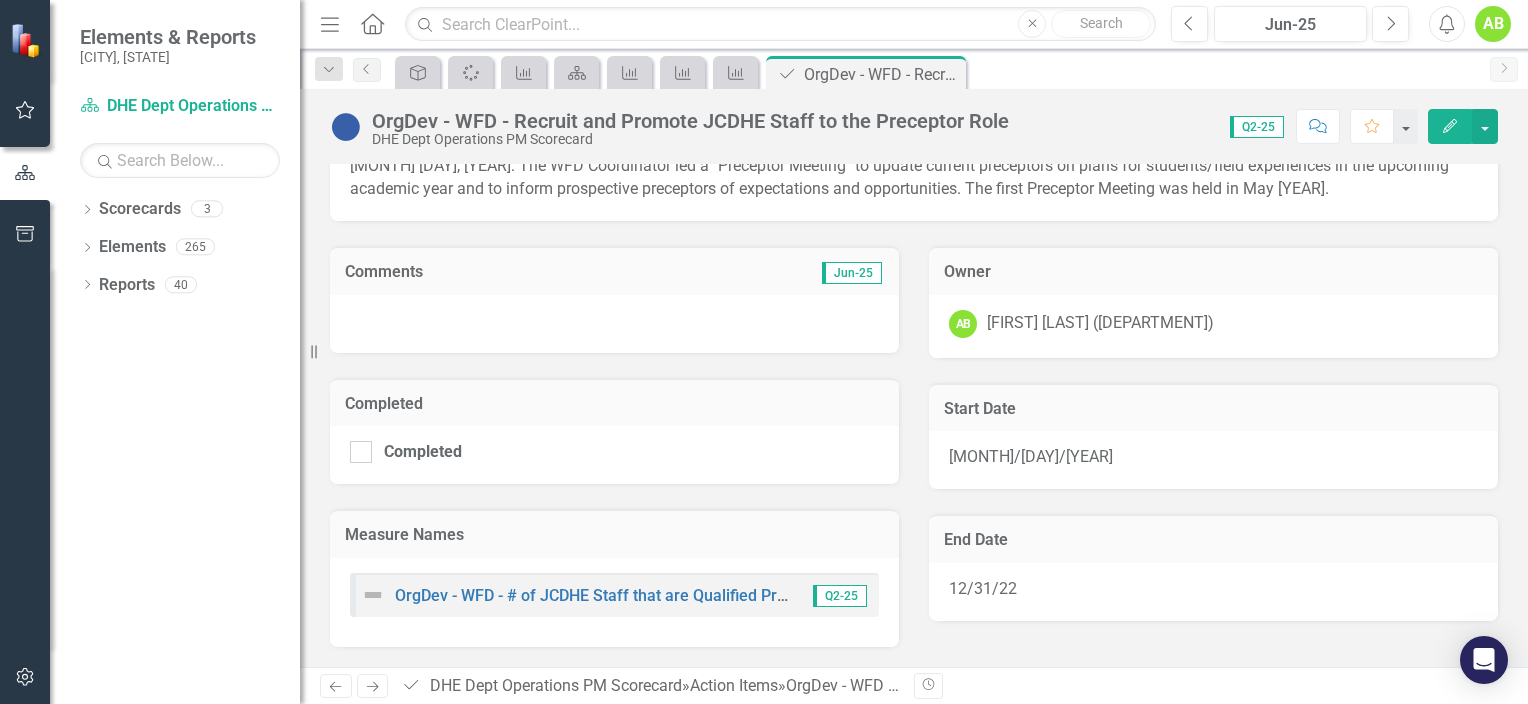 click at bounding box center (614, 324) 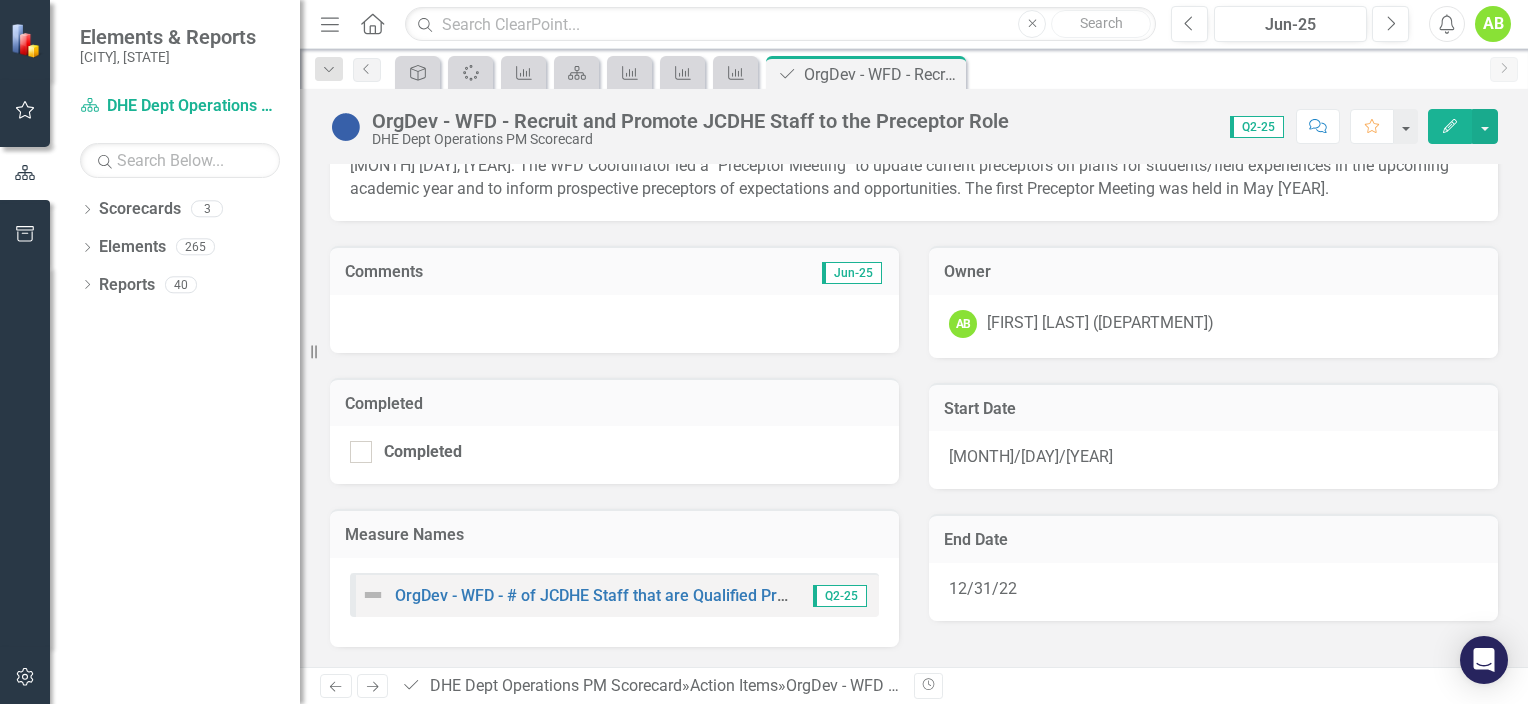 click at bounding box center [614, 324] 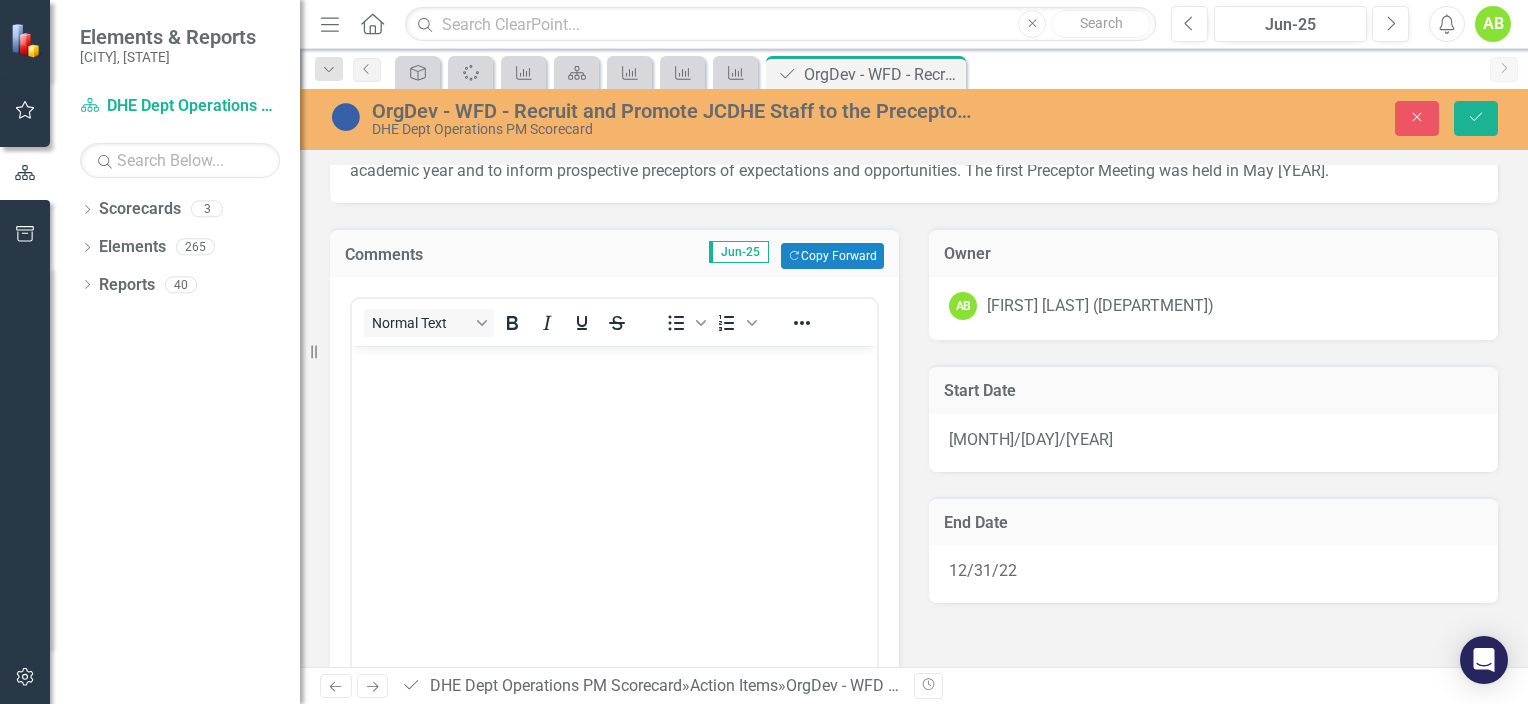 scroll, scrollTop: 0, scrollLeft: 0, axis: both 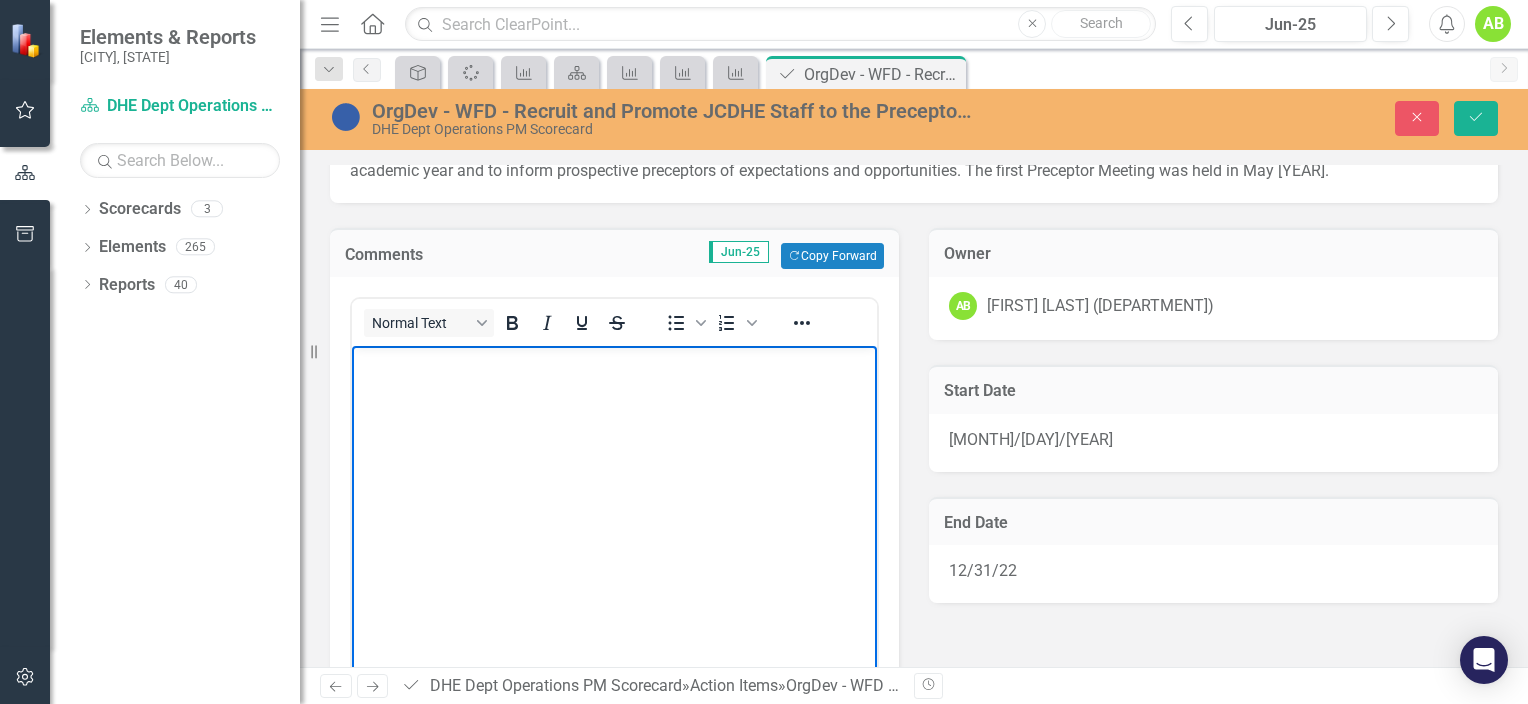 type 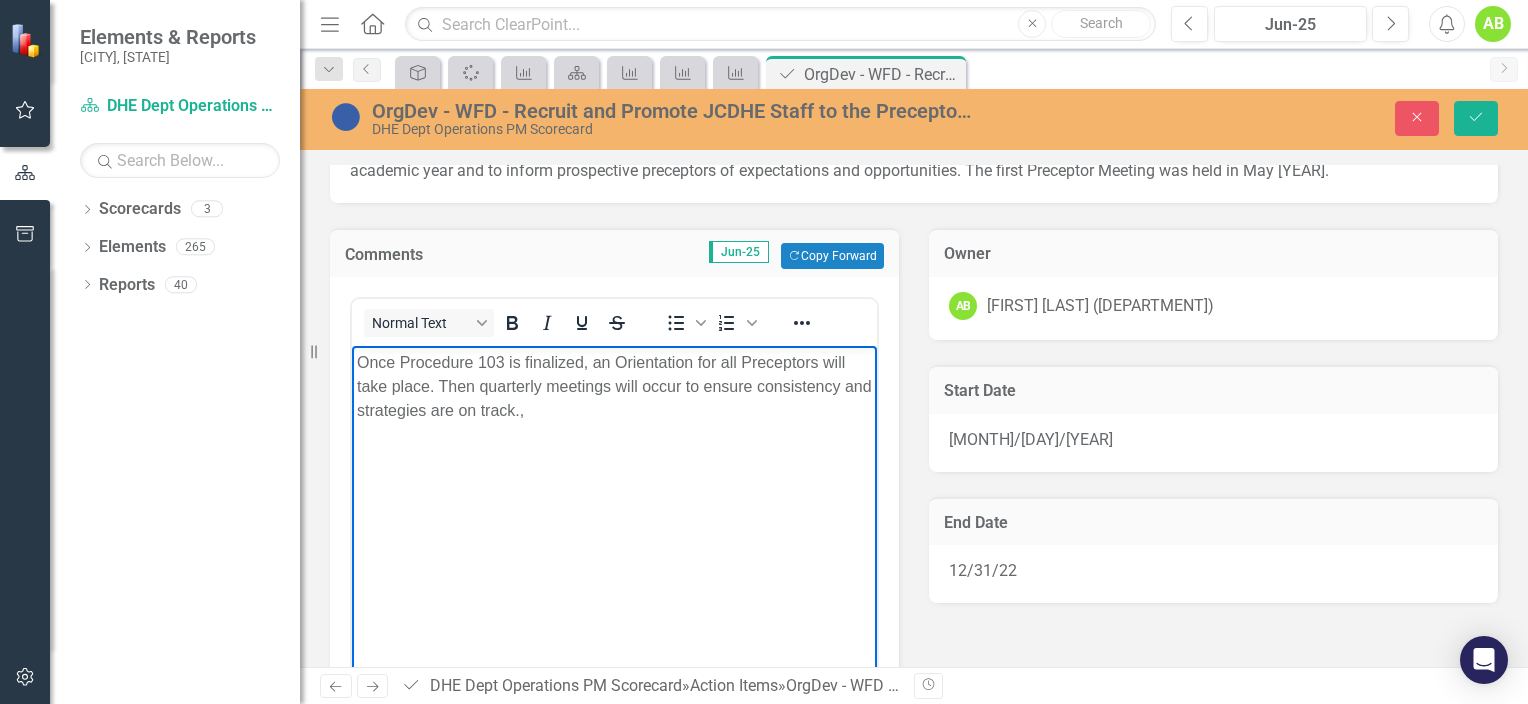 click on "Once Procedure 103 is finalized, an Orientation for all Preceptors will take place. Then quarterly meetings will occur to ensure consistency and strategies are on track.," at bounding box center (614, 387) 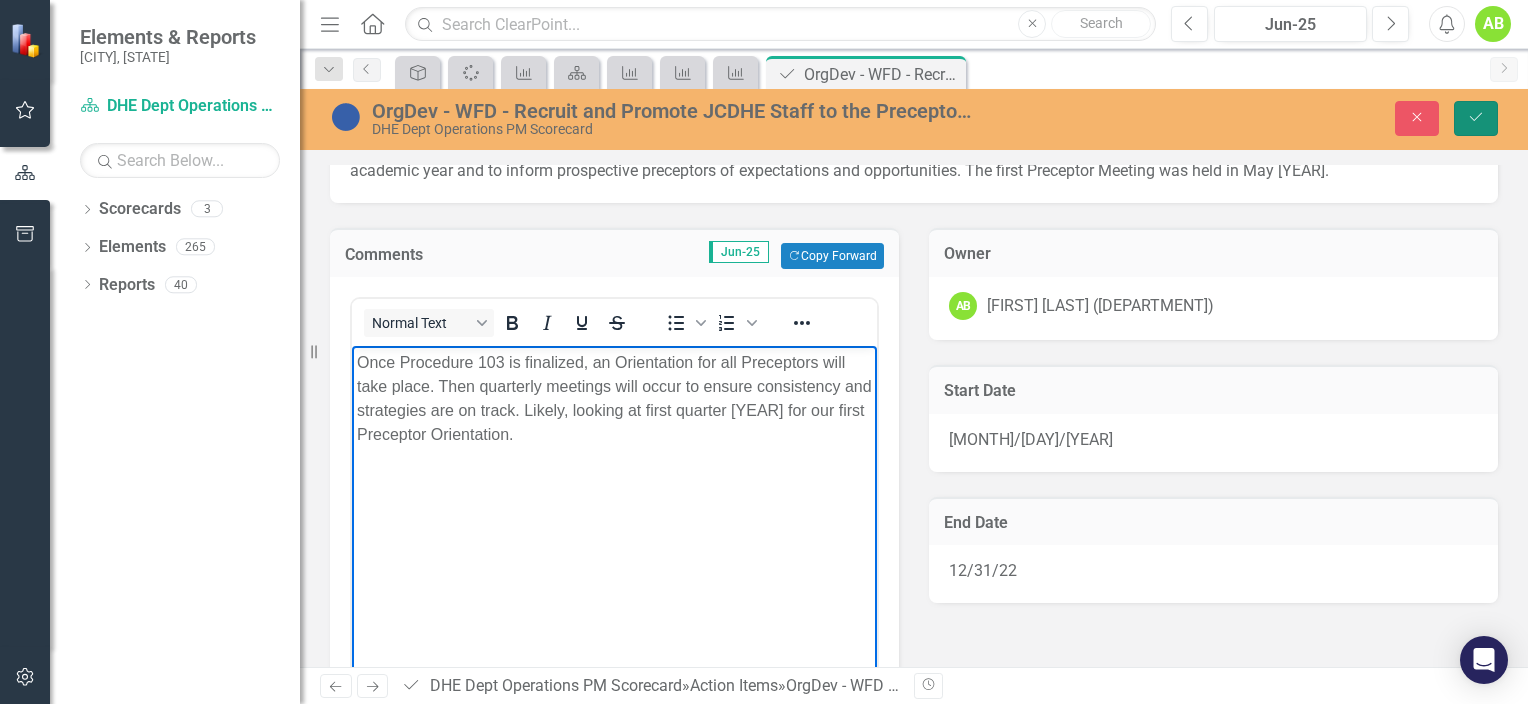 click on "Save" 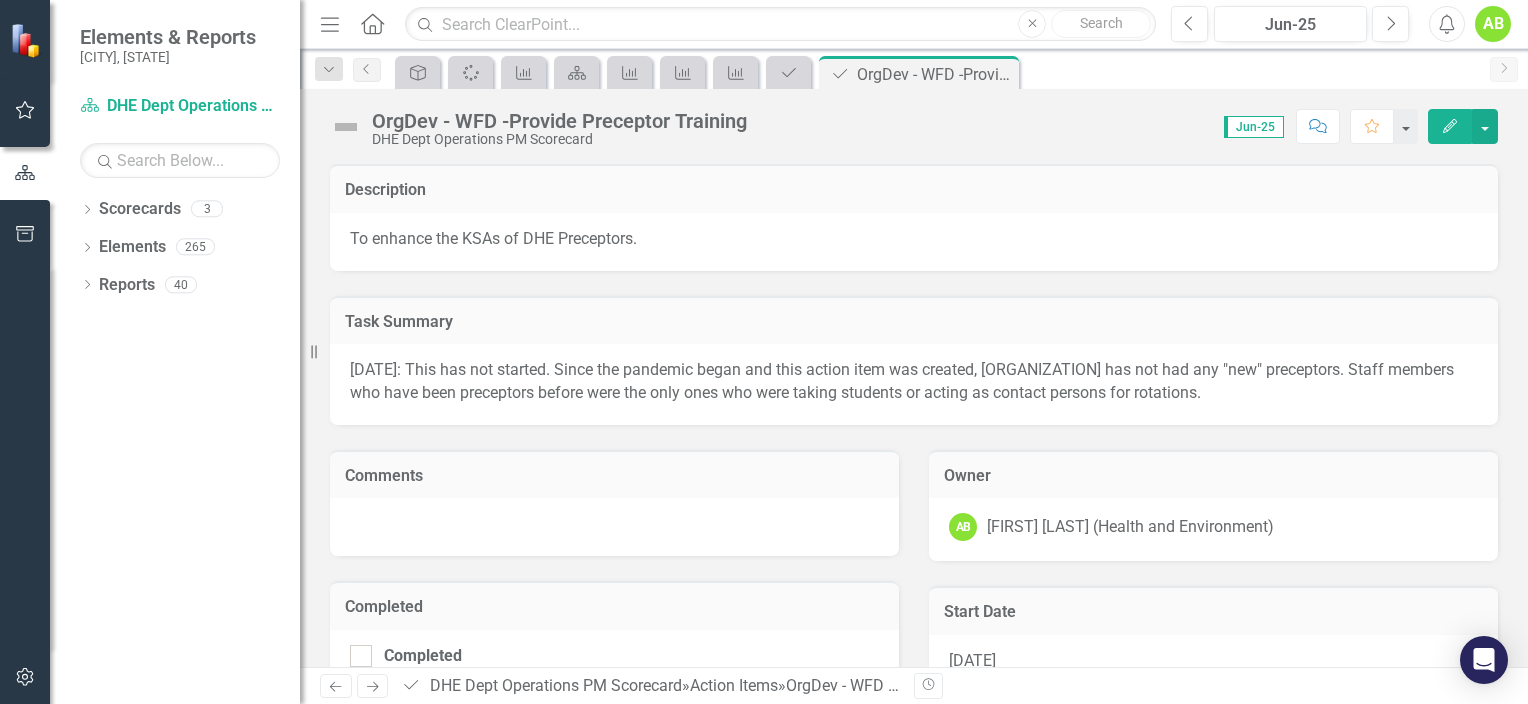 scroll, scrollTop: 0, scrollLeft: 0, axis: both 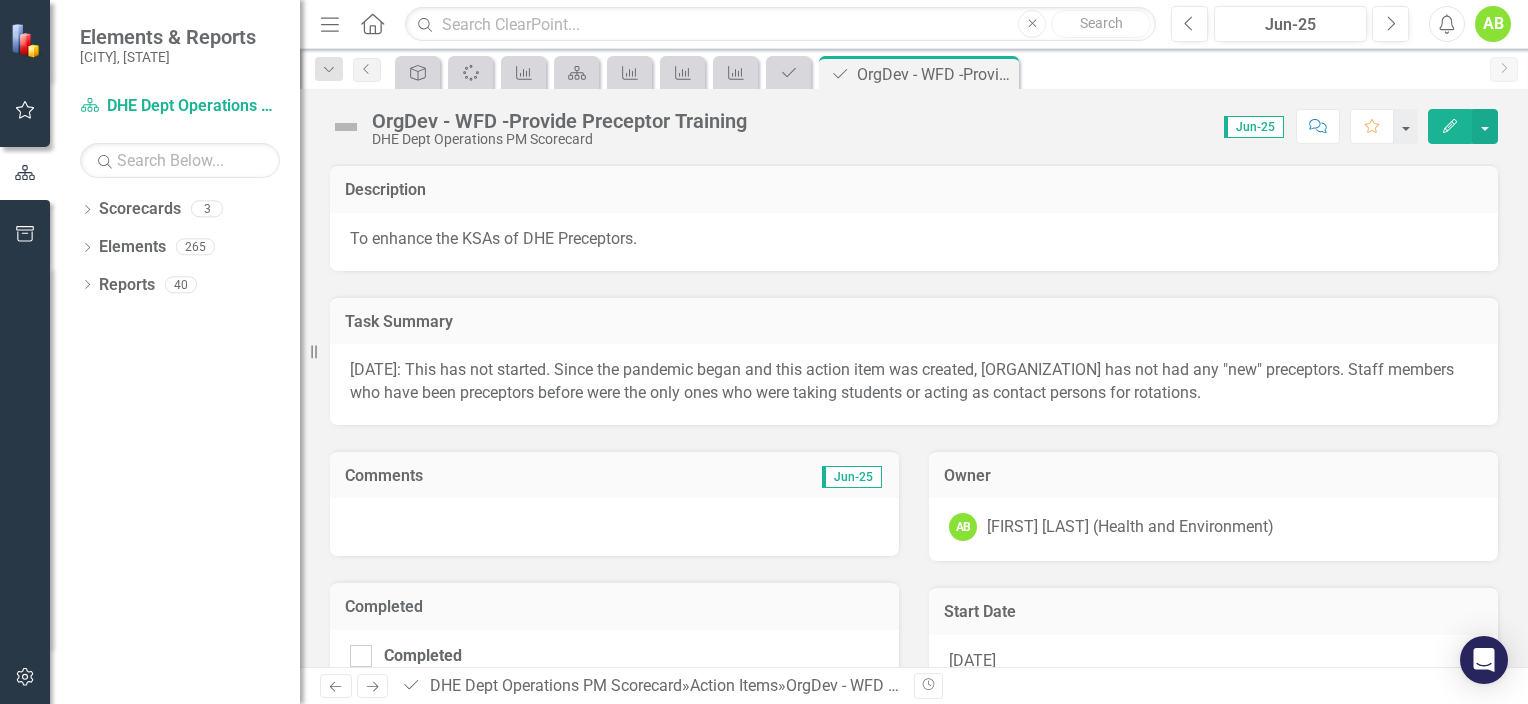 click at bounding box center (346, 127) 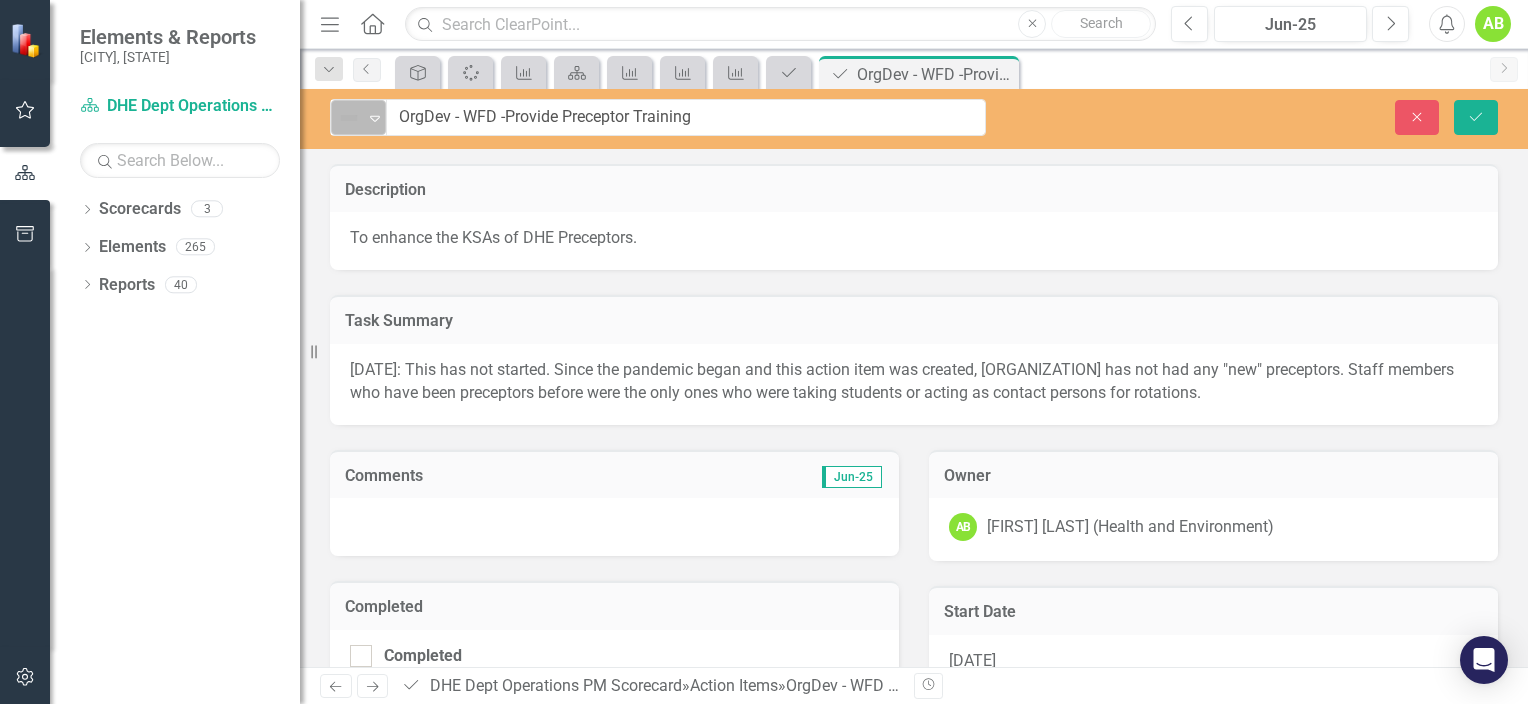 click on "Expand" 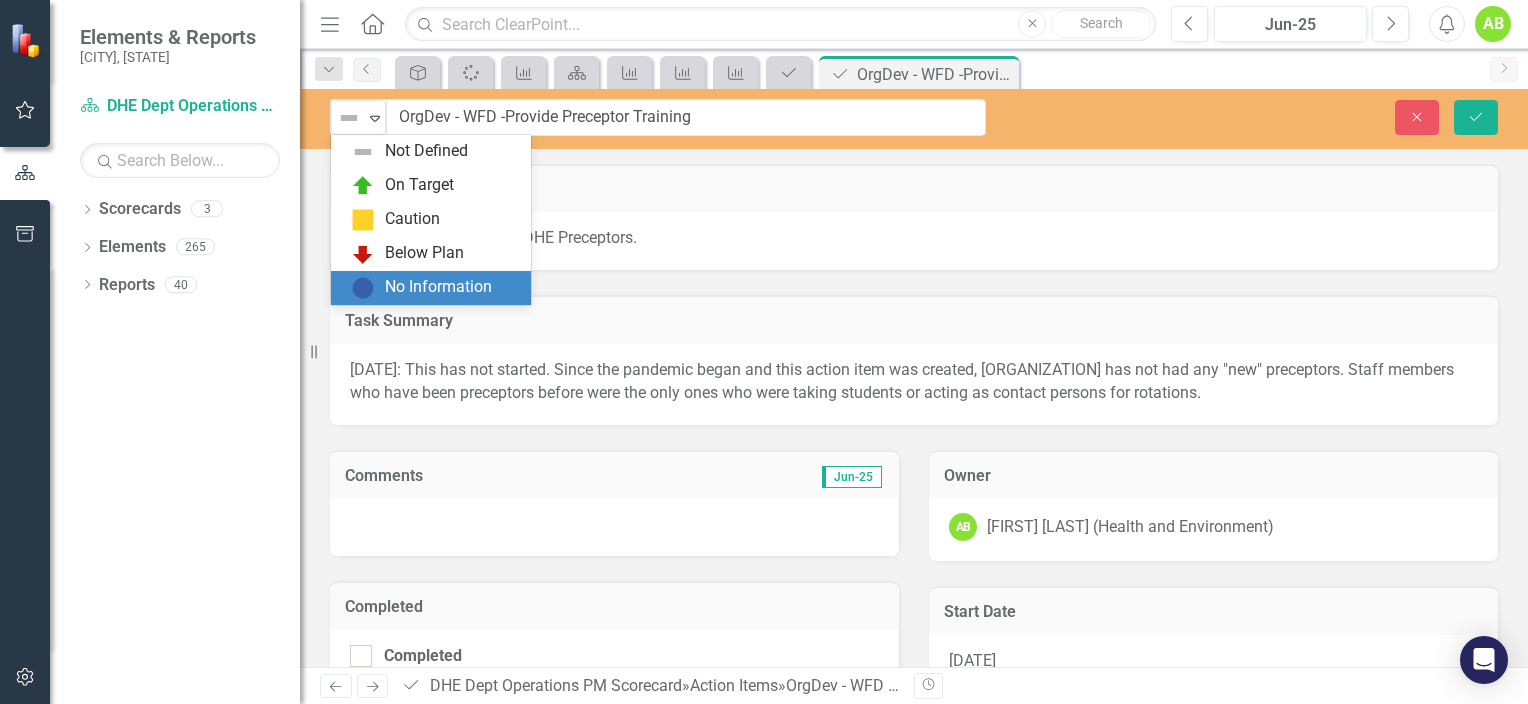 click on "No Information" at bounding box center [438, 287] 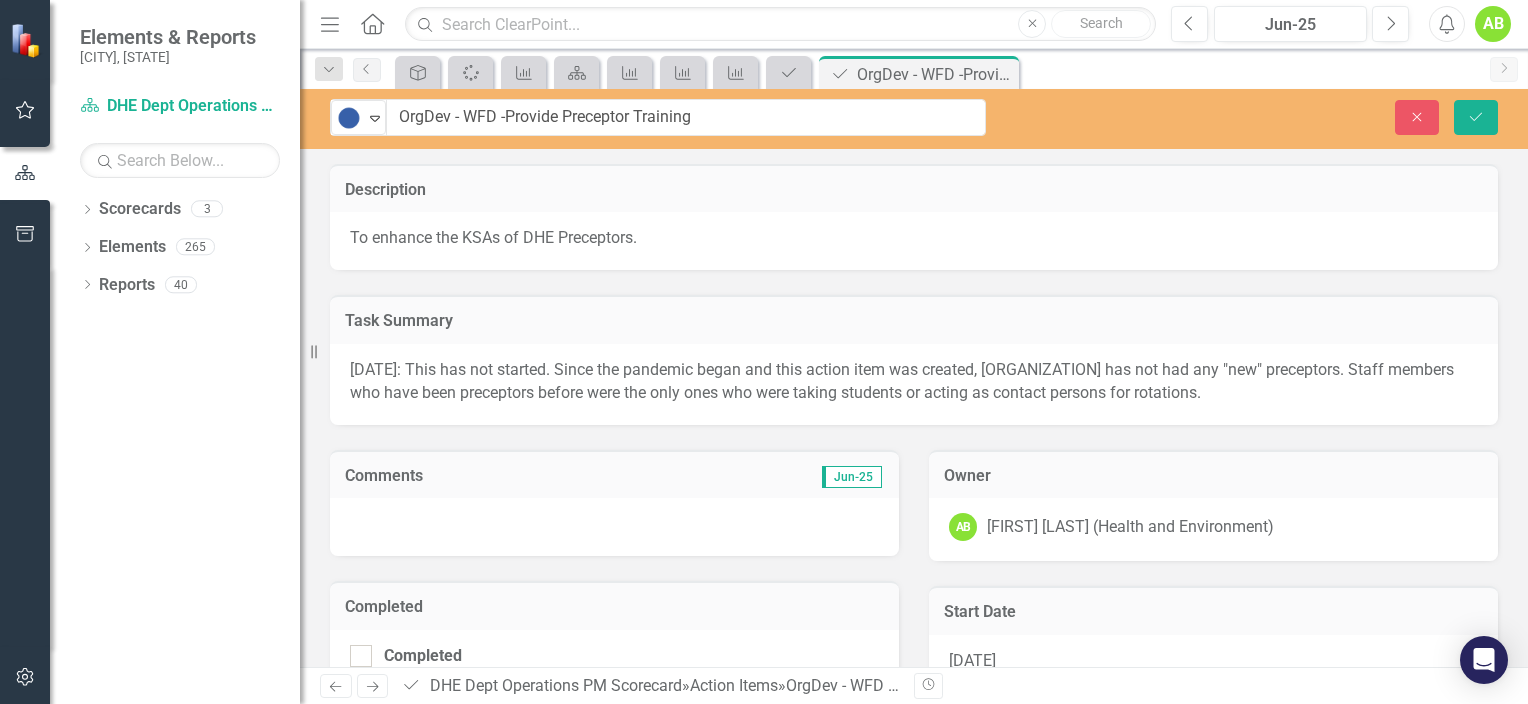 click at bounding box center (614, 527) 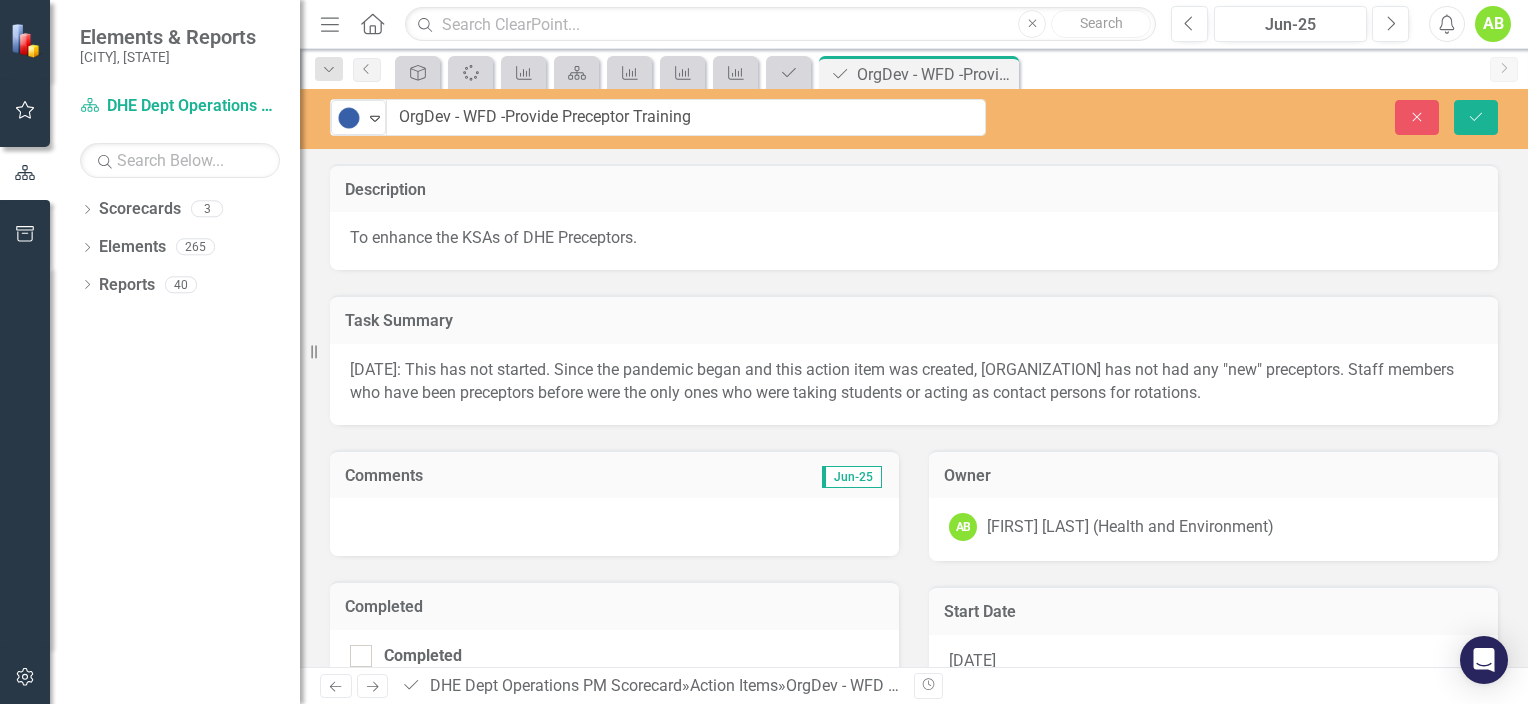 click at bounding box center [614, 527] 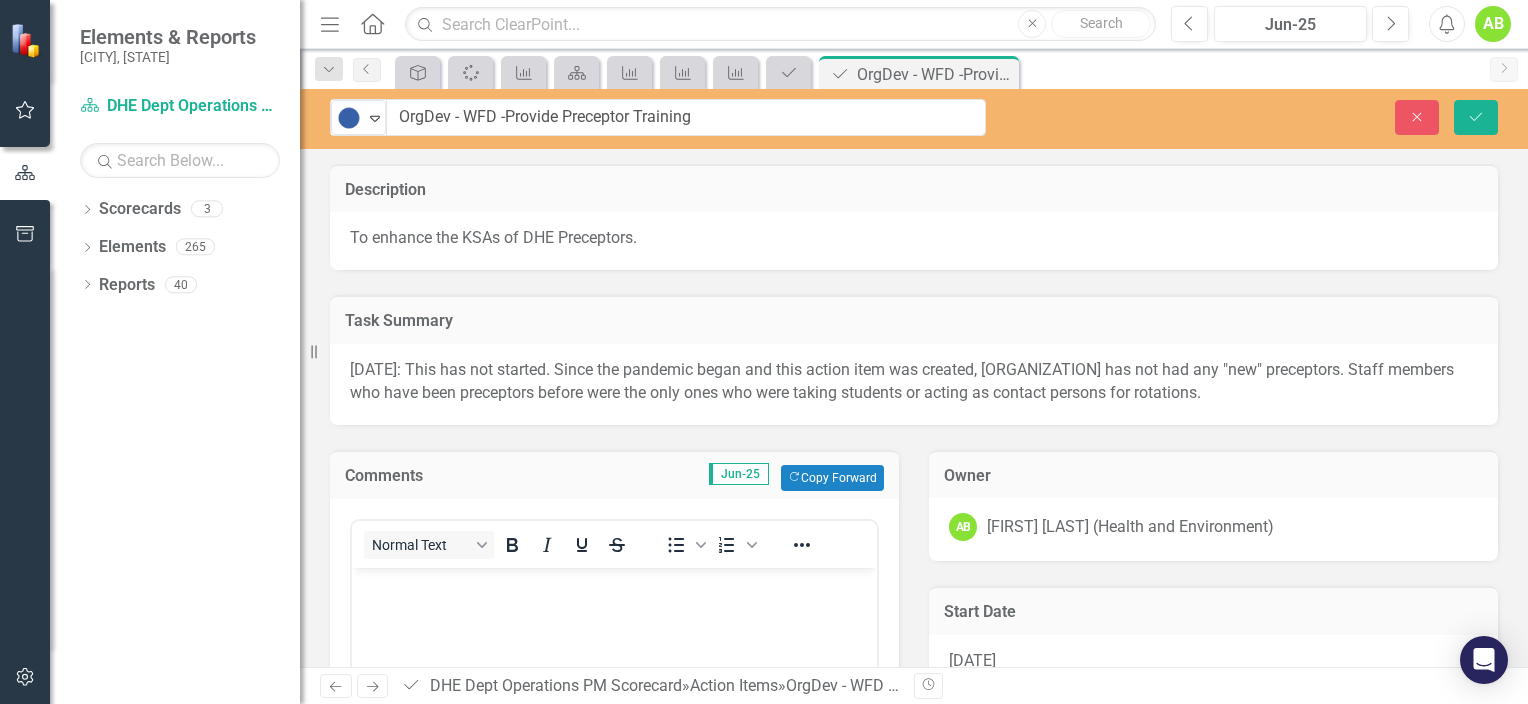 scroll, scrollTop: 0, scrollLeft: 0, axis: both 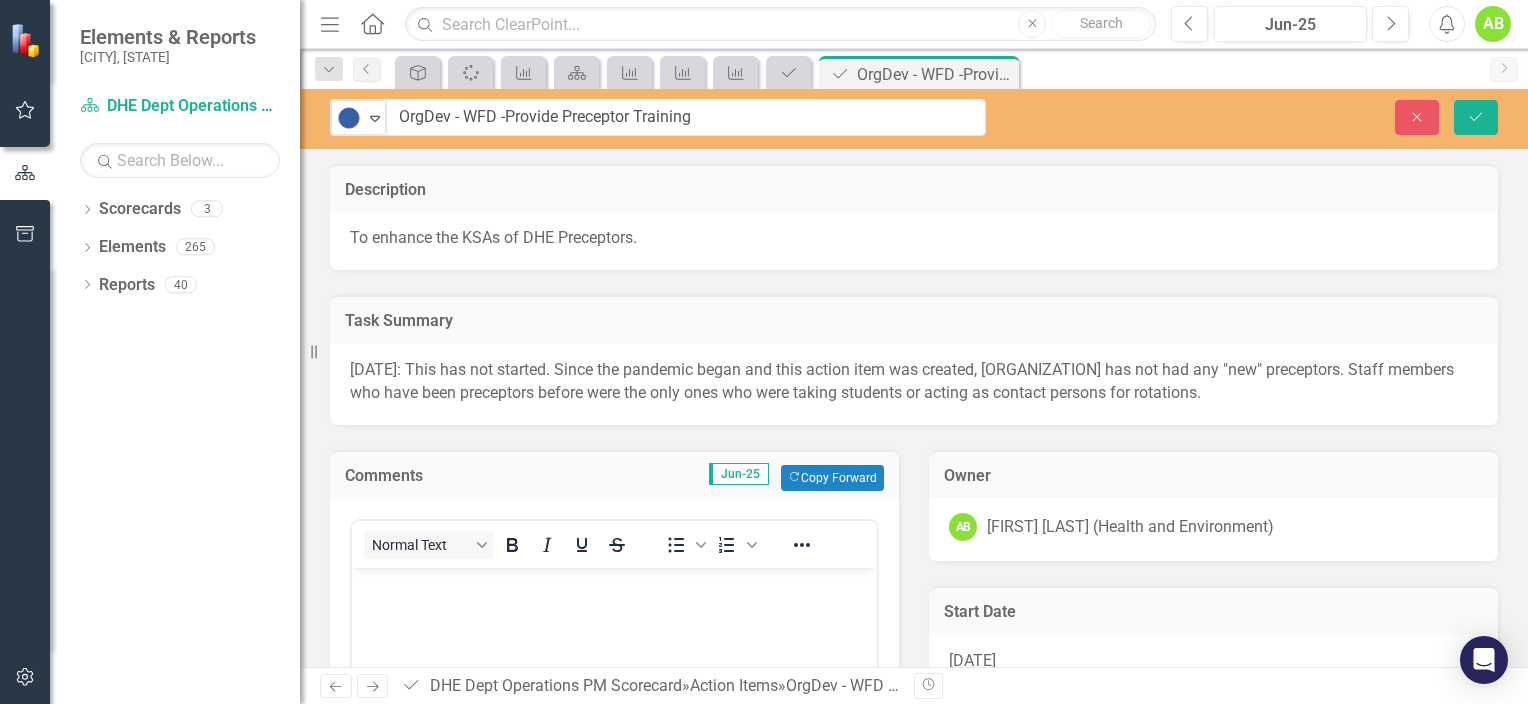 click at bounding box center (614, 584) 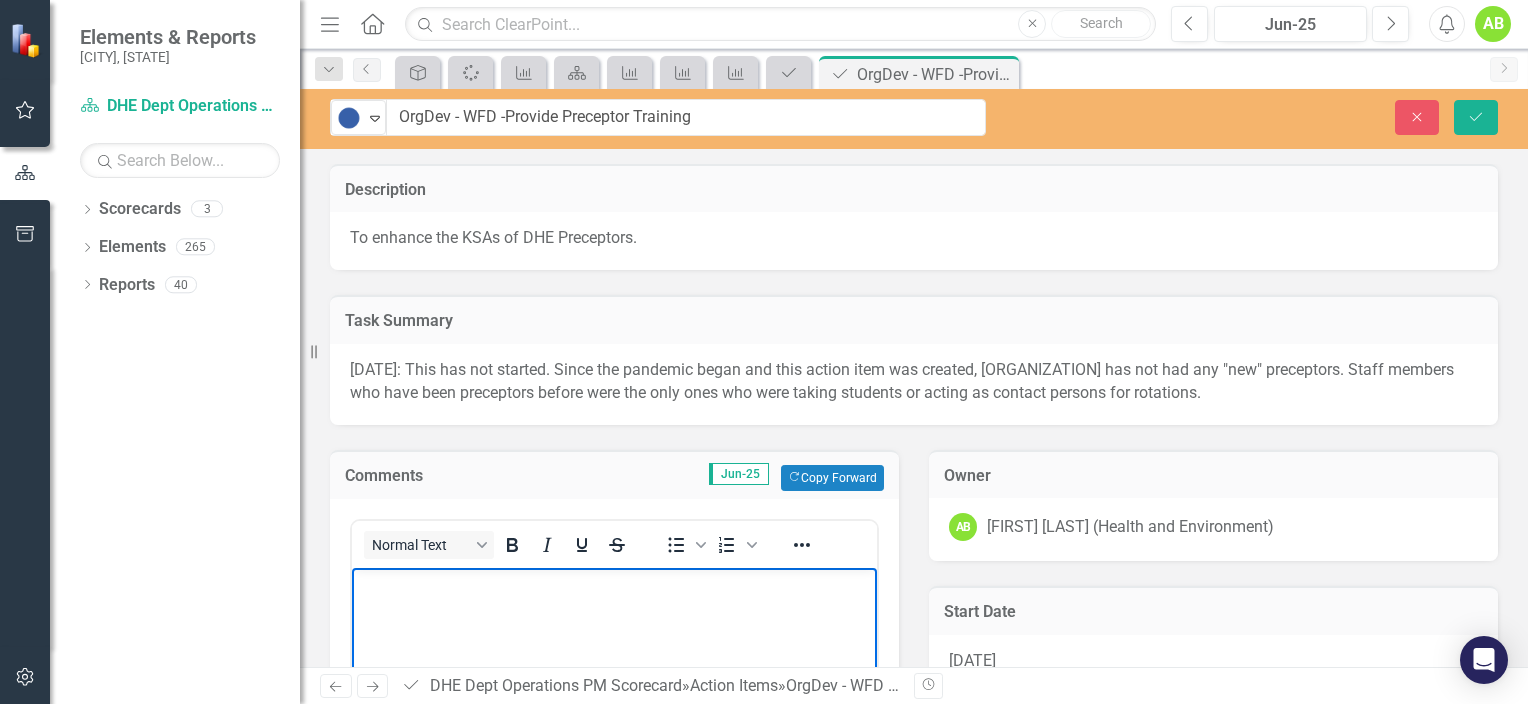 type 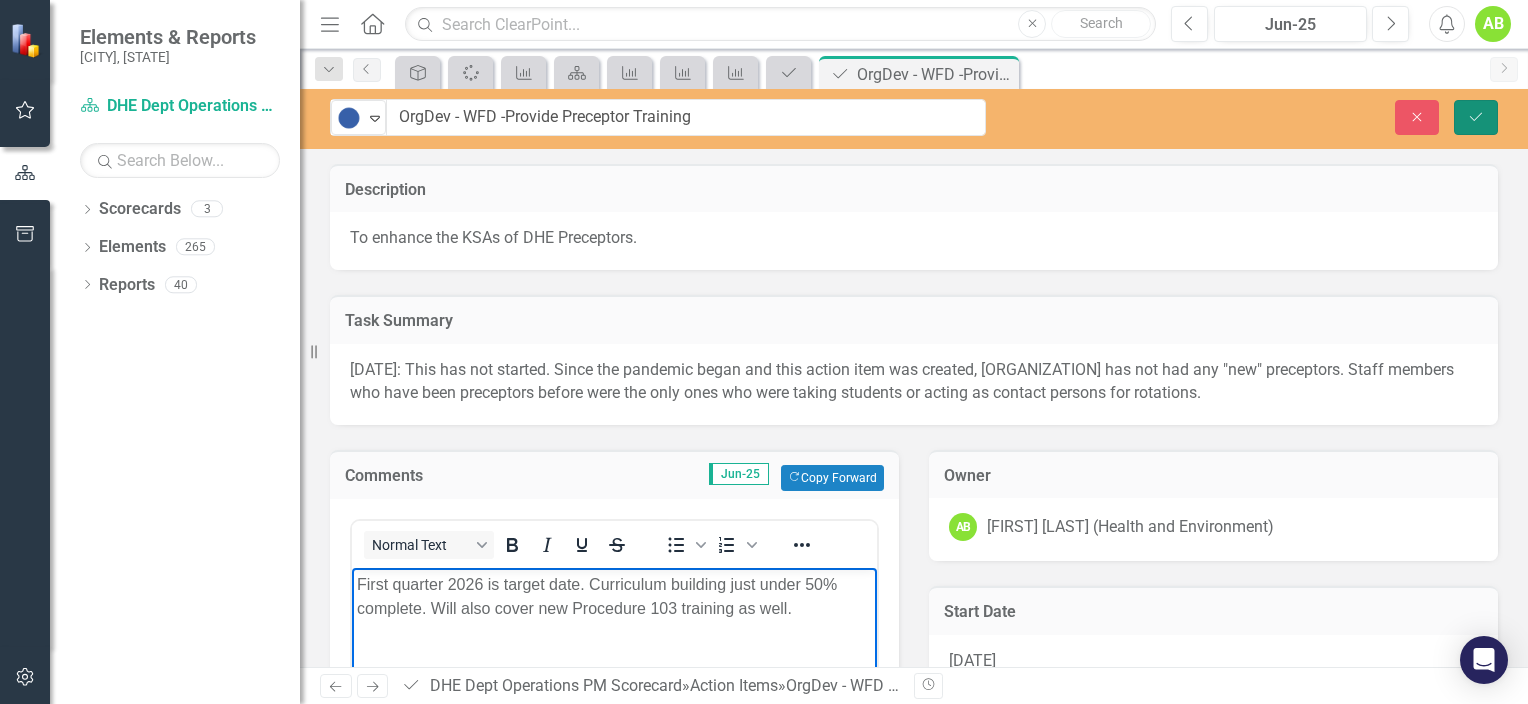 click on "Save" at bounding box center (1476, 117) 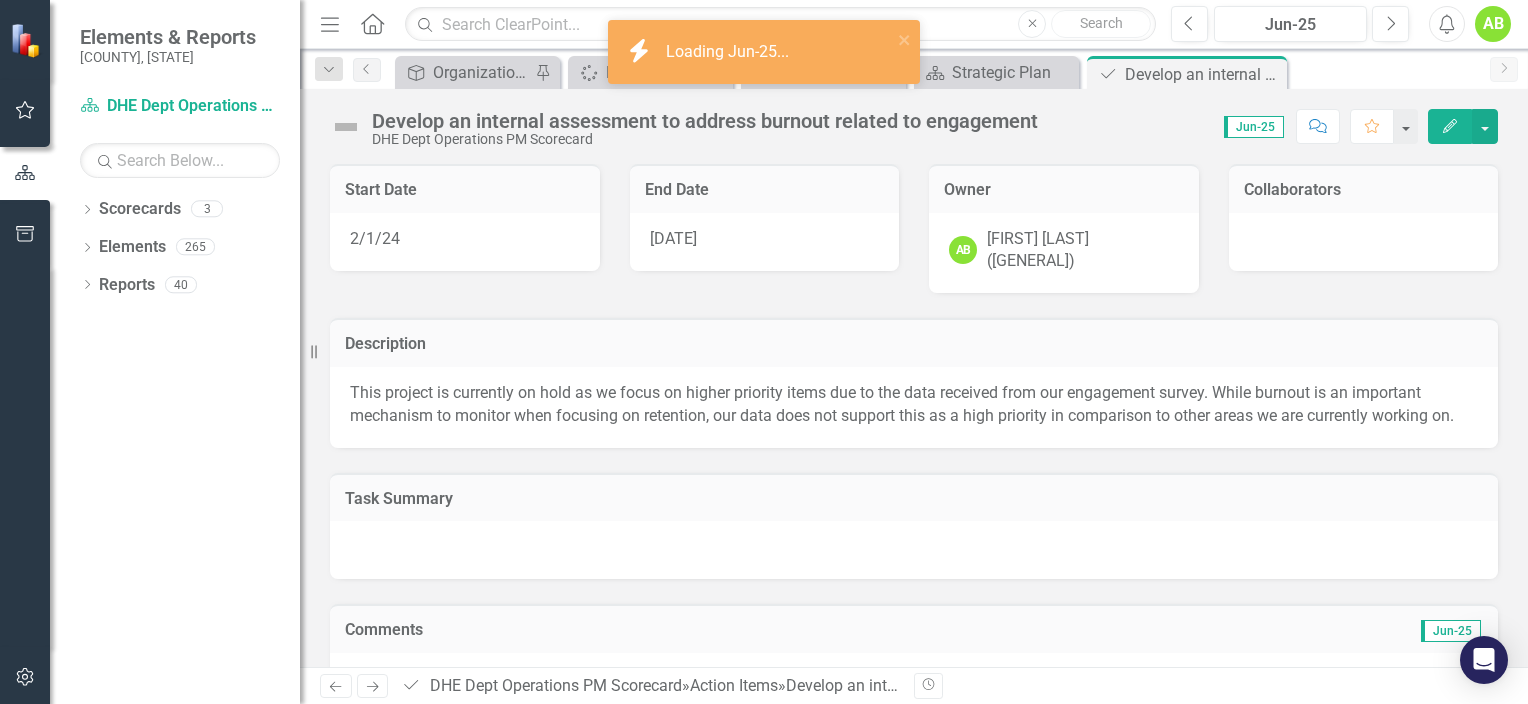 scroll, scrollTop: 0, scrollLeft: 0, axis: both 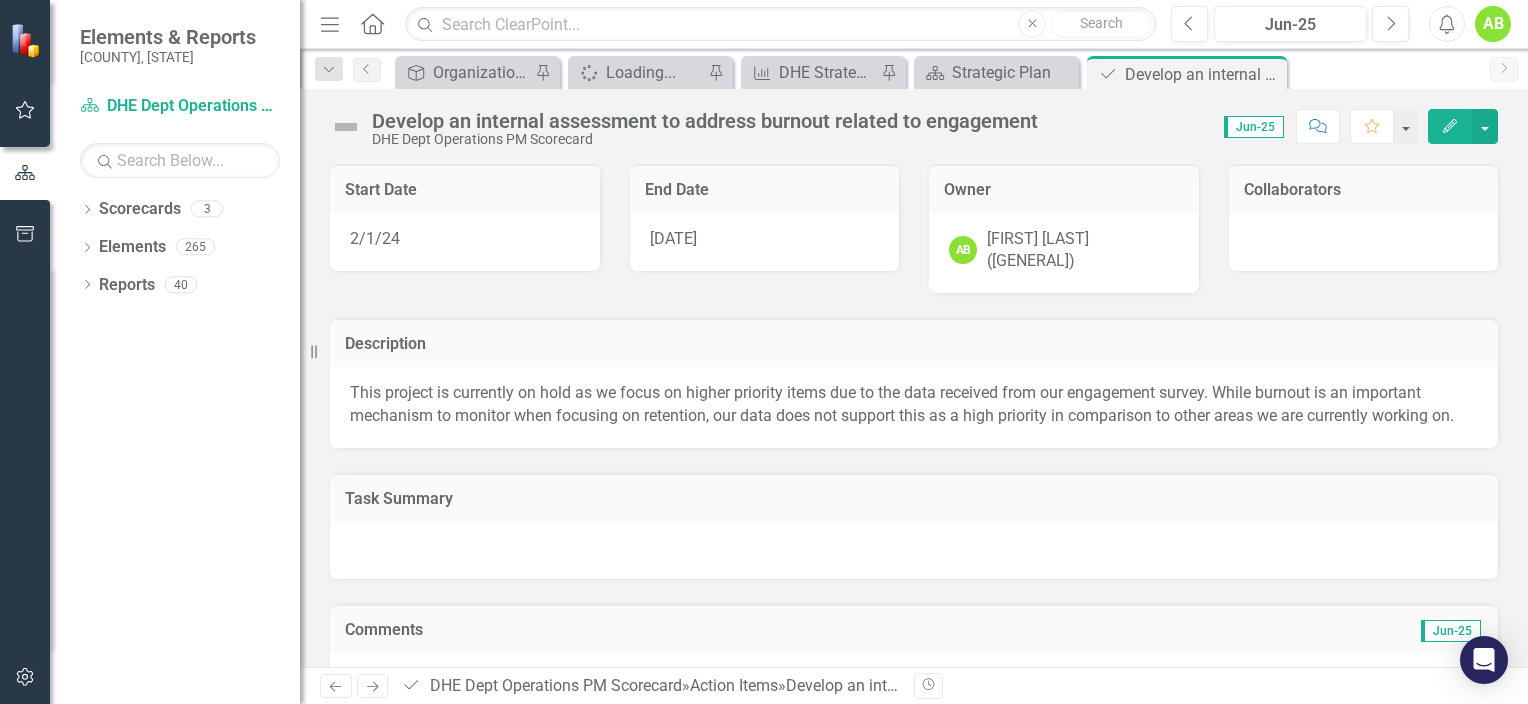 click at bounding box center [346, 127] 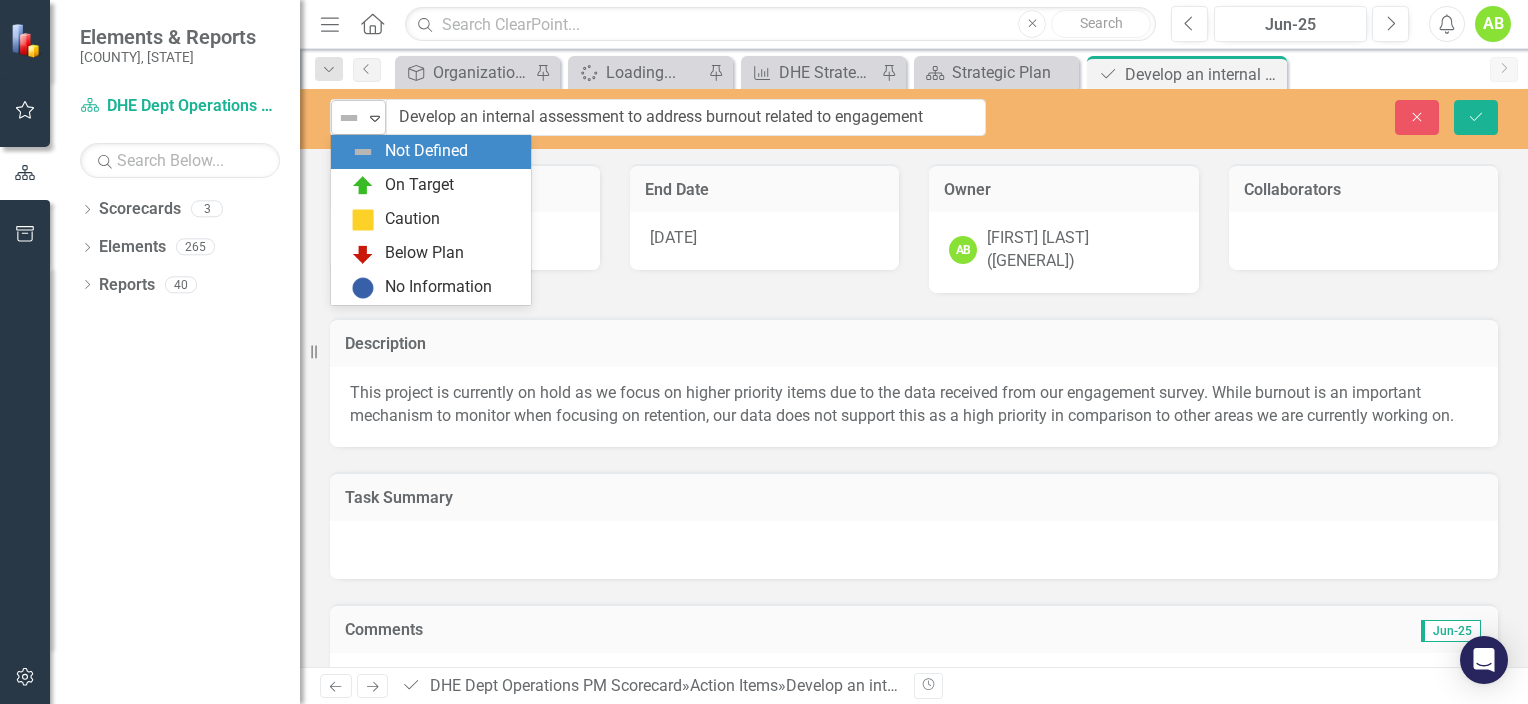 click on "Expand" 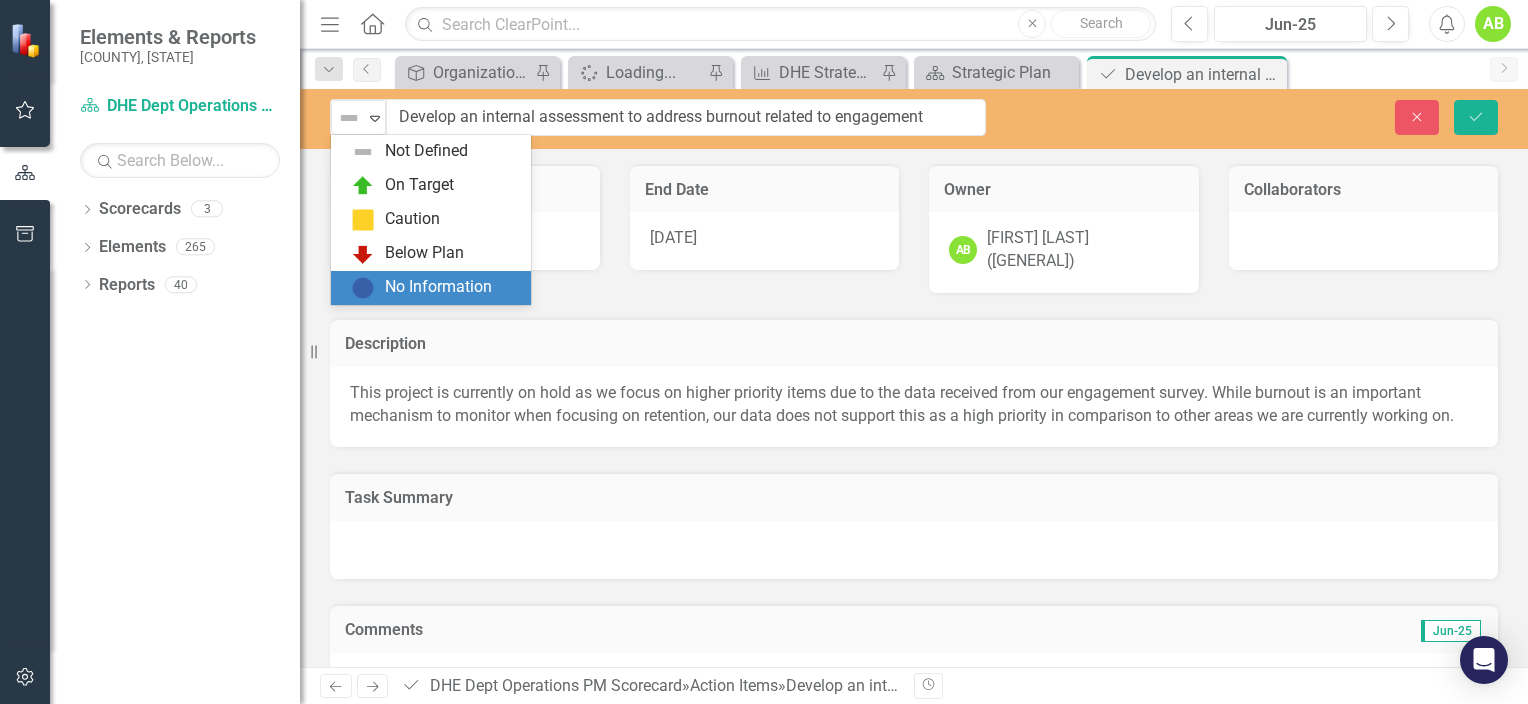 click on "No Information" at bounding box center (438, 287) 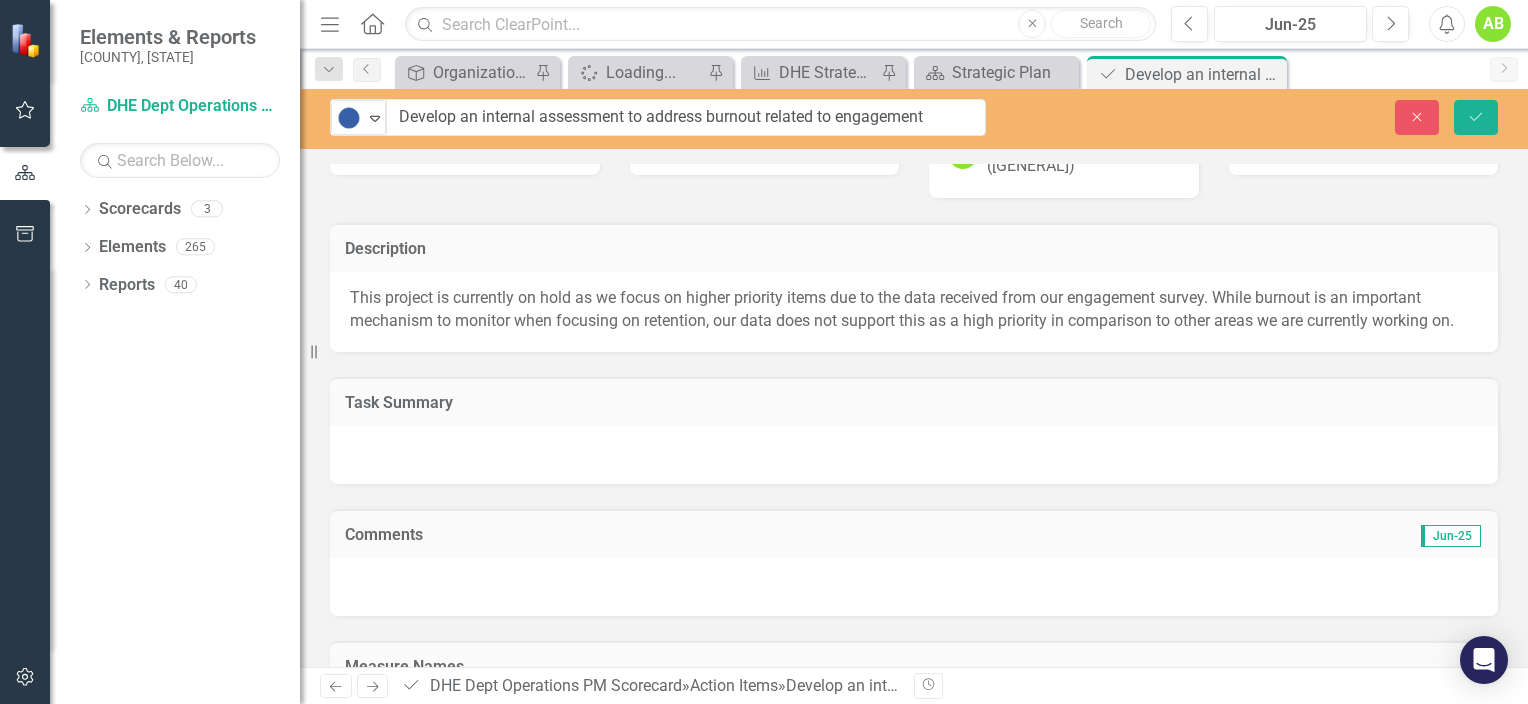 scroll, scrollTop: 246, scrollLeft: 0, axis: vertical 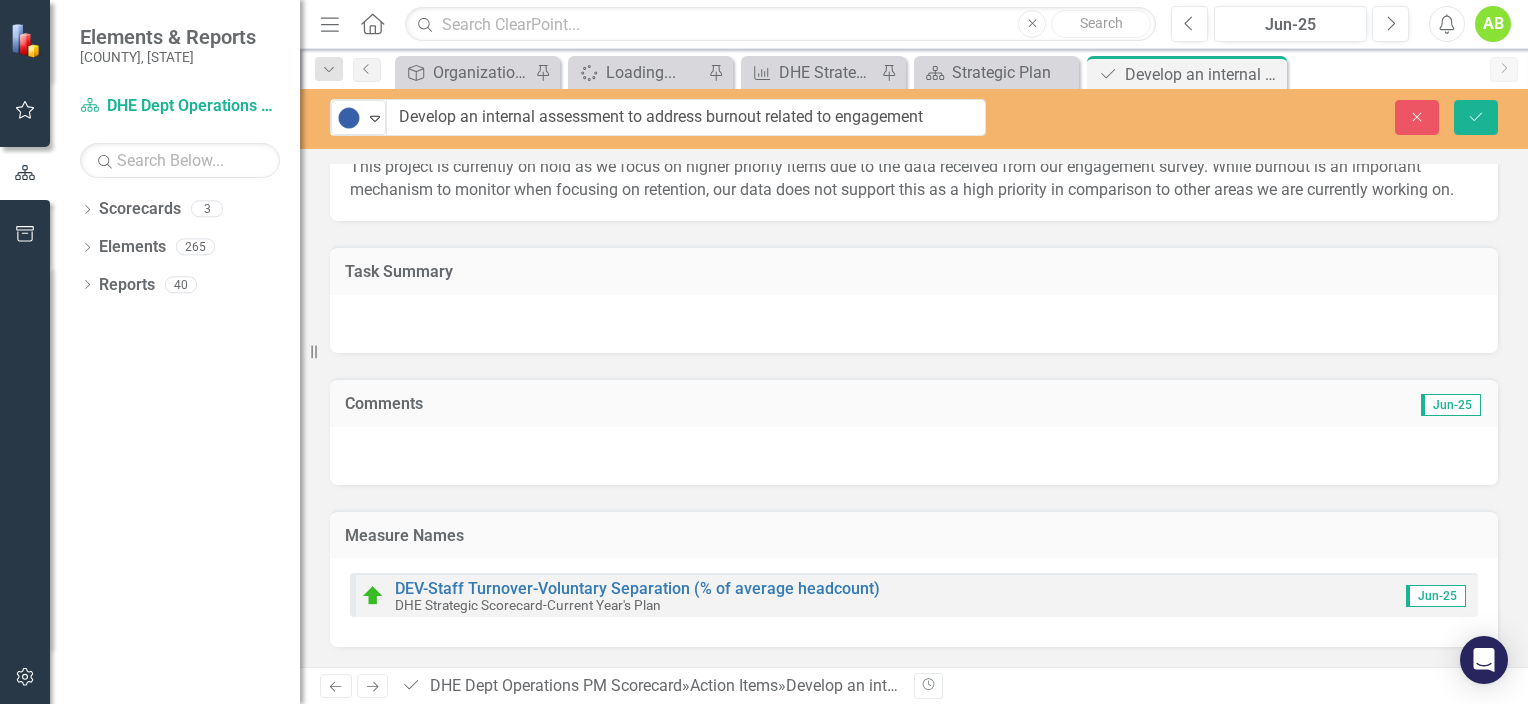 click at bounding box center [914, 456] 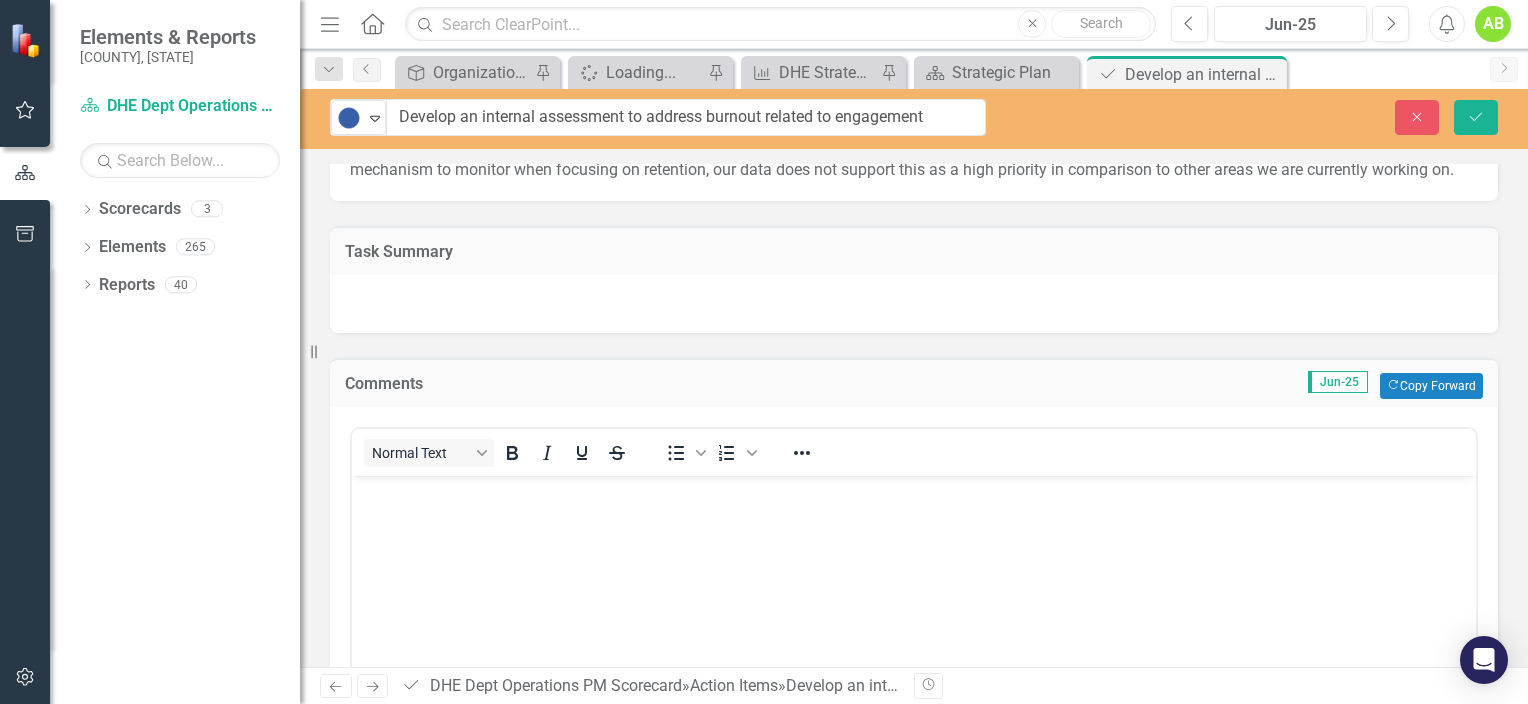 click on "Normal Text To open the popup, press Shift+Enter To open the popup, press Shift+Enter" at bounding box center (914, 624) 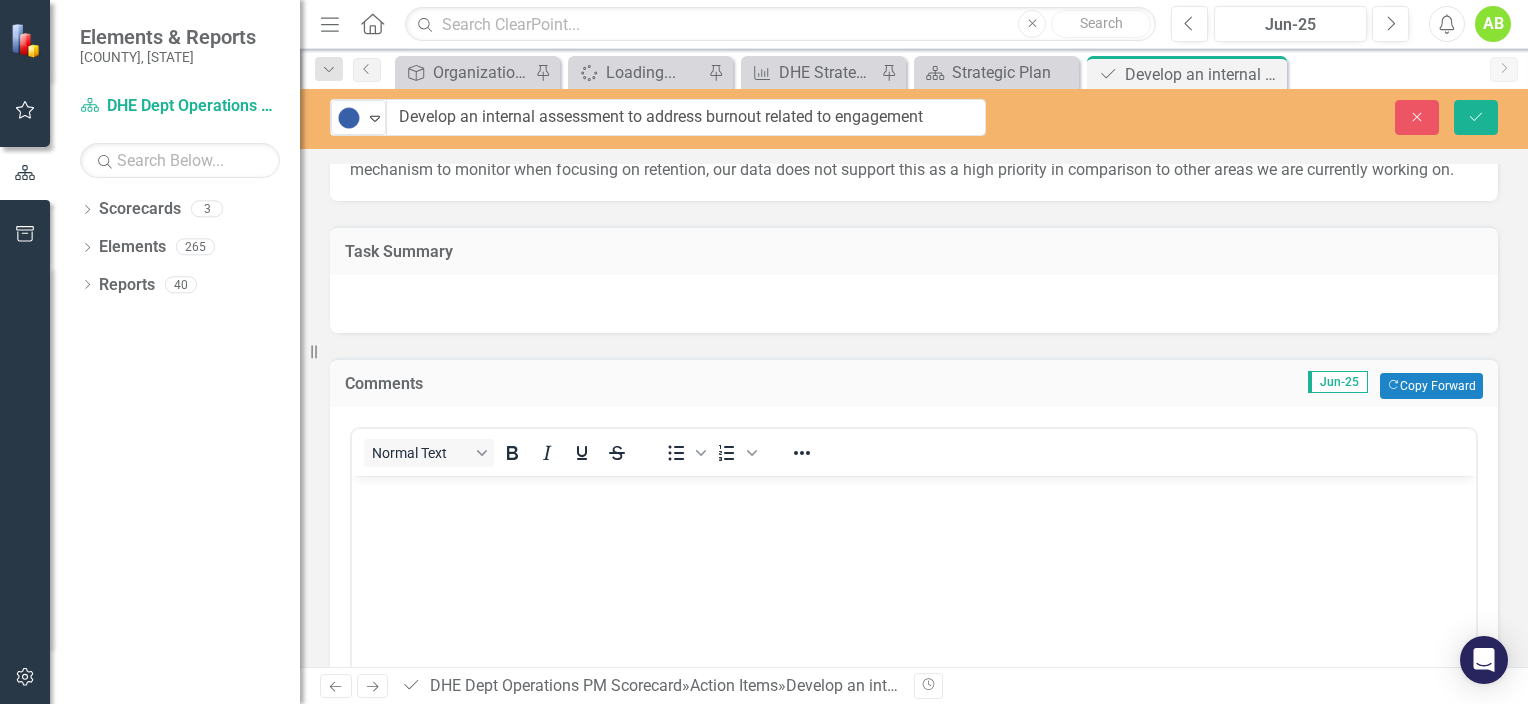 scroll, scrollTop: 0, scrollLeft: 0, axis: both 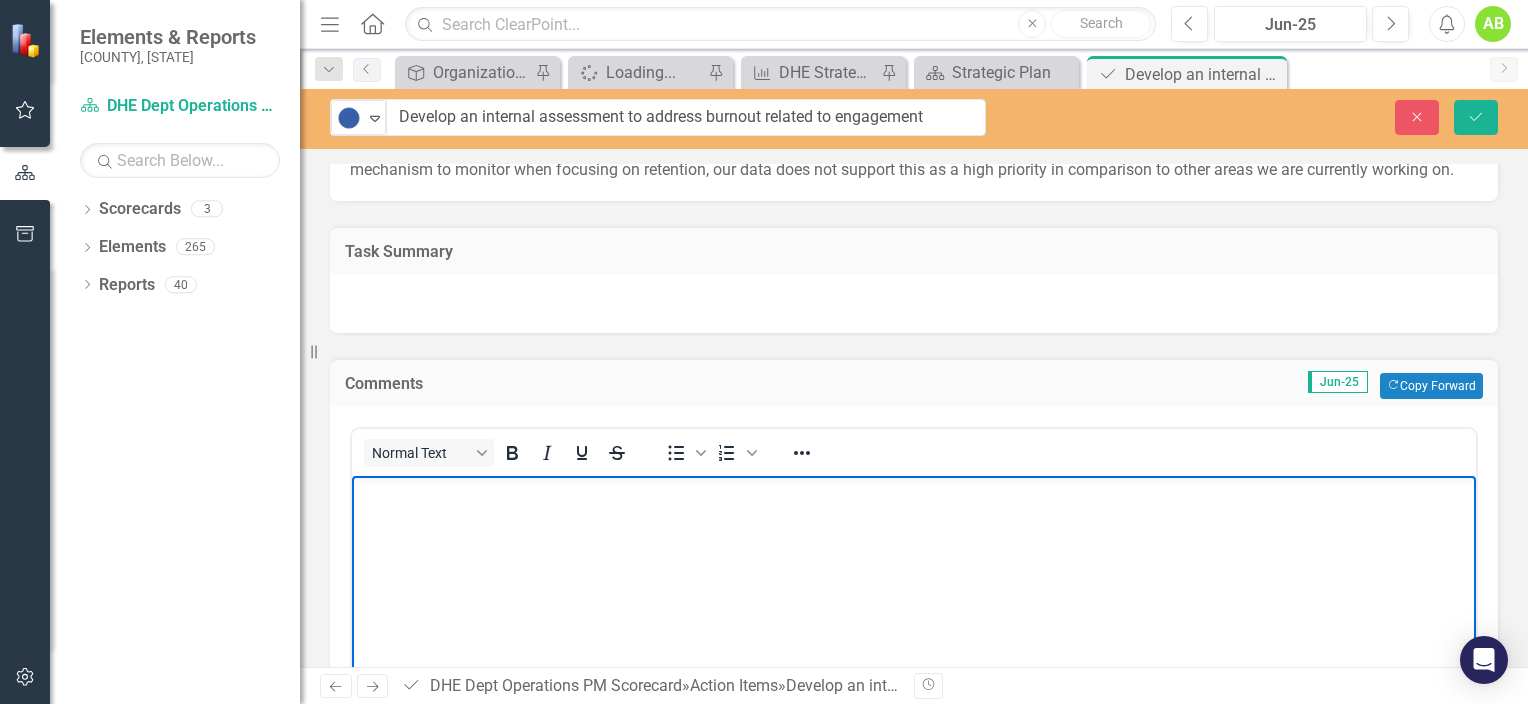 type 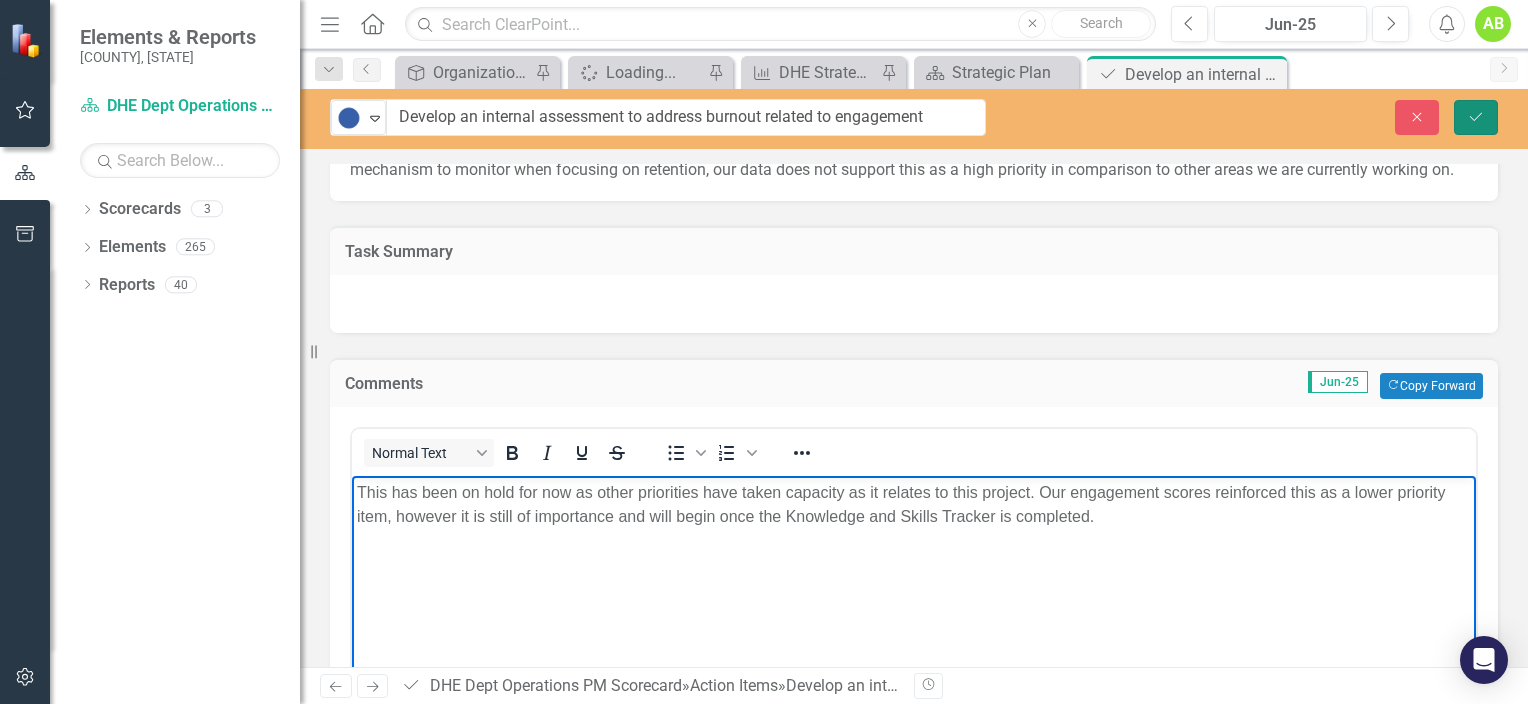 click on "Save" 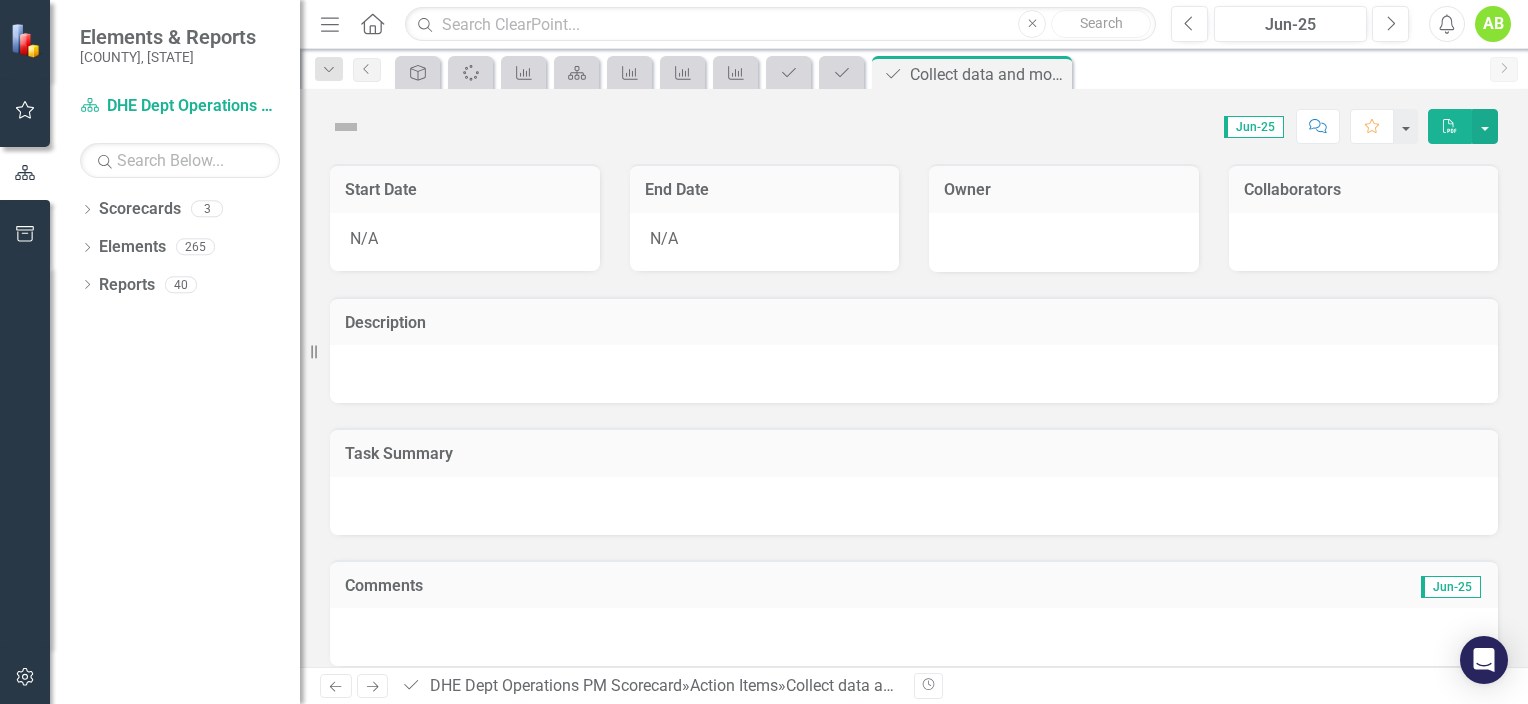 scroll, scrollTop: 0, scrollLeft: 0, axis: both 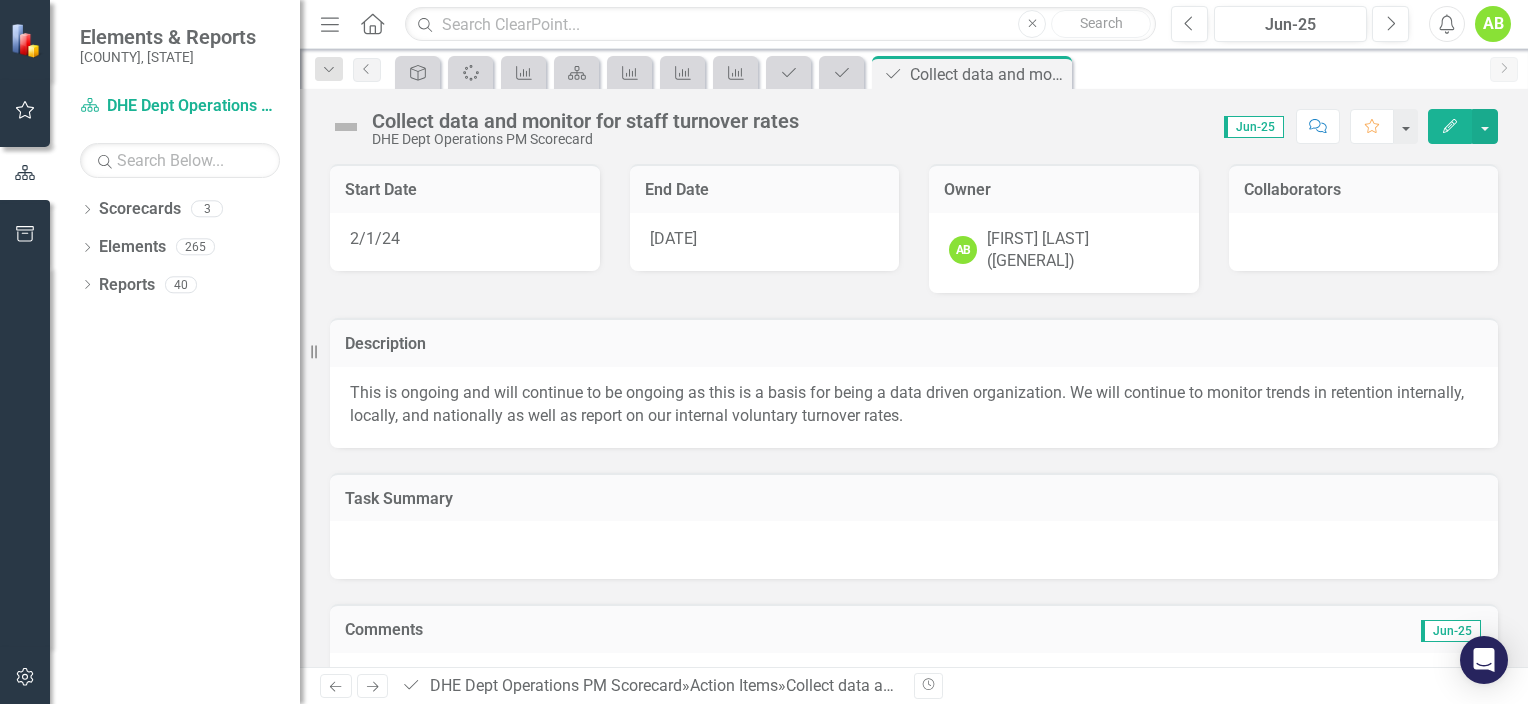 click at bounding box center (346, 127) 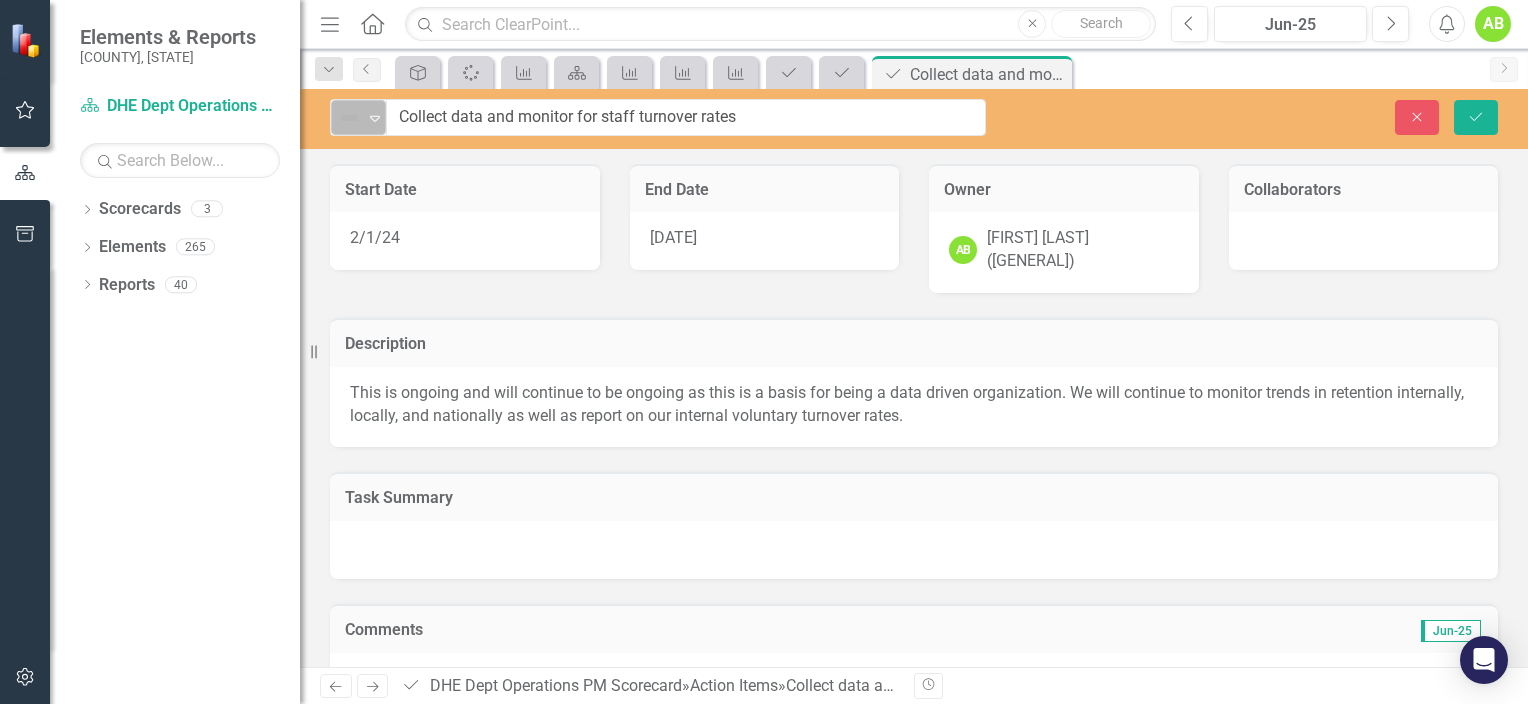 click on "Expand" at bounding box center [375, 117] 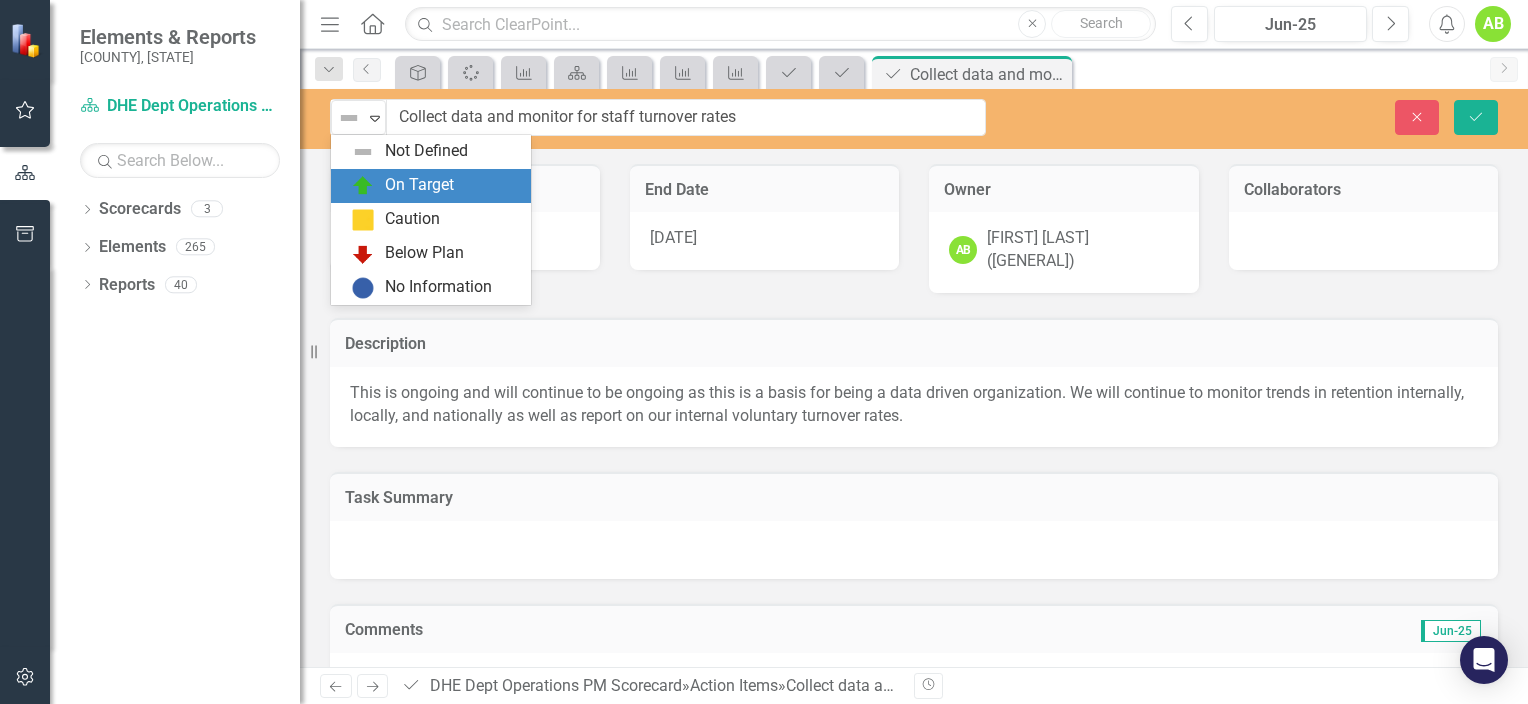 click on "On Target" at bounding box center (419, 185) 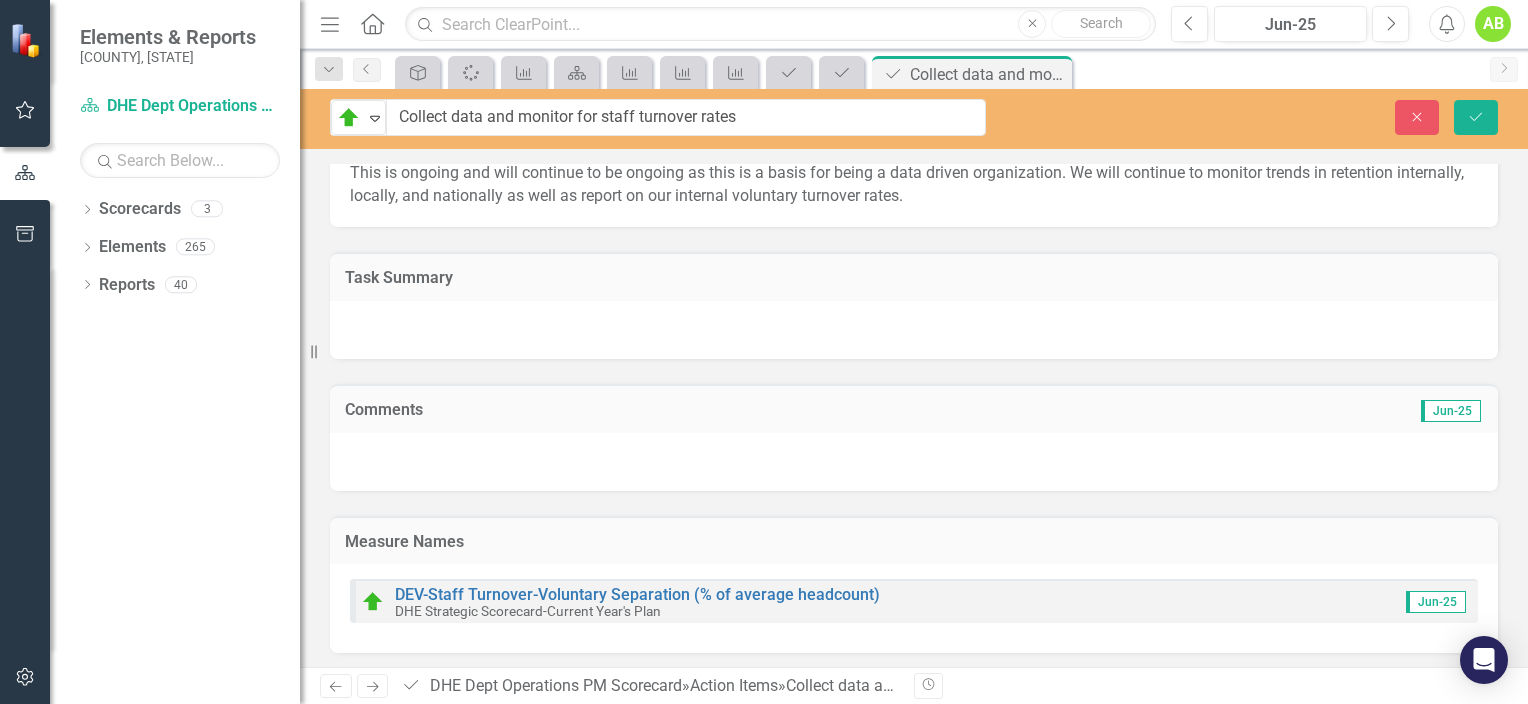 scroll, scrollTop: 223, scrollLeft: 0, axis: vertical 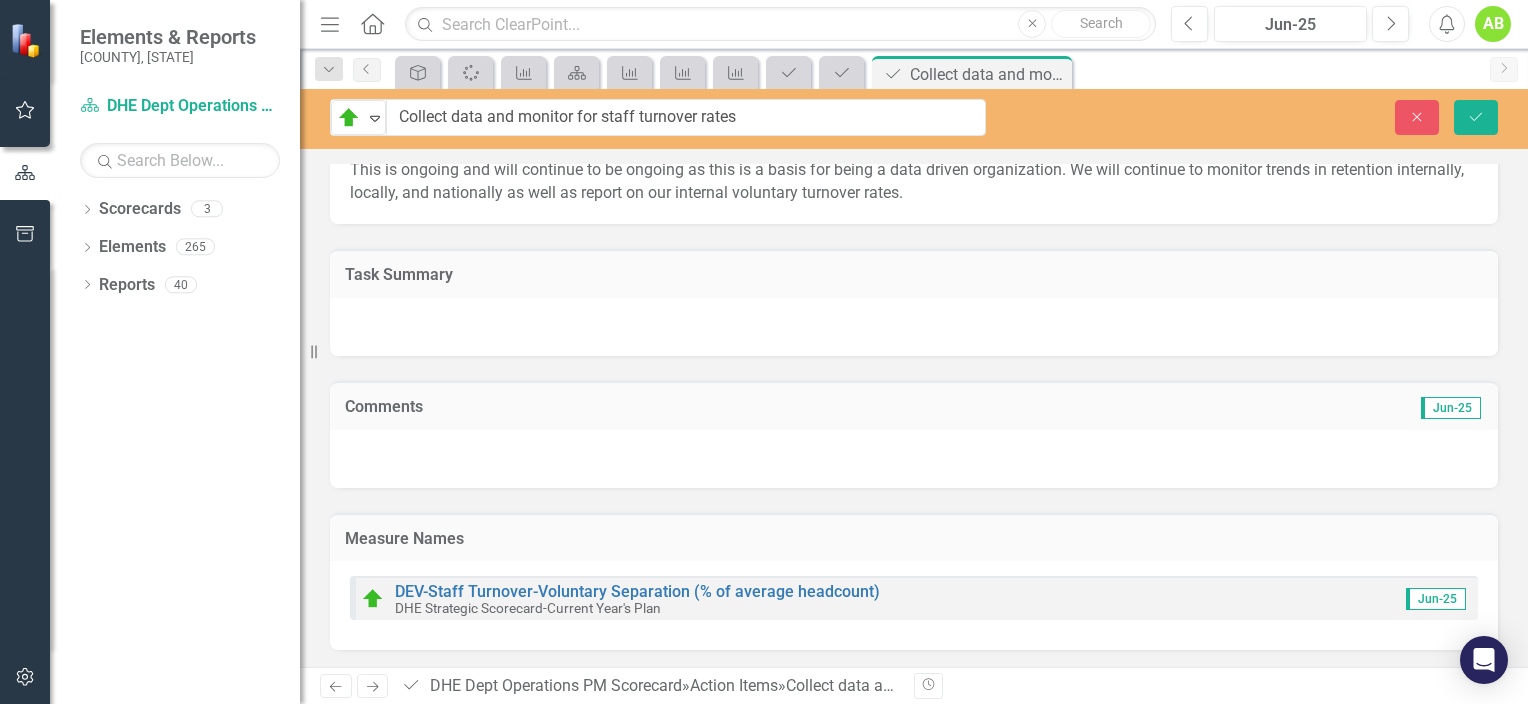 click at bounding box center (914, 459) 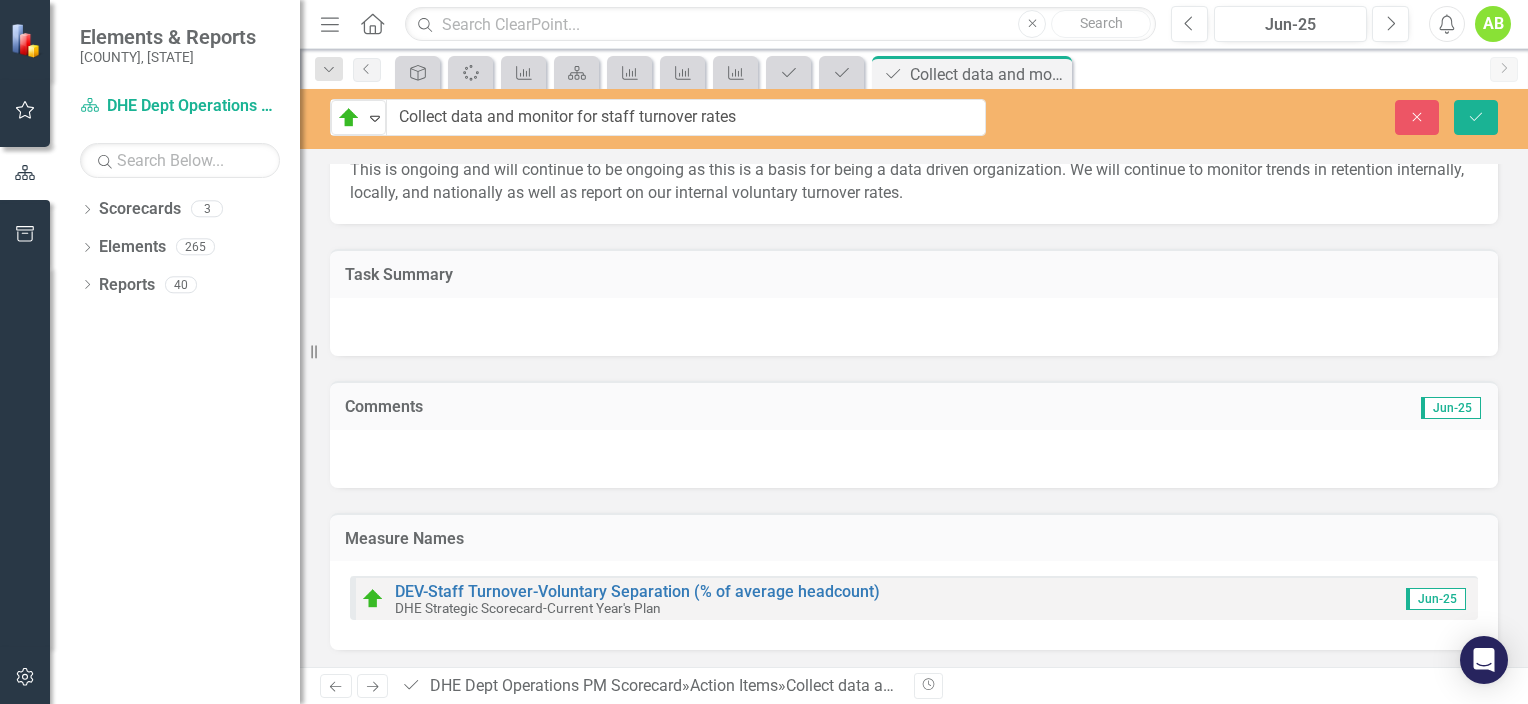 click at bounding box center (914, 459) 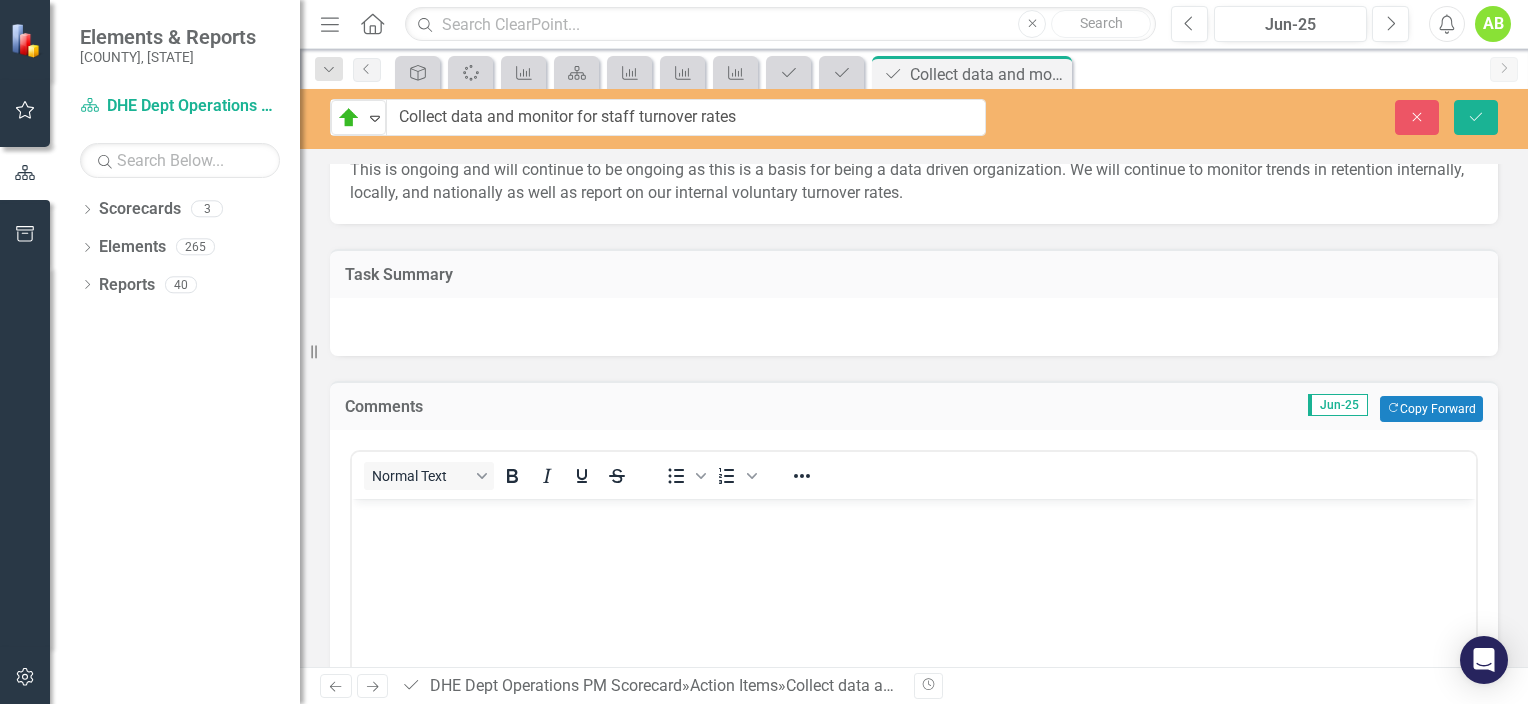 scroll, scrollTop: 0, scrollLeft: 0, axis: both 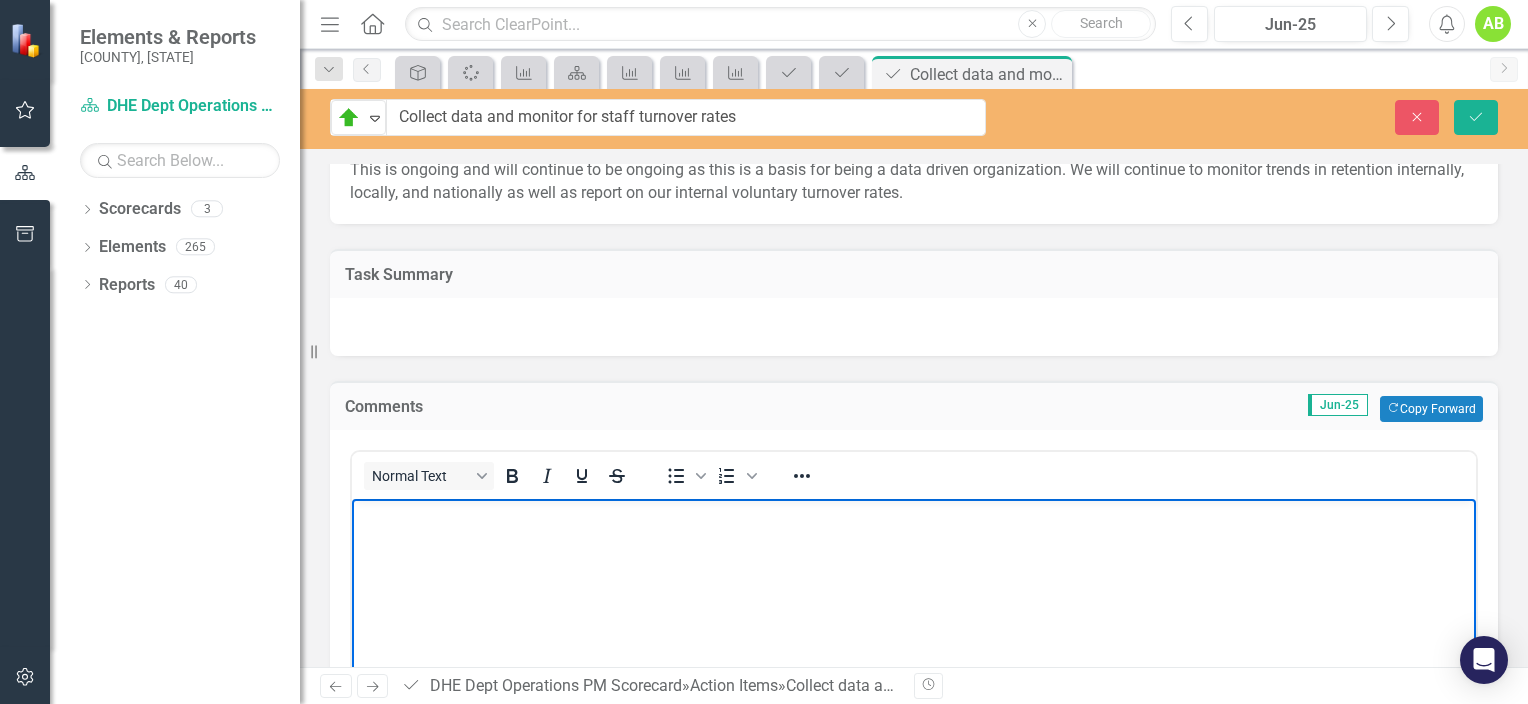 click at bounding box center (914, 516) 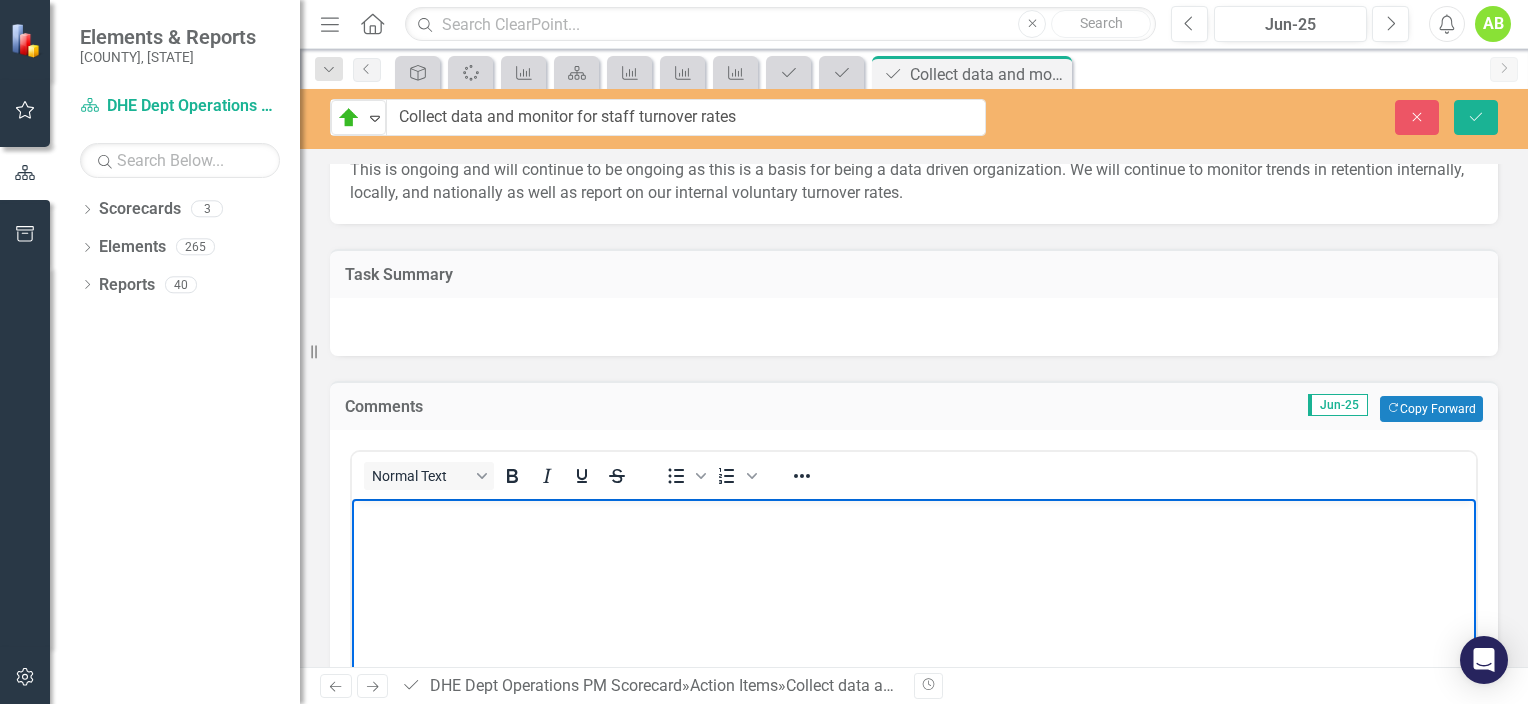 type 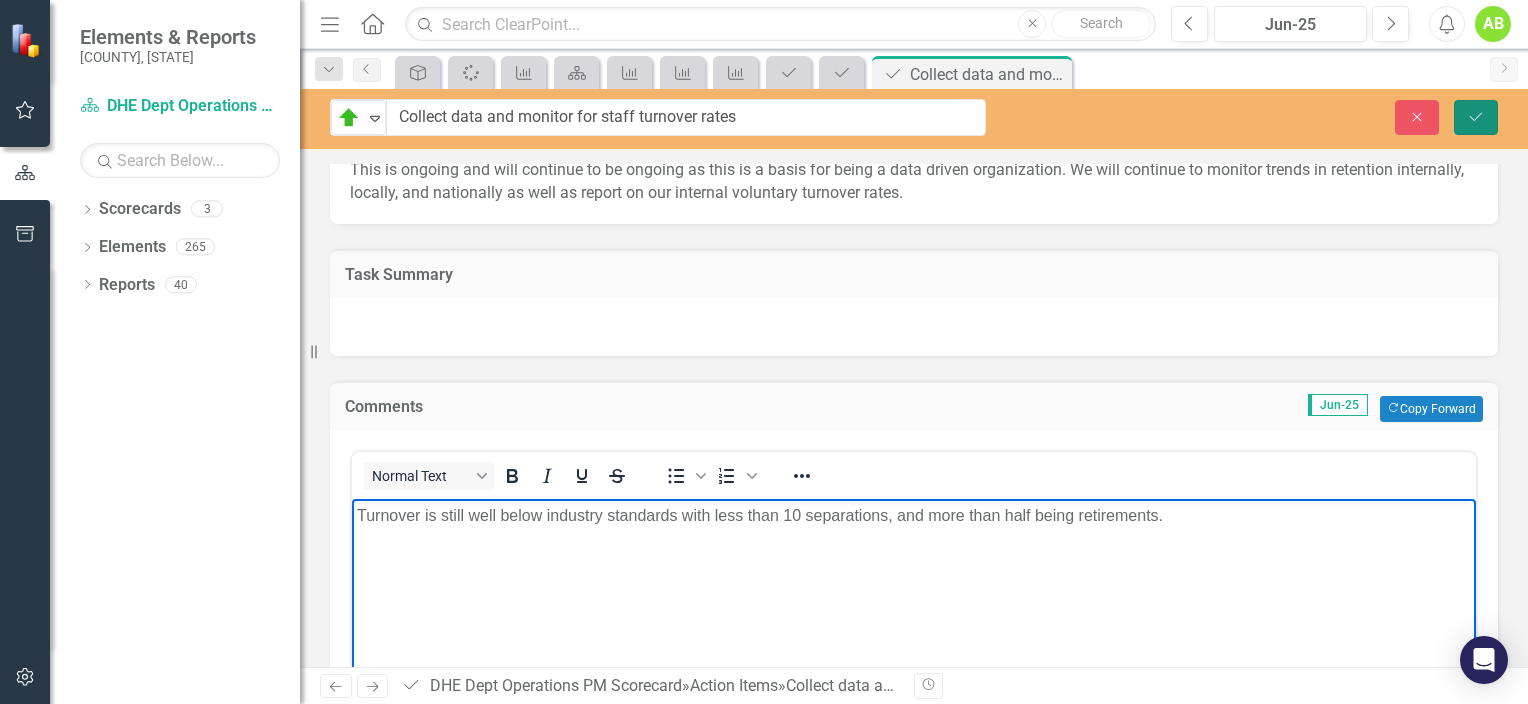click on "Save" 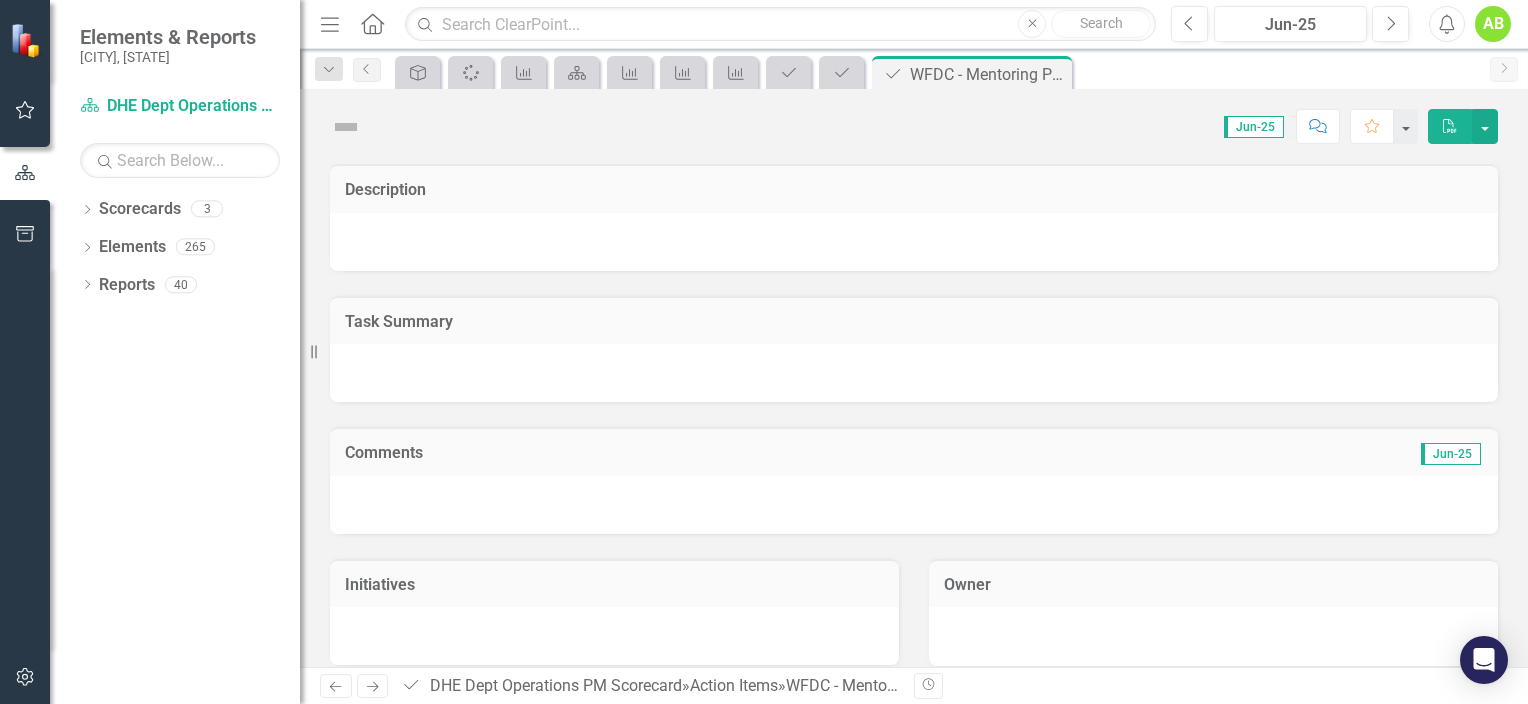 scroll, scrollTop: 0, scrollLeft: 0, axis: both 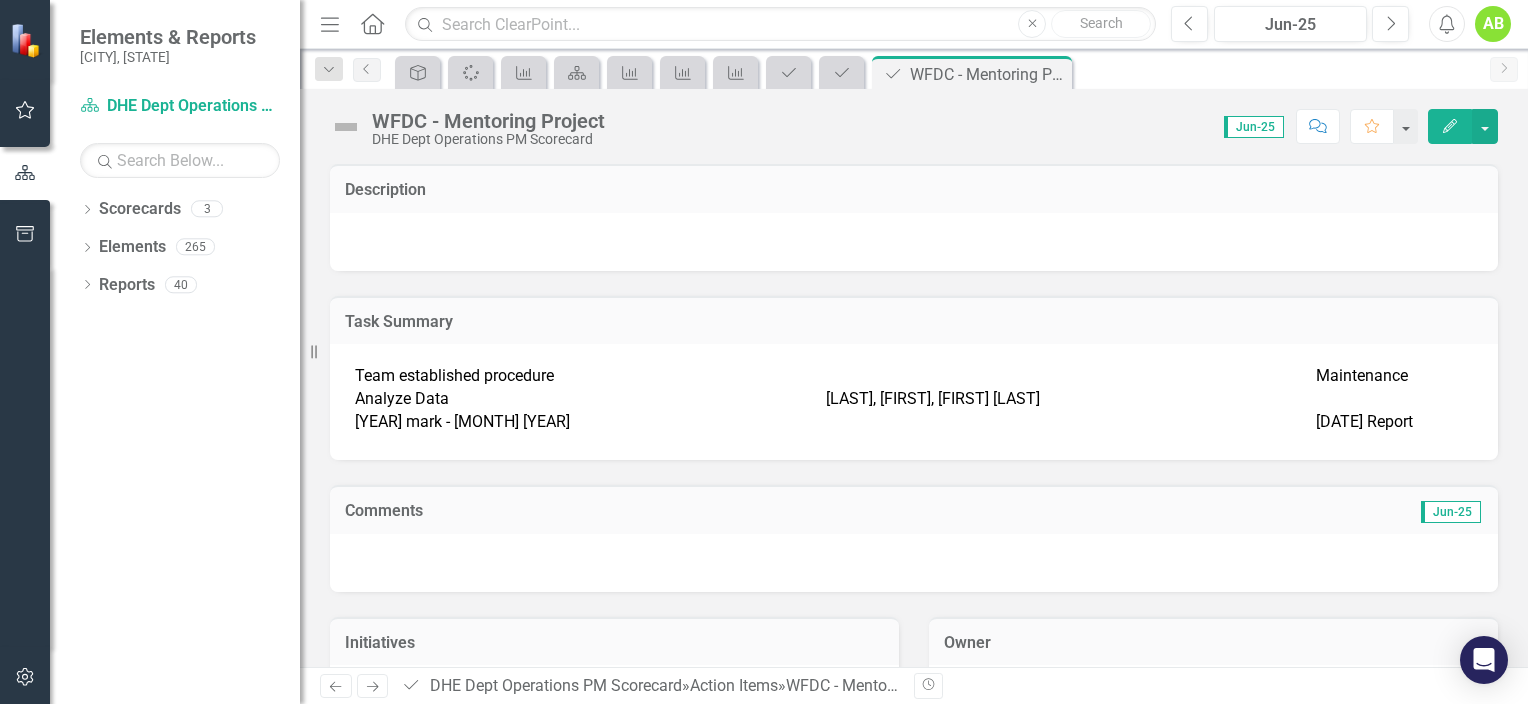click at bounding box center (346, 127) 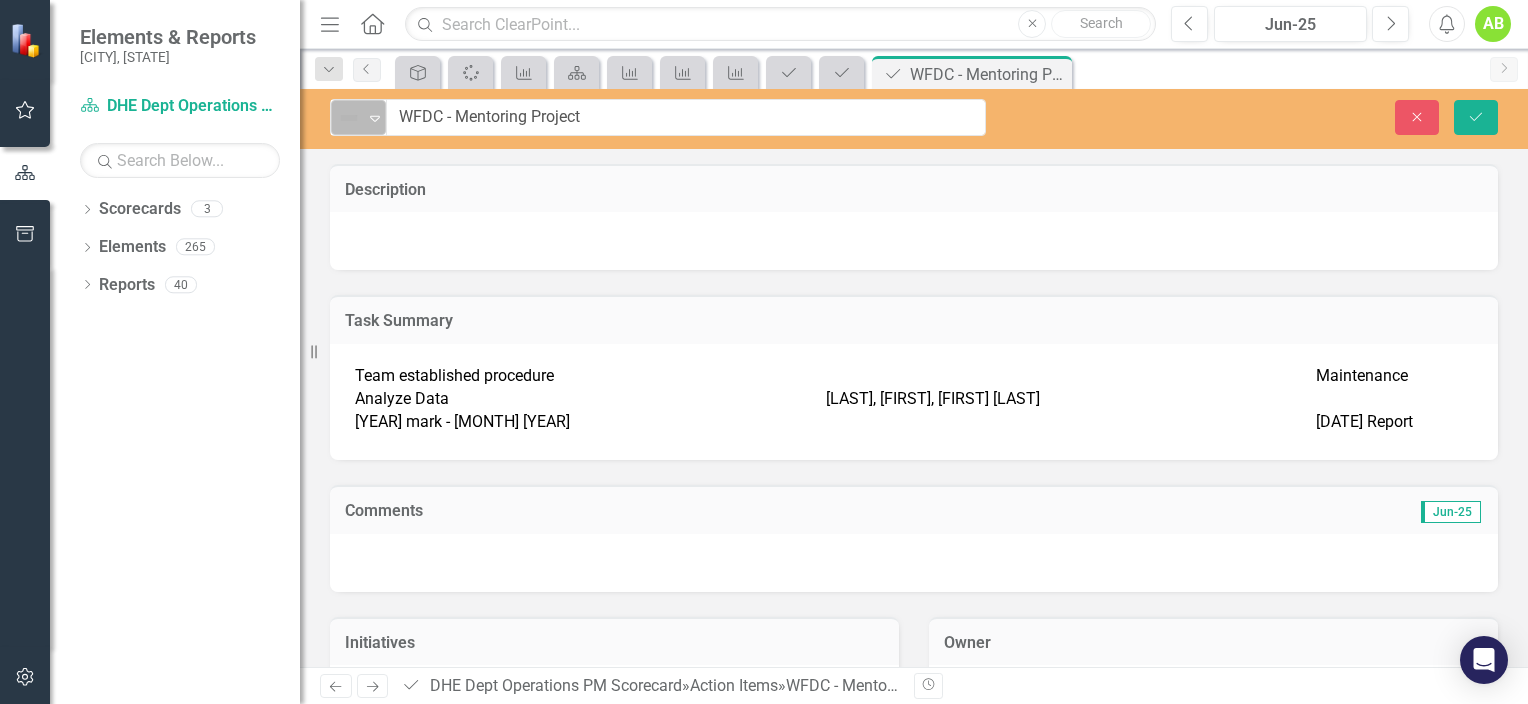 click on "Expand" 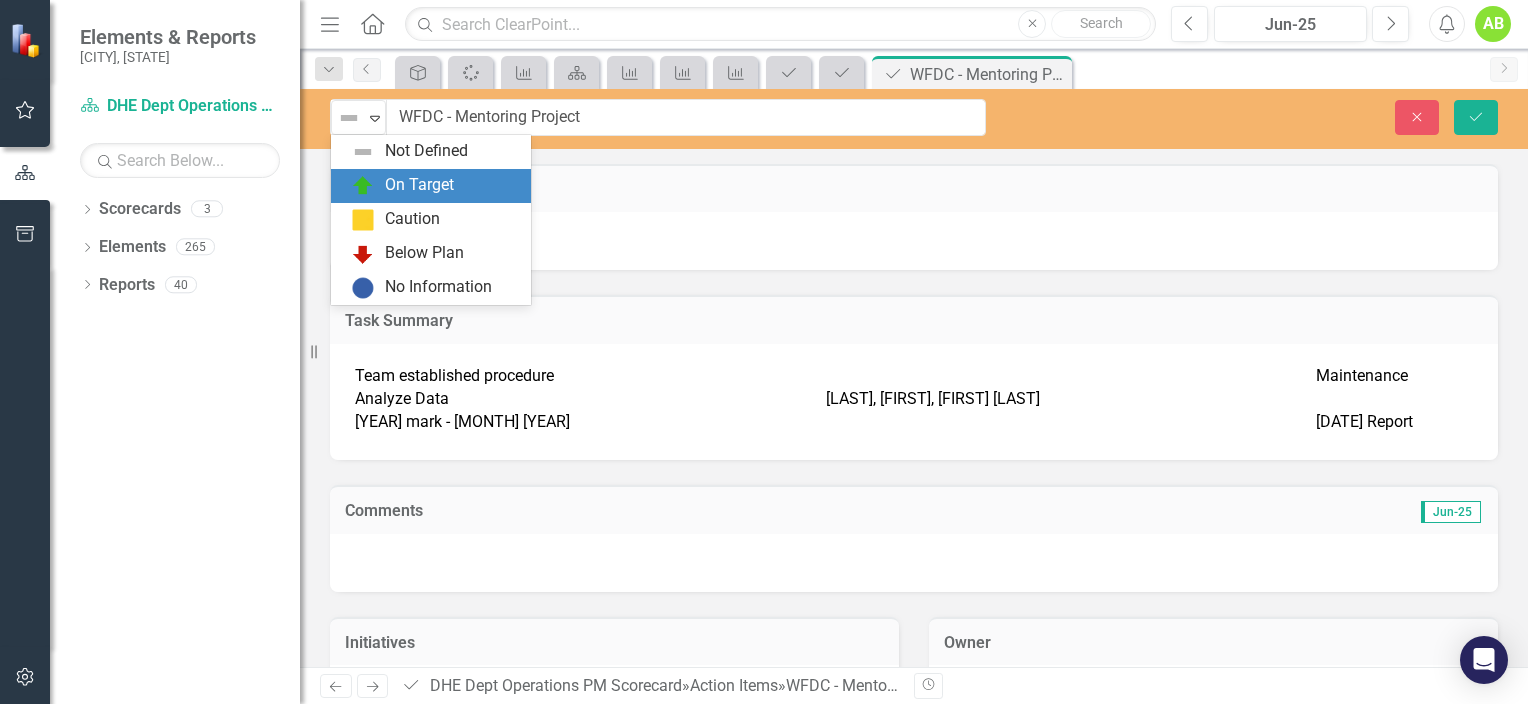 click on "On Target" at bounding box center [419, 185] 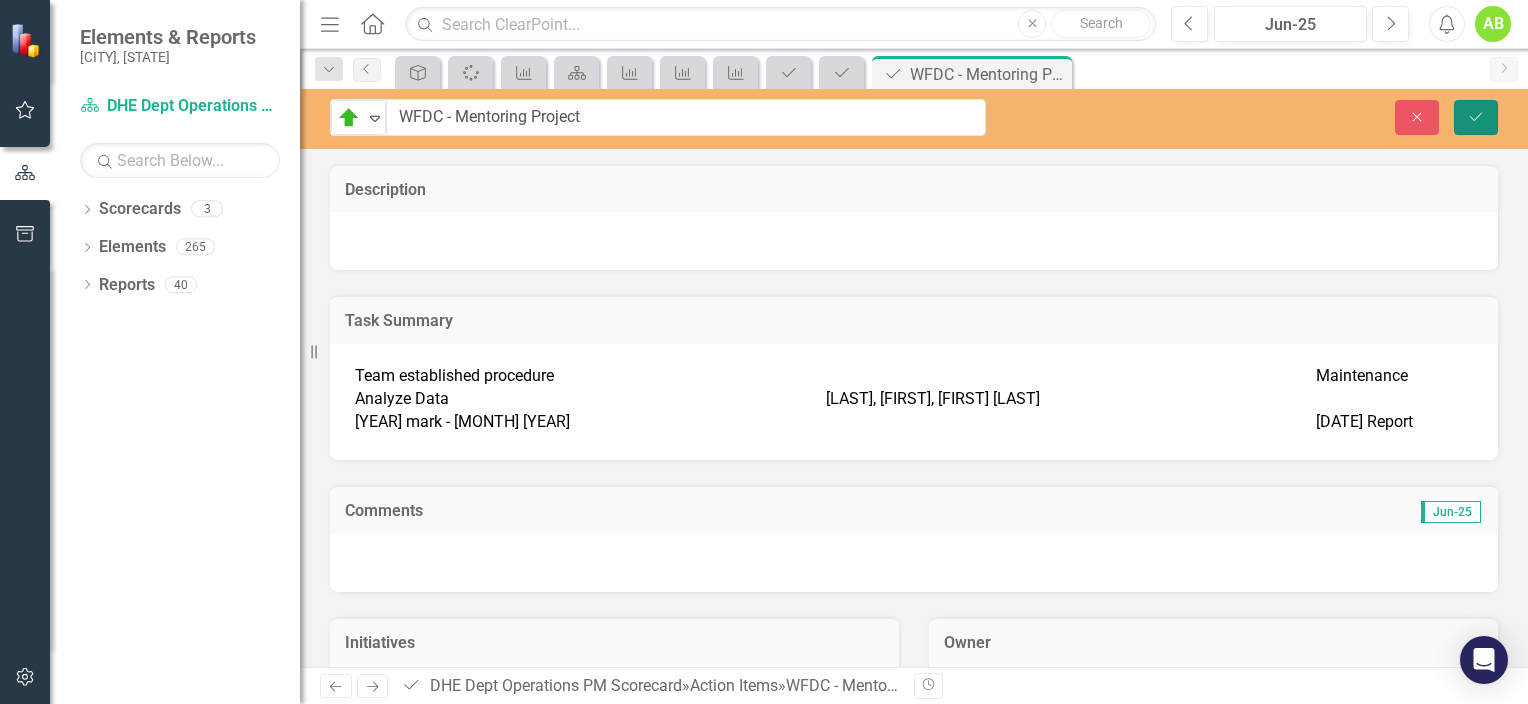click on "Save" at bounding box center [1476, 117] 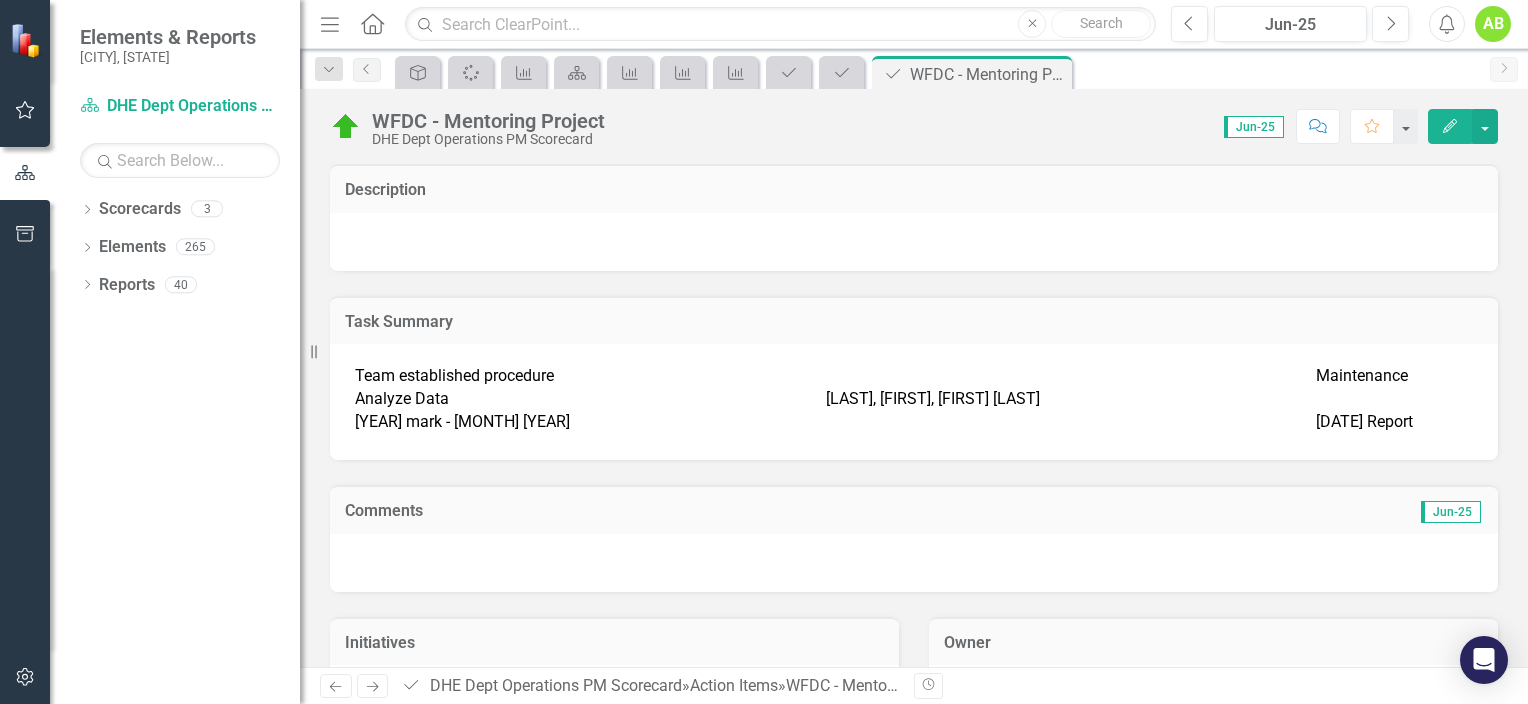 click at bounding box center [914, 563] 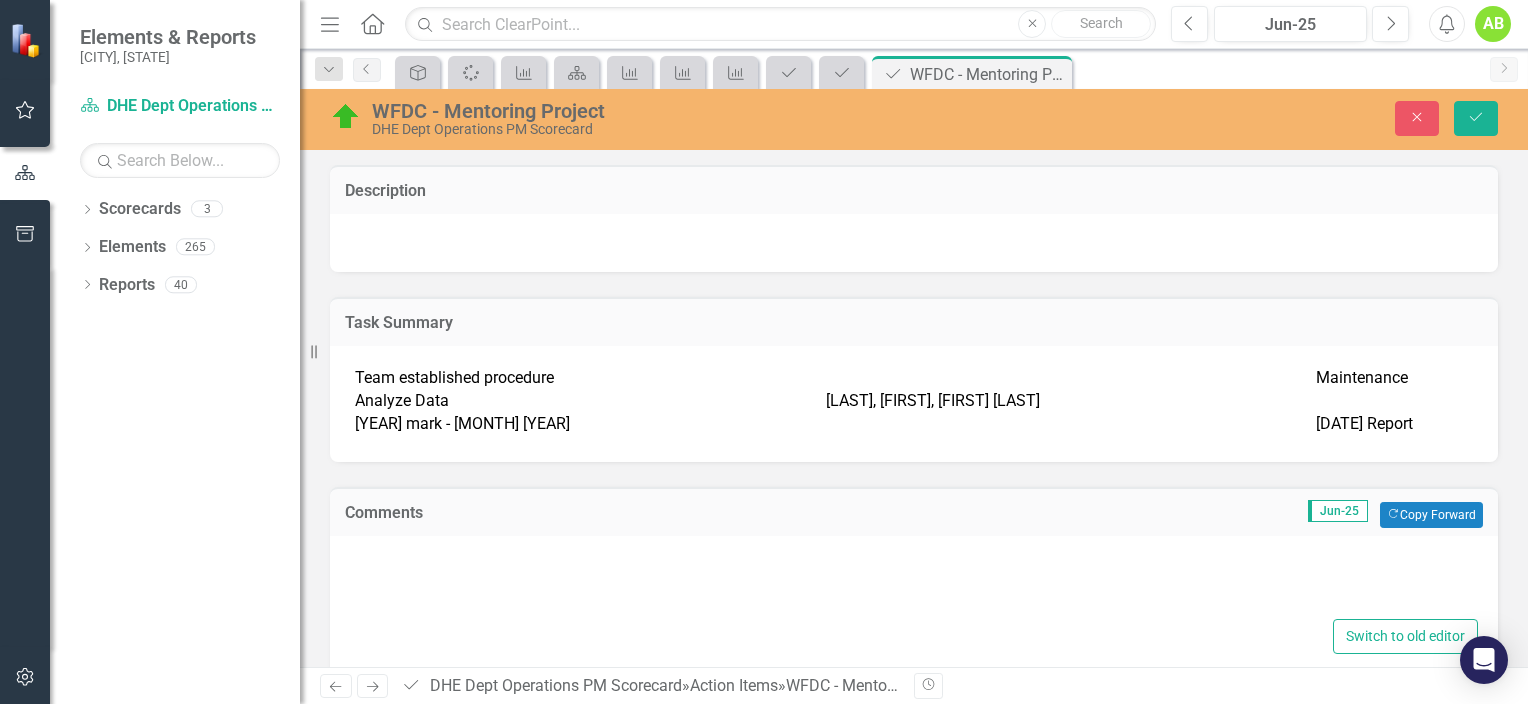 click at bounding box center (914, 583) 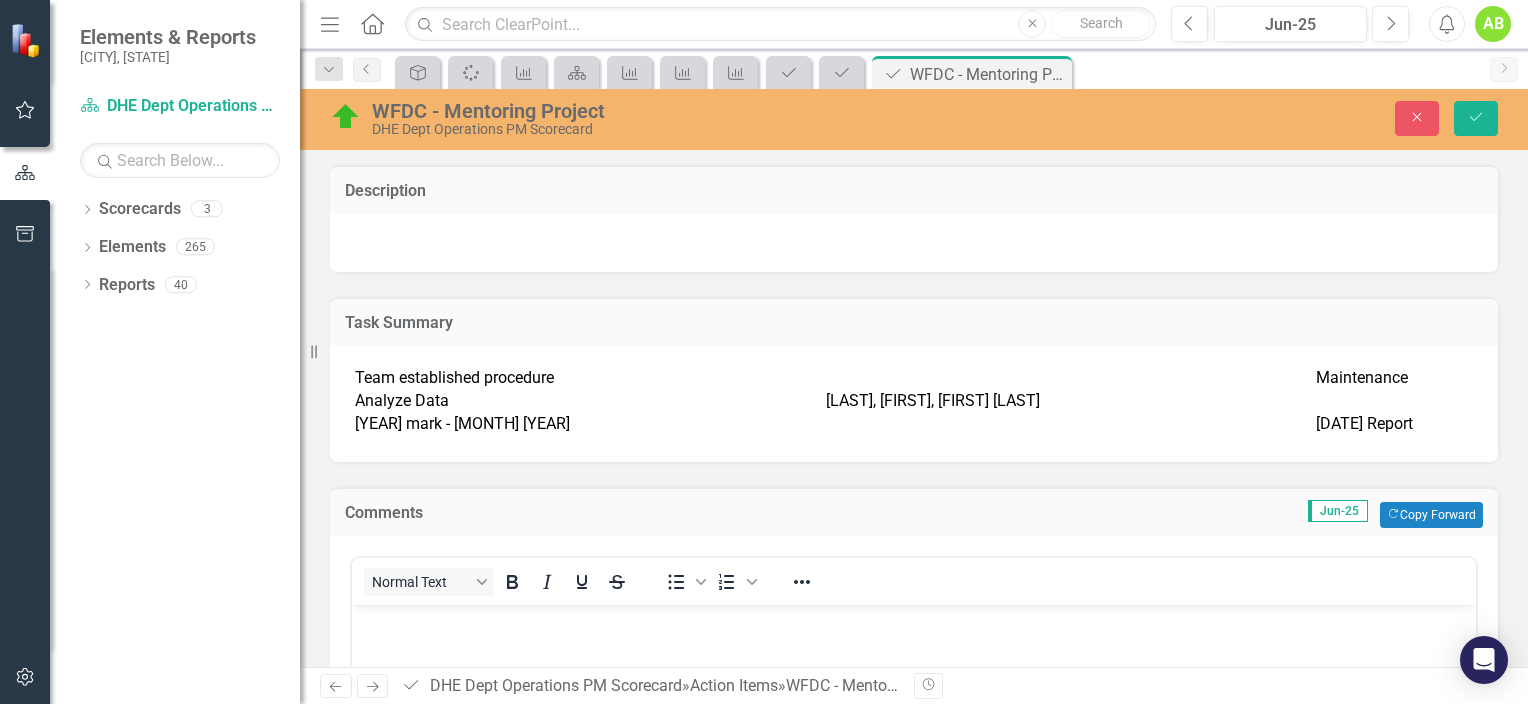 scroll, scrollTop: 0, scrollLeft: 0, axis: both 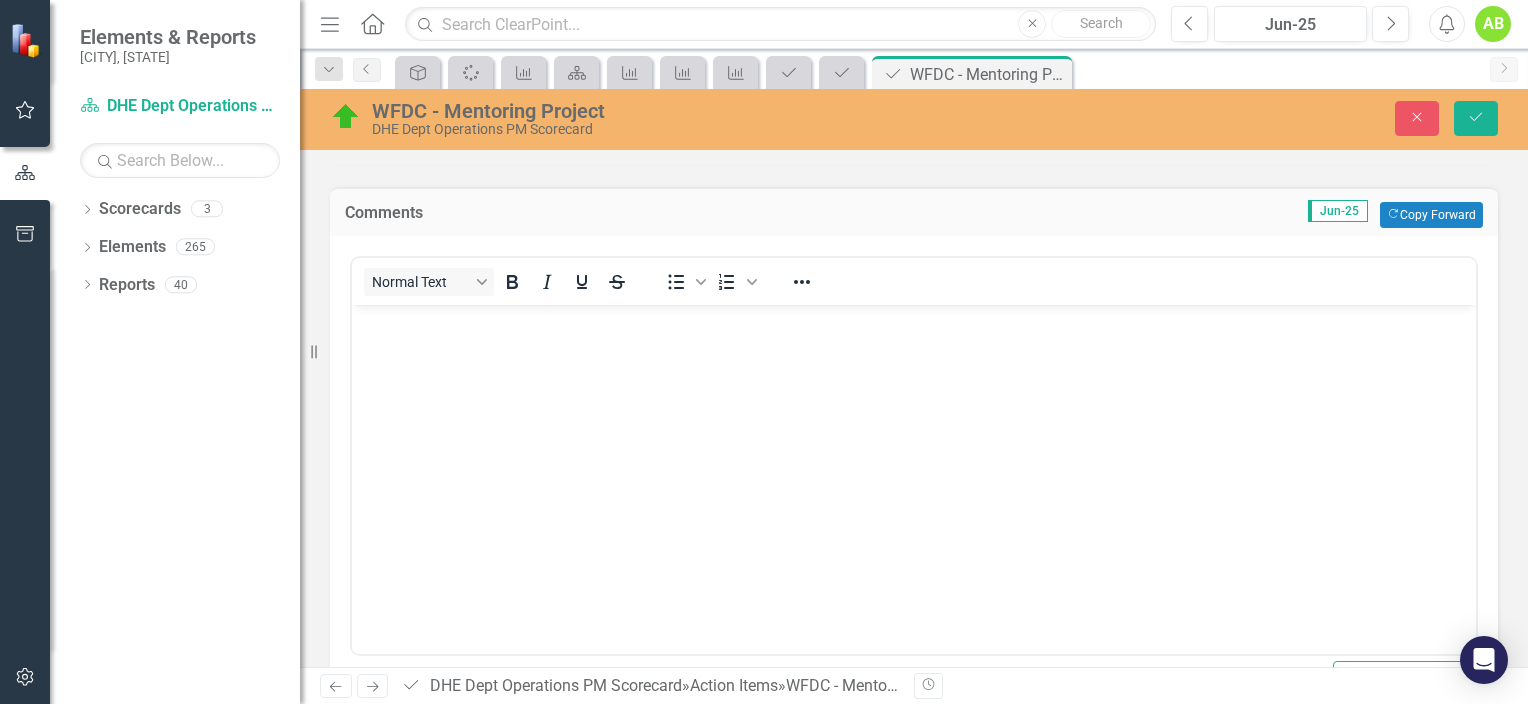 click at bounding box center (914, 454) 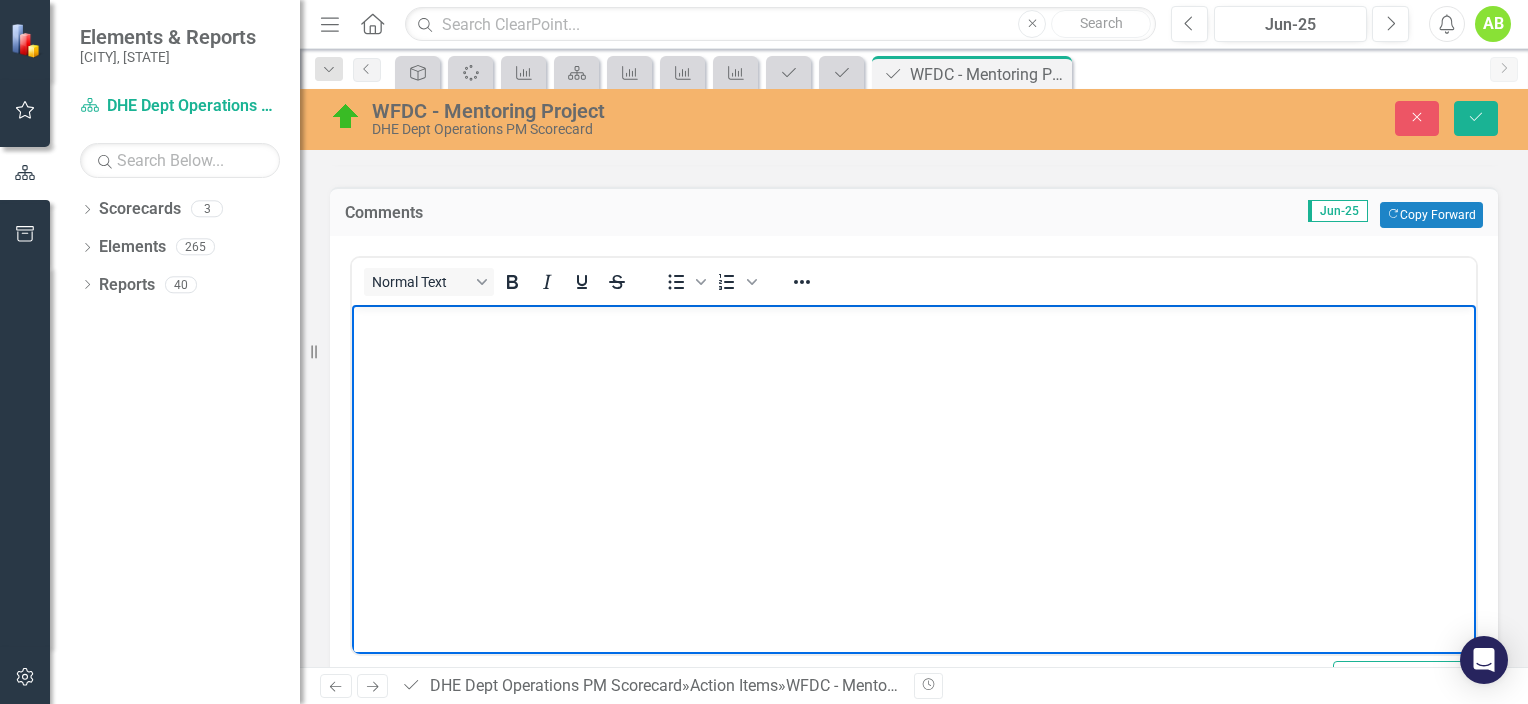 type 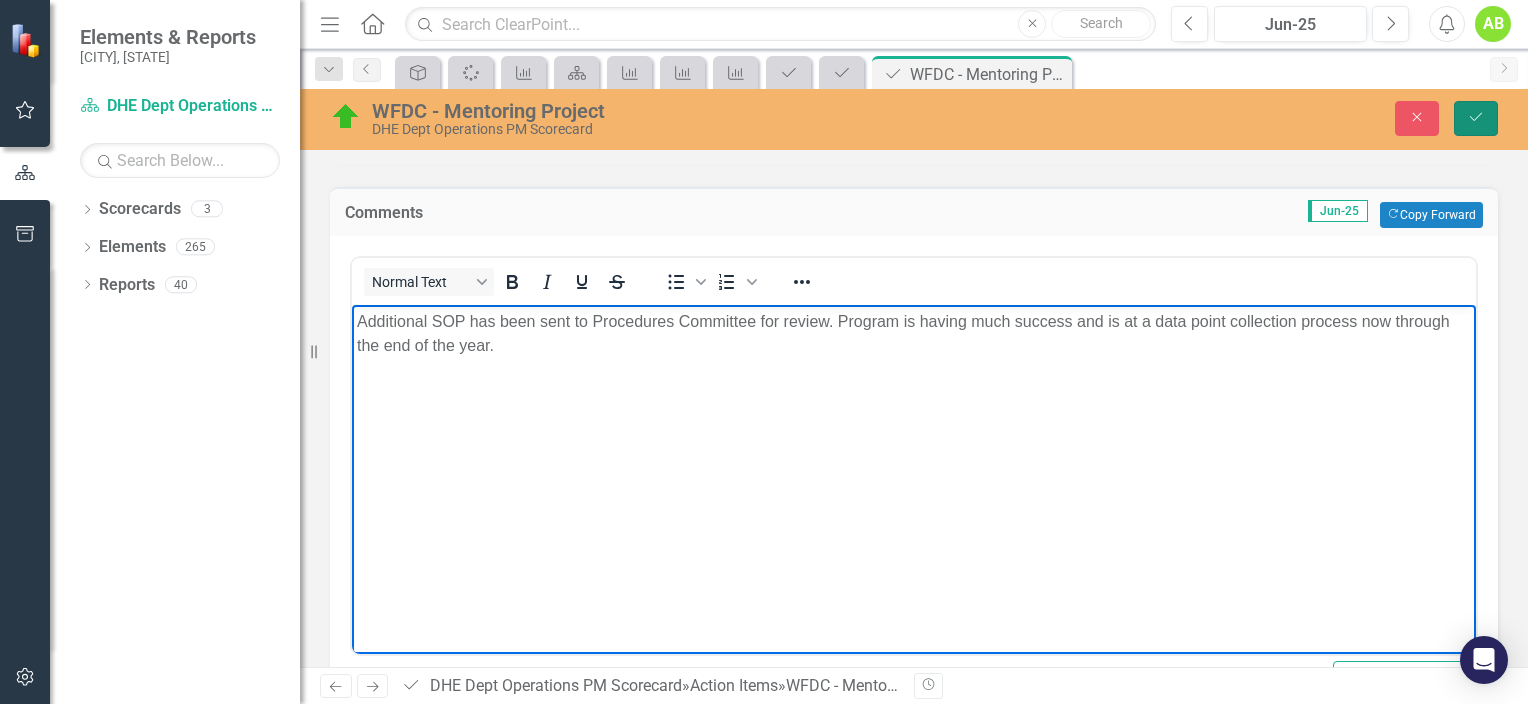 click on "Save" 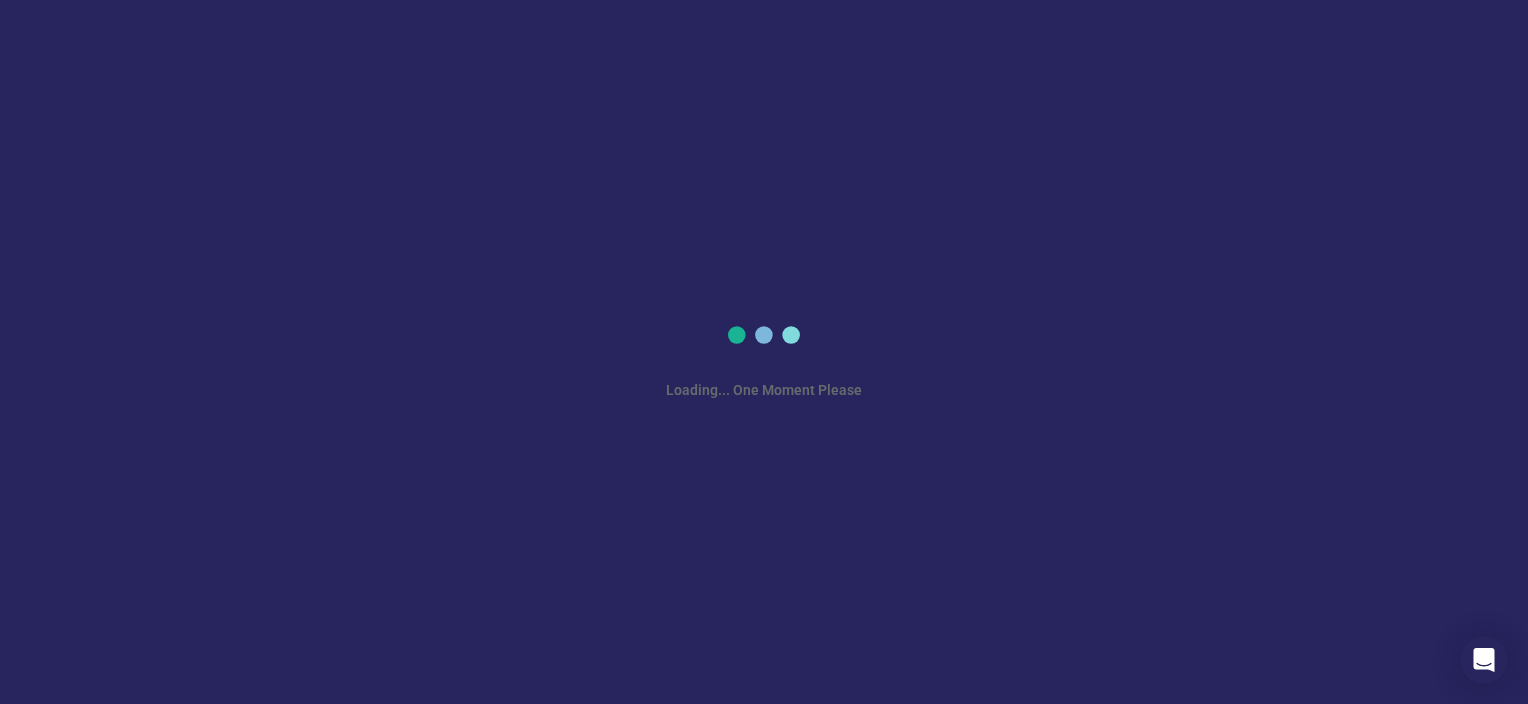 scroll, scrollTop: 0, scrollLeft: 0, axis: both 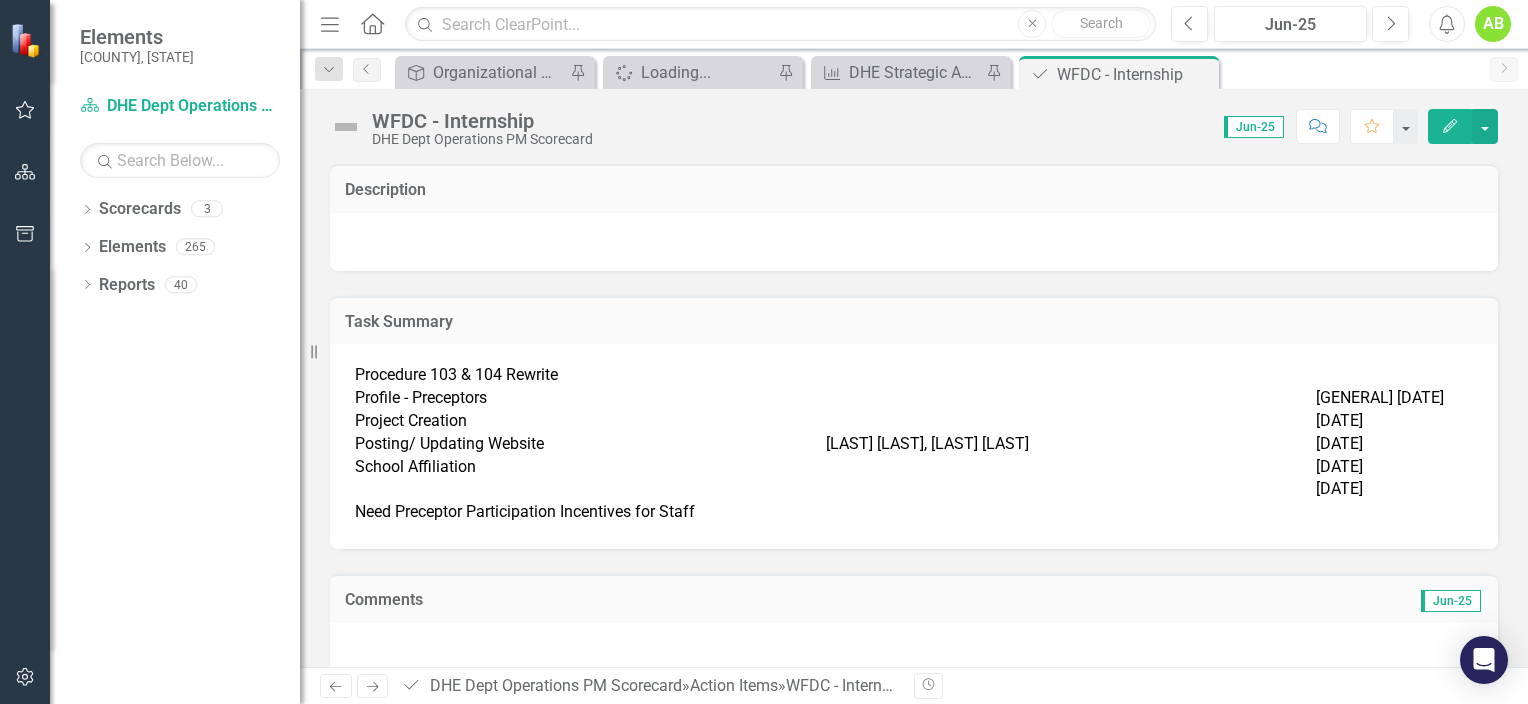 click at bounding box center [346, 127] 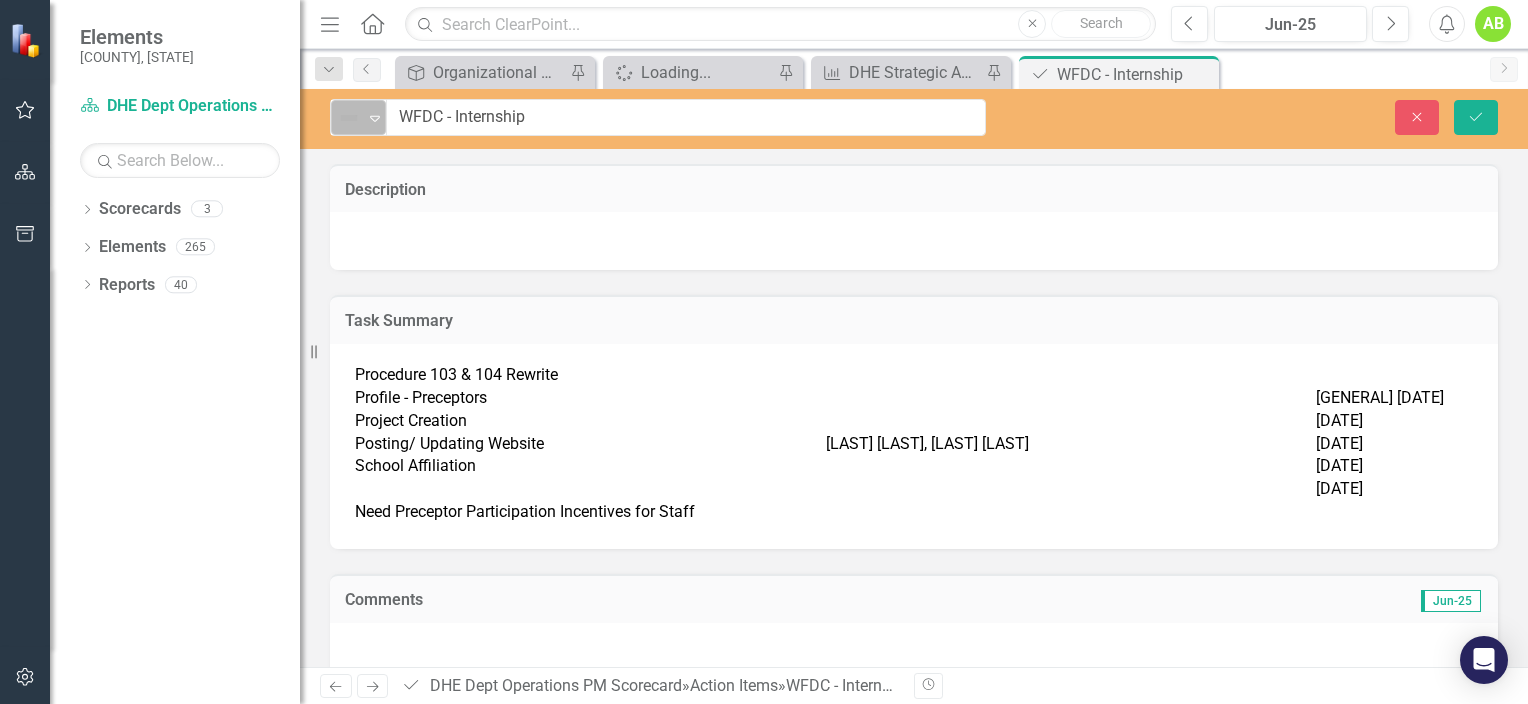 click 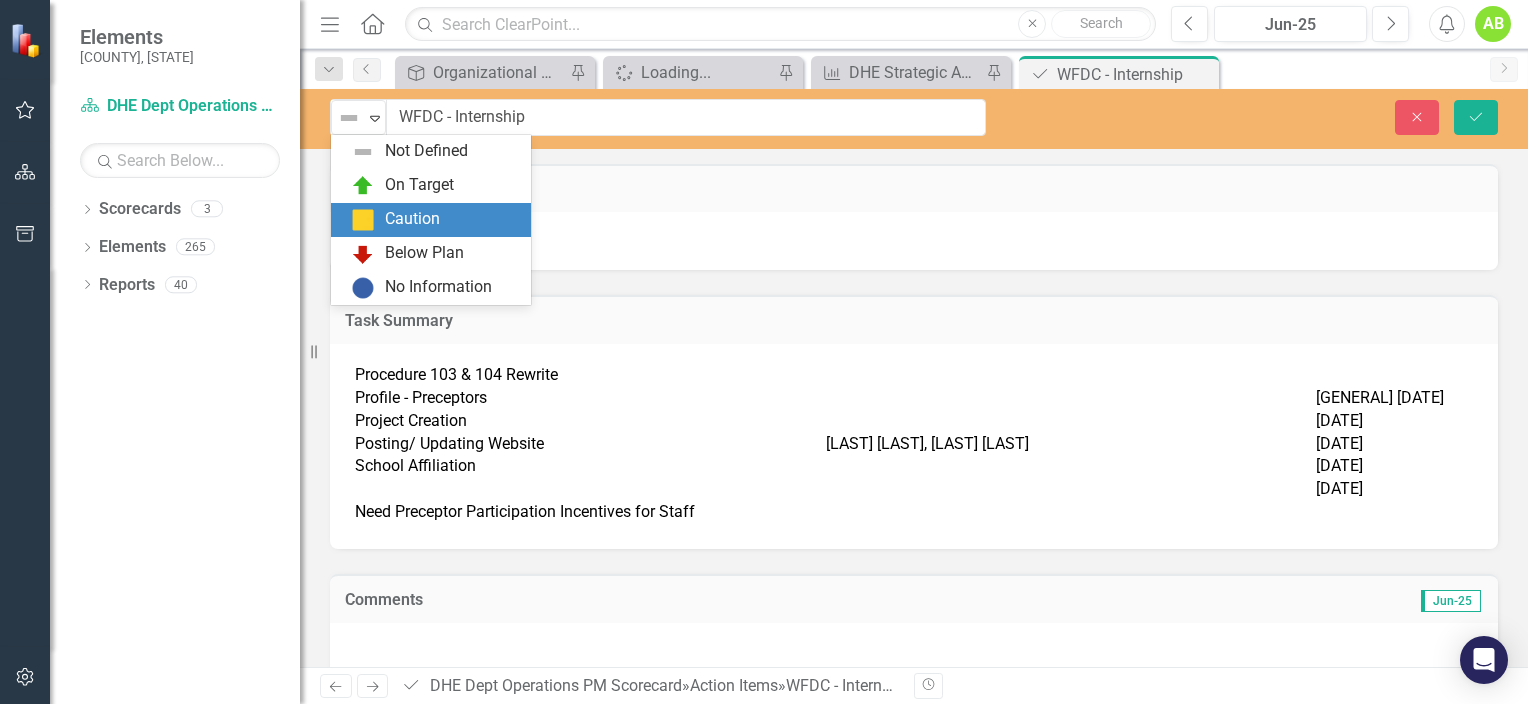 click on "Caution" at bounding box center [412, 219] 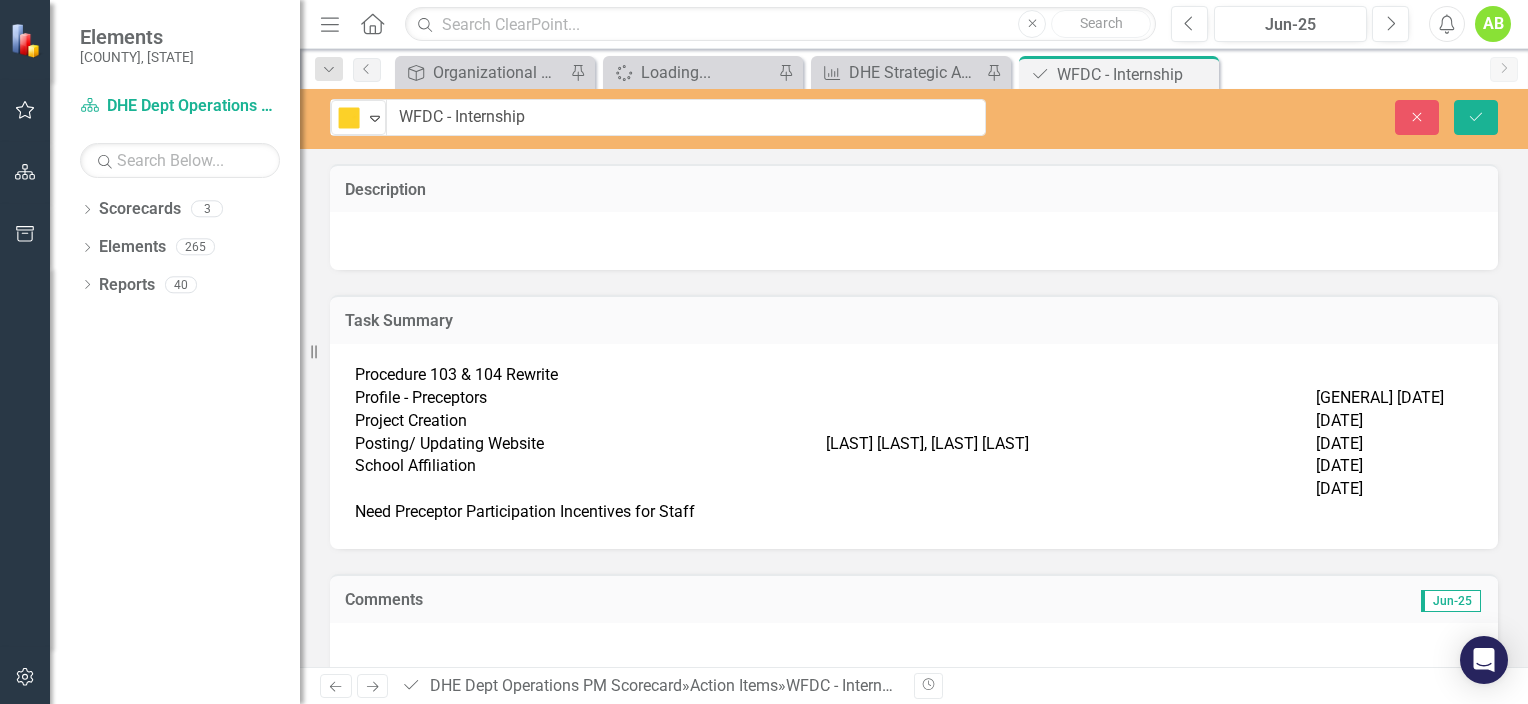click at bounding box center (914, 241) 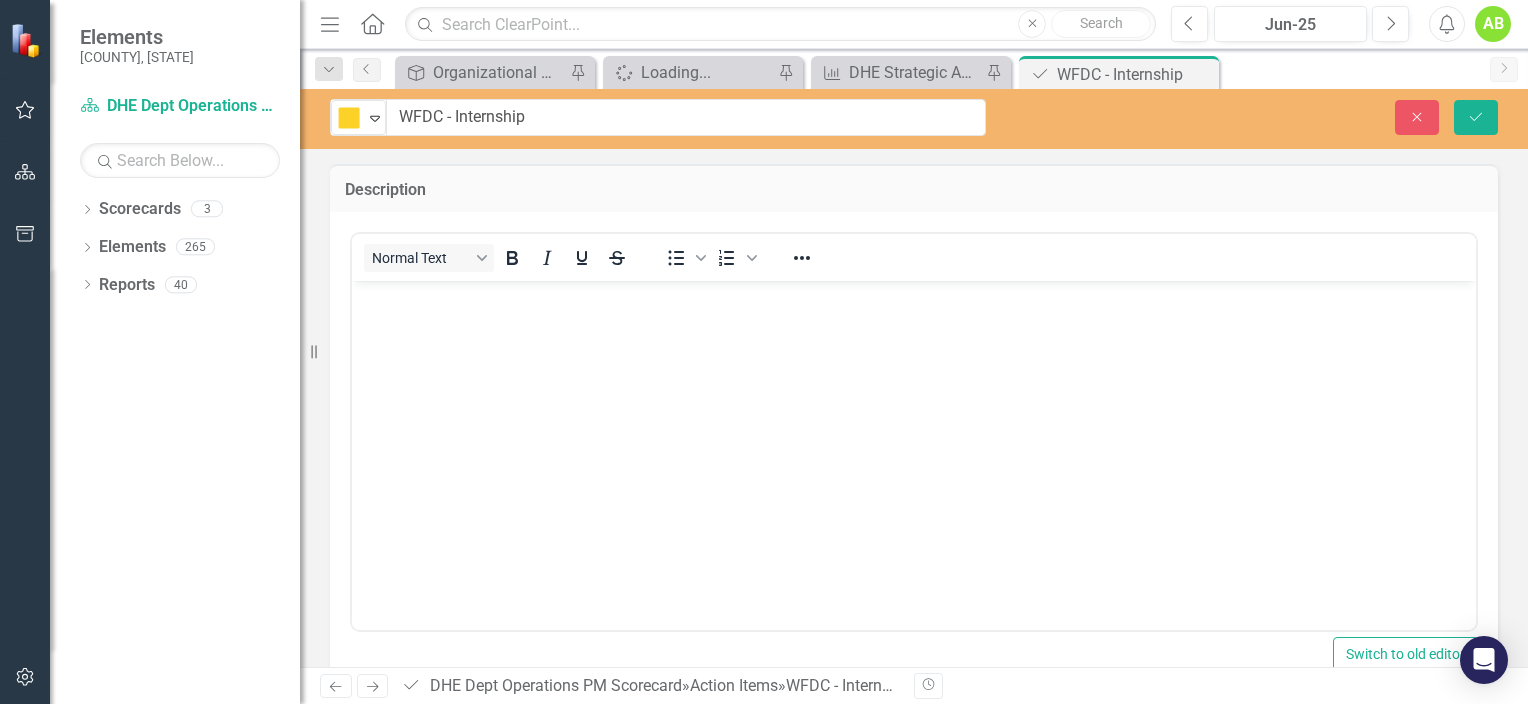 scroll, scrollTop: 0, scrollLeft: 0, axis: both 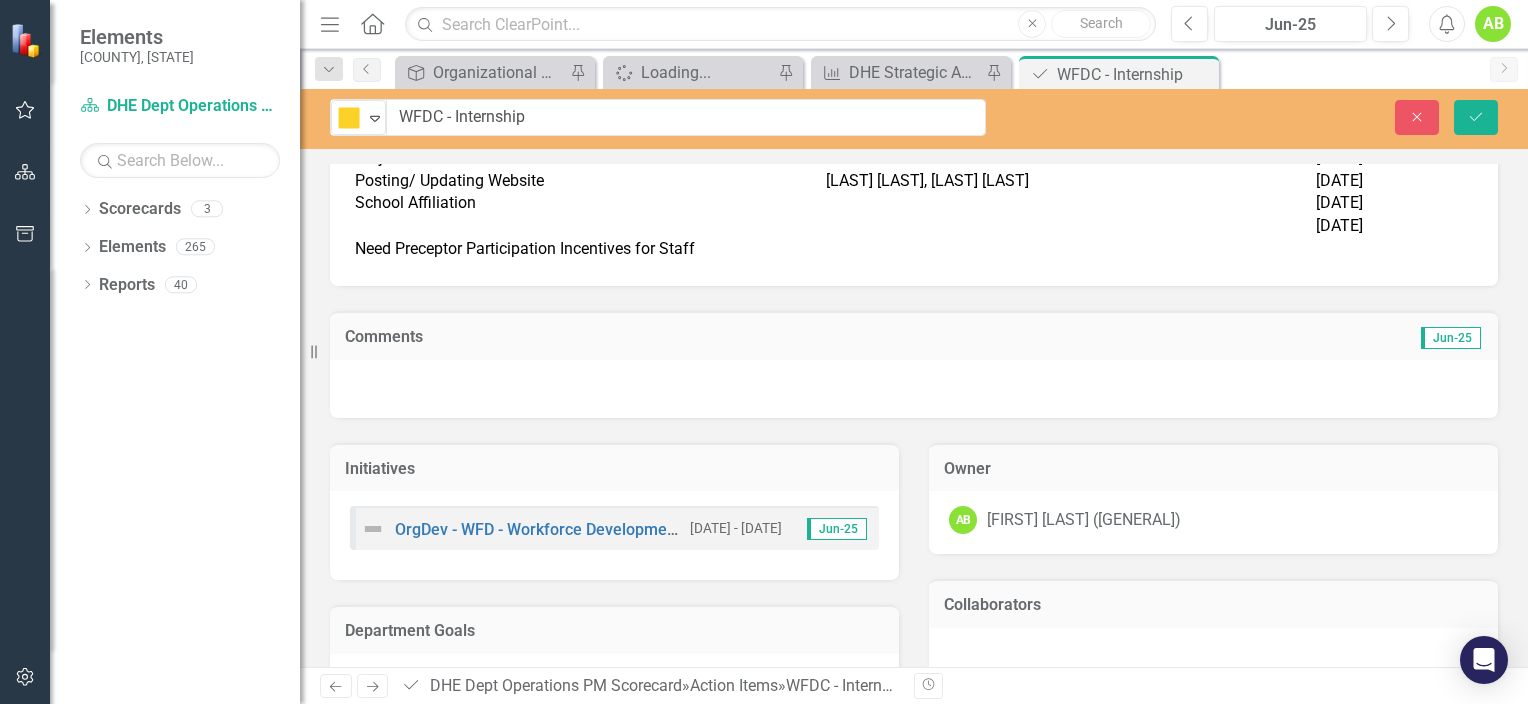 click at bounding box center [914, 389] 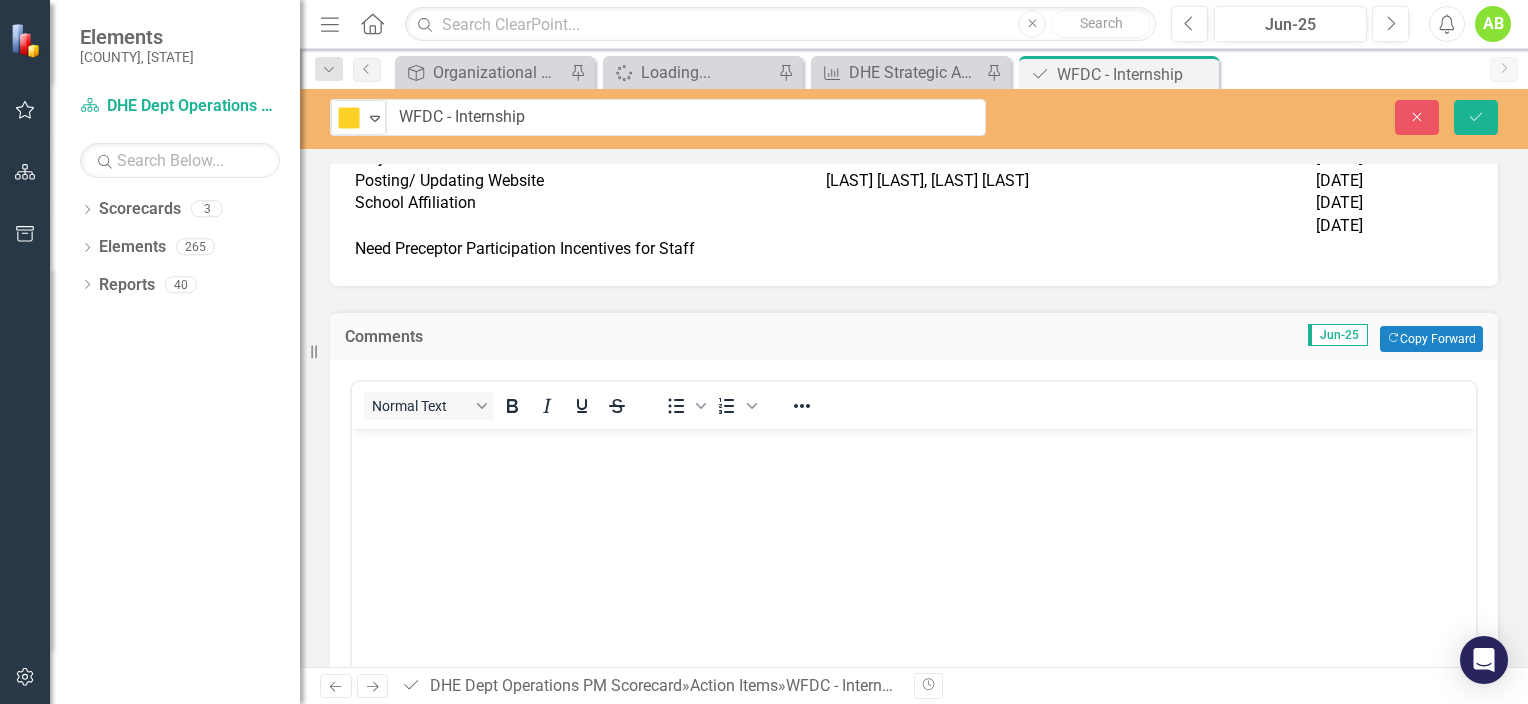 scroll, scrollTop: 0, scrollLeft: 0, axis: both 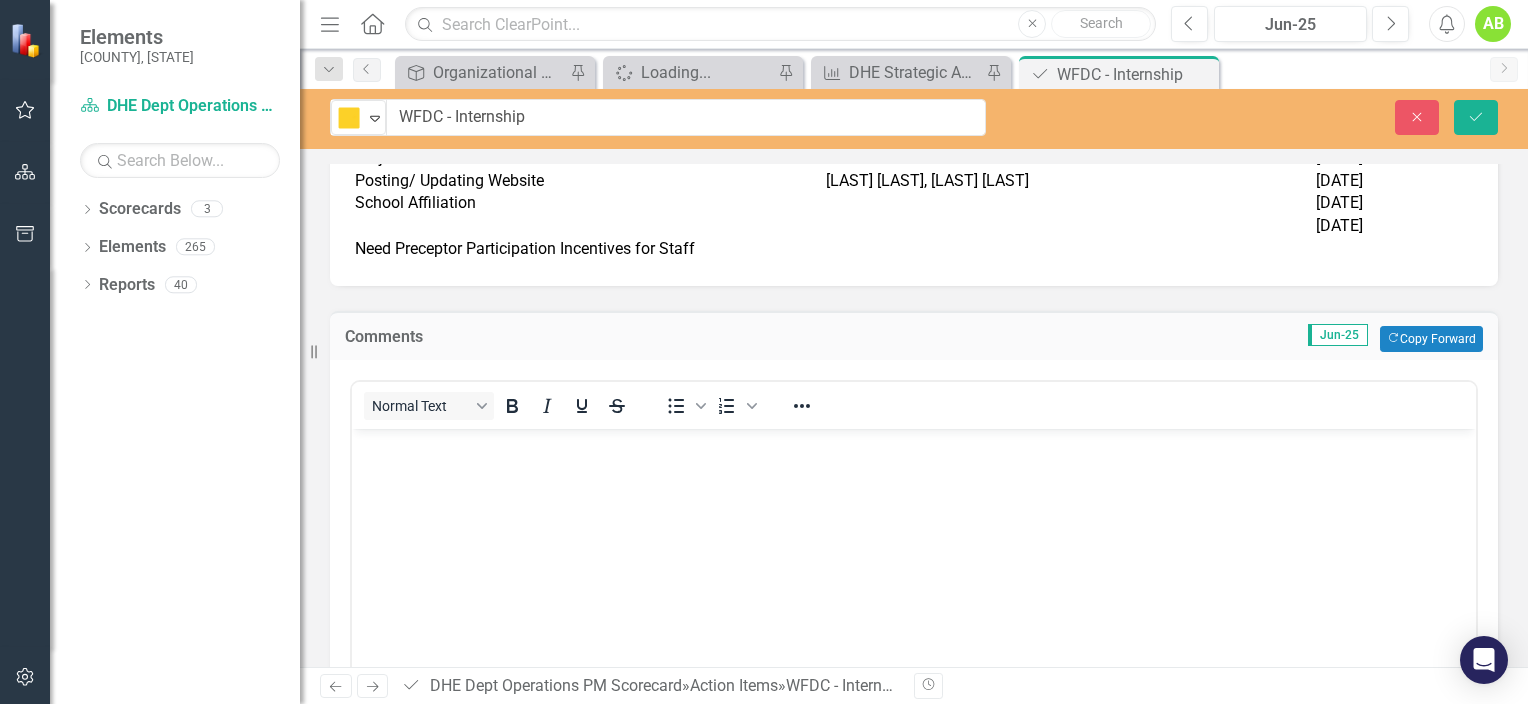 click at bounding box center (914, 579) 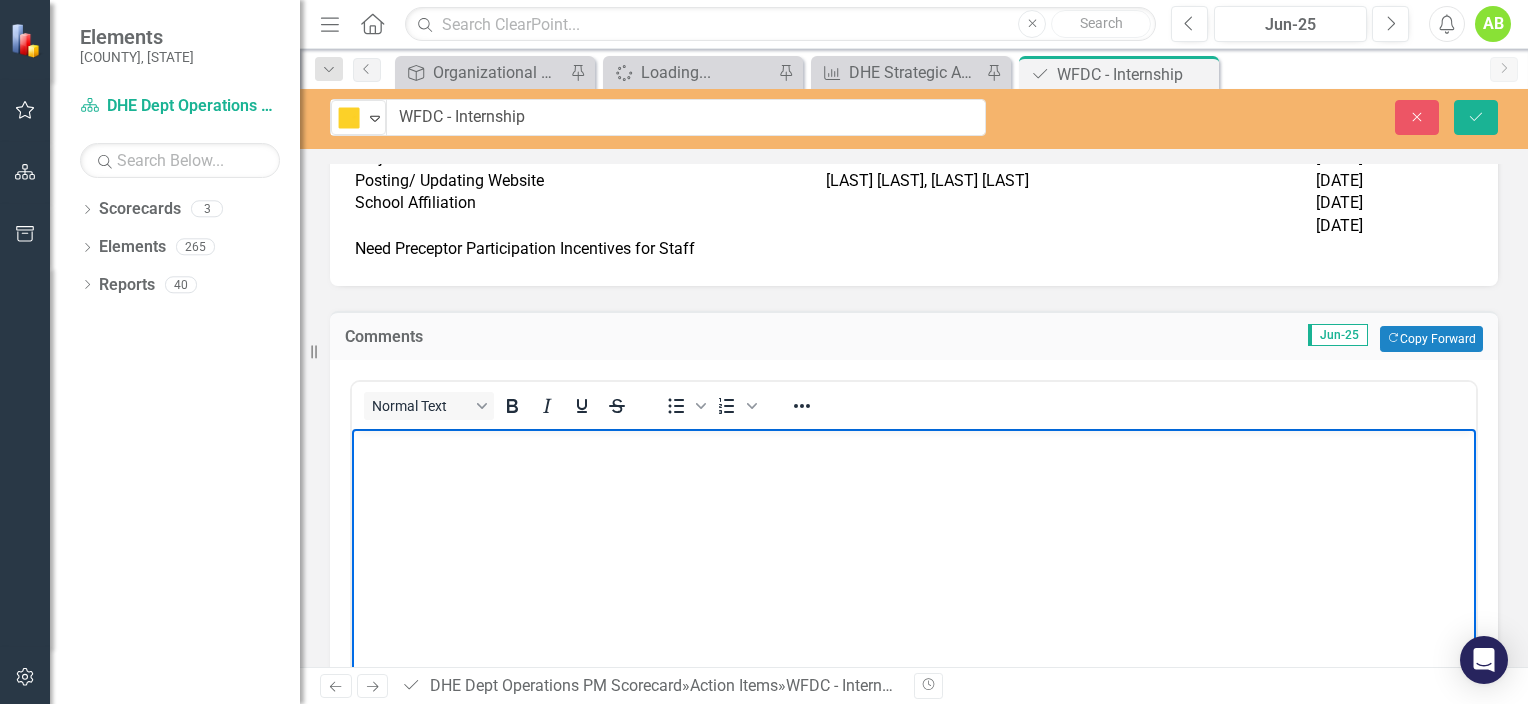 type 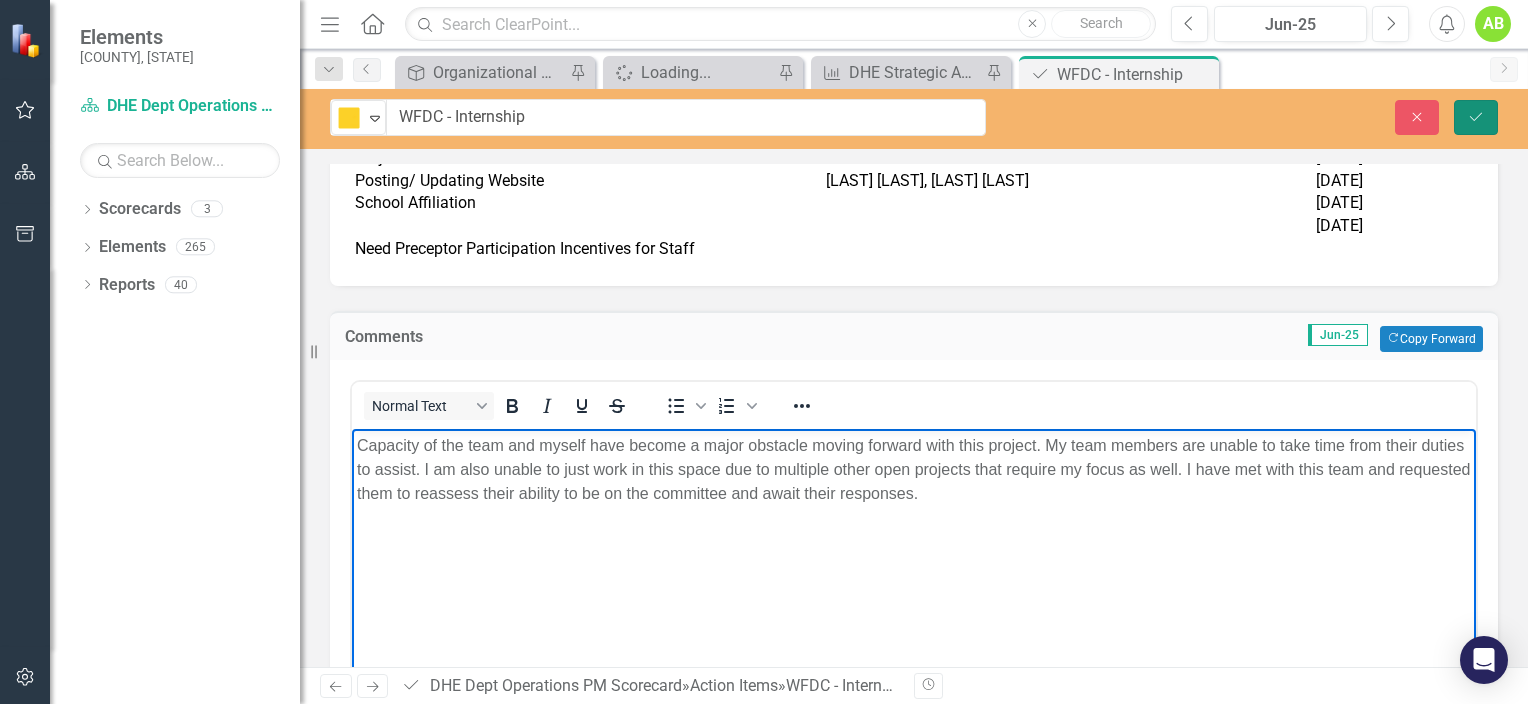 click on "Save" at bounding box center (1476, 117) 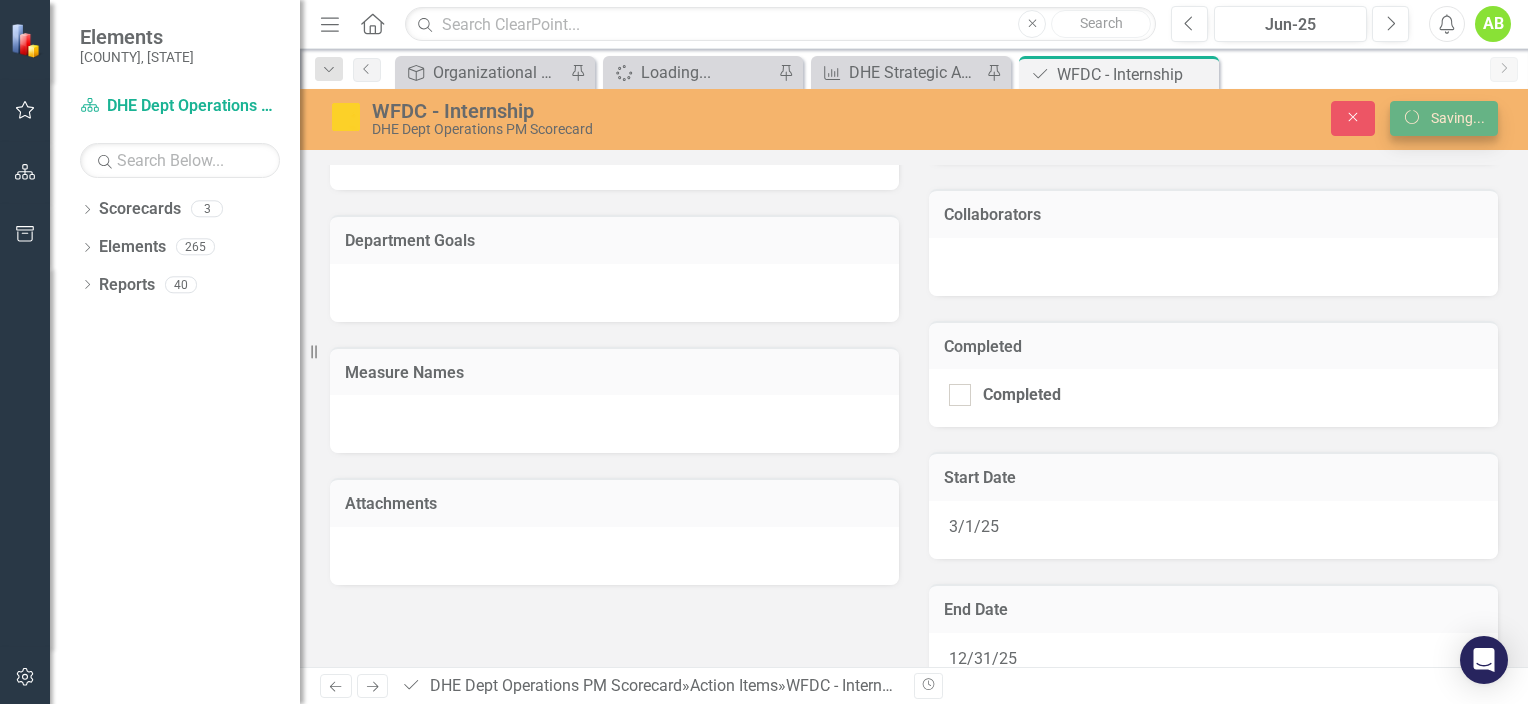 scroll, scrollTop: 263, scrollLeft: 0, axis: vertical 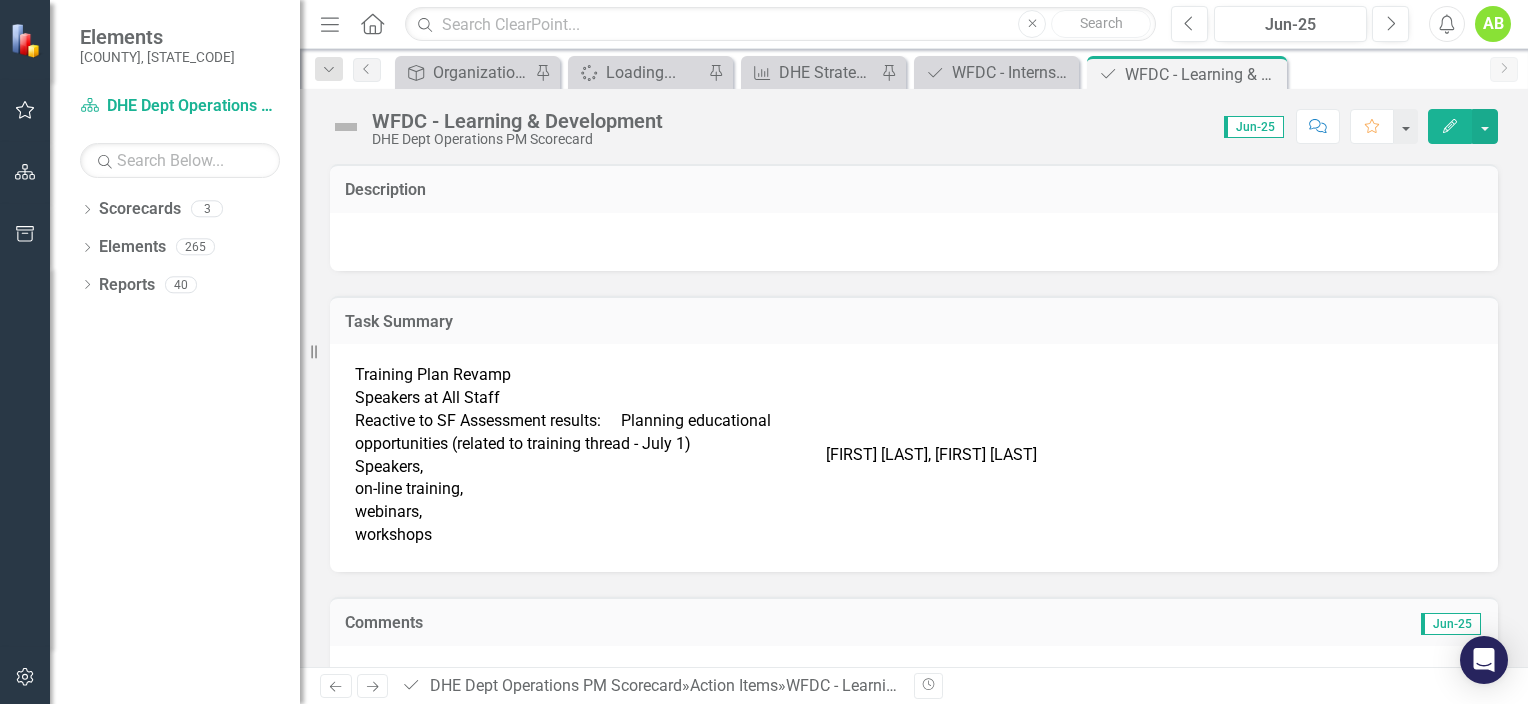 click at bounding box center [346, 127] 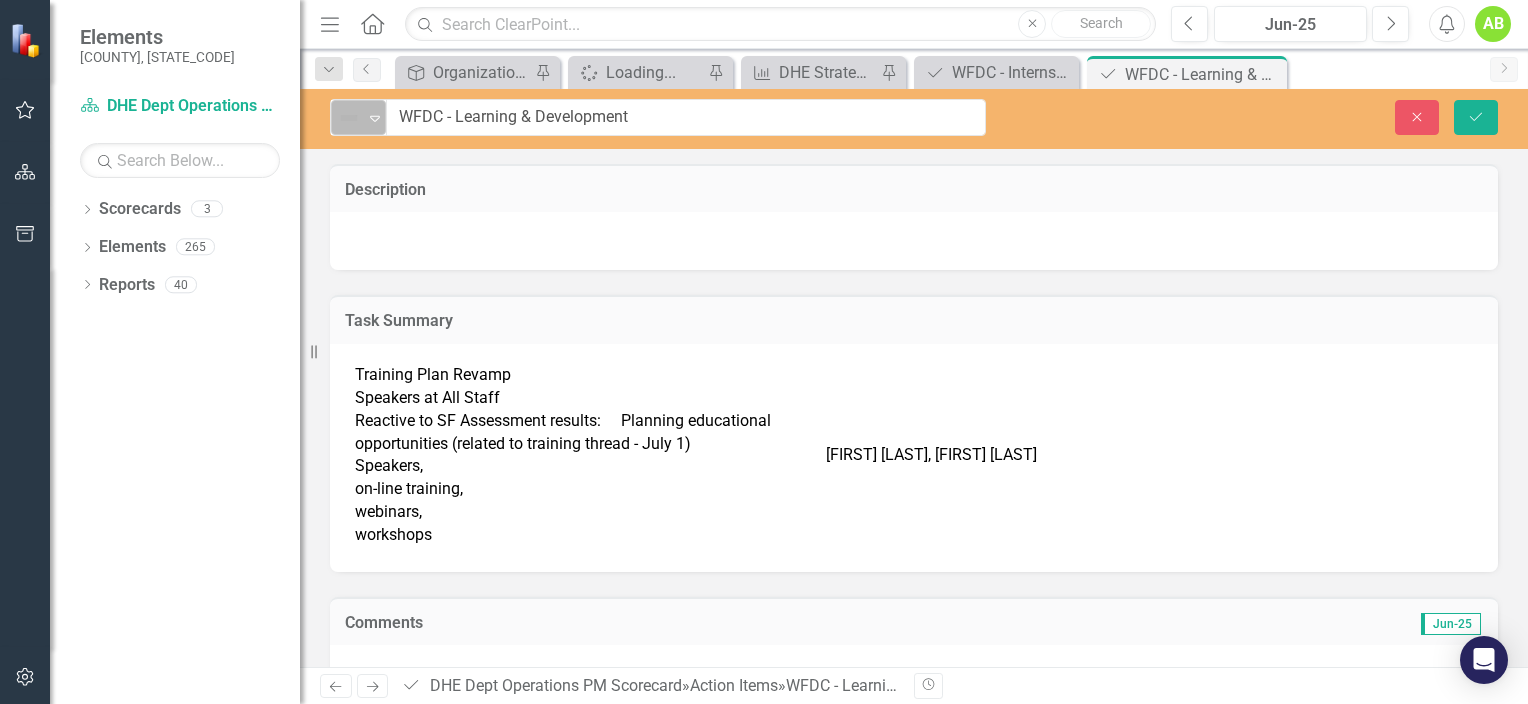 click on "Expand" 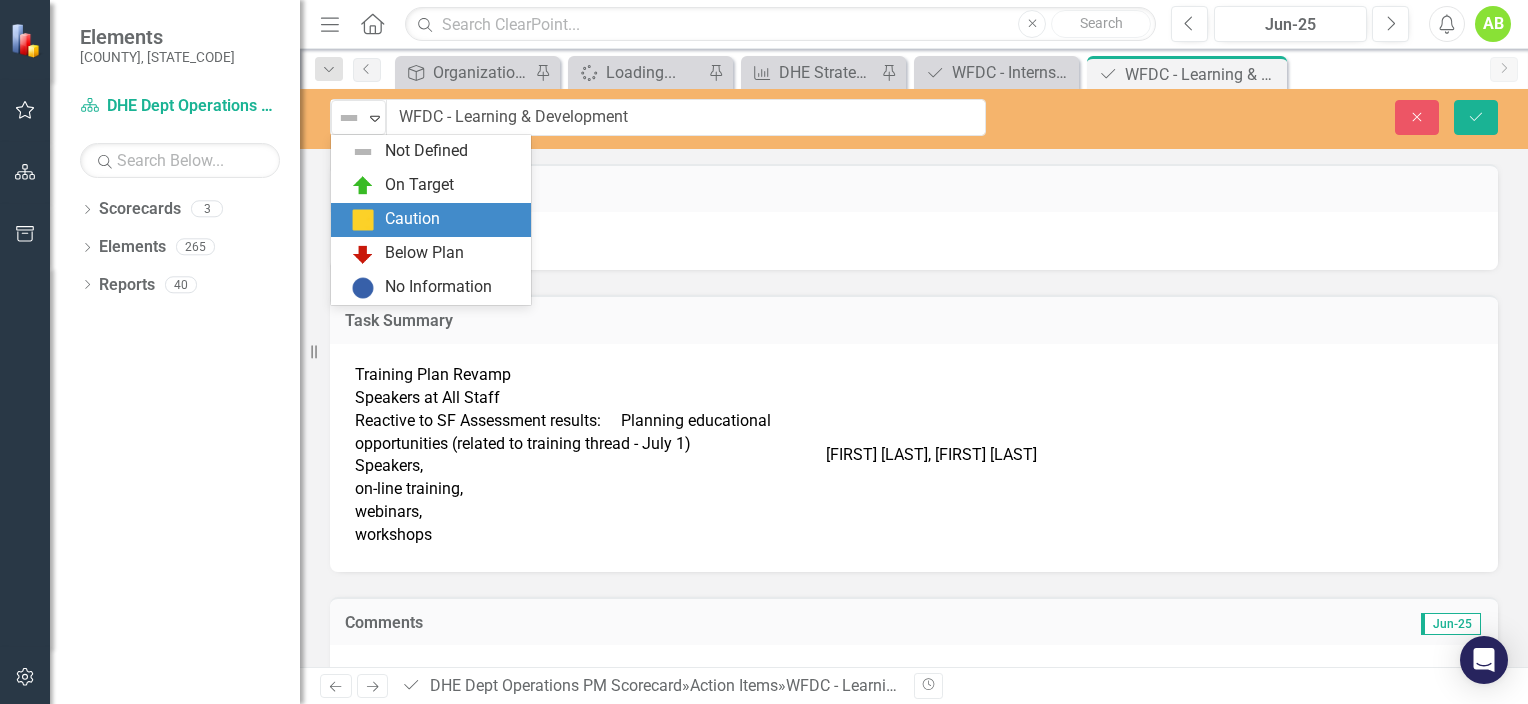 click on "Caution" at bounding box center [412, 219] 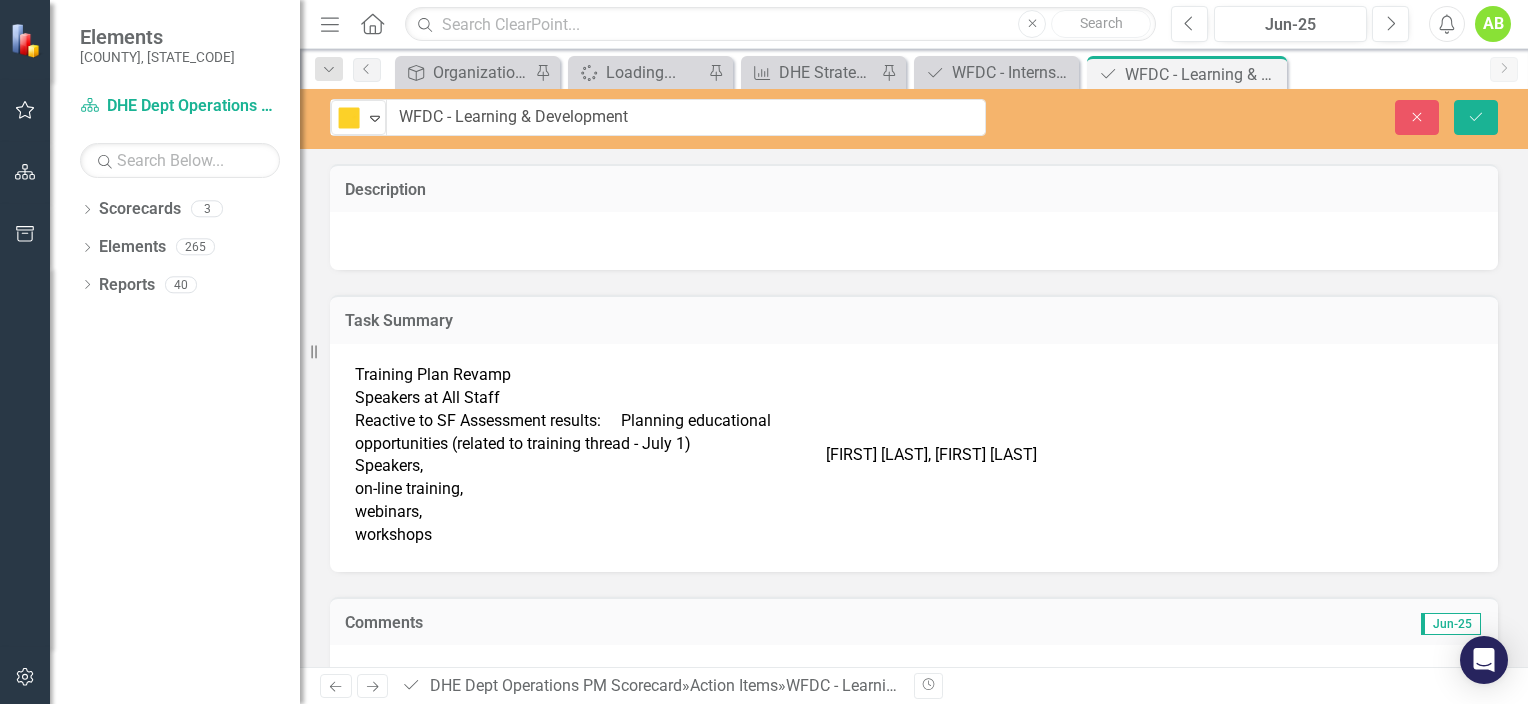 click at bounding box center [914, 241] 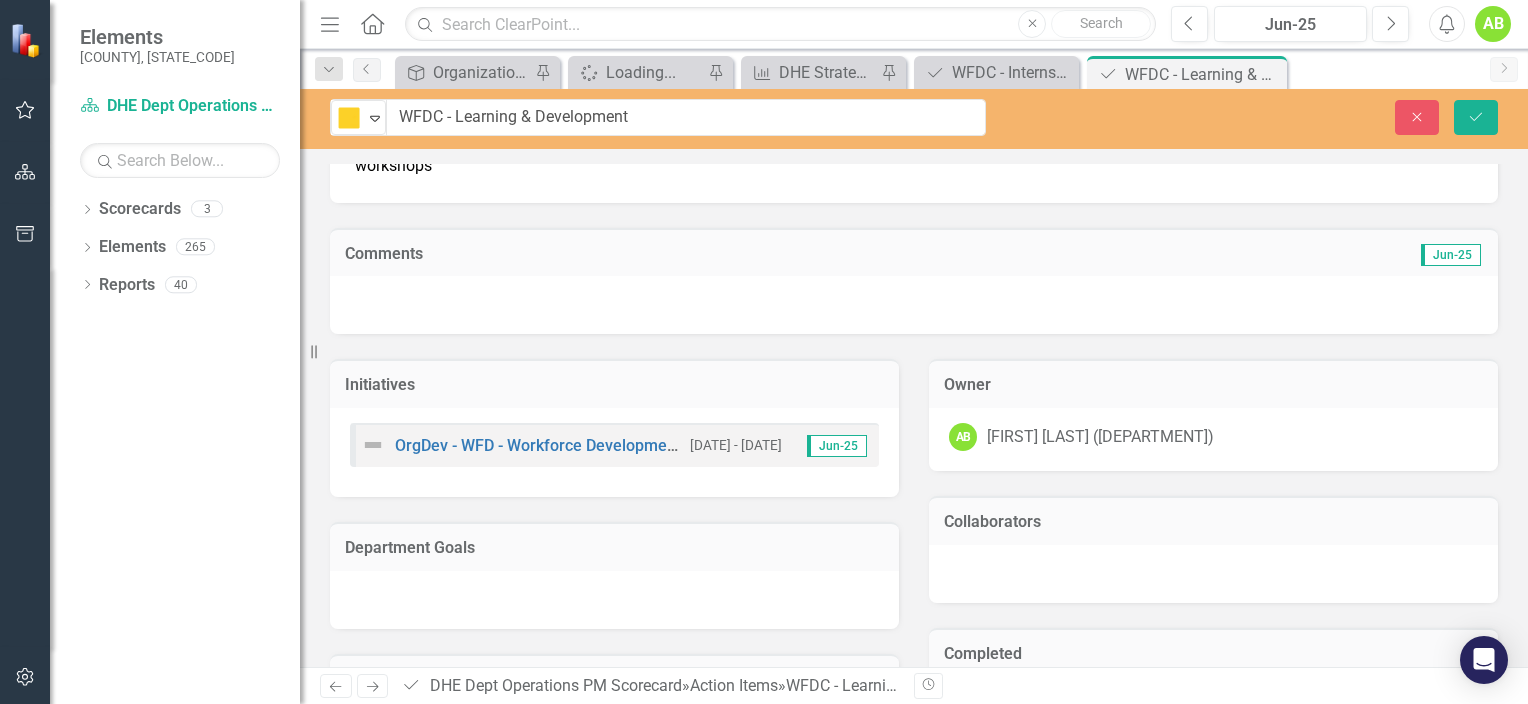 scroll, scrollTop: 400, scrollLeft: 0, axis: vertical 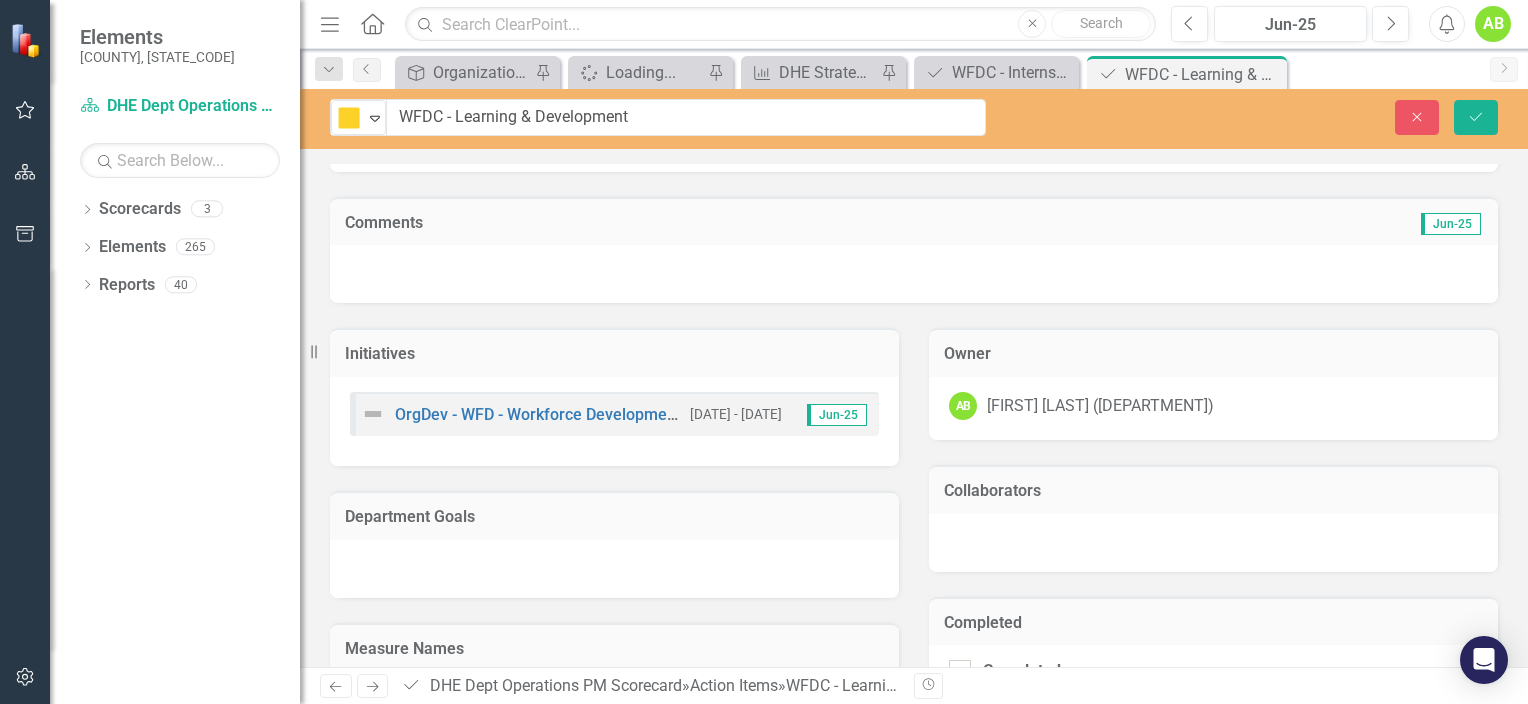 click at bounding box center [914, 274] 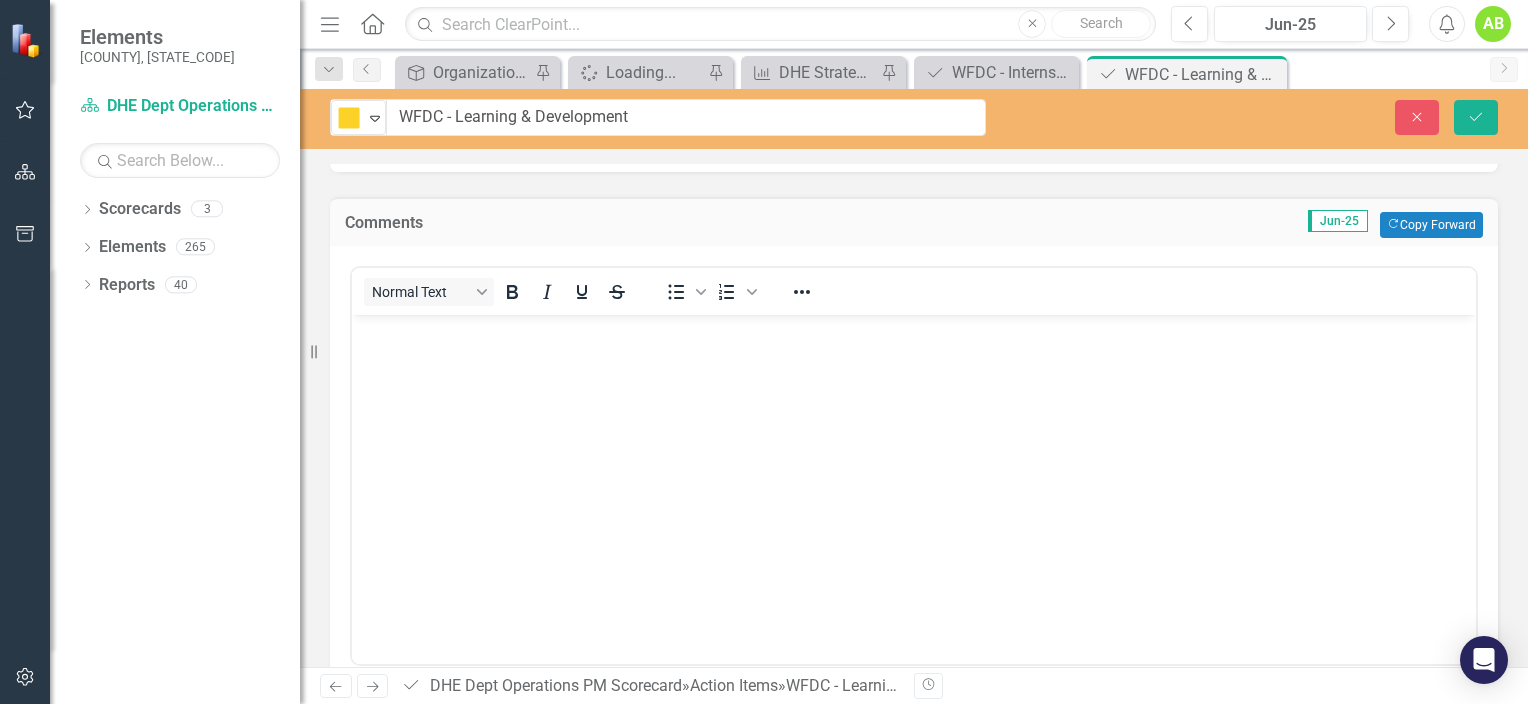 scroll, scrollTop: 0, scrollLeft: 0, axis: both 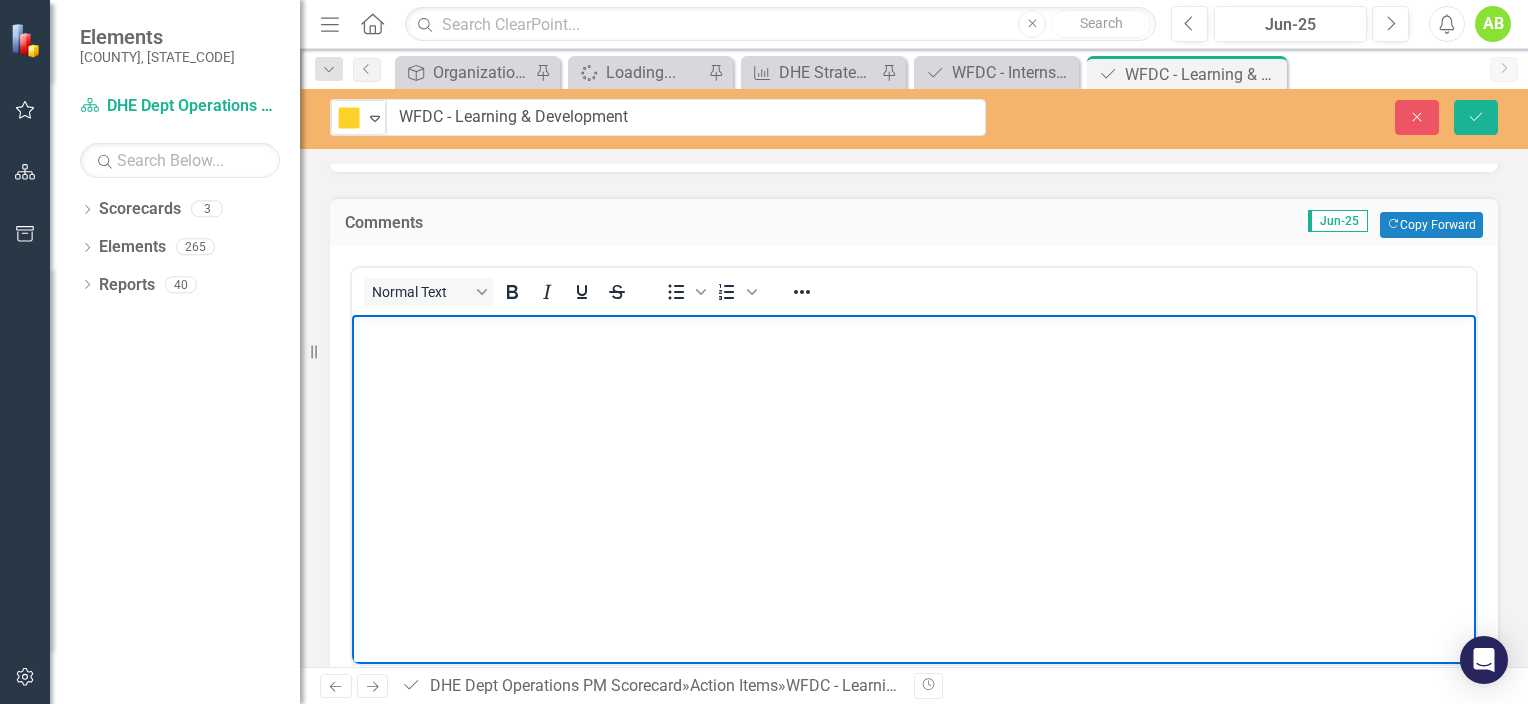 type 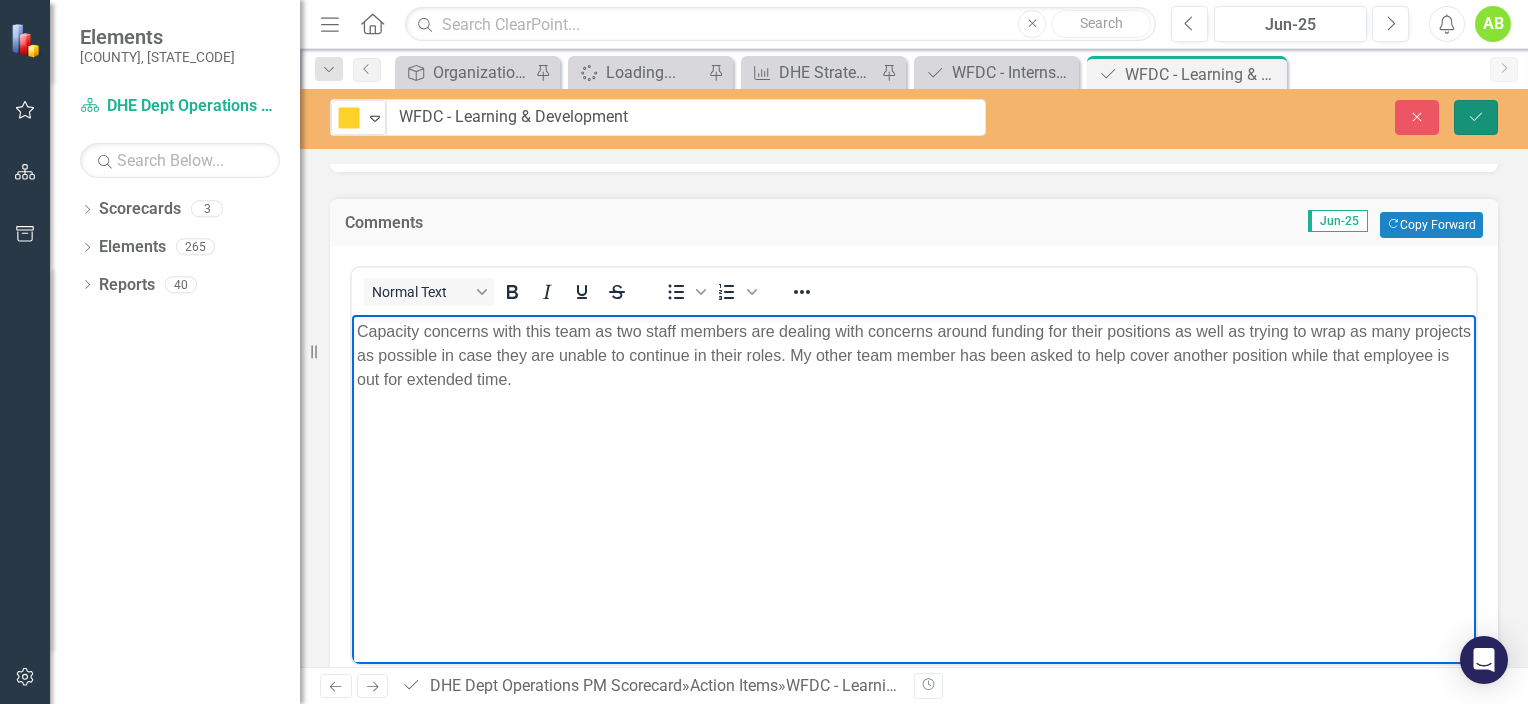 click on "Save" 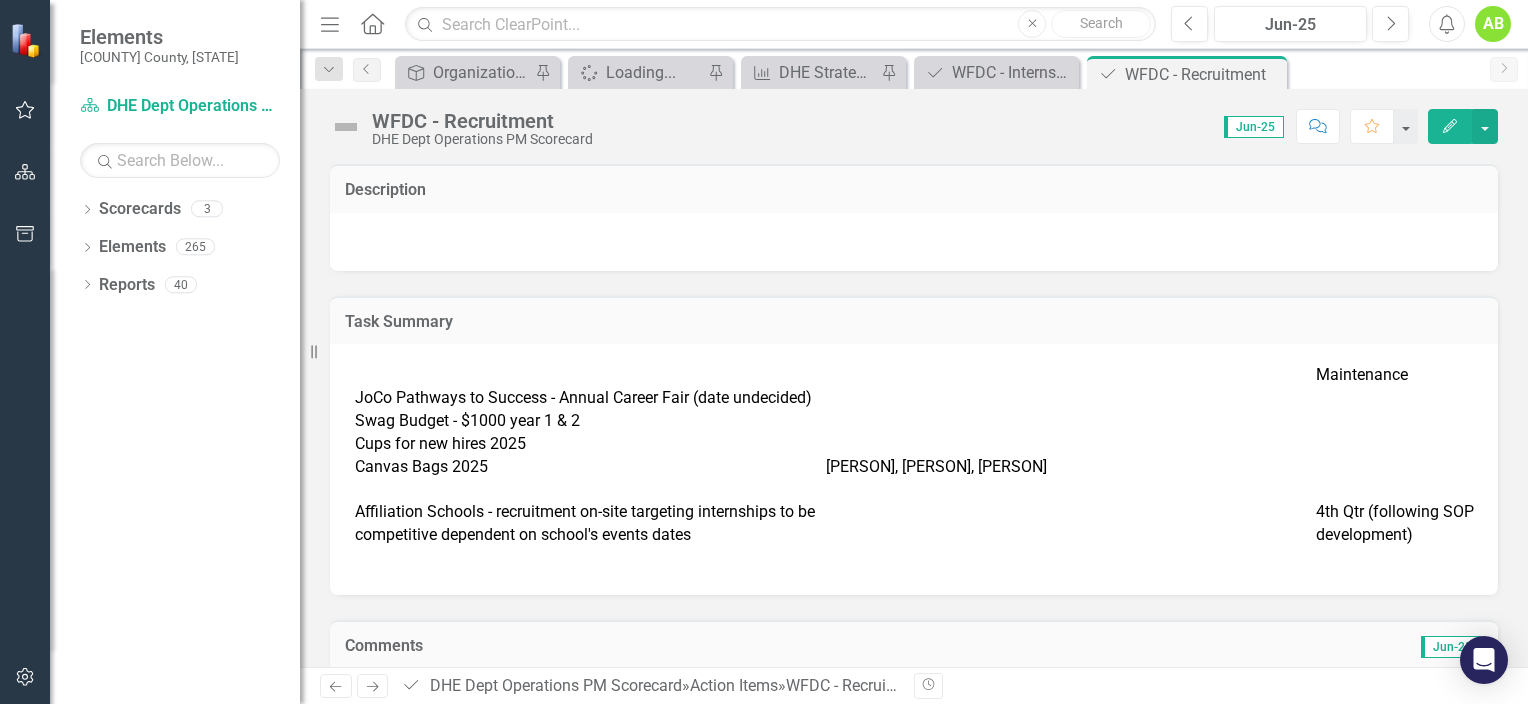 scroll, scrollTop: 0, scrollLeft: 0, axis: both 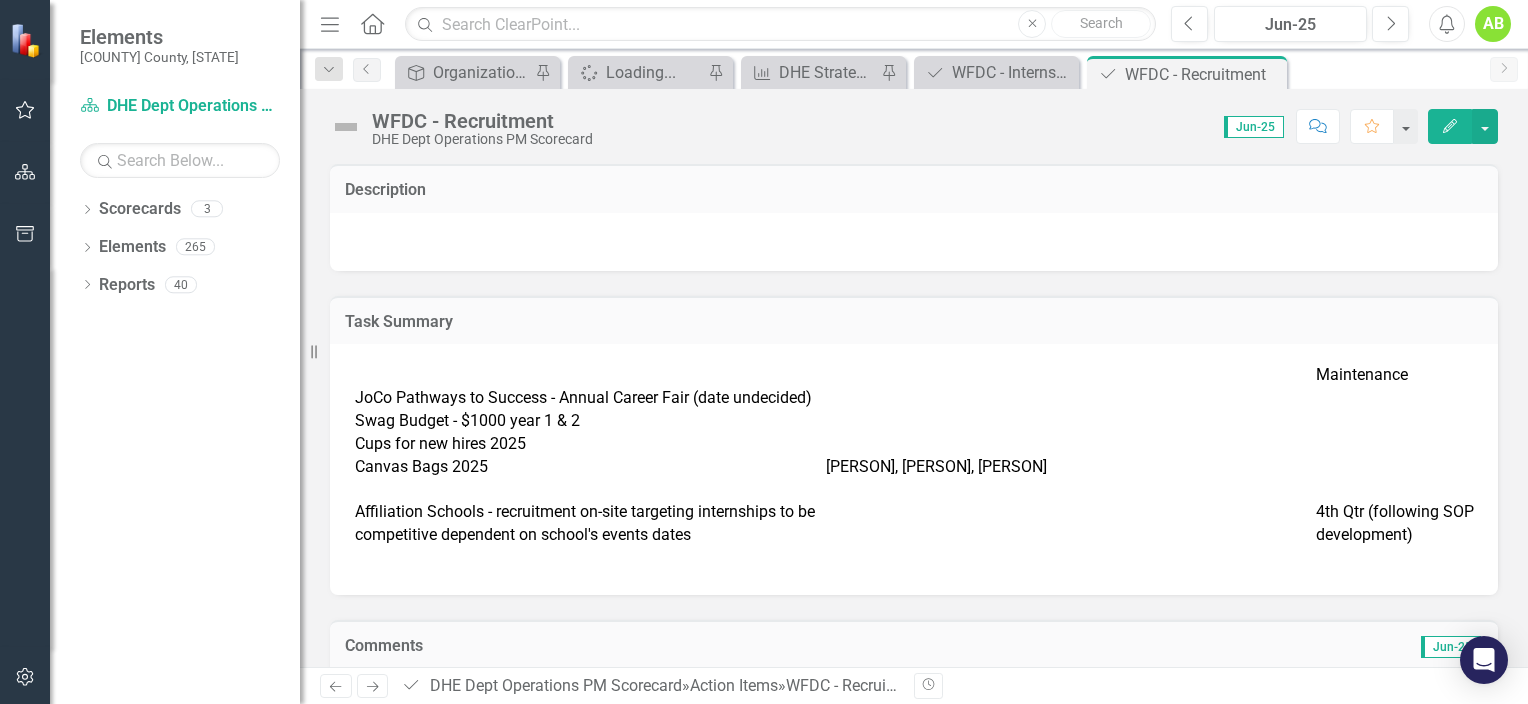 click at bounding box center (346, 127) 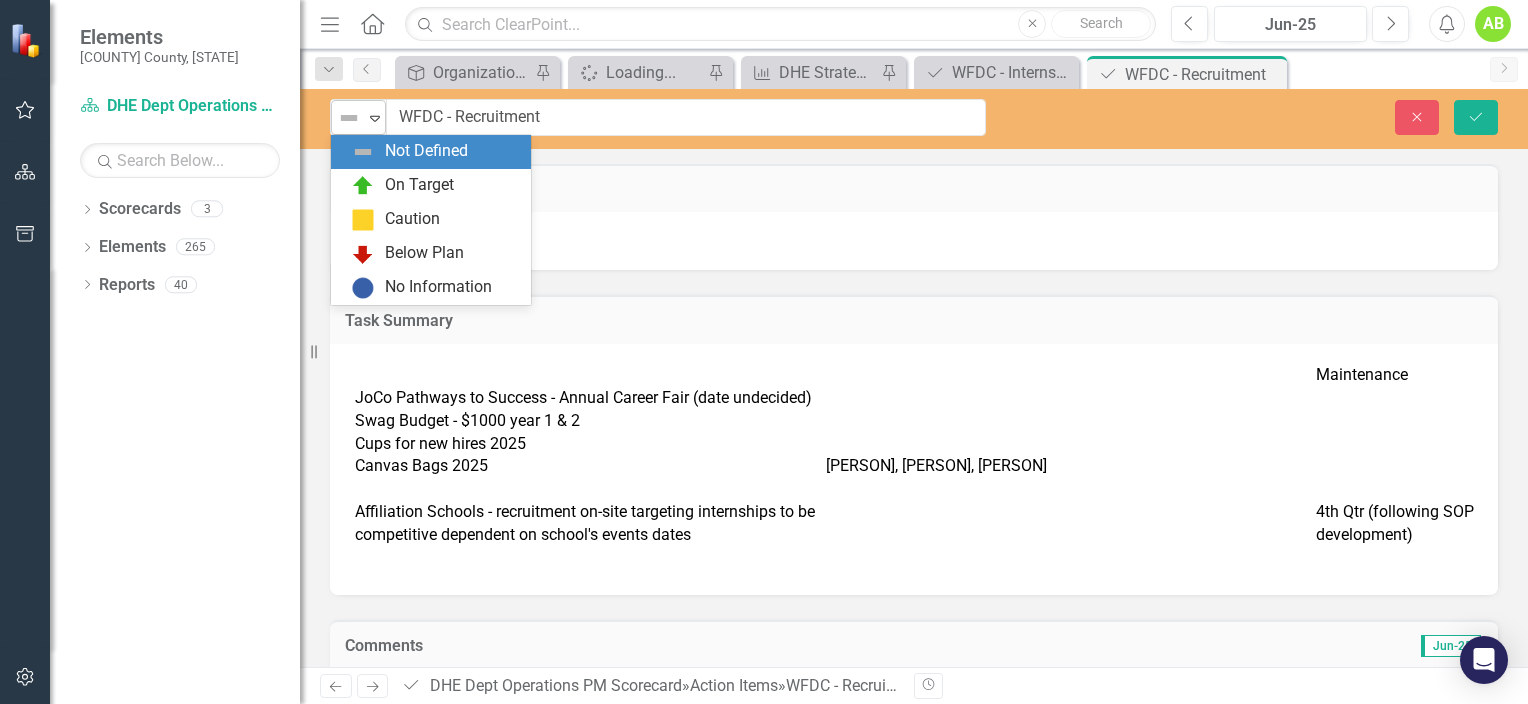 click on "Expand" at bounding box center (375, 117) 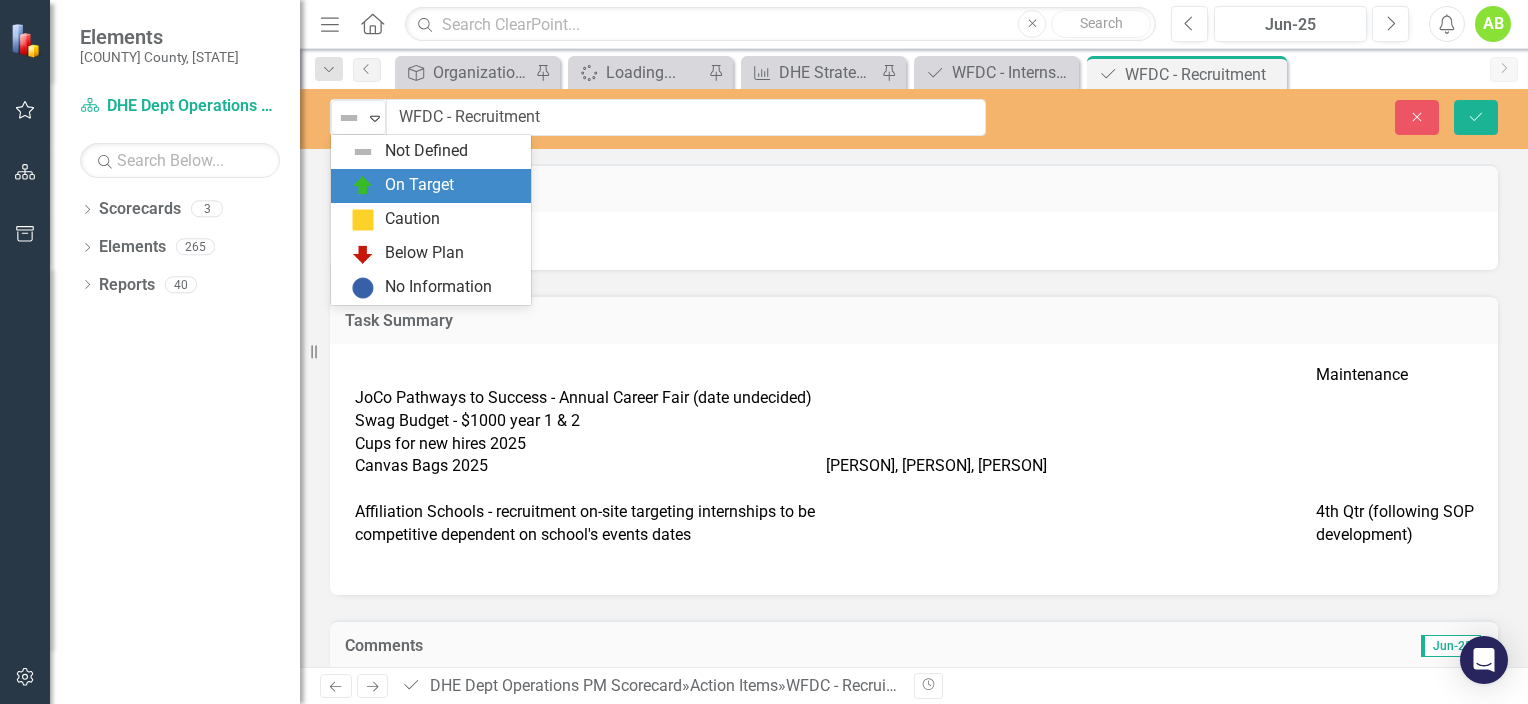 click on "On Target" at bounding box center [419, 185] 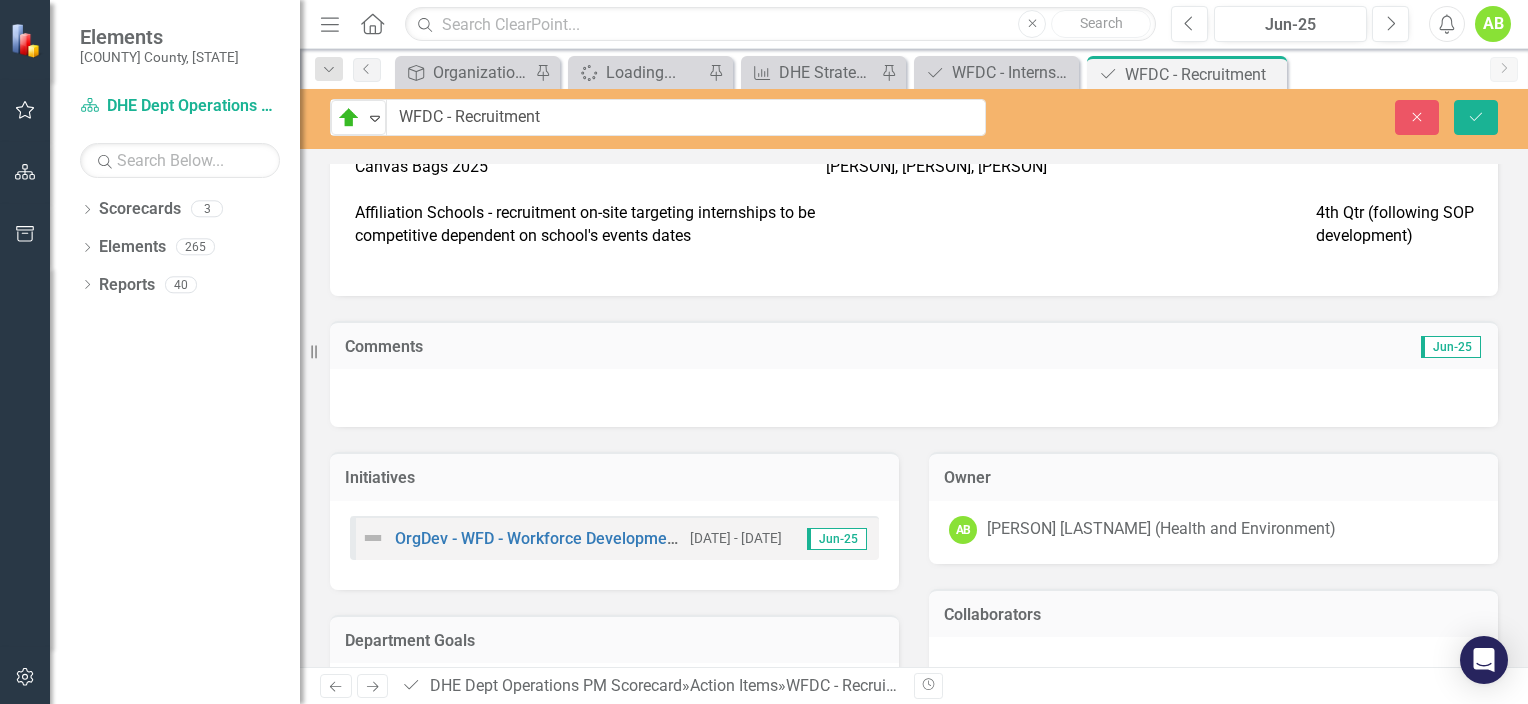 scroll, scrollTop: 300, scrollLeft: 0, axis: vertical 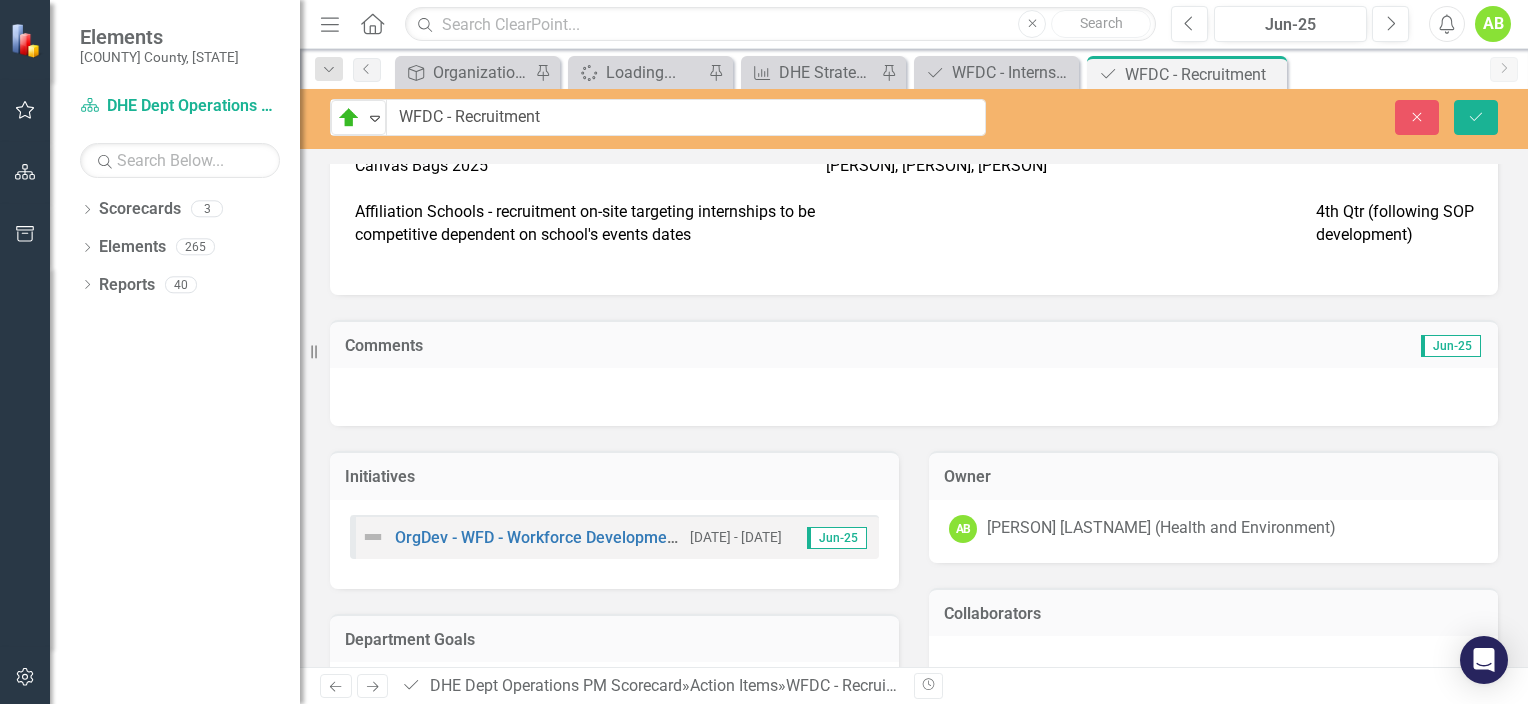 click at bounding box center [914, 397] 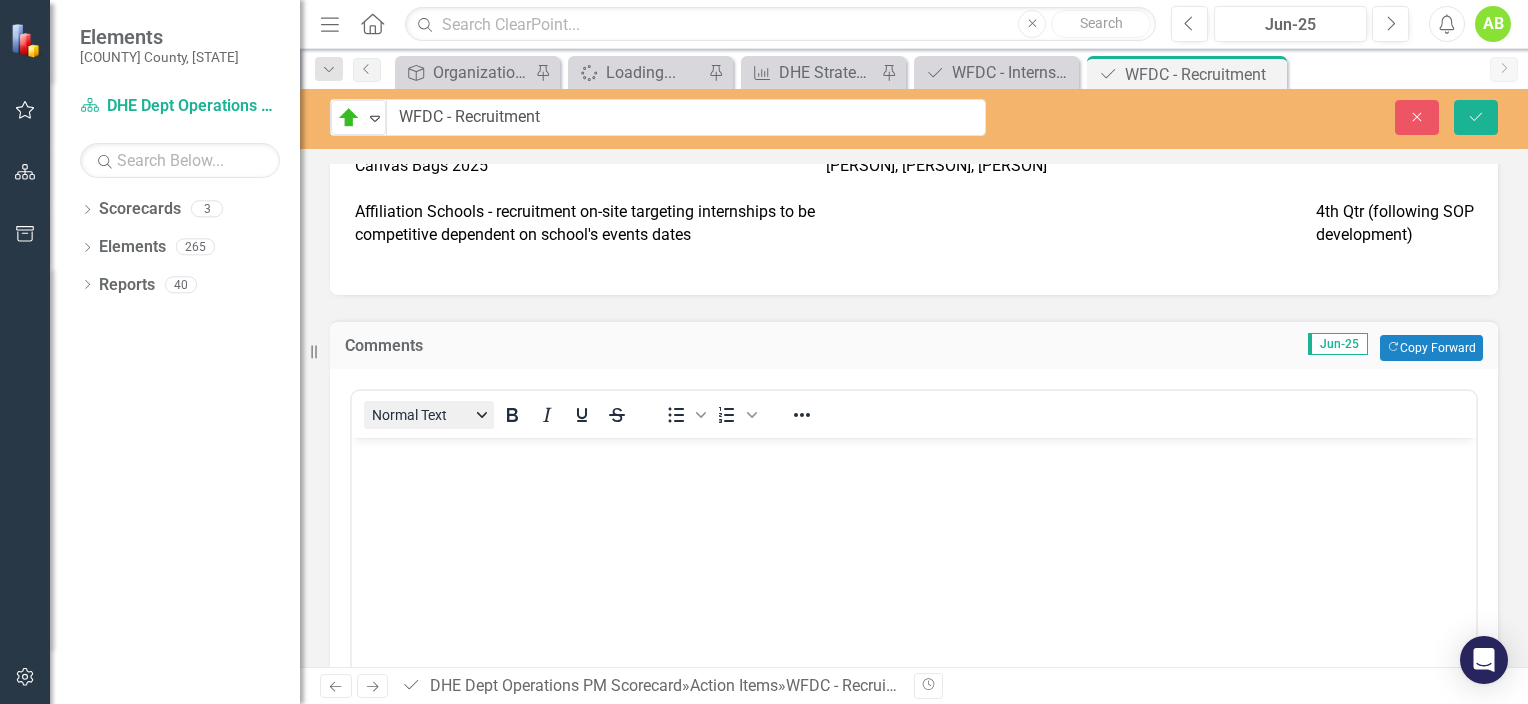 scroll, scrollTop: 0, scrollLeft: 0, axis: both 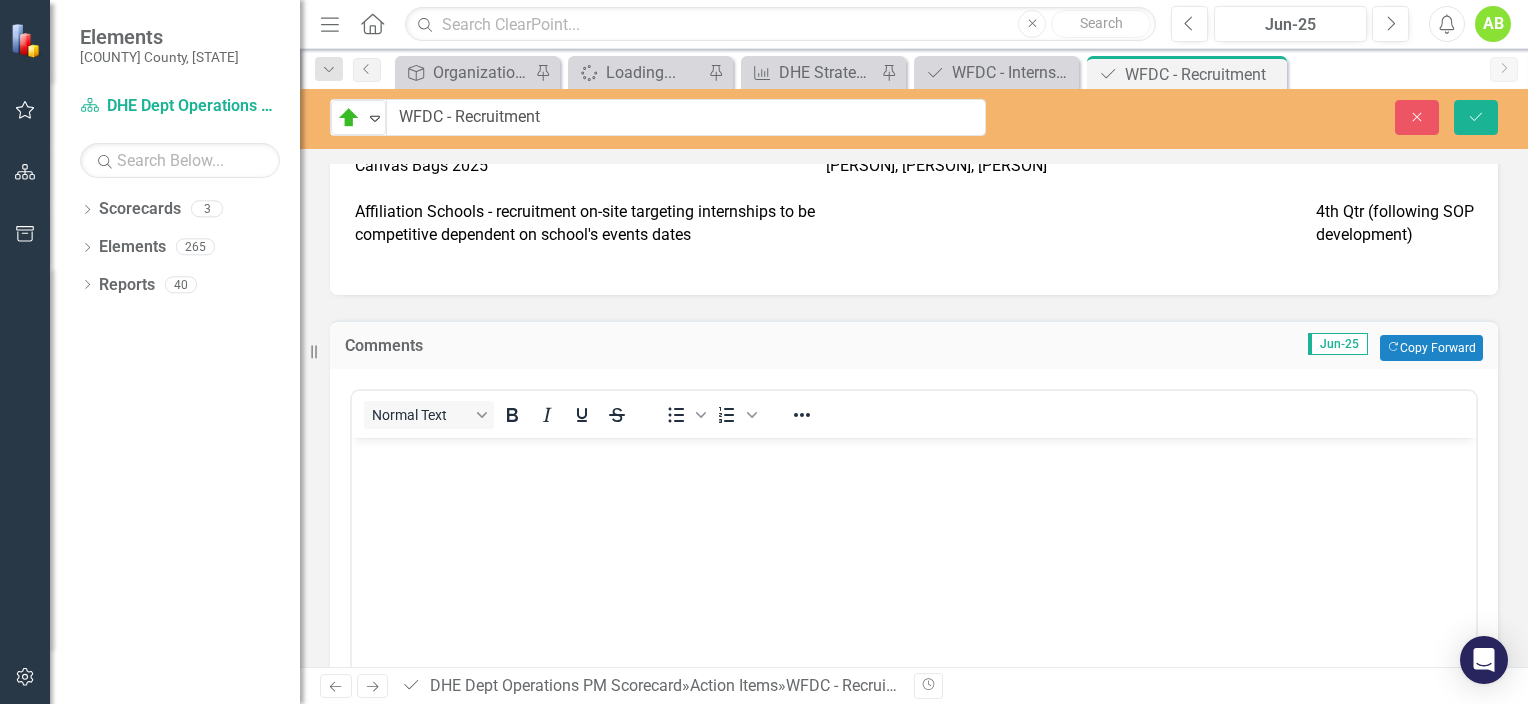 click at bounding box center (914, 454) 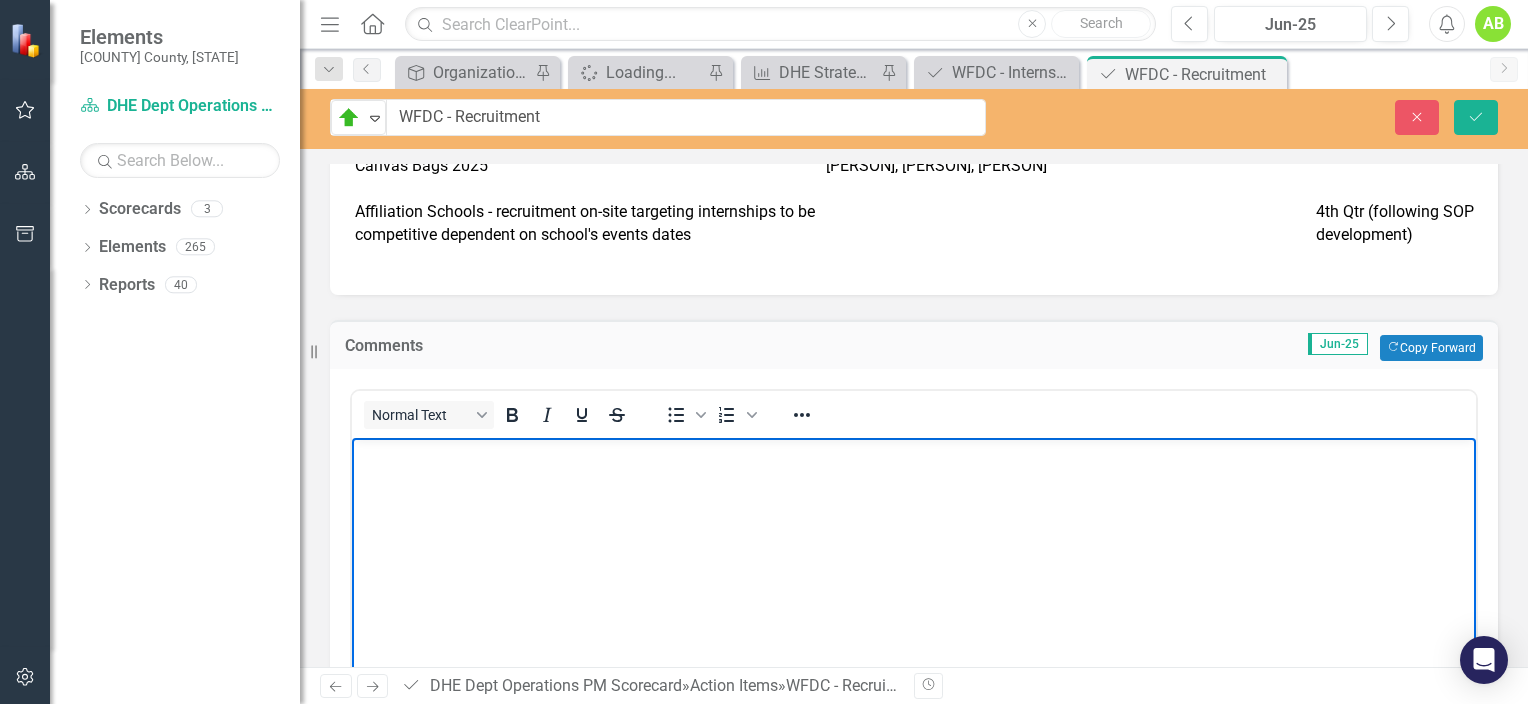 type 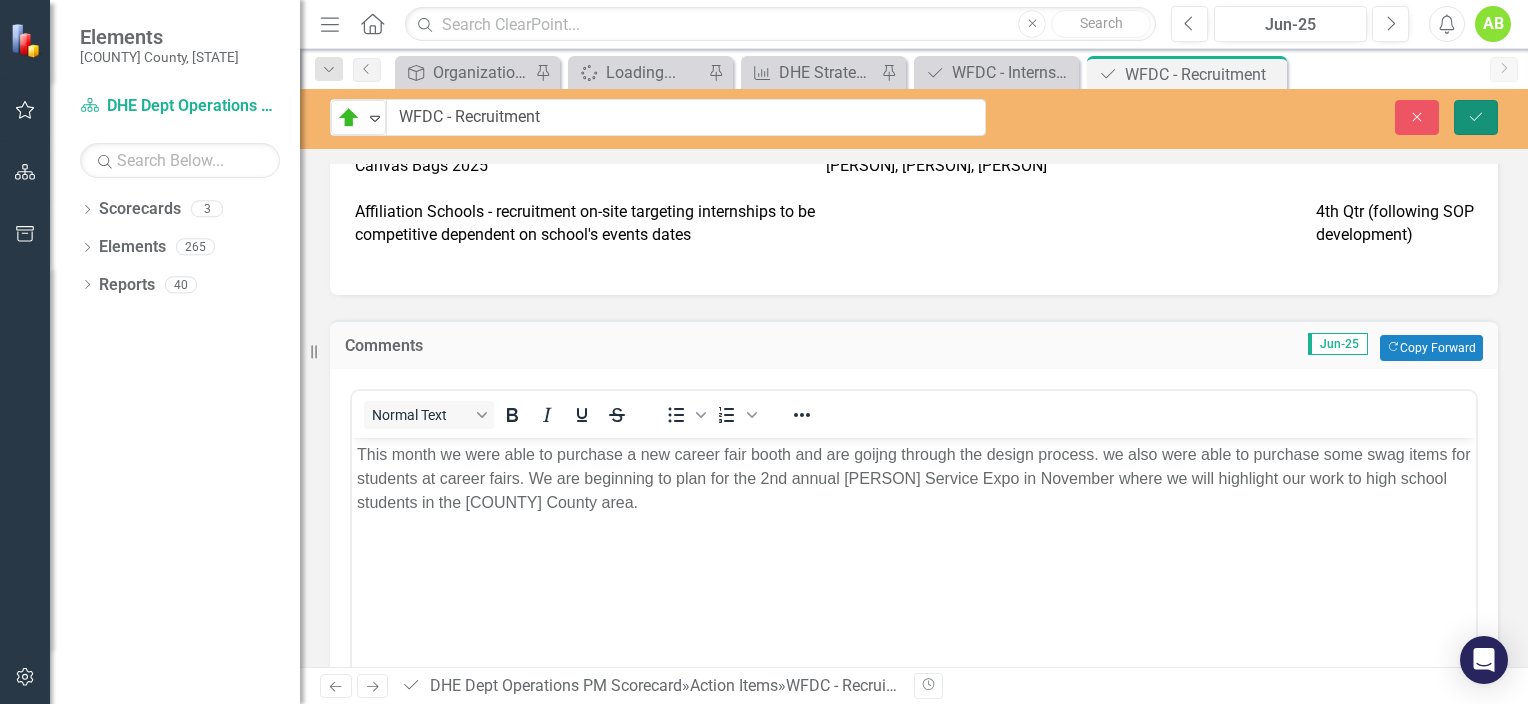 click on "Save" at bounding box center [1476, 117] 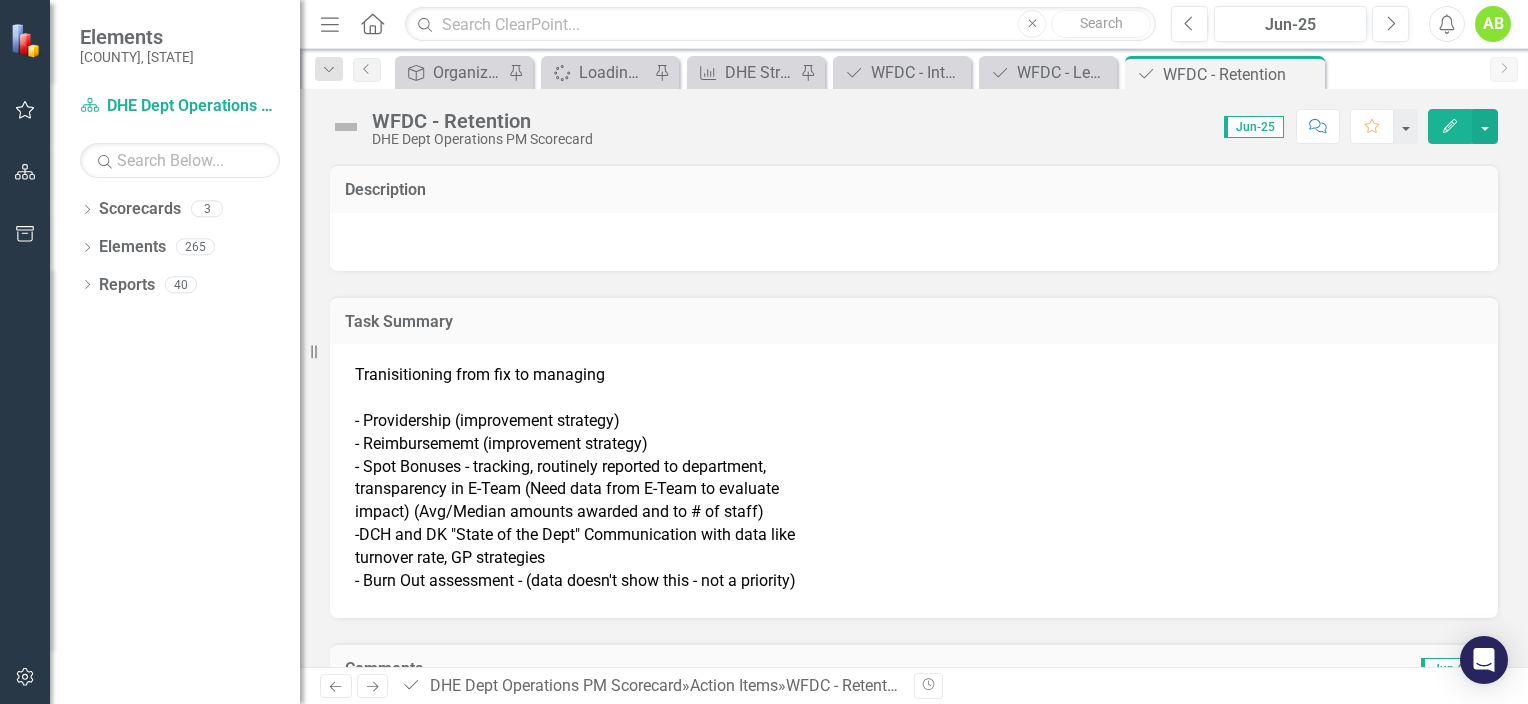 scroll, scrollTop: 0, scrollLeft: 0, axis: both 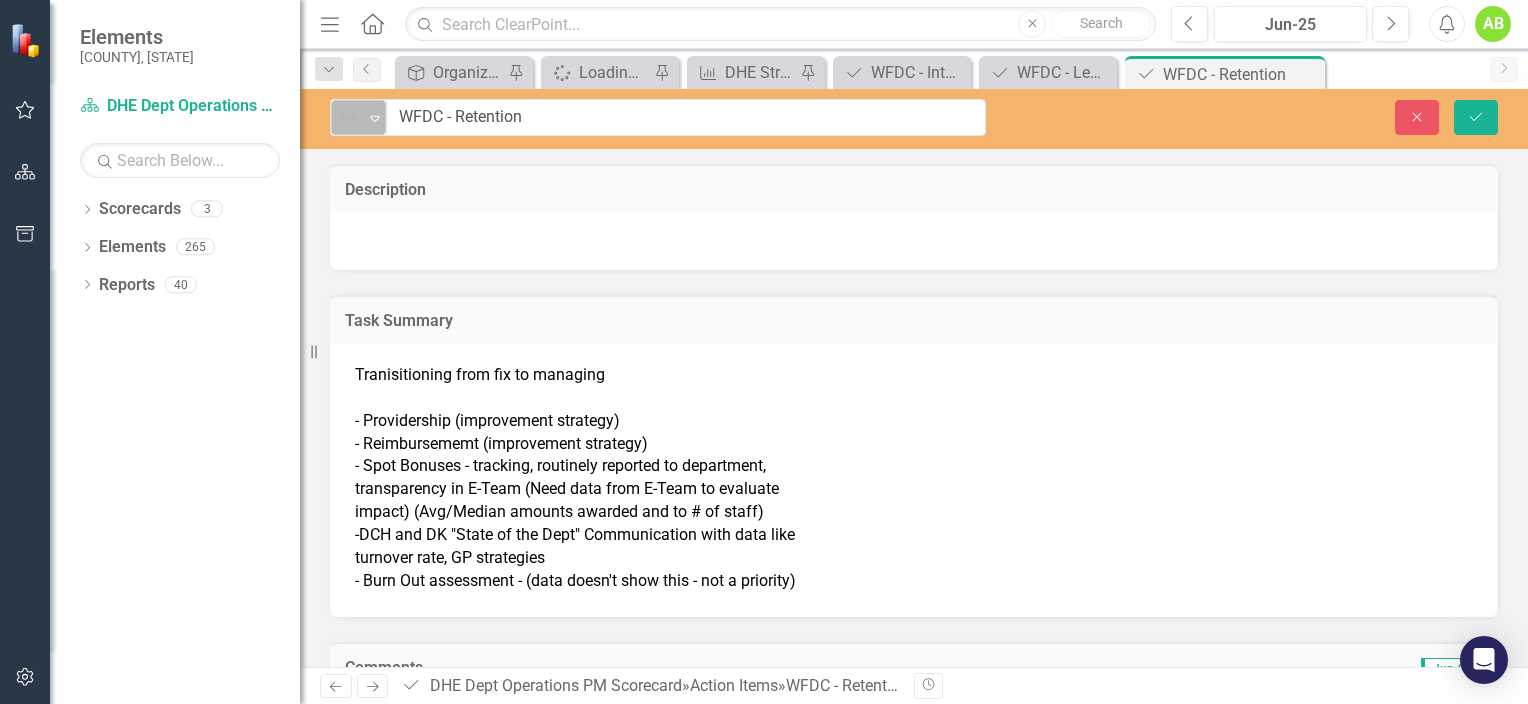 click on "Expand" 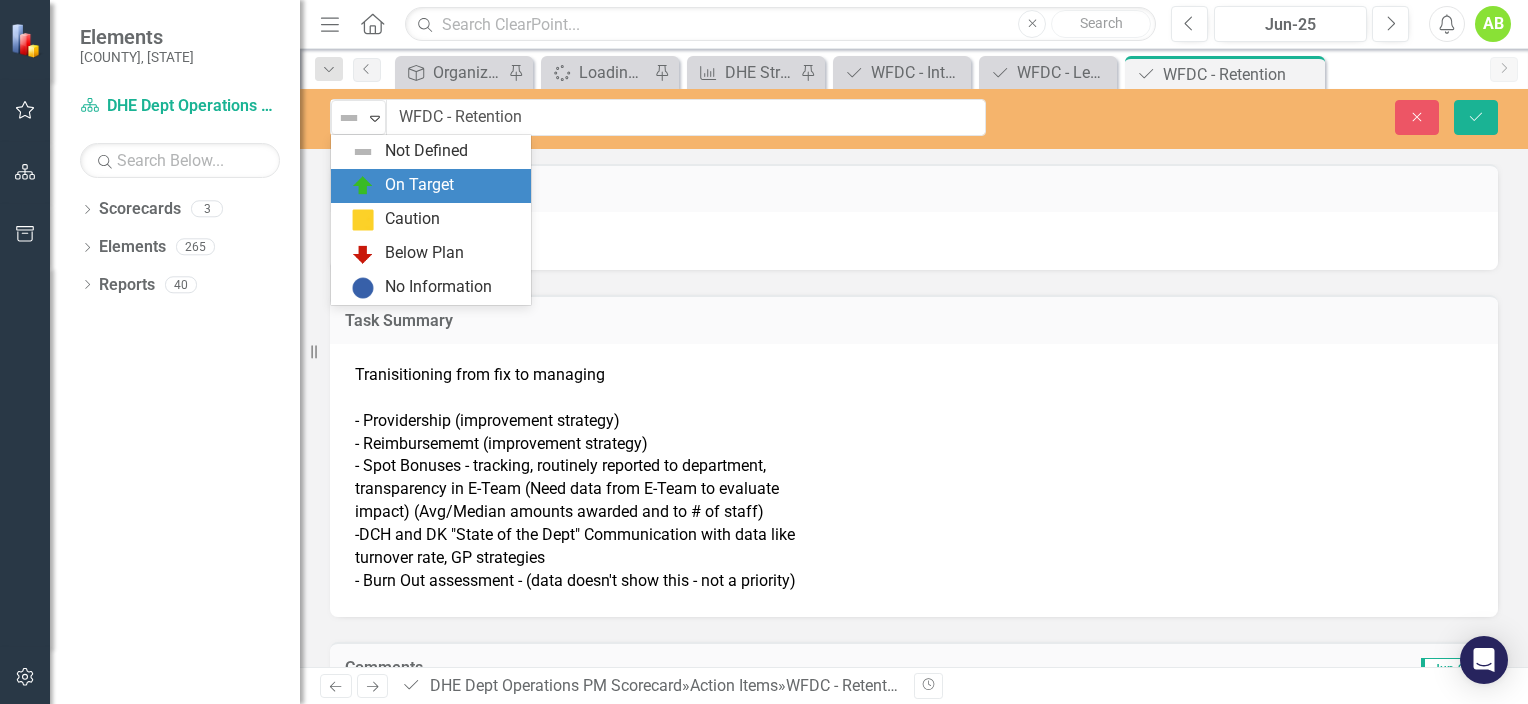 click on "On Target" at bounding box center [419, 185] 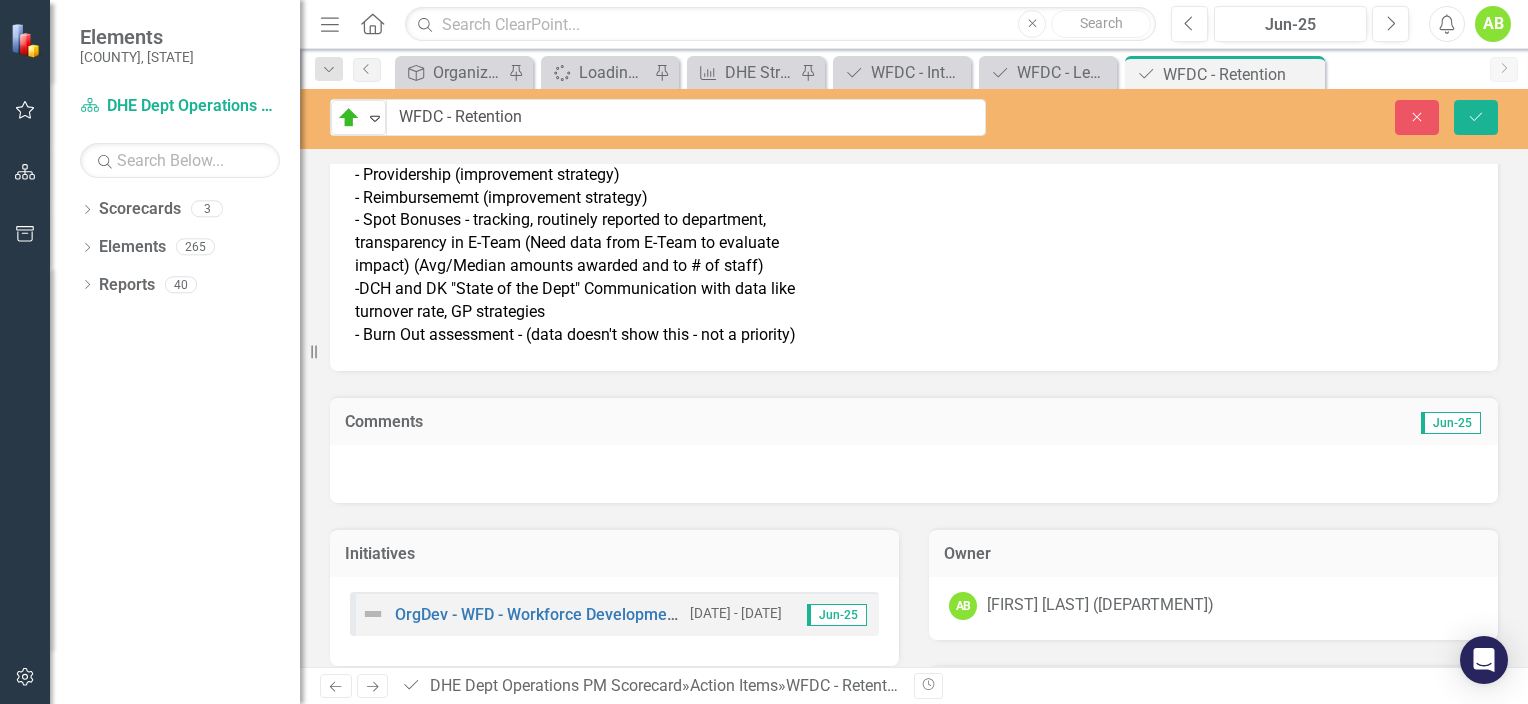 scroll, scrollTop: 200, scrollLeft: 0, axis: vertical 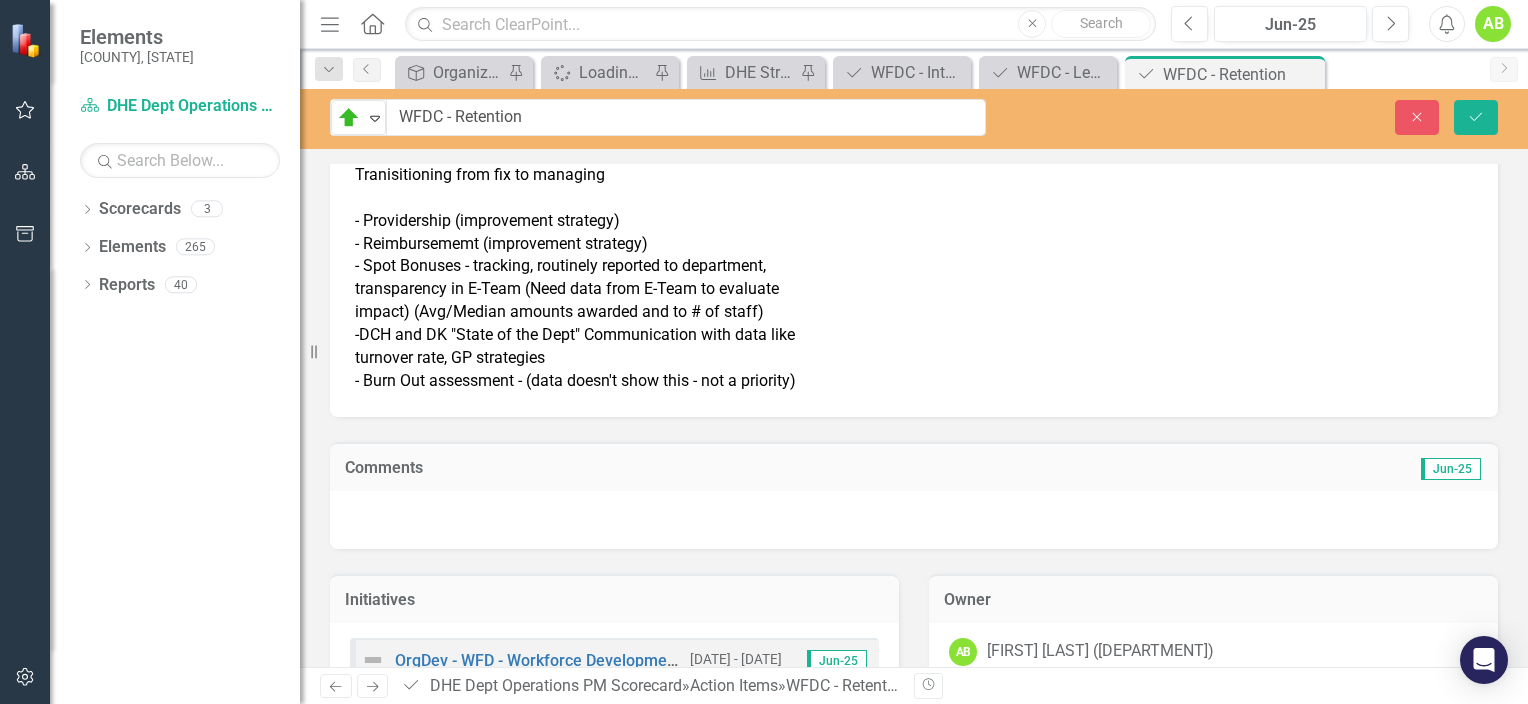 click on "Comments Jun-25" at bounding box center [914, 466] 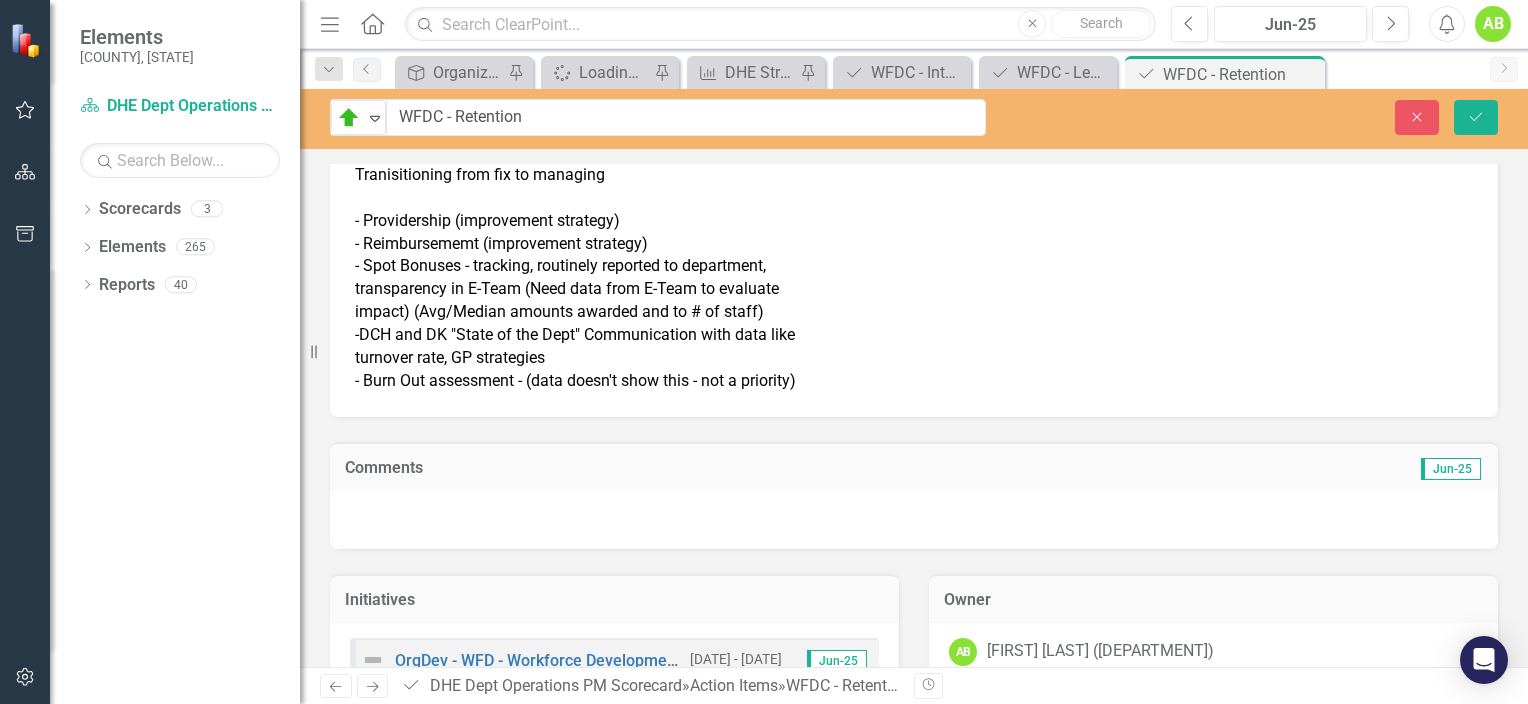 click on "Comments Jun-25" at bounding box center [914, 466] 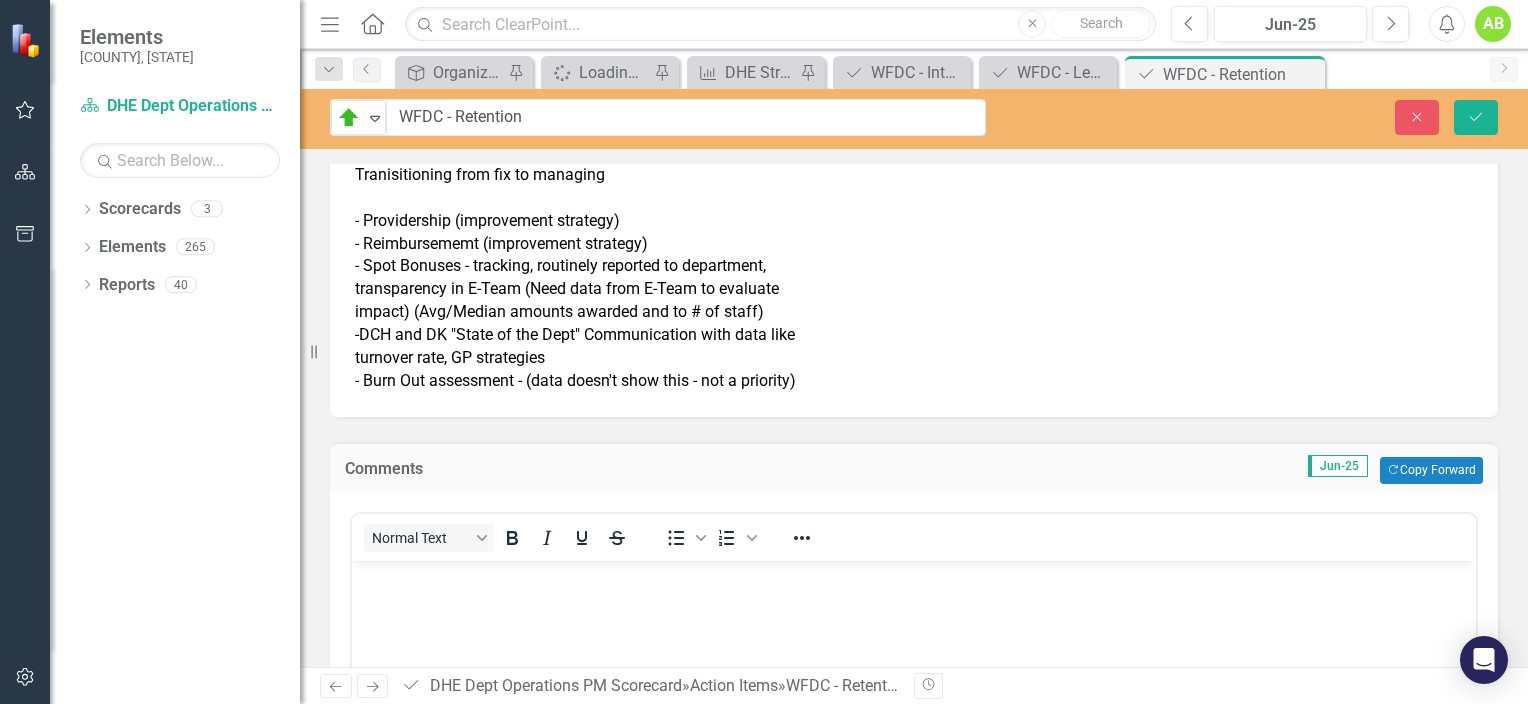 click on "Normal Text To open the popup, press Shift+Enter To open the popup, press Shift+Enter" at bounding box center [914, 712] 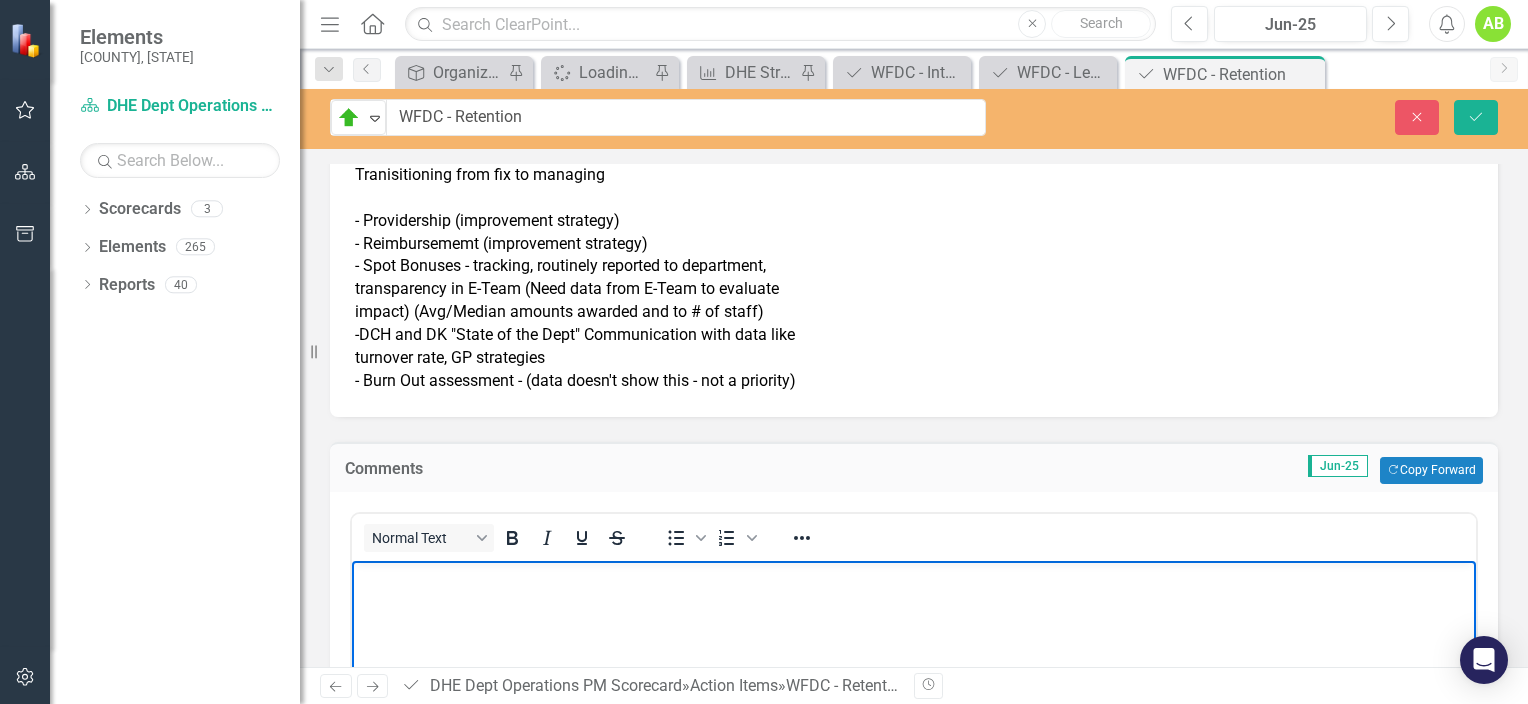 type 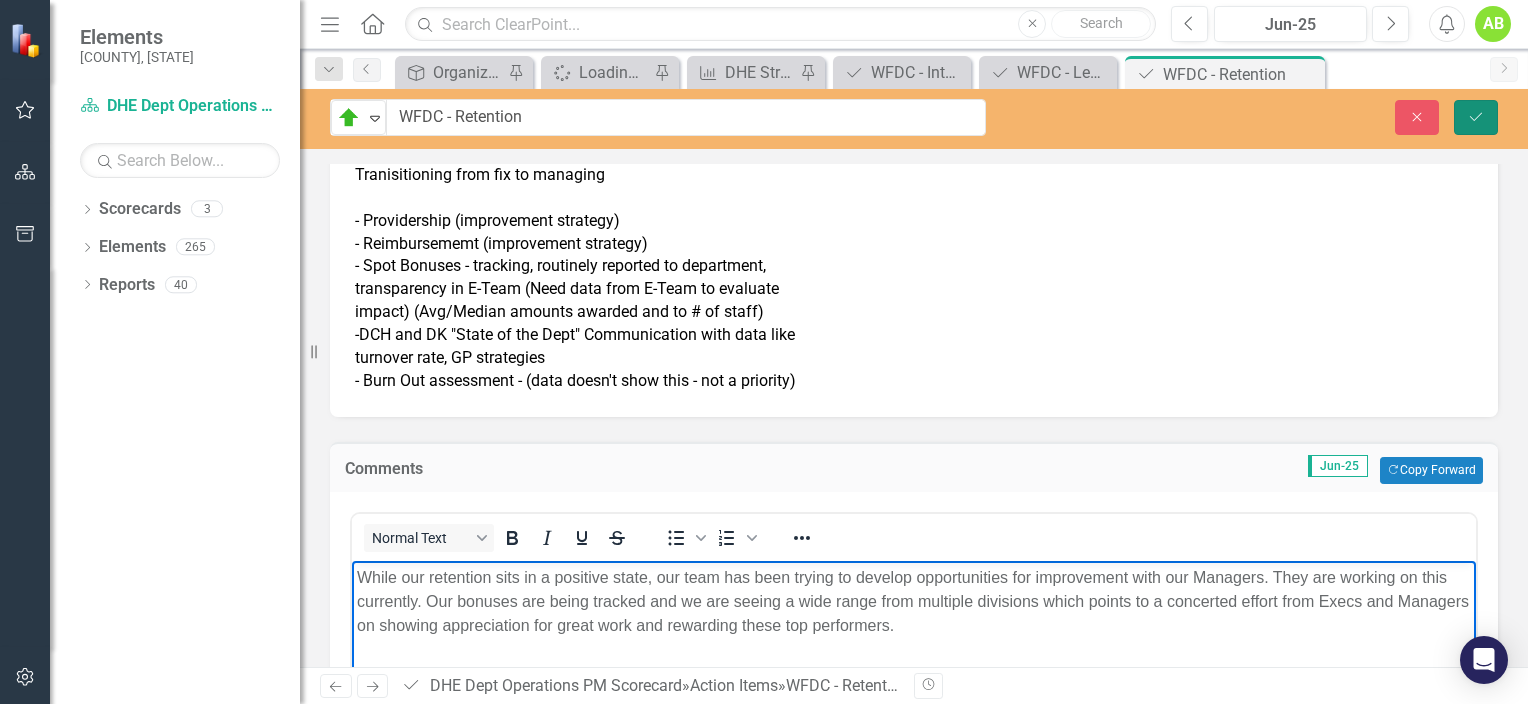 click on "Save" 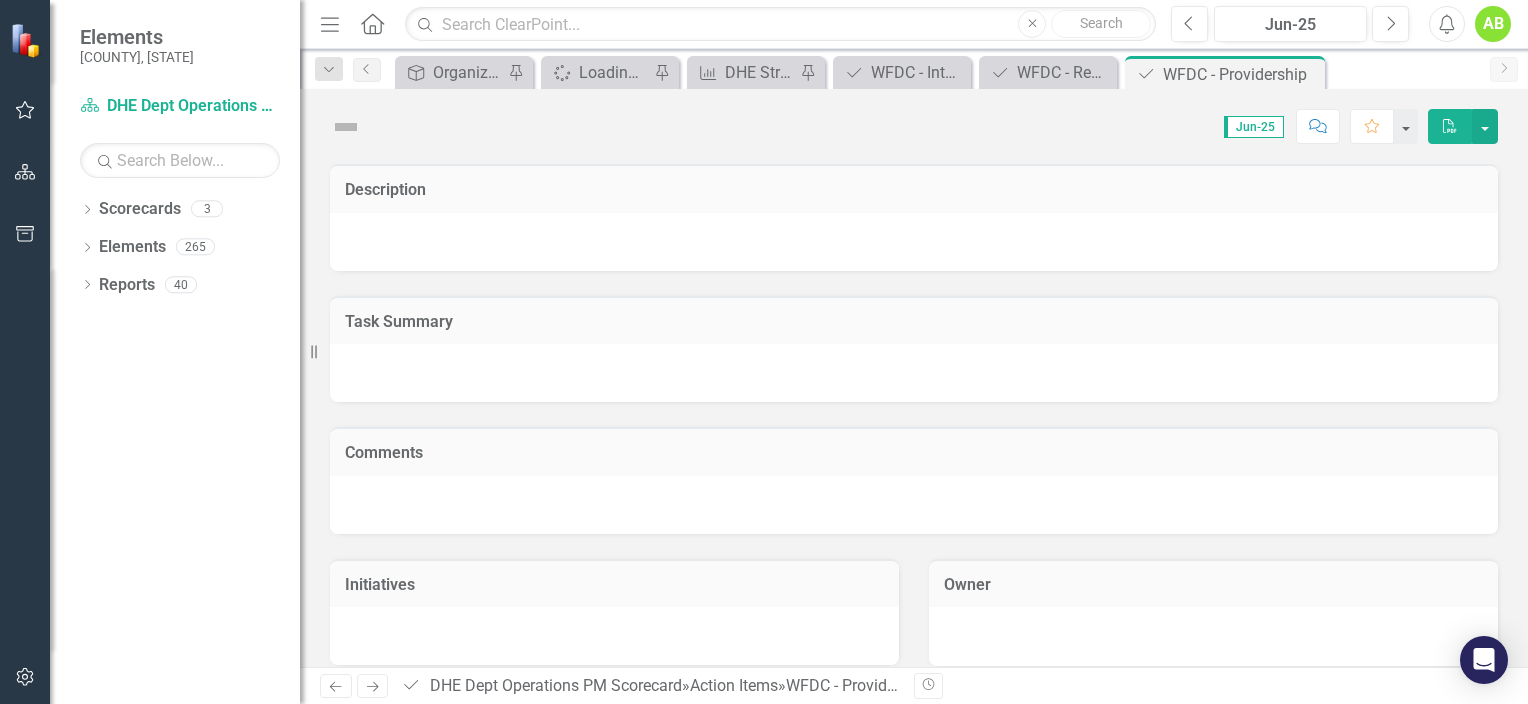scroll, scrollTop: 0, scrollLeft: 0, axis: both 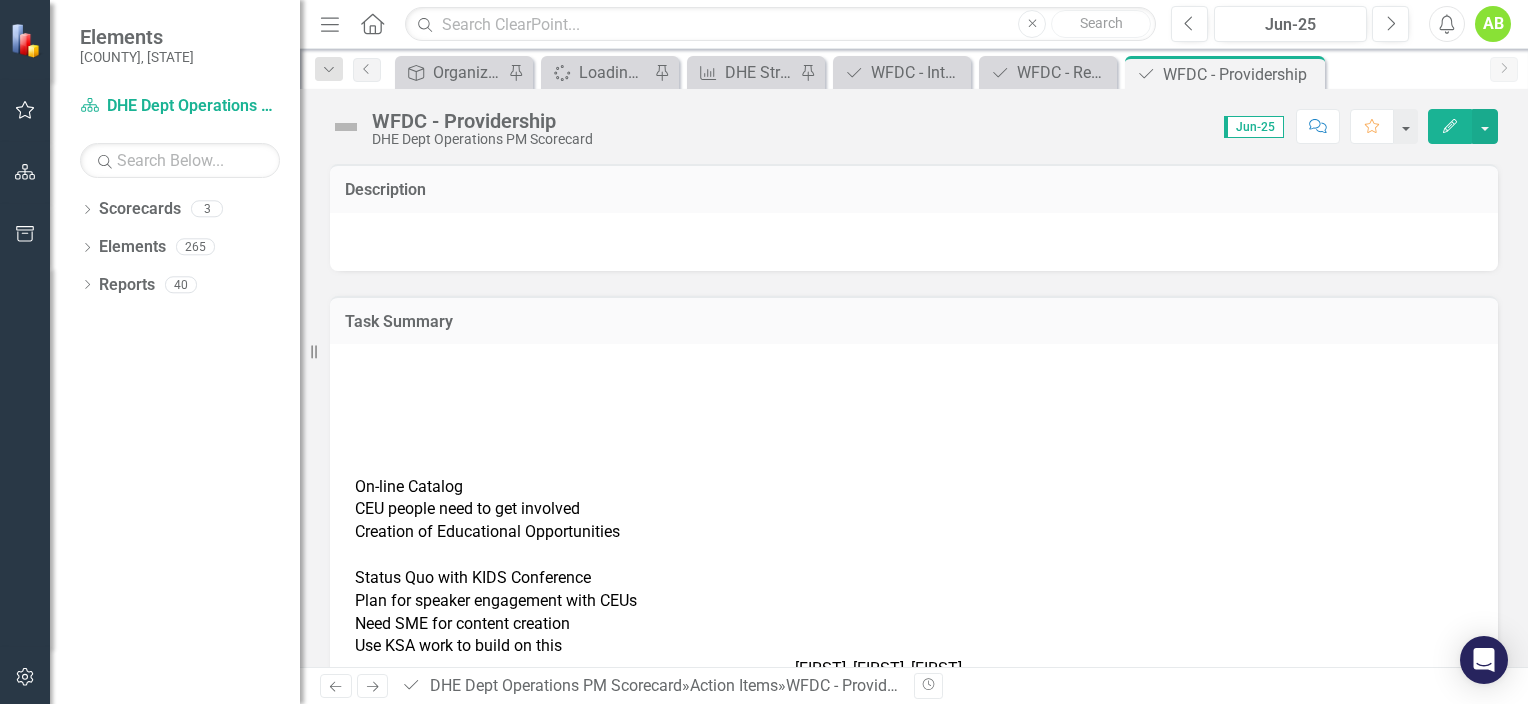 click at bounding box center (346, 127) 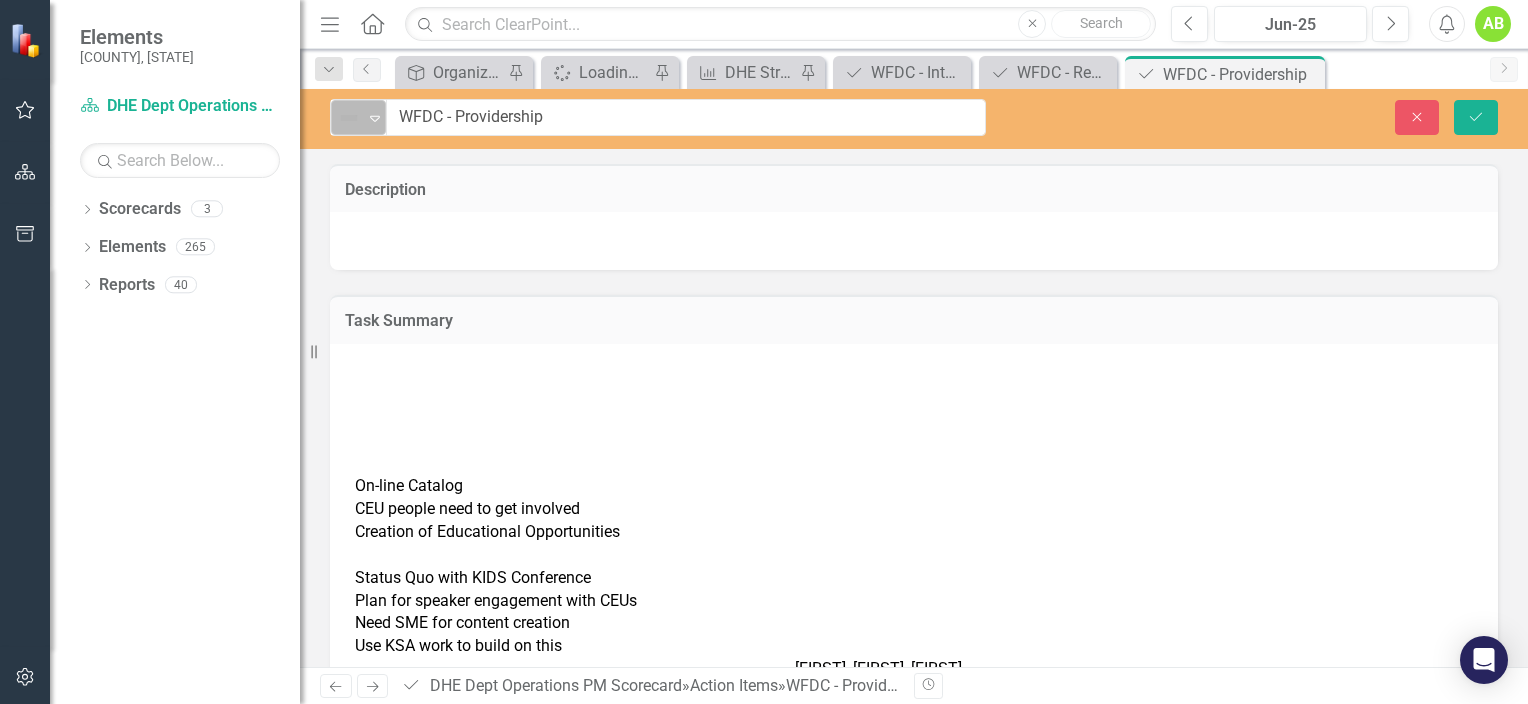 click on "Expand" at bounding box center (375, 117) 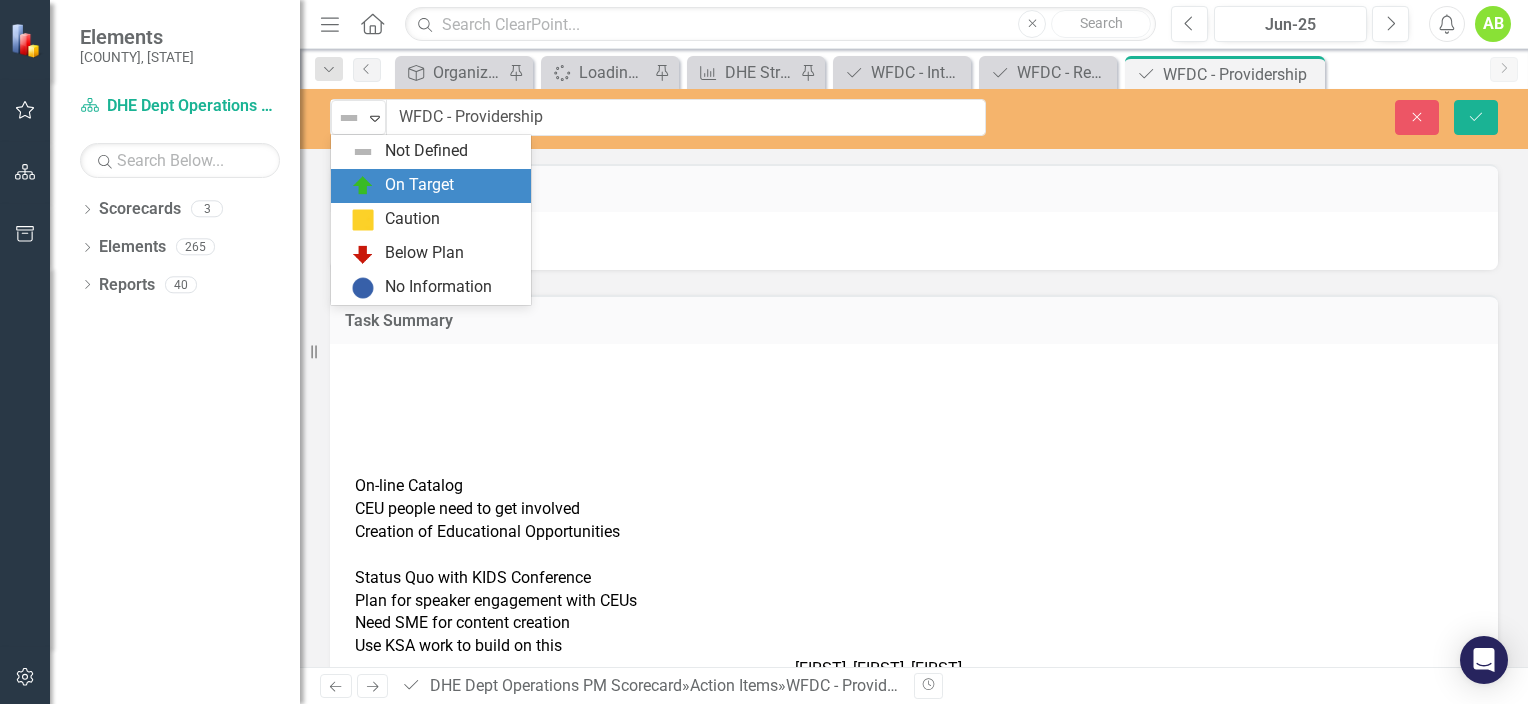 click on "On Target" at bounding box center [435, 186] 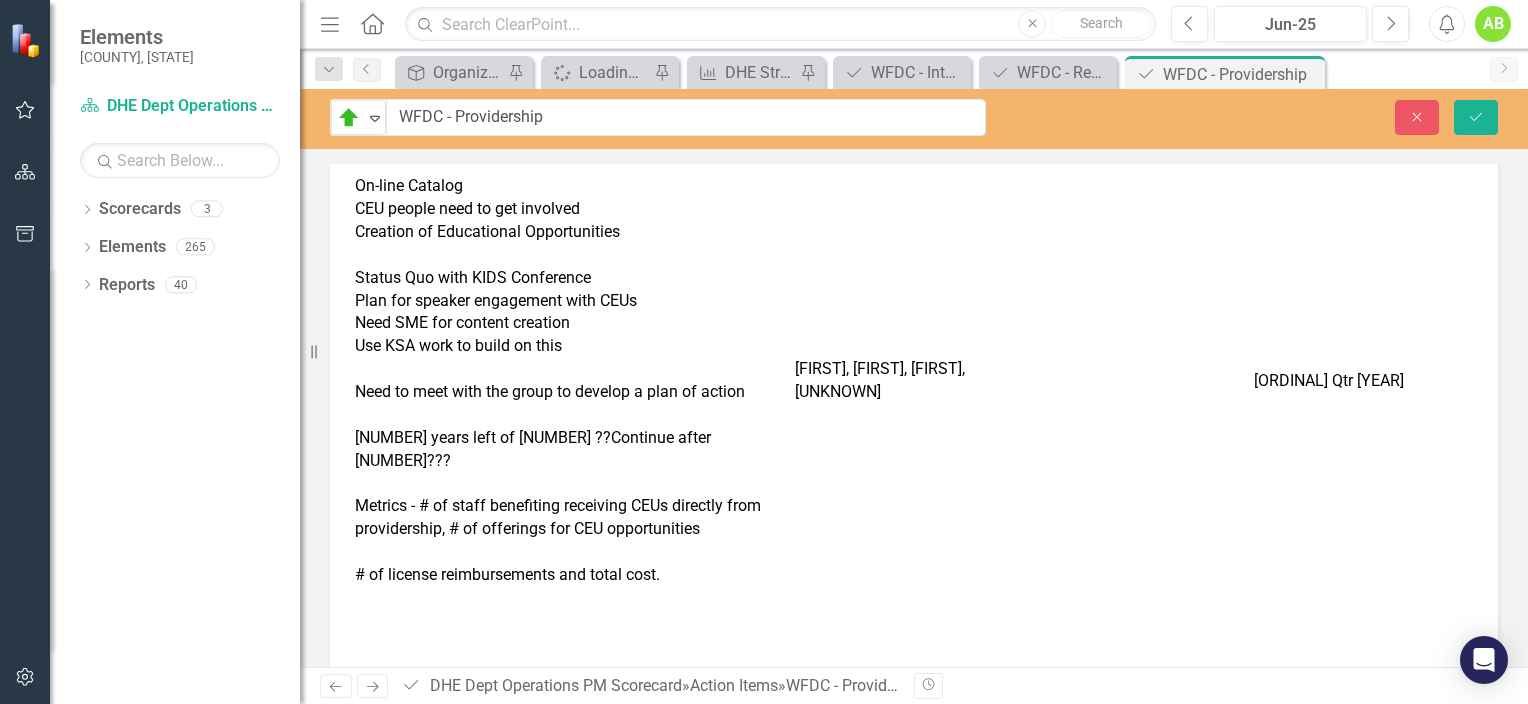 scroll, scrollTop: 600, scrollLeft: 0, axis: vertical 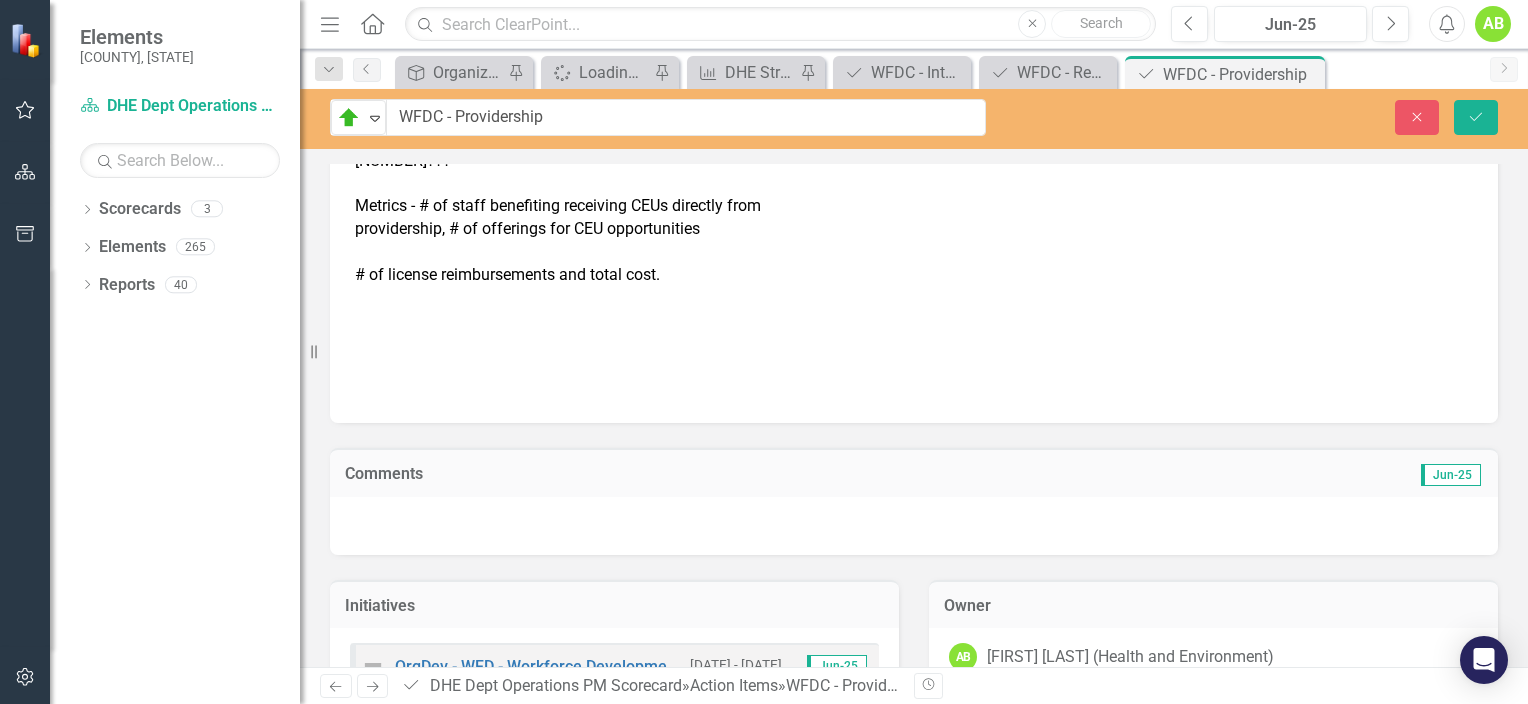click at bounding box center [914, 526] 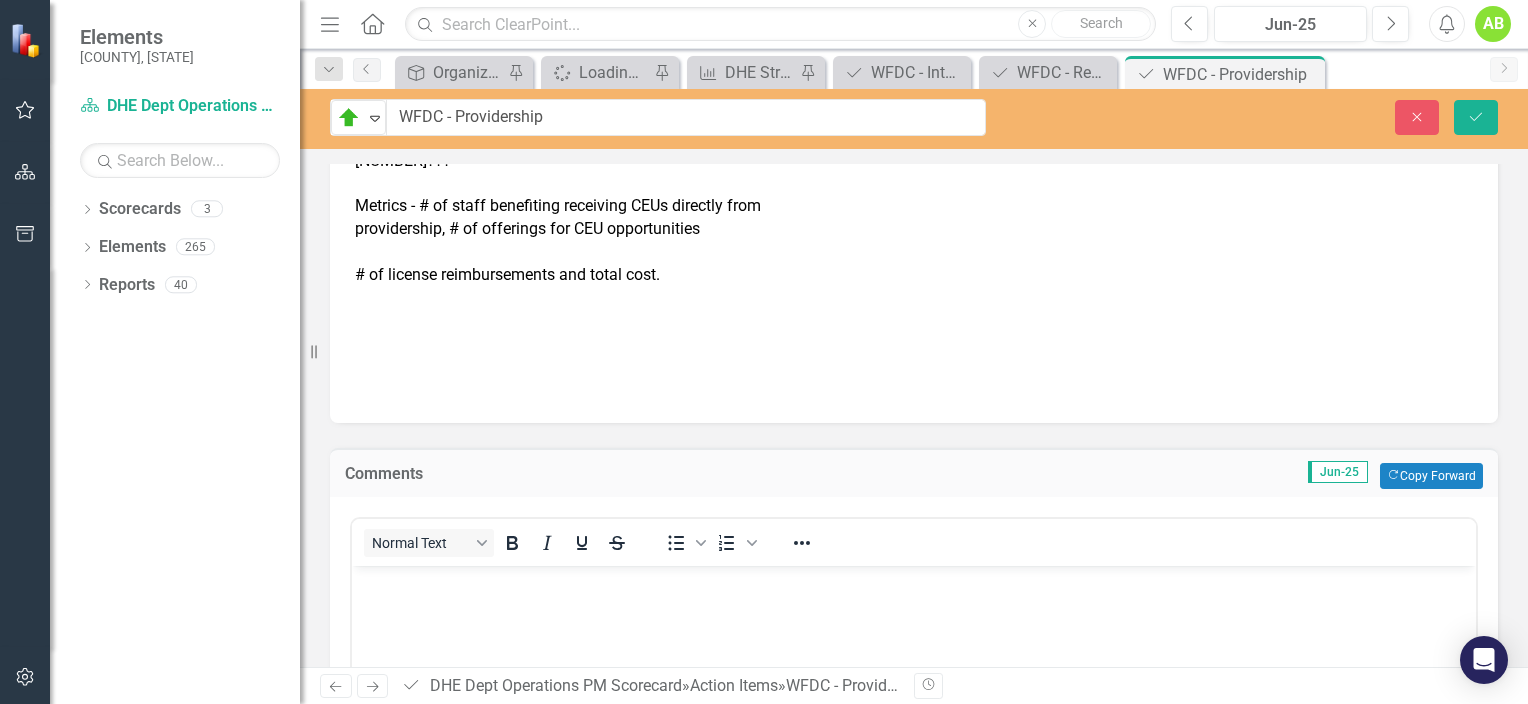scroll, scrollTop: 0, scrollLeft: 0, axis: both 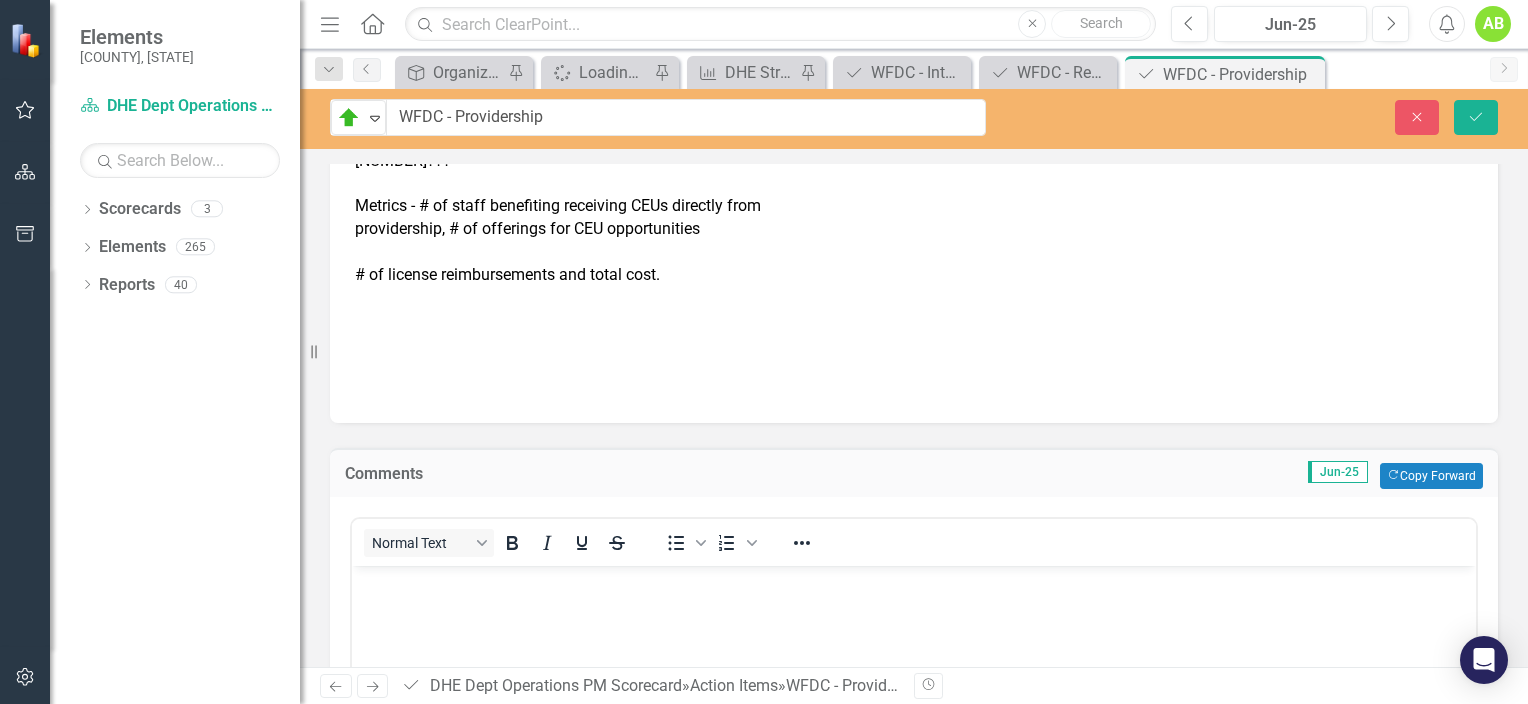 click at bounding box center (914, 583) 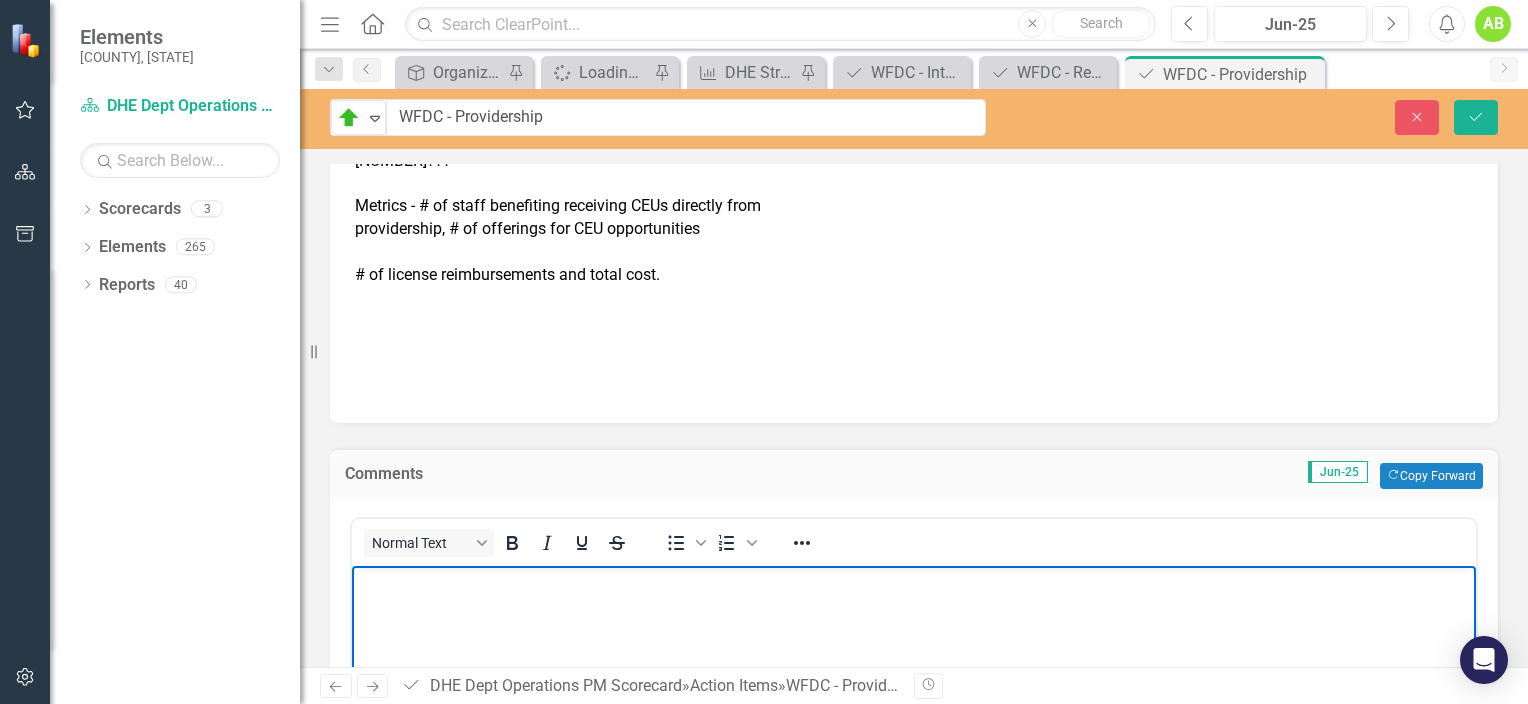 type 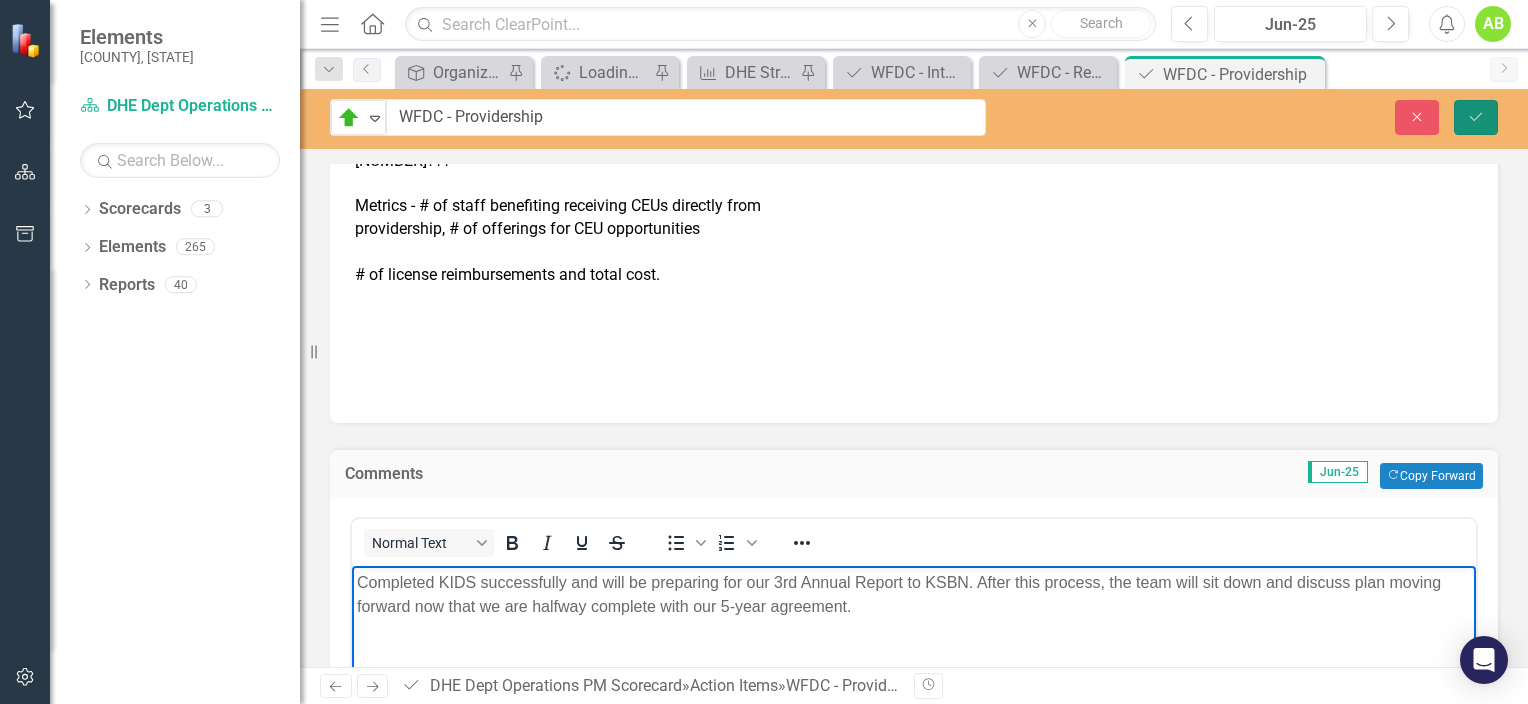 click on "Save" 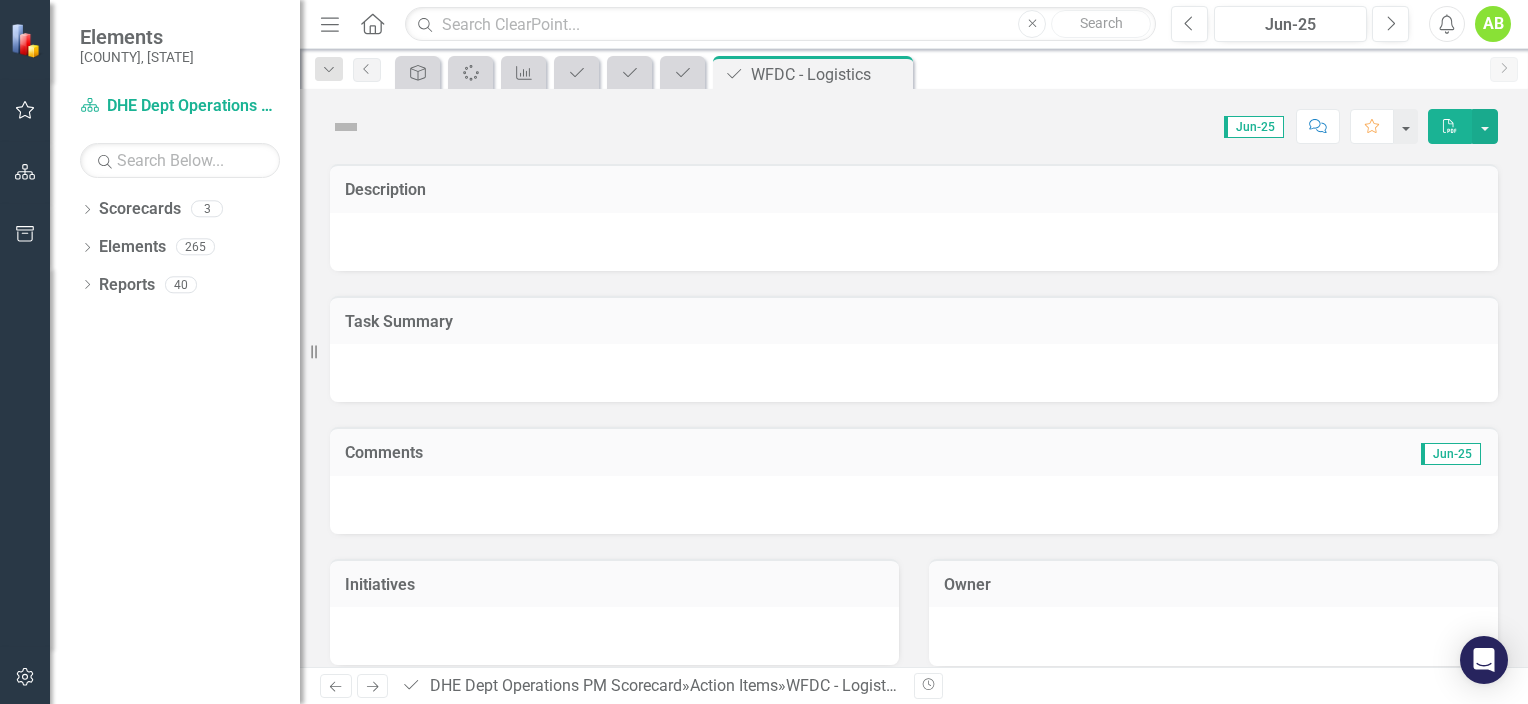 scroll, scrollTop: 0, scrollLeft: 0, axis: both 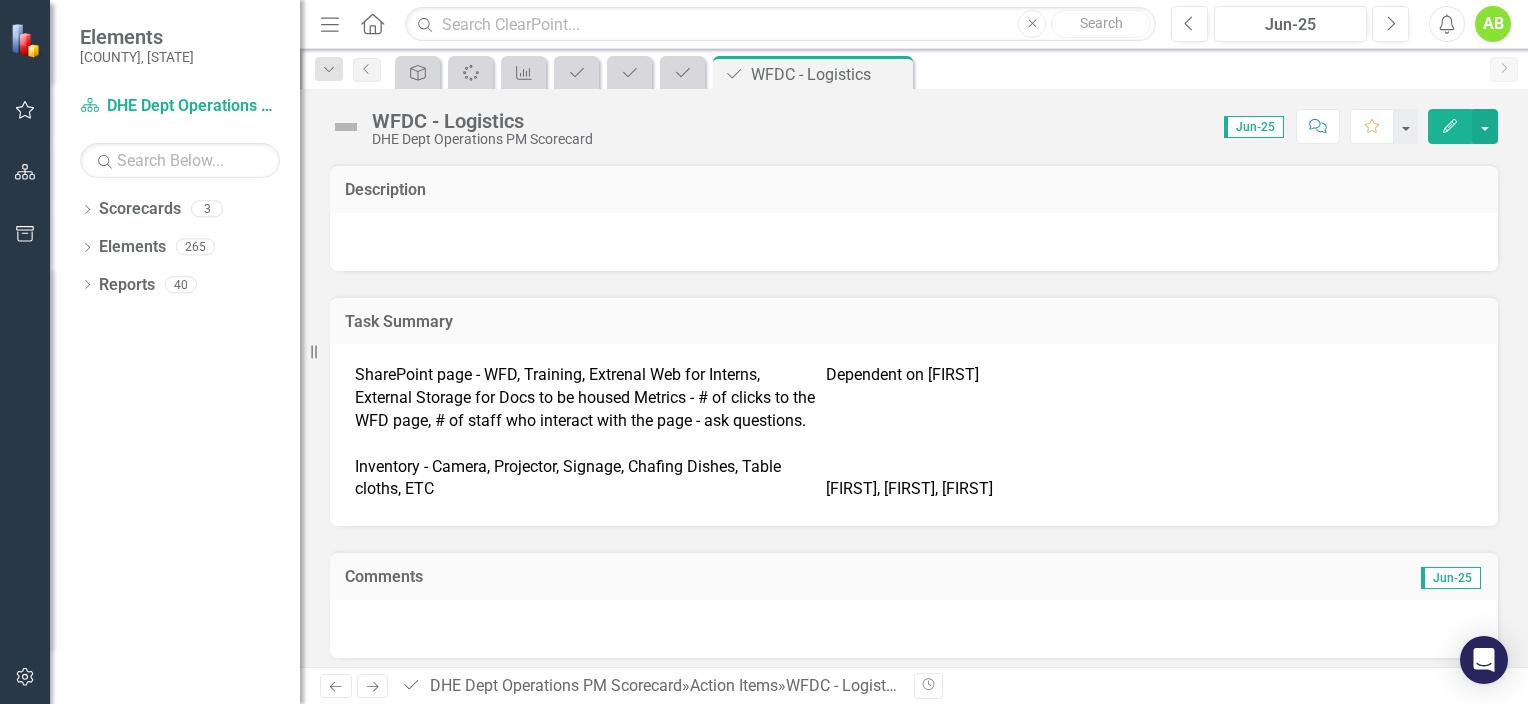 click at bounding box center [346, 127] 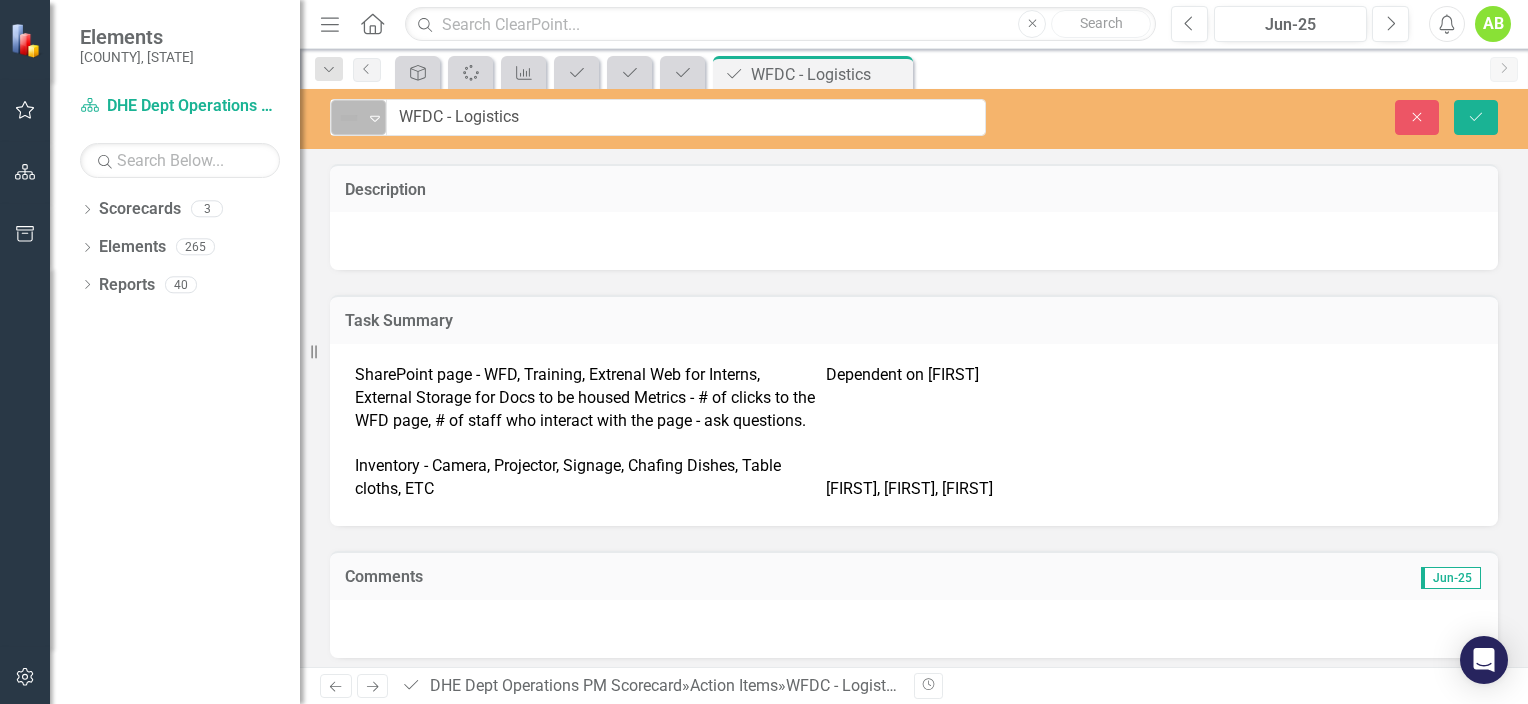 click on "Expand" 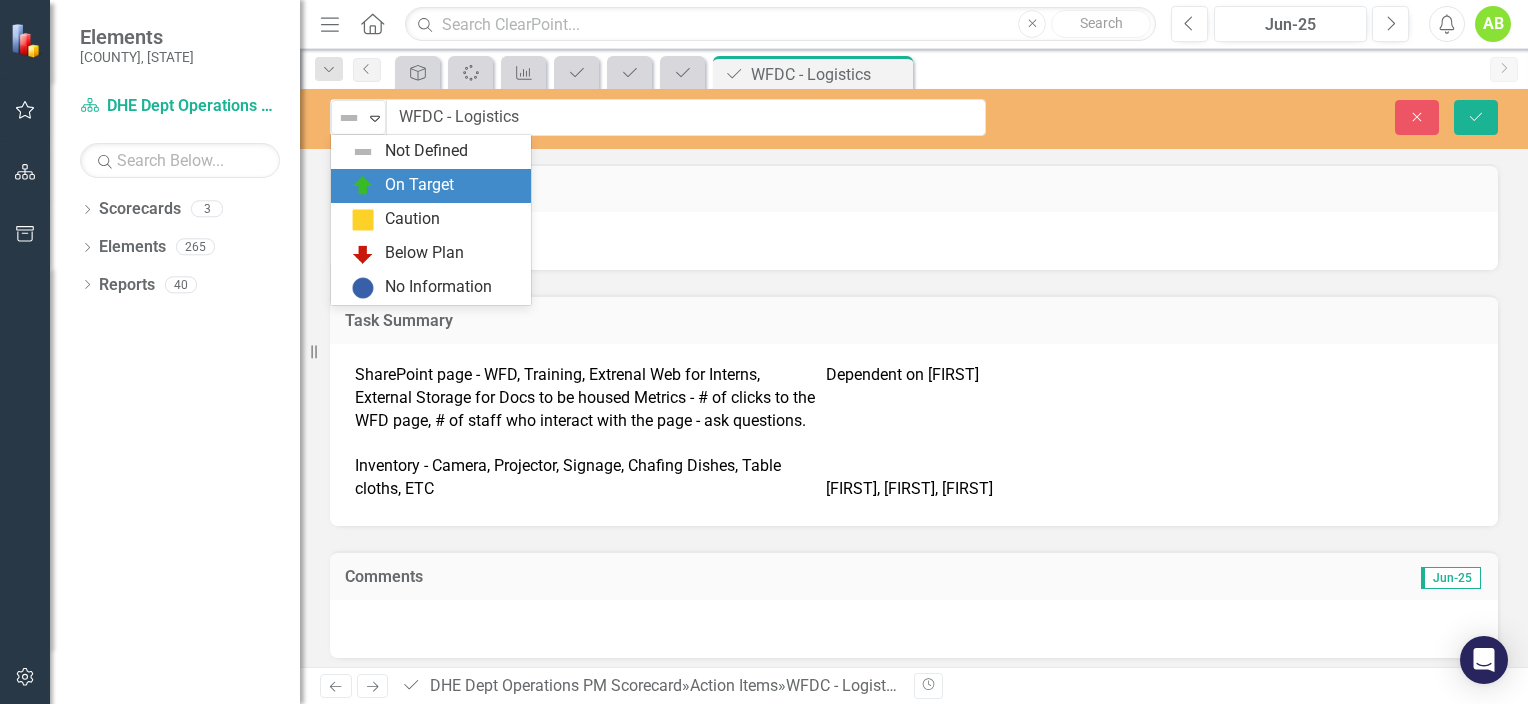 click on "On Target" at bounding box center [419, 185] 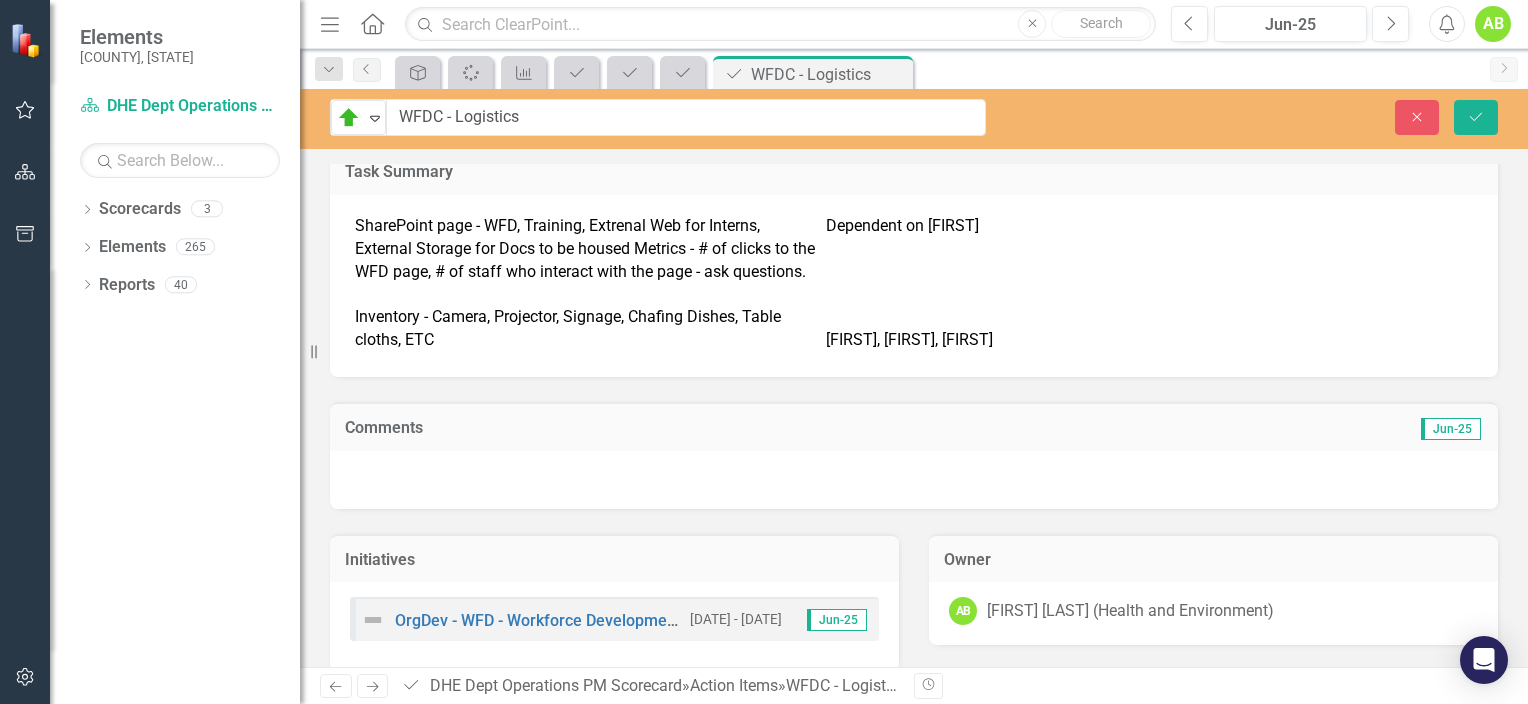 scroll, scrollTop: 300, scrollLeft: 0, axis: vertical 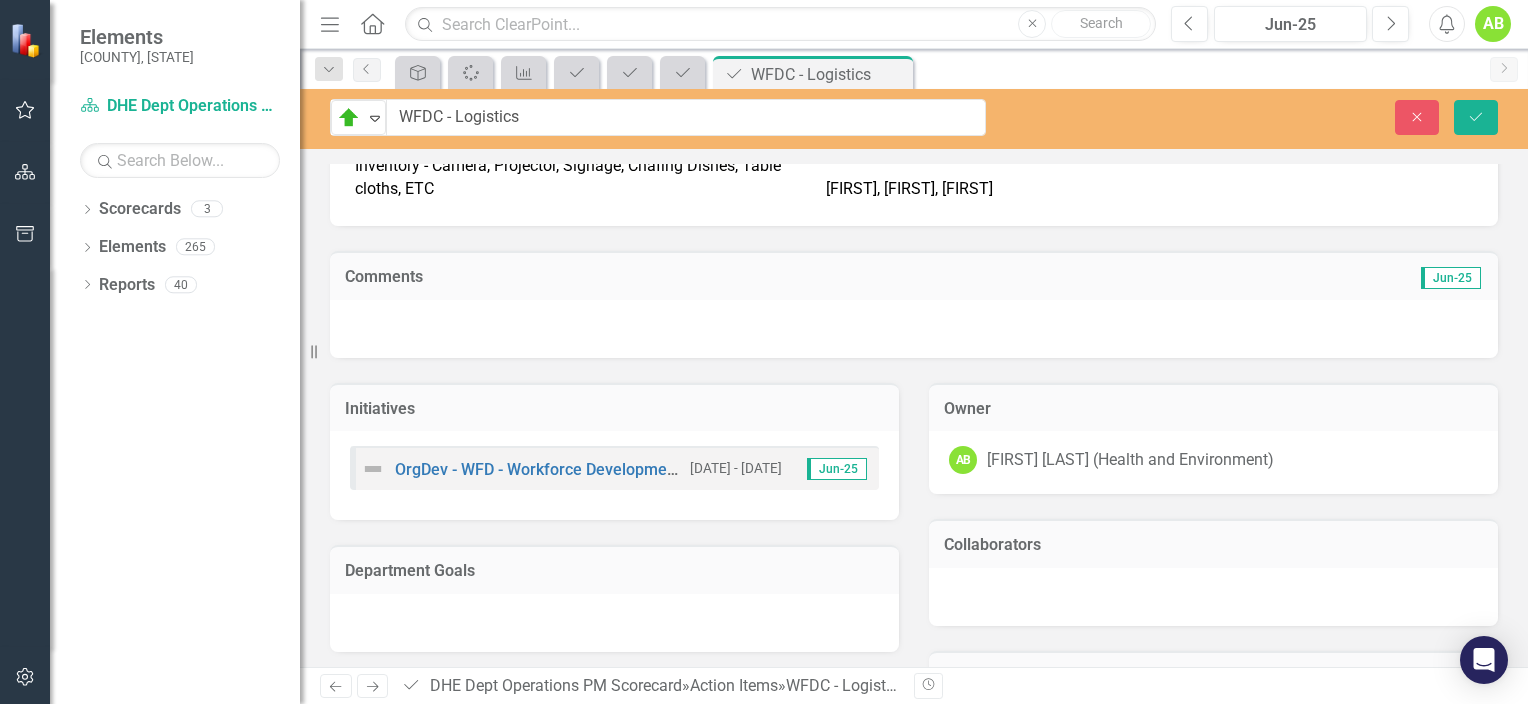 click at bounding box center [914, 329] 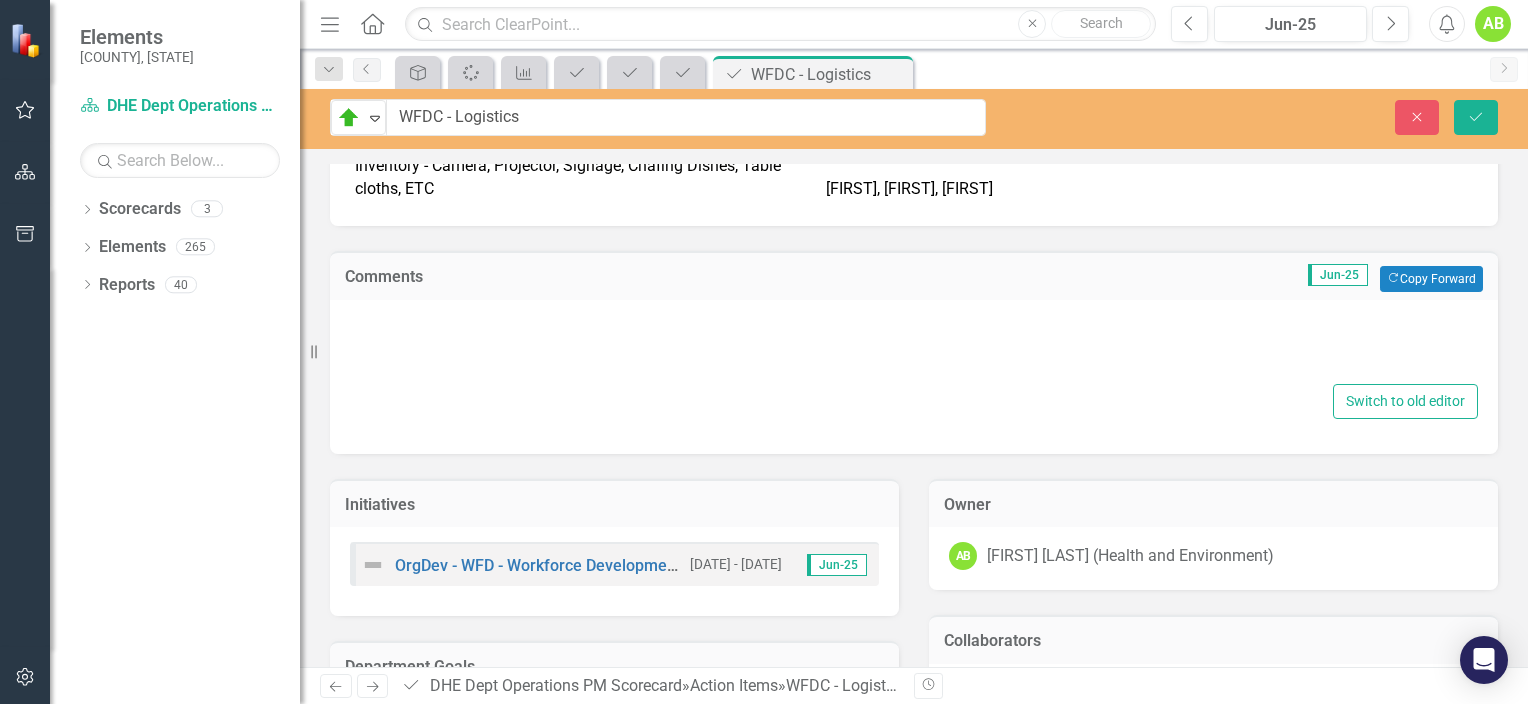 click at bounding box center (914, 347) 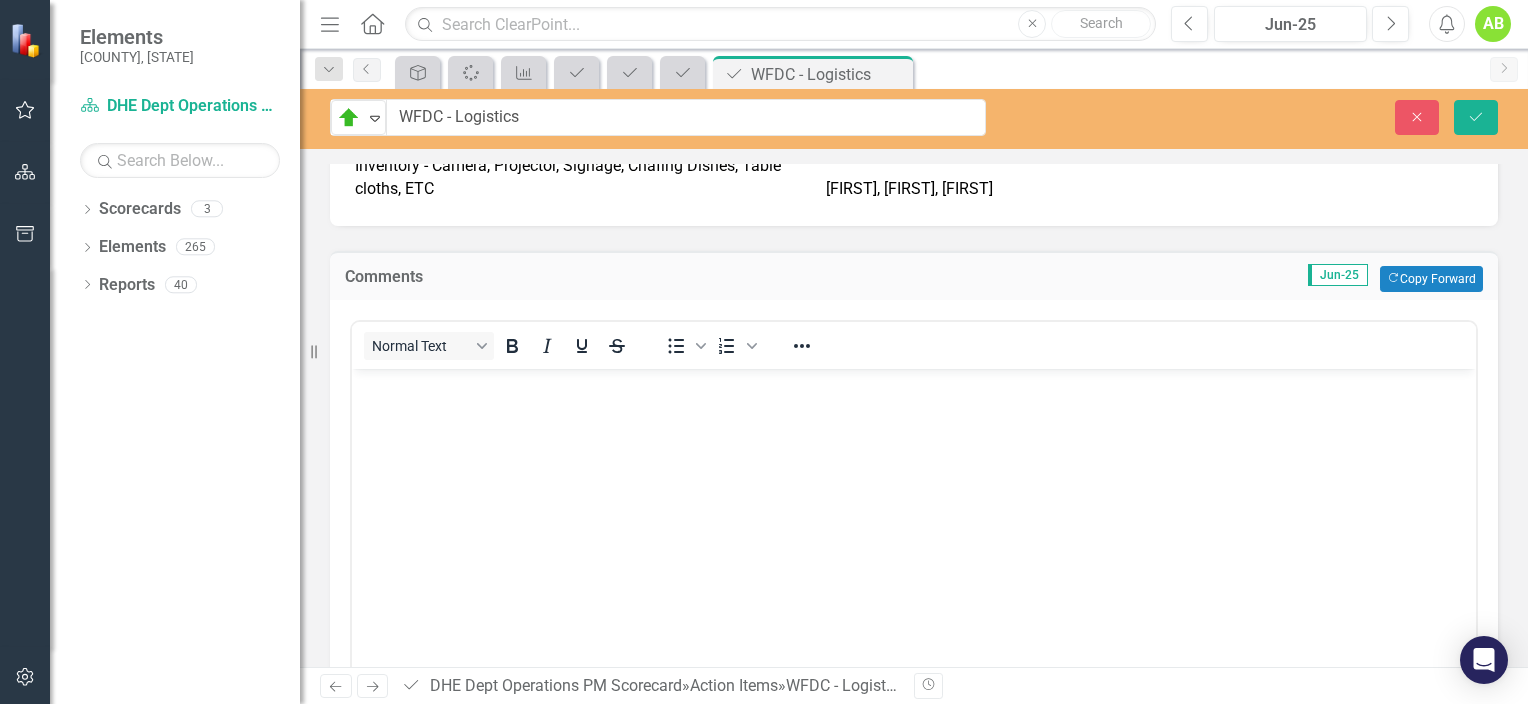 scroll, scrollTop: 0, scrollLeft: 0, axis: both 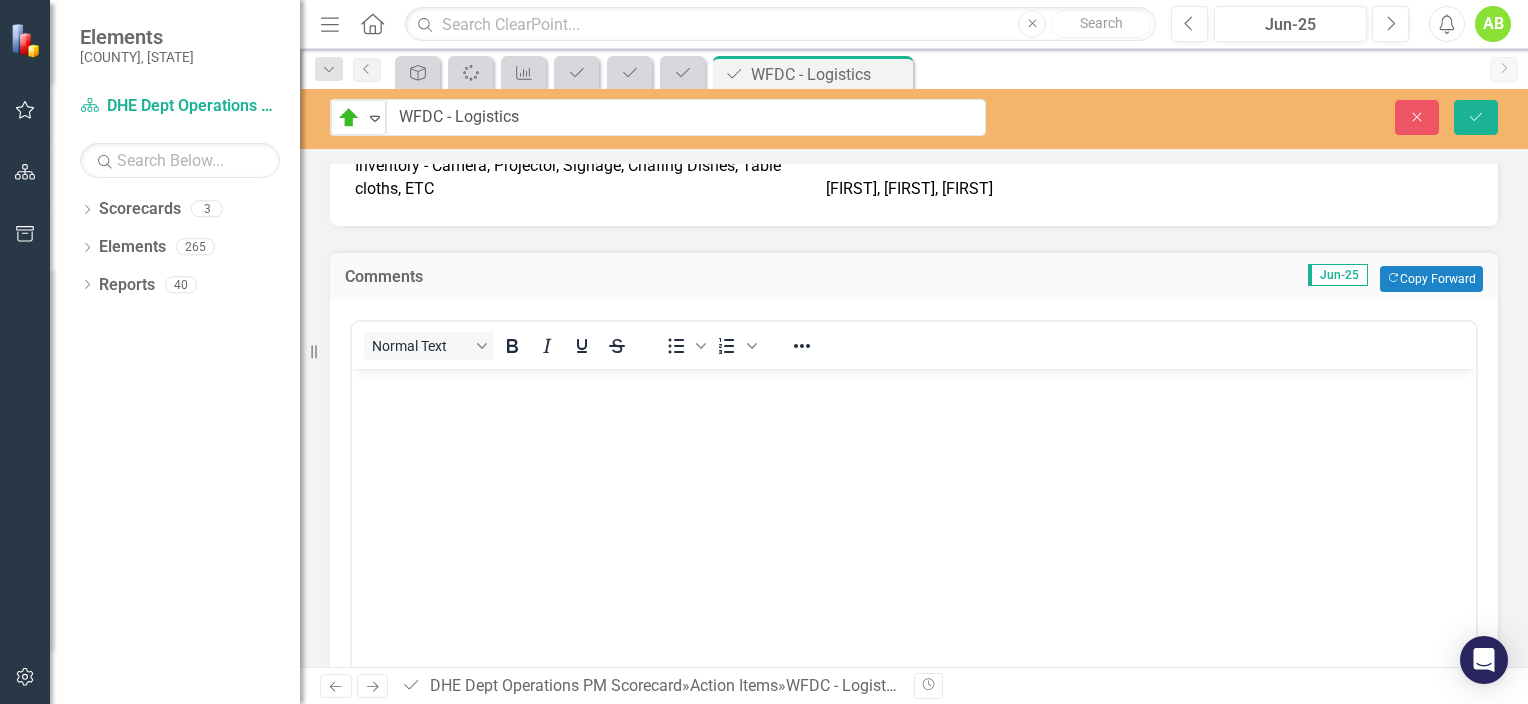 click at bounding box center [914, 386] 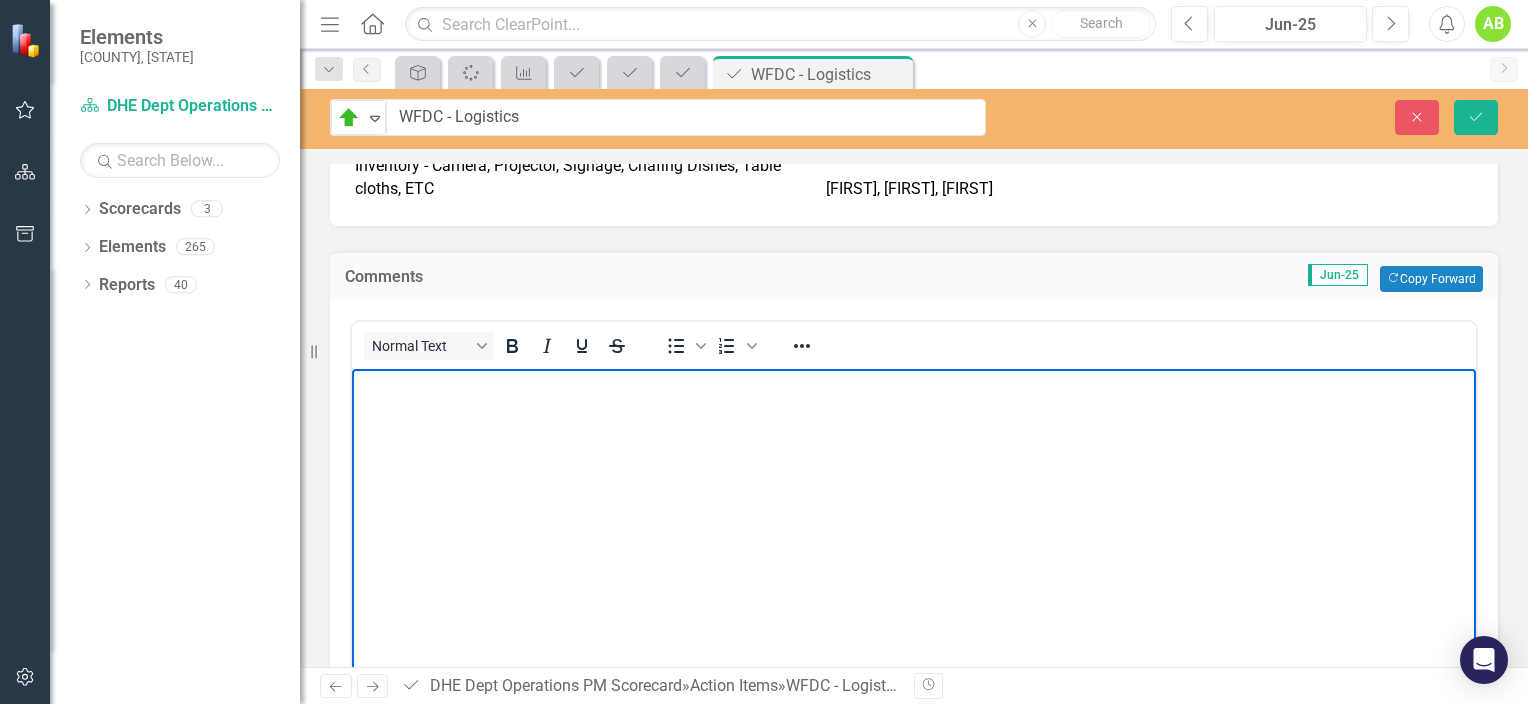 type 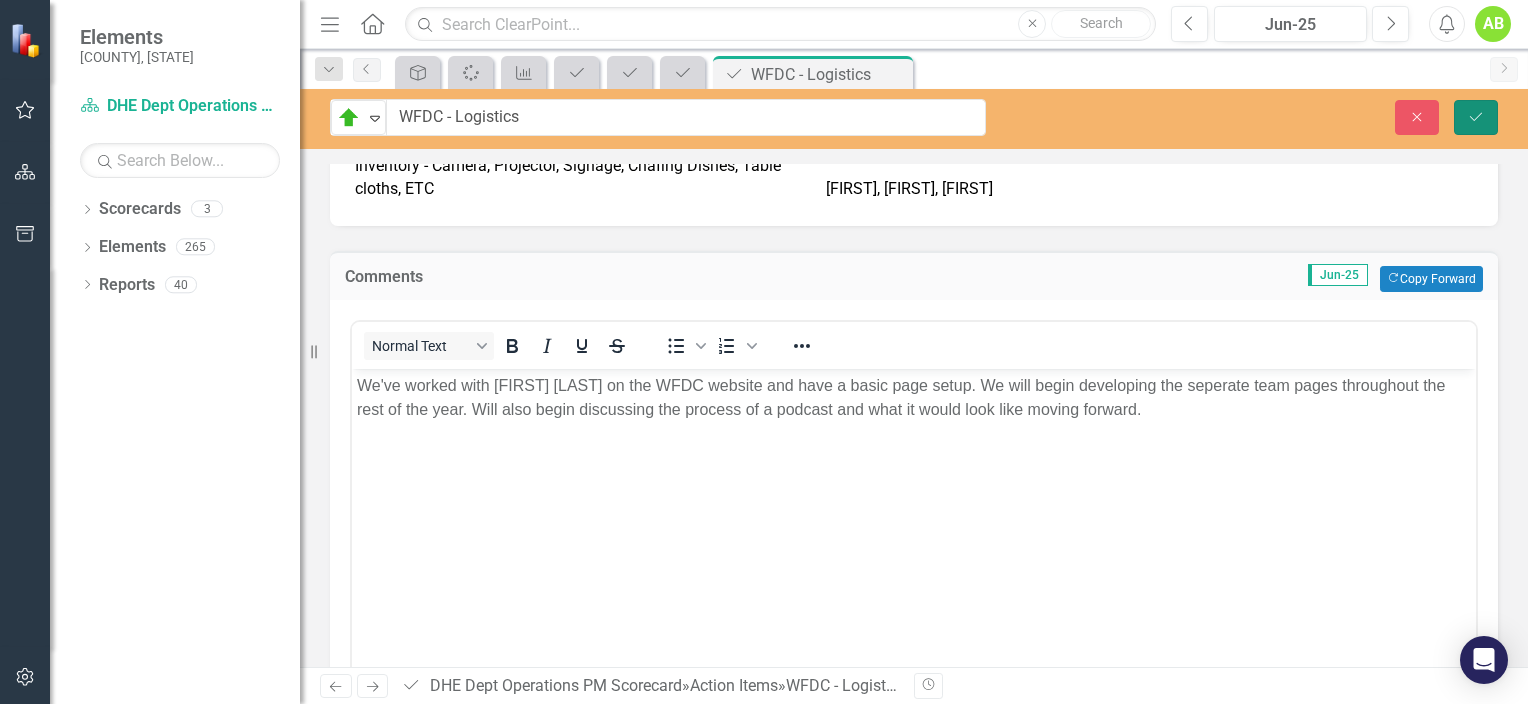 click on "Save" 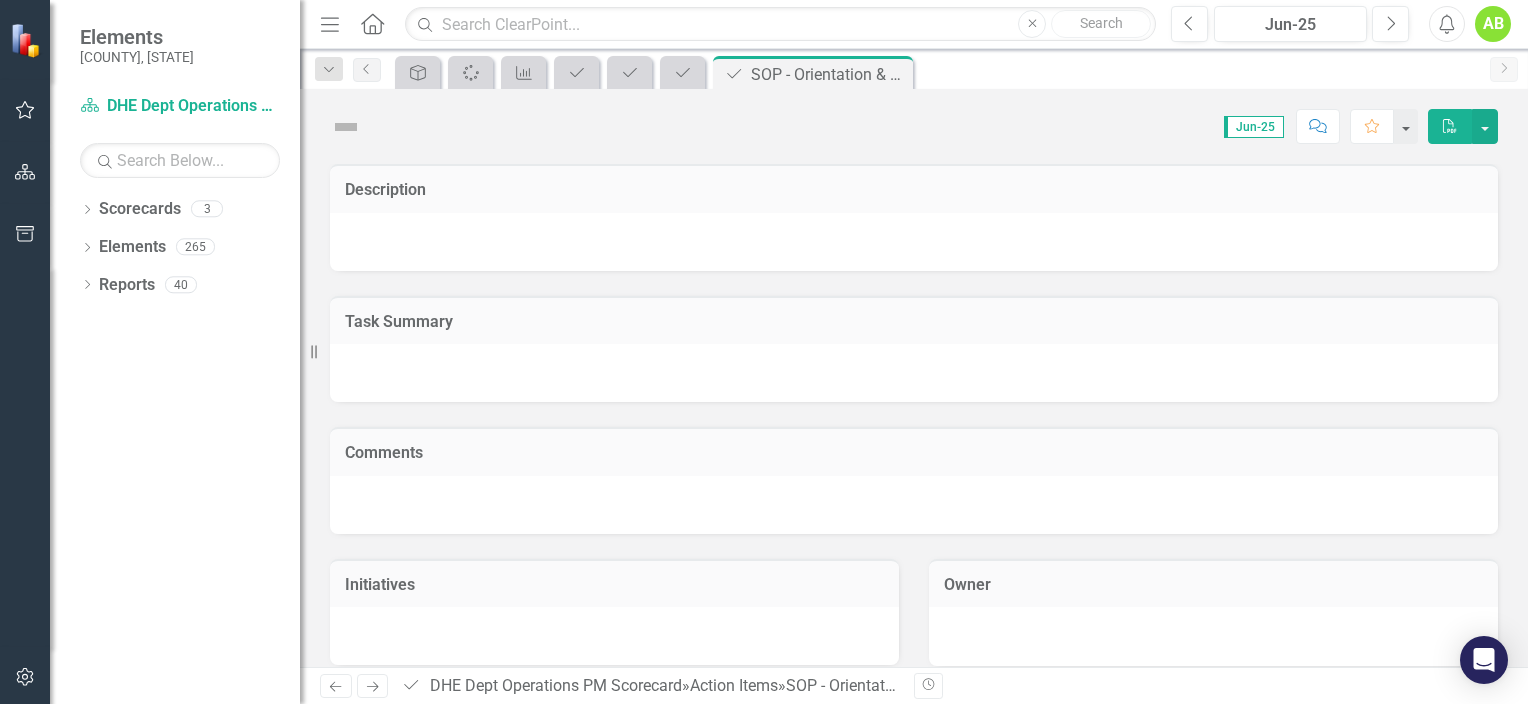 scroll, scrollTop: 0, scrollLeft: 0, axis: both 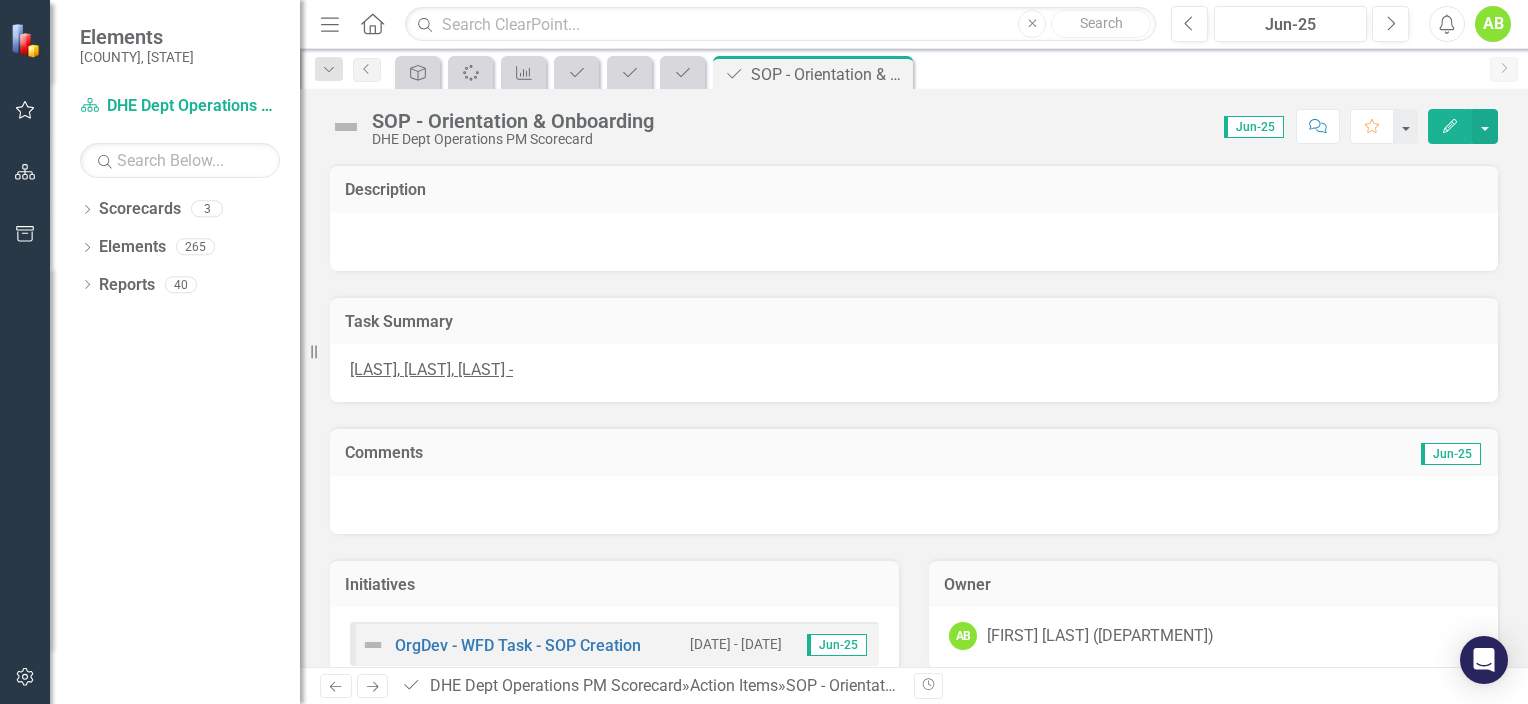 click at bounding box center (346, 127) 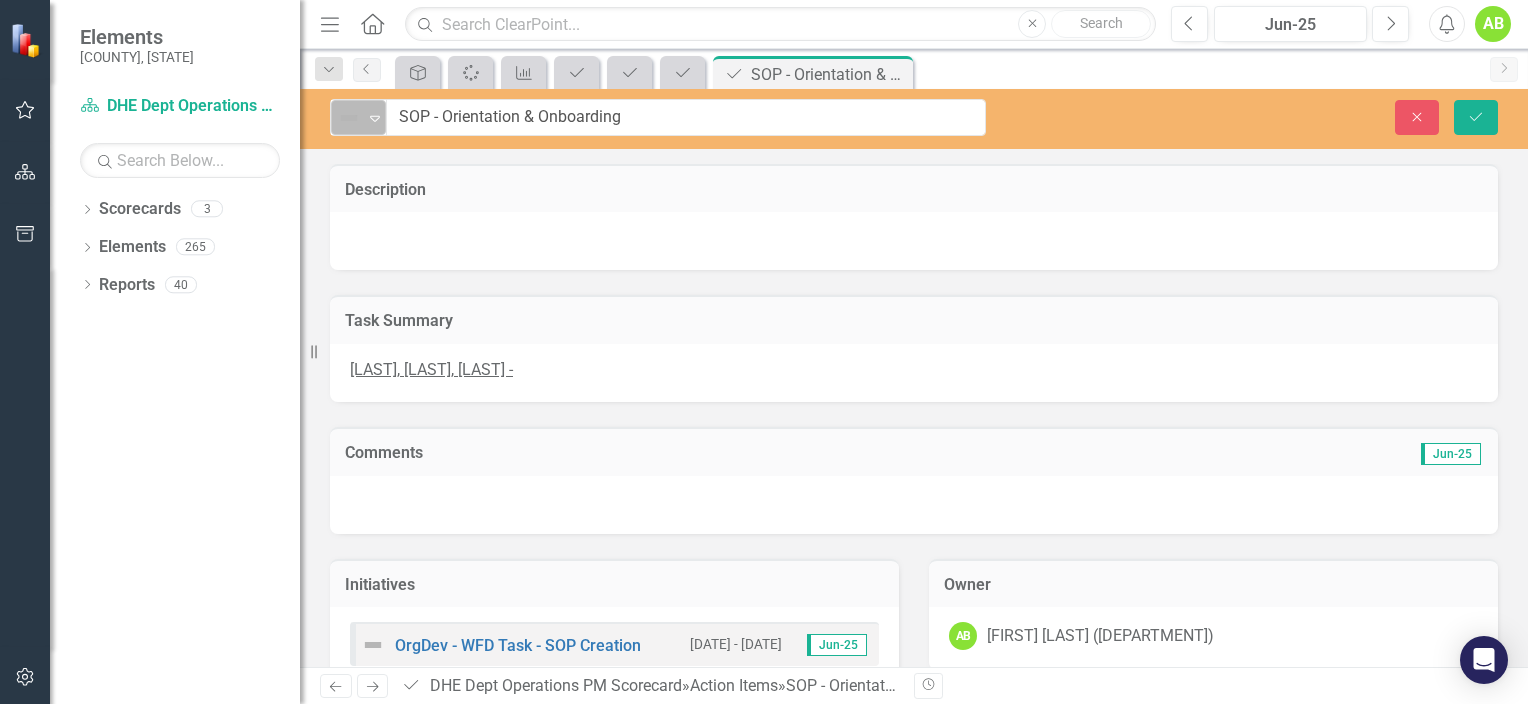 click on "Expand" 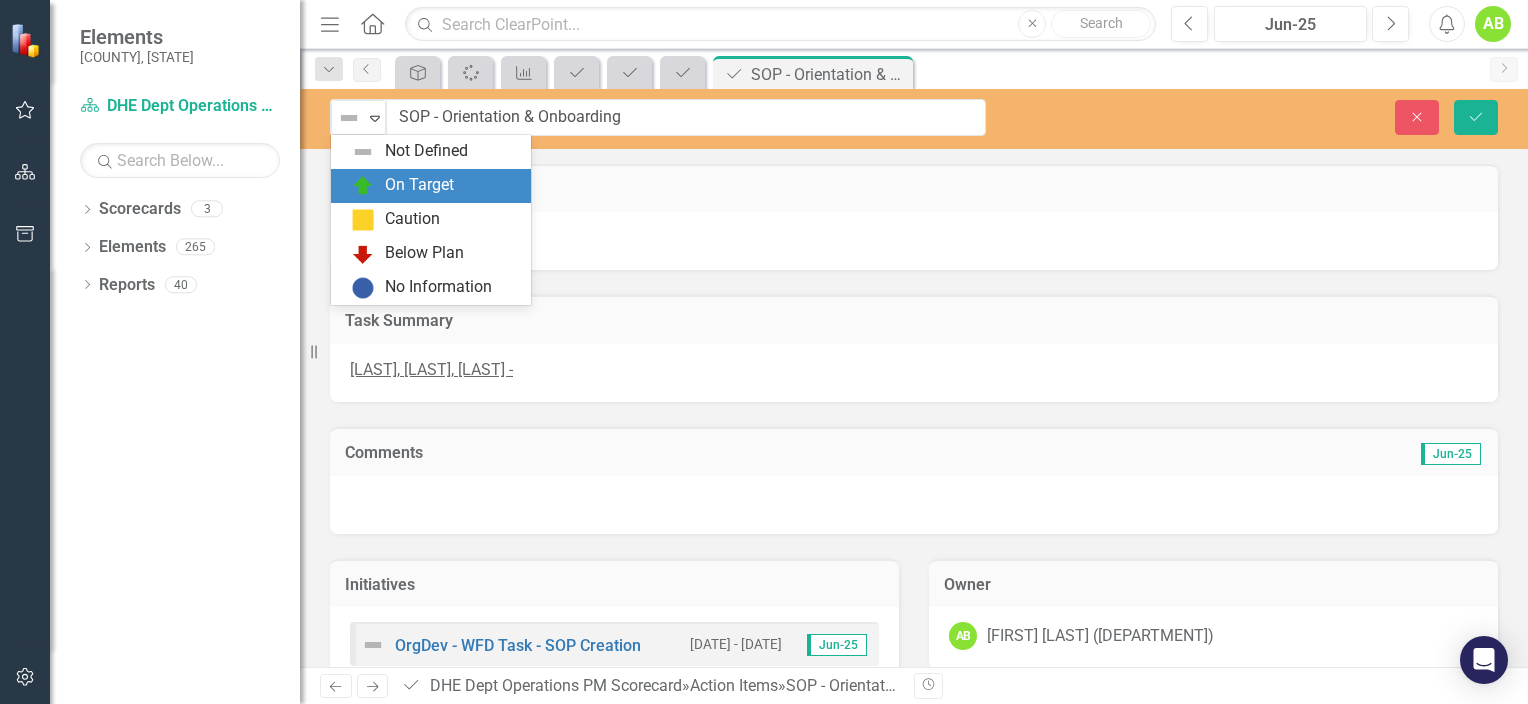 click on "On Target" at bounding box center [419, 185] 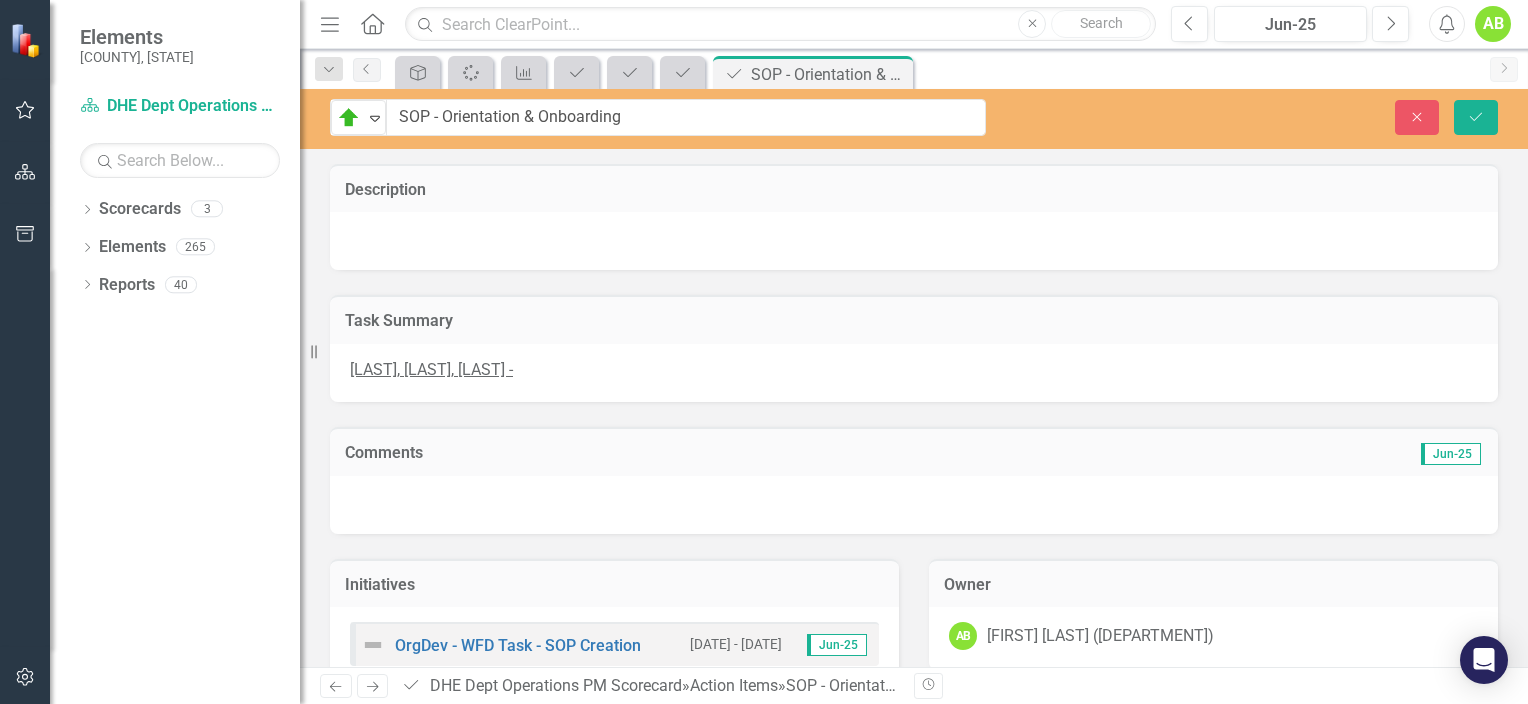 click at bounding box center [914, 241] 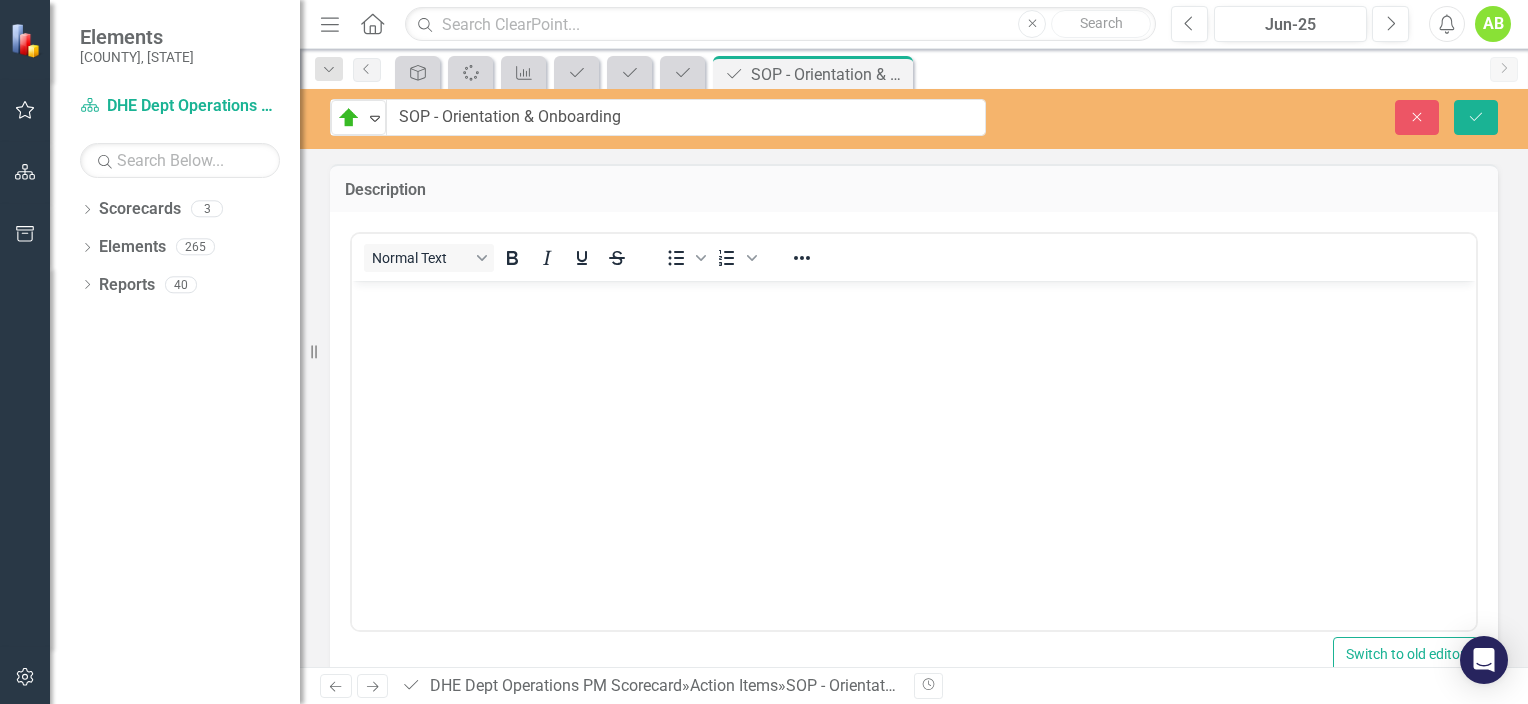 scroll, scrollTop: 0, scrollLeft: 0, axis: both 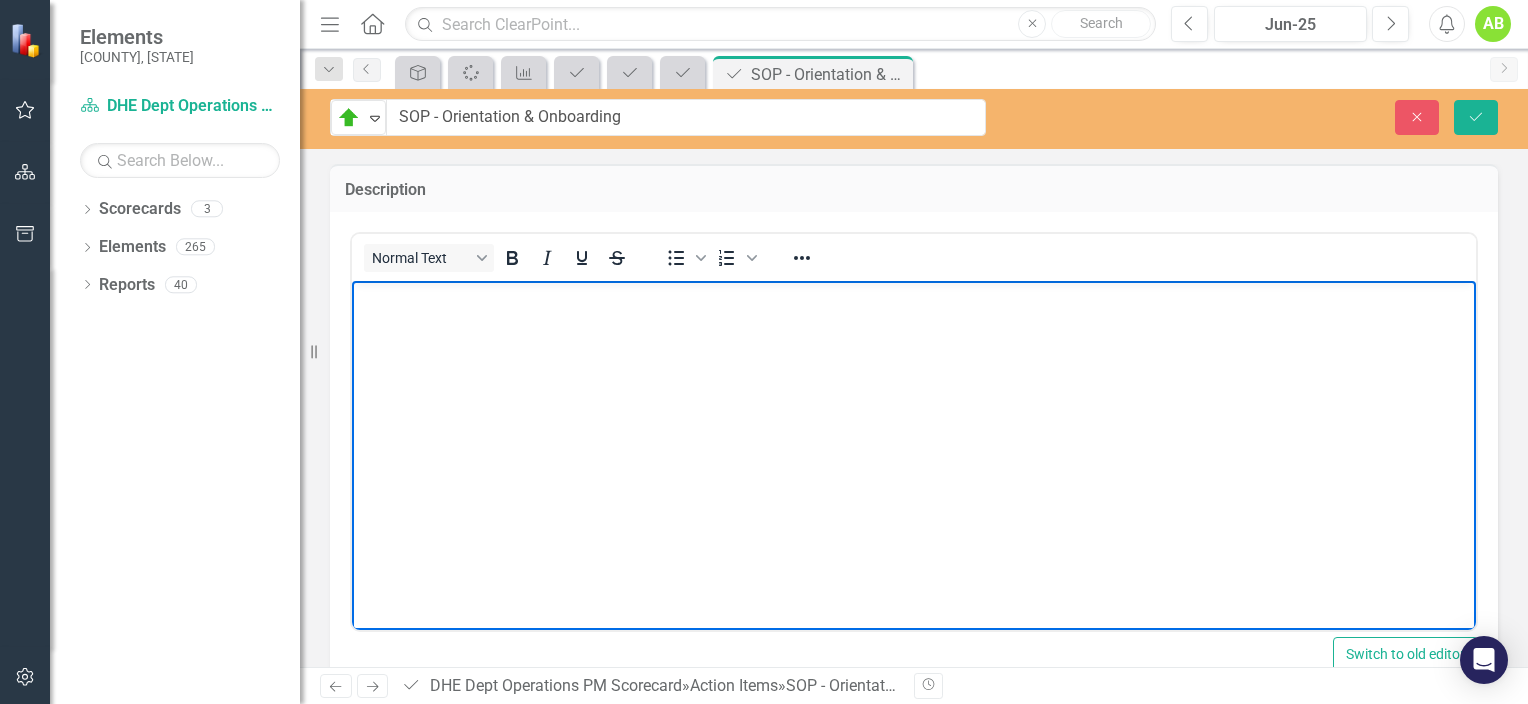 click at bounding box center (914, 298) 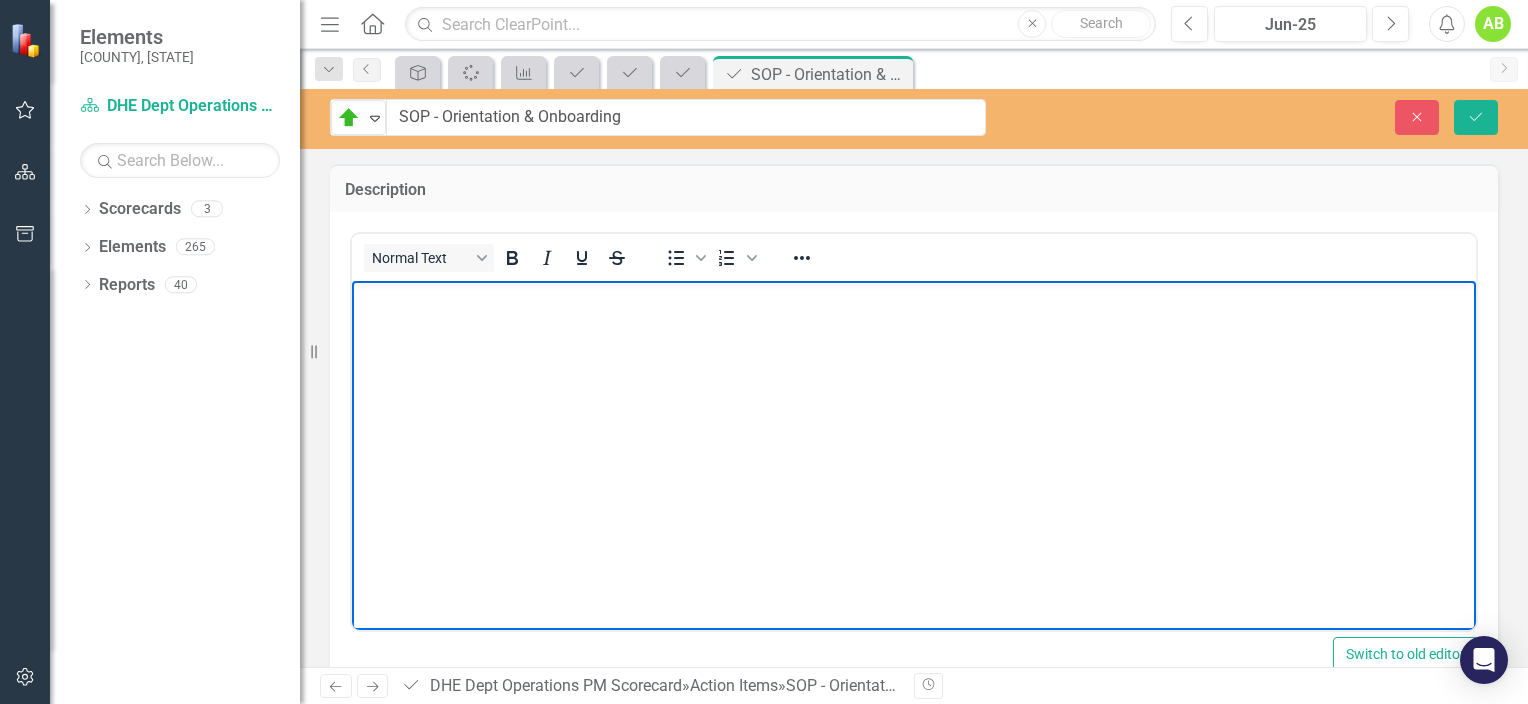 type 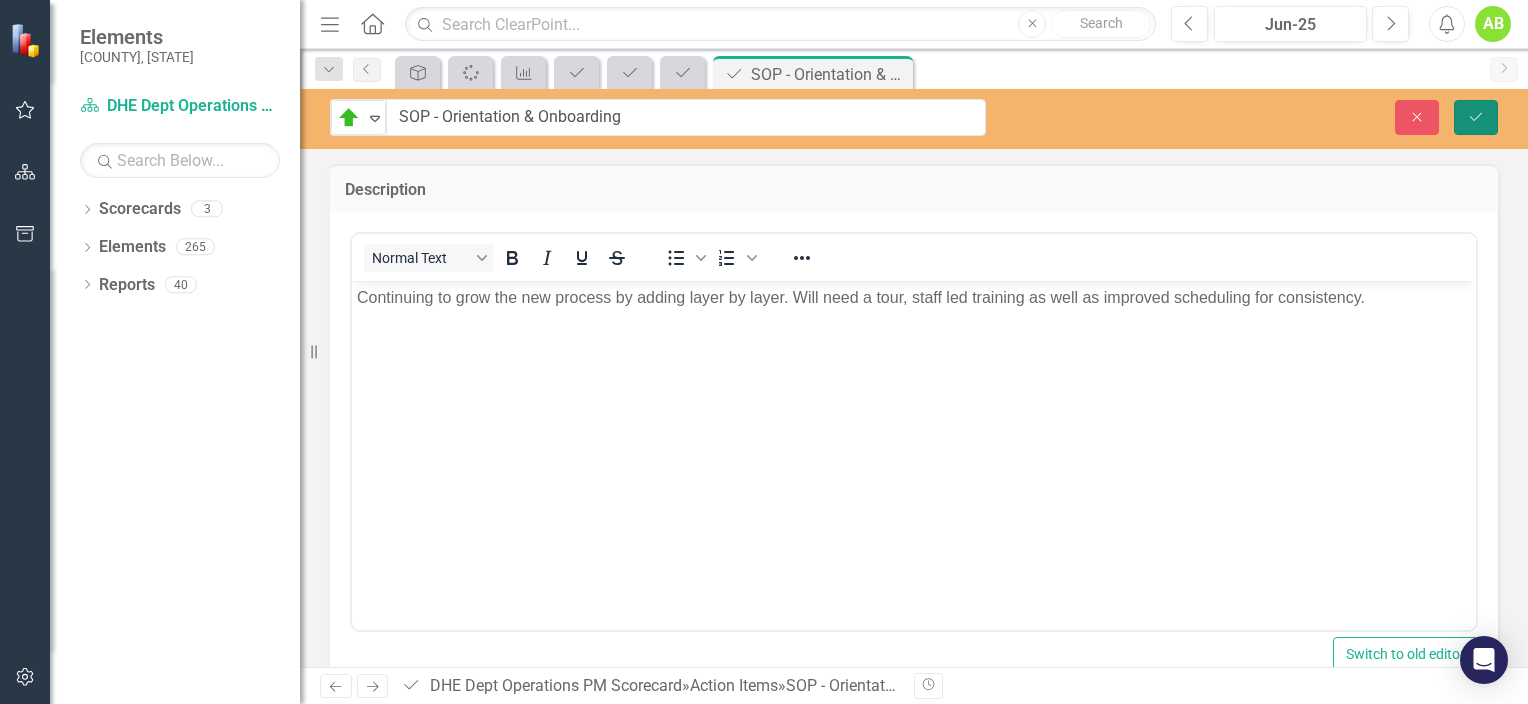 click on "Save" 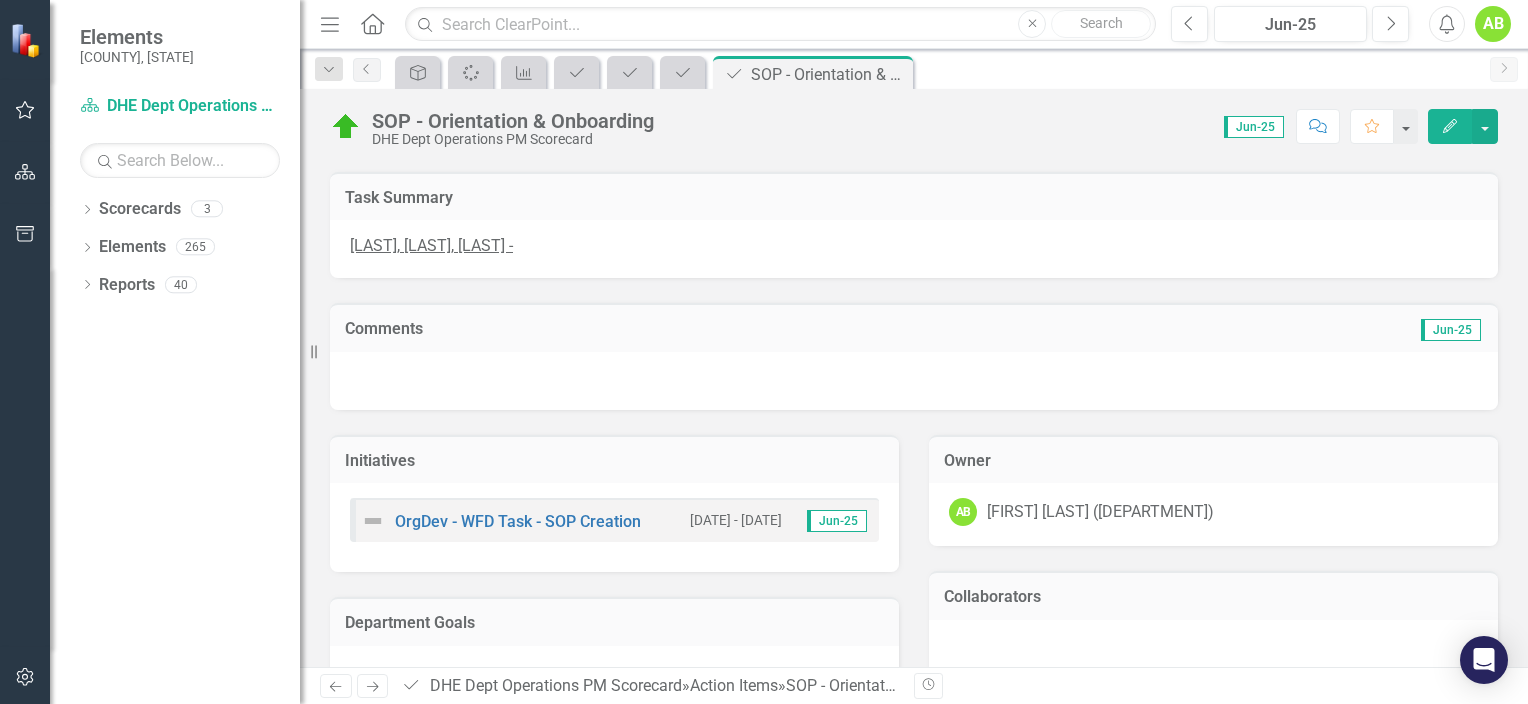 scroll, scrollTop: 100, scrollLeft: 0, axis: vertical 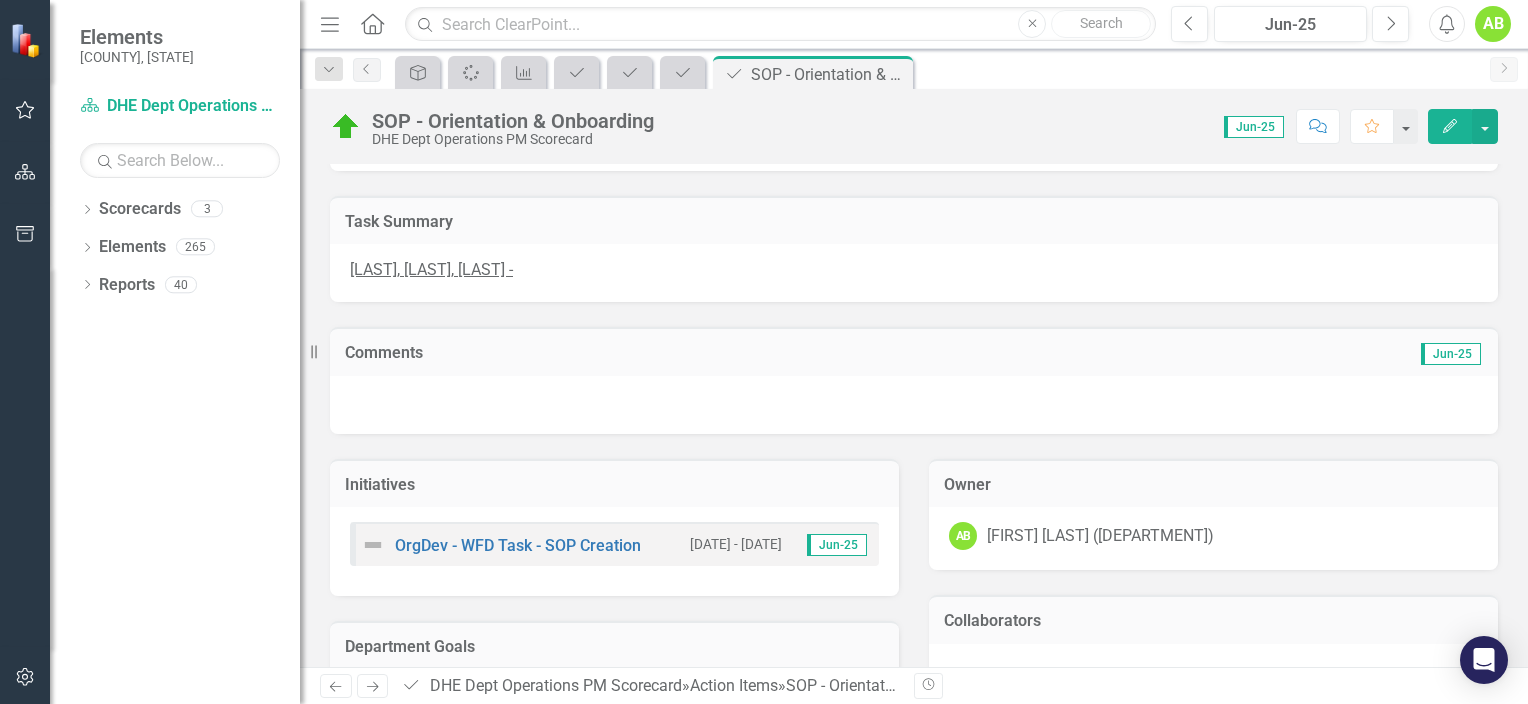 click at bounding box center [914, 405] 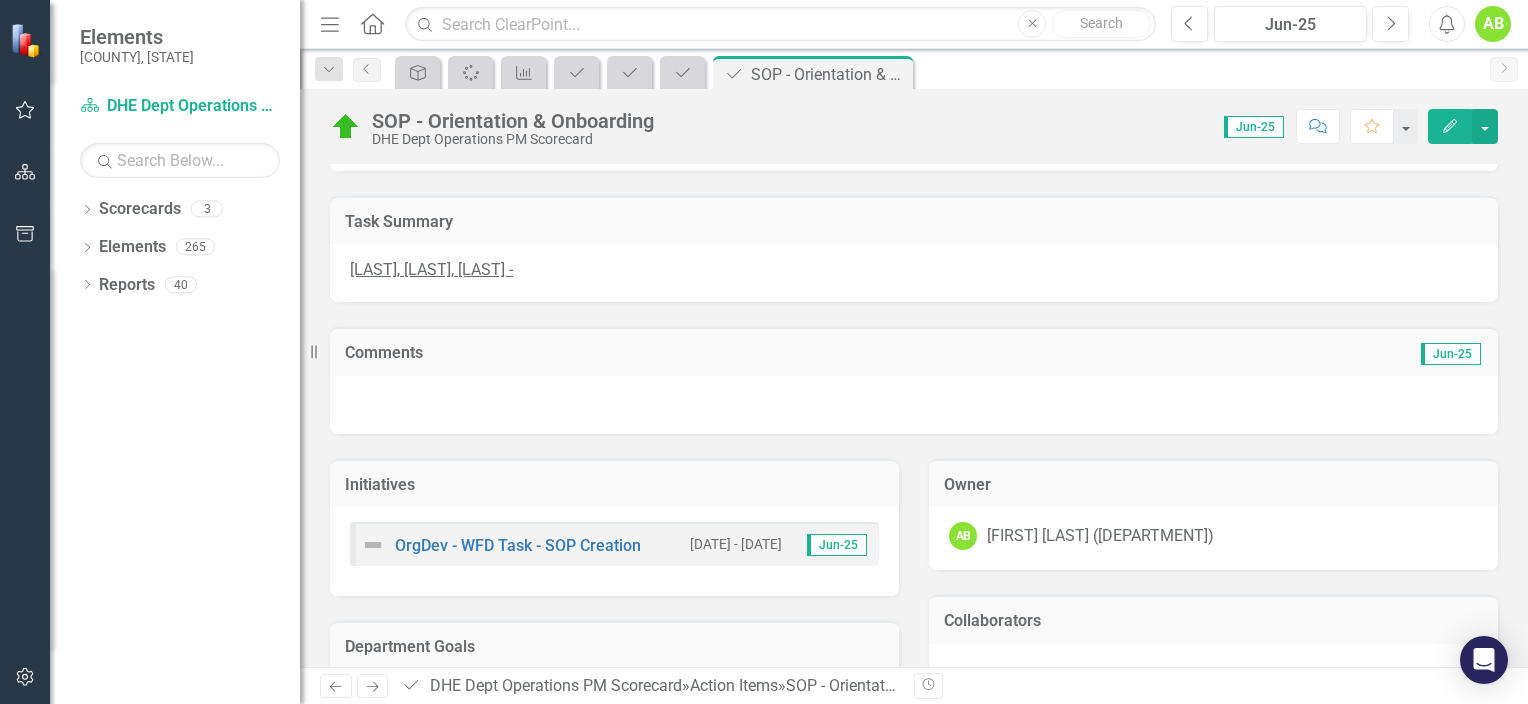 click at bounding box center (914, 405) 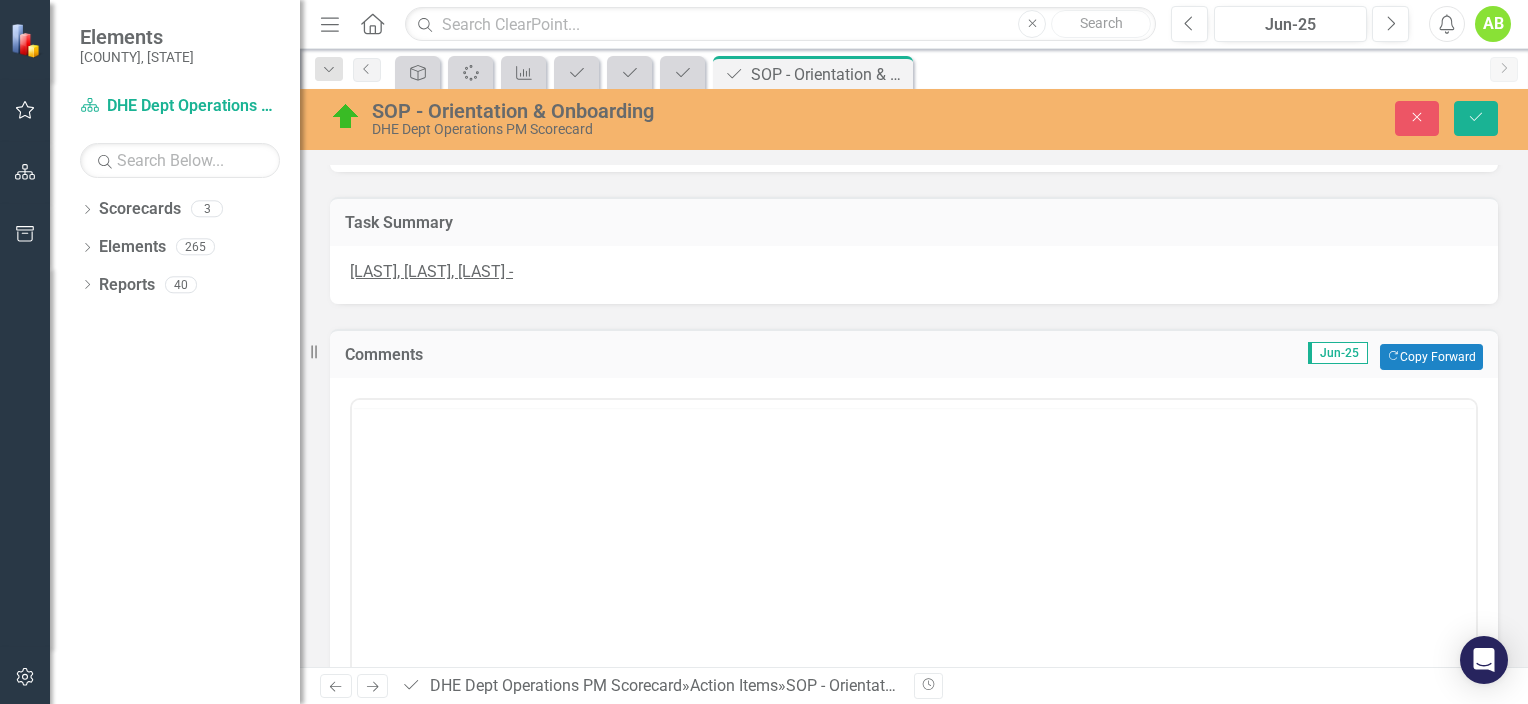 scroll, scrollTop: 0, scrollLeft: 0, axis: both 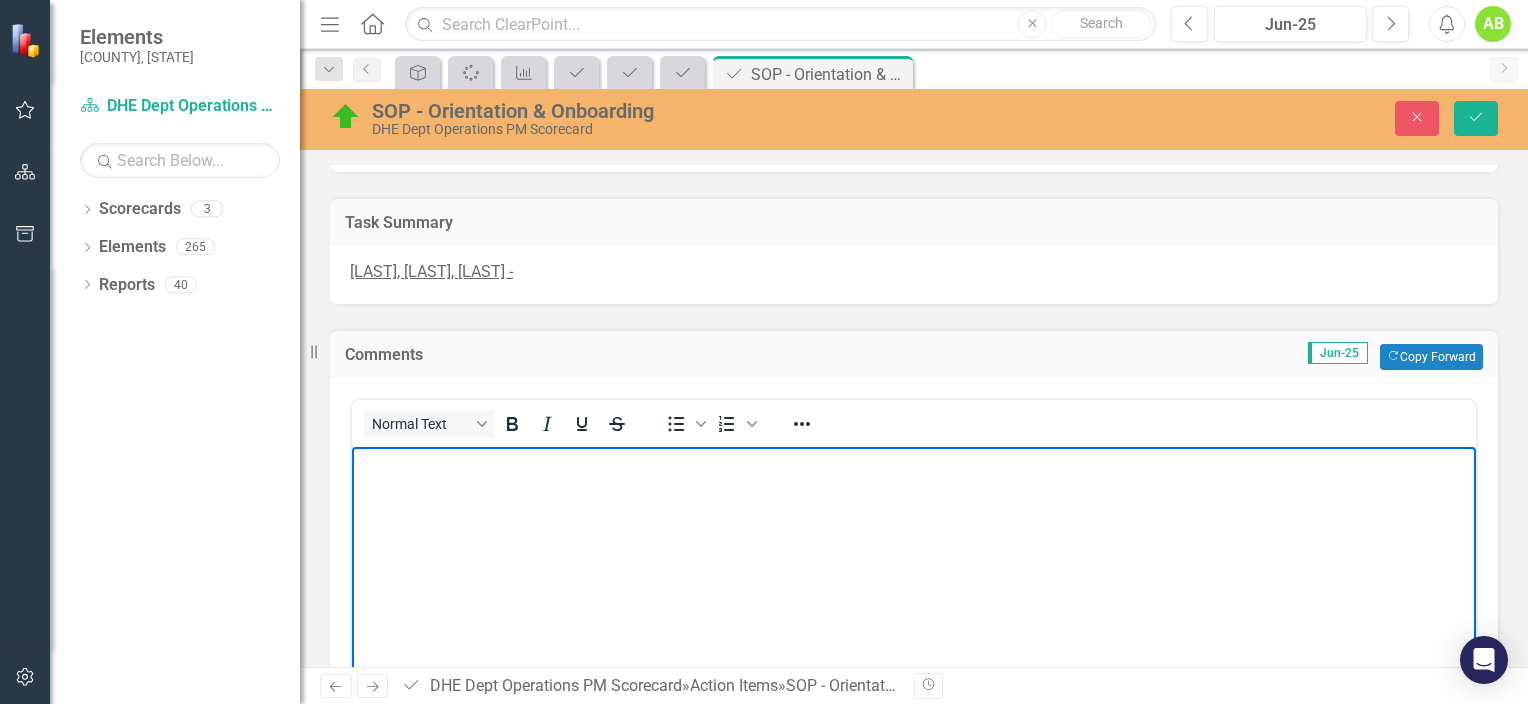 click at bounding box center (914, 596) 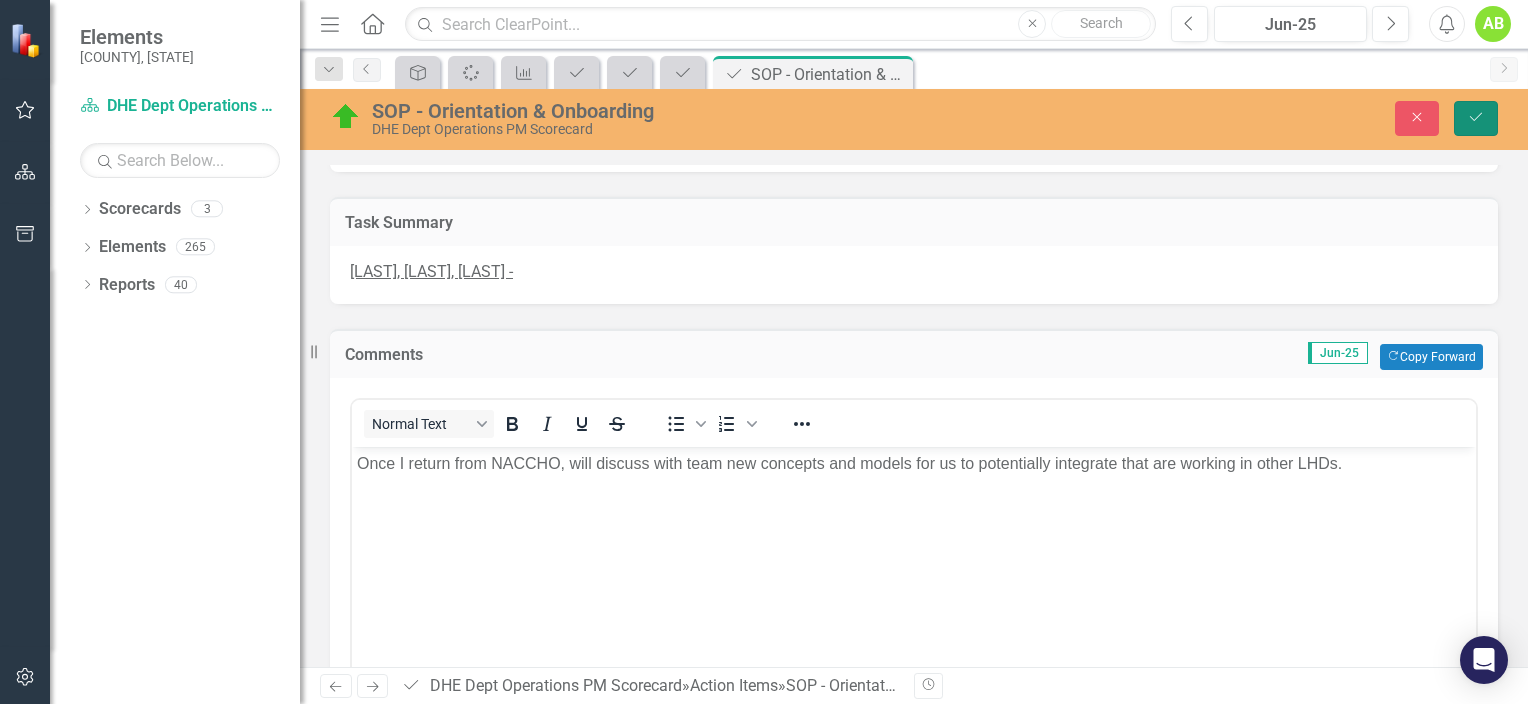 click 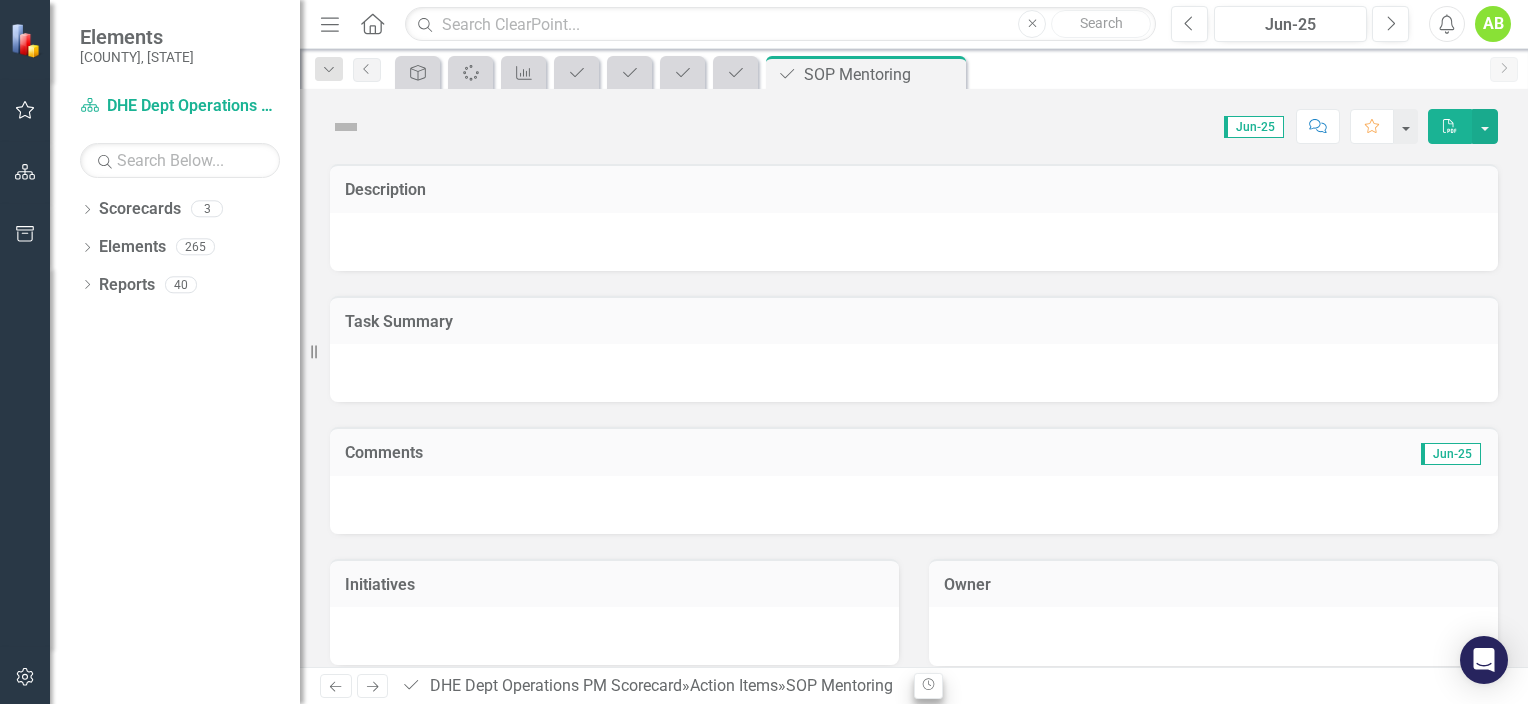 scroll, scrollTop: 0, scrollLeft: 0, axis: both 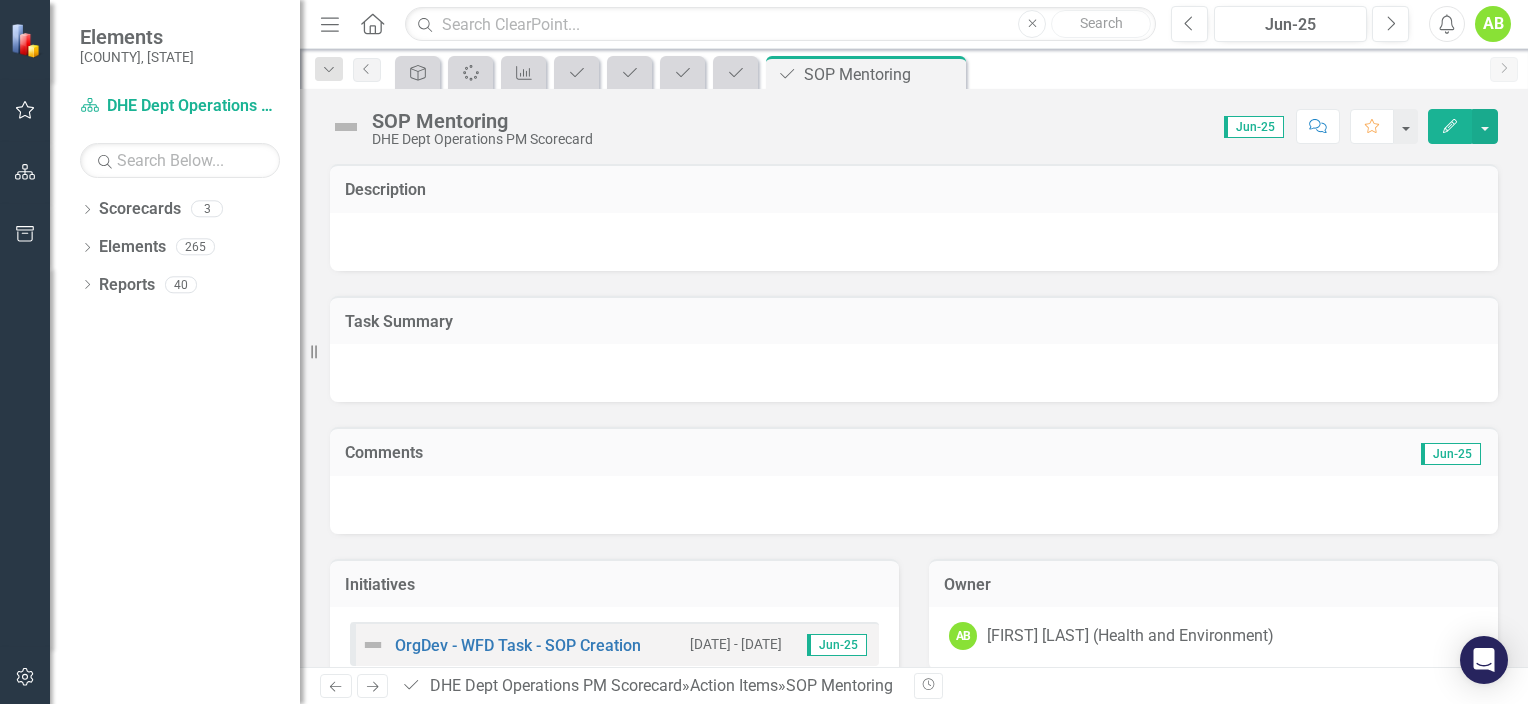 click at bounding box center (346, 127) 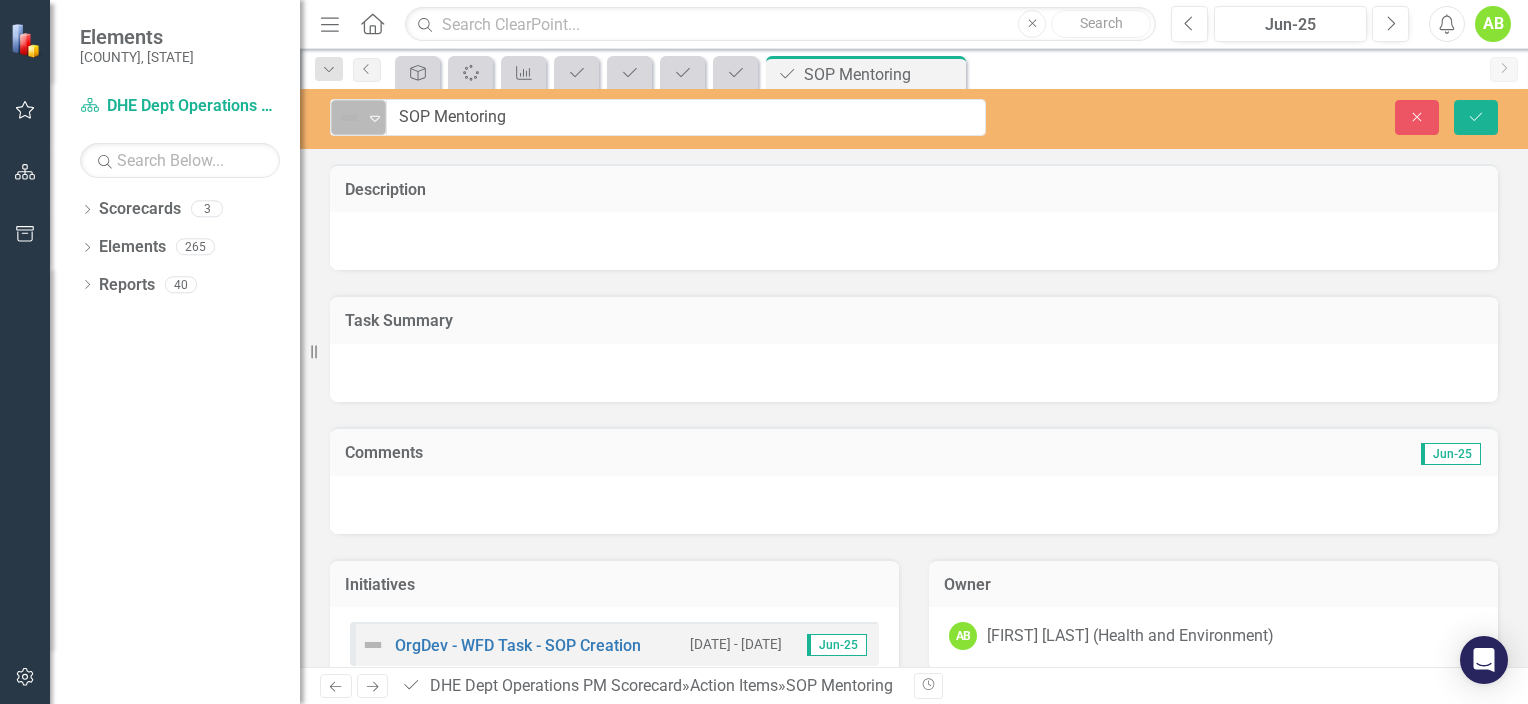 click on "Expand" 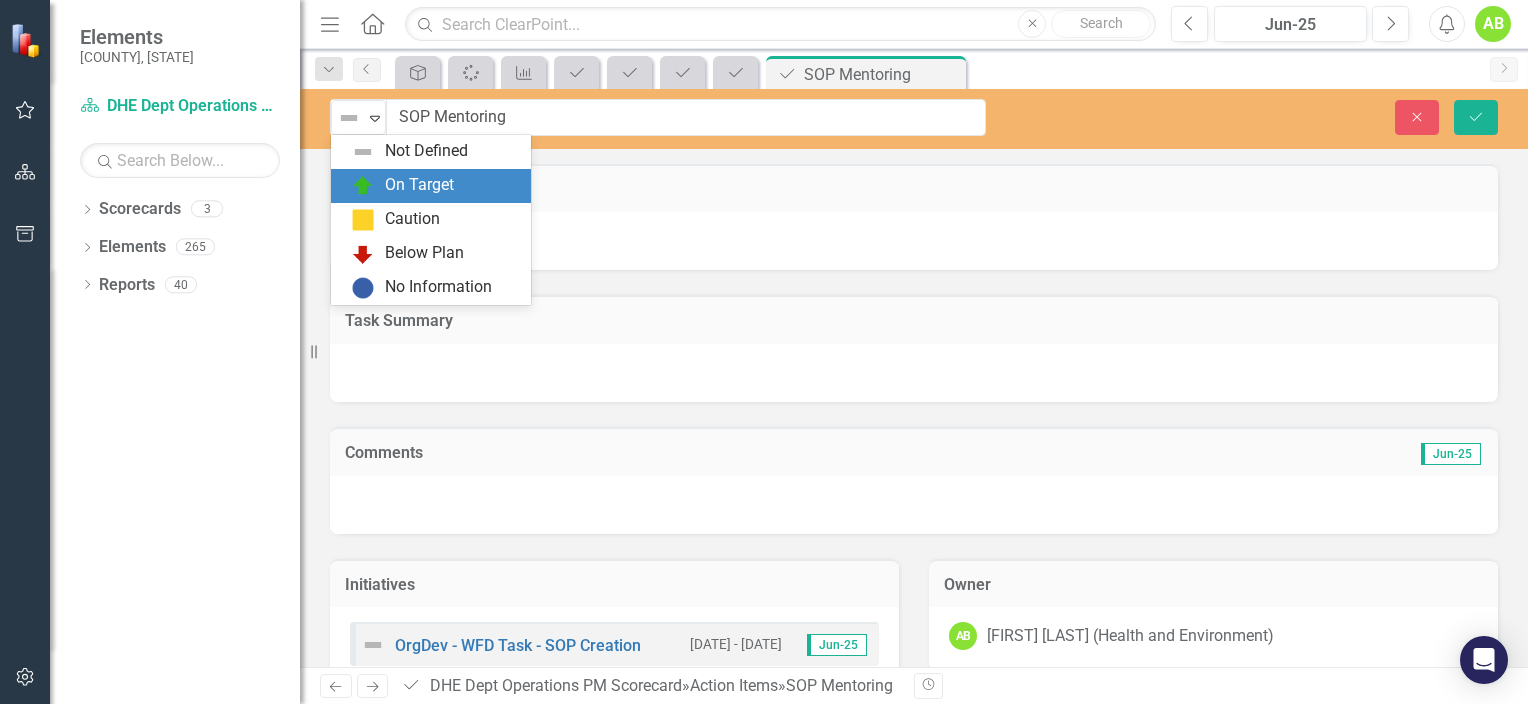 click on "On Target" at bounding box center [419, 185] 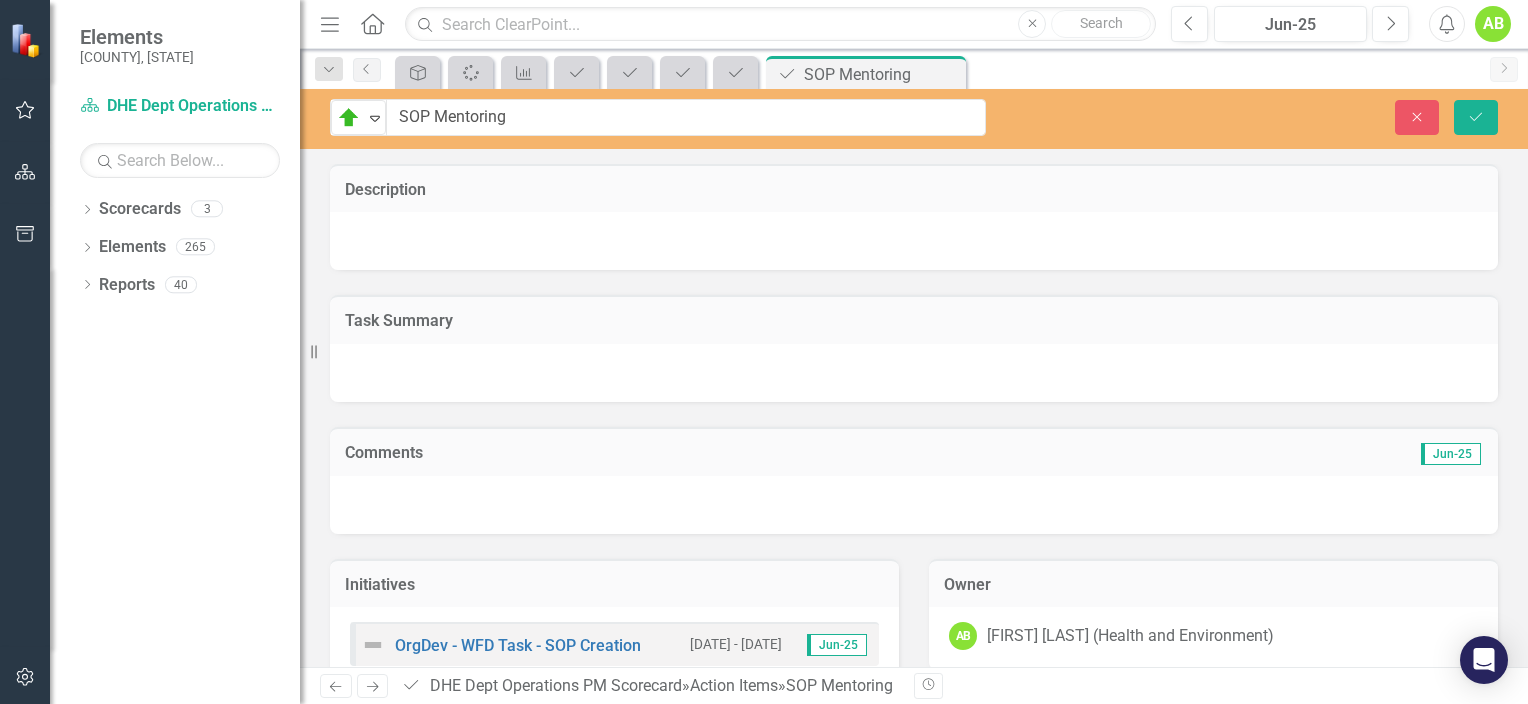 click at bounding box center (914, 241) 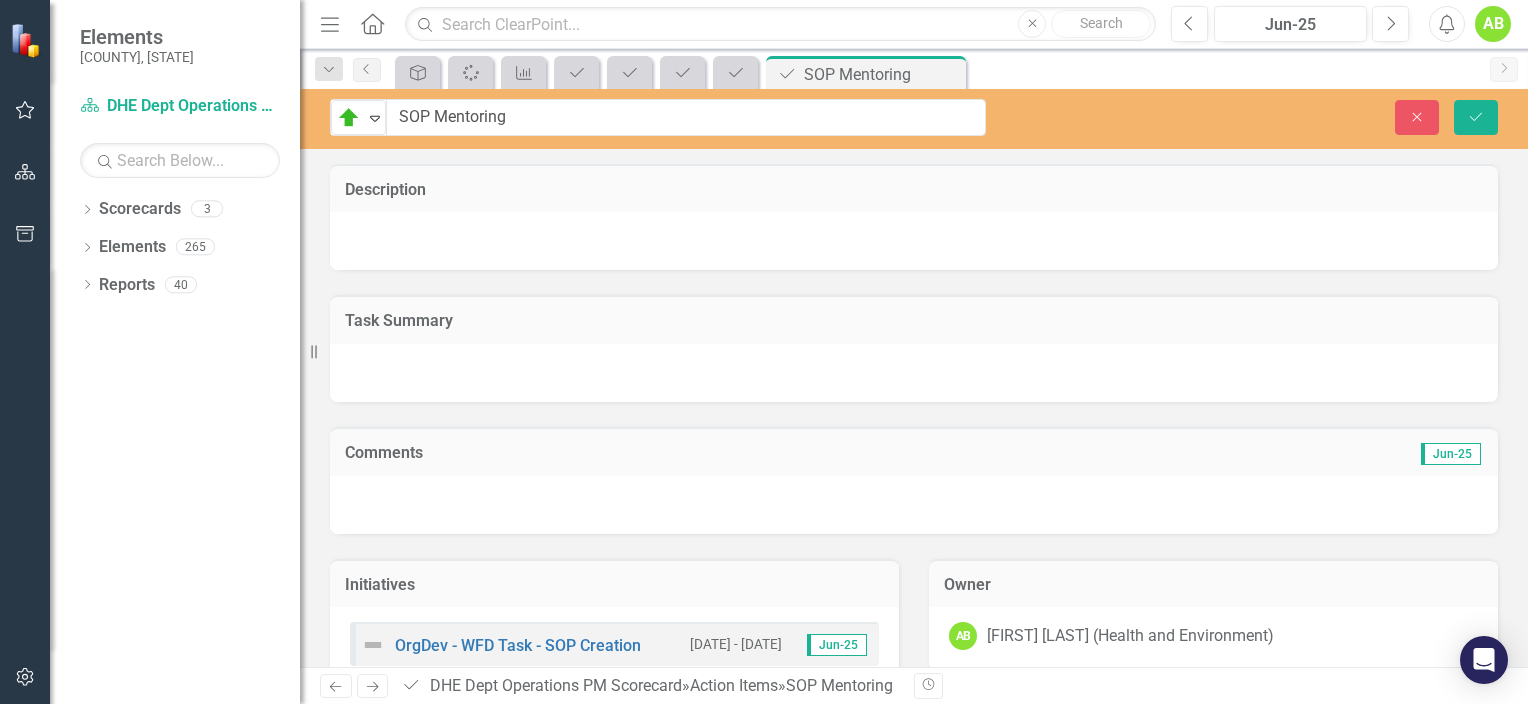 click at bounding box center (914, 241) 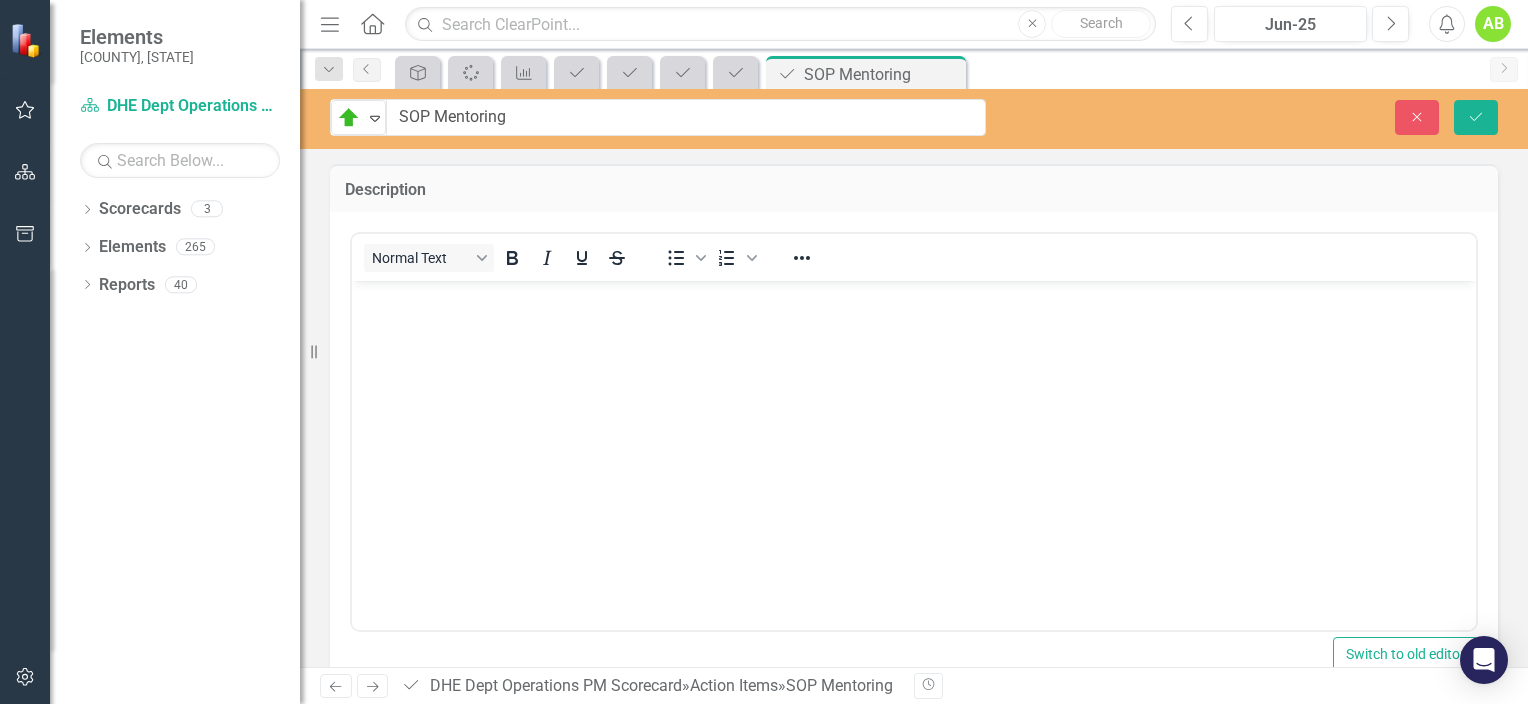 scroll, scrollTop: 0, scrollLeft: 0, axis: both 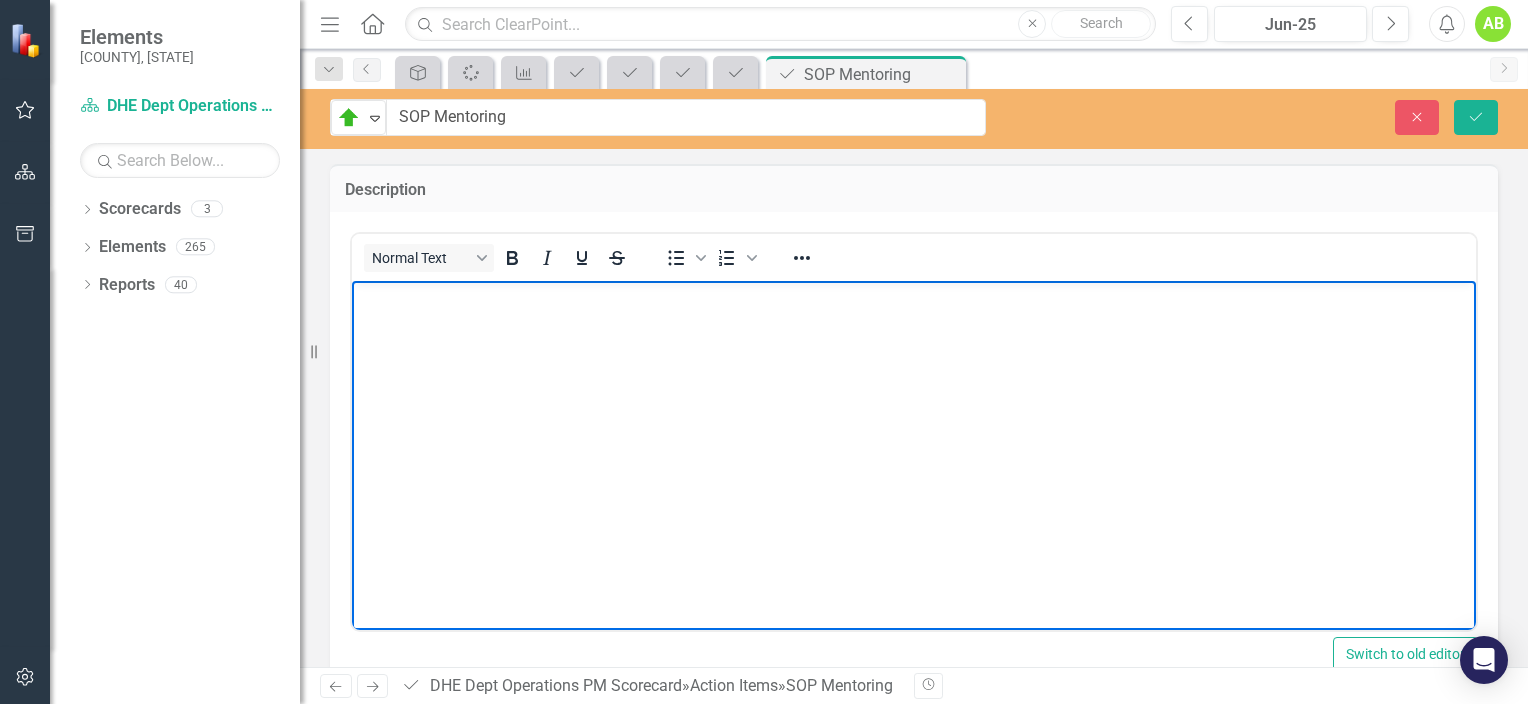click at bounding box center [914, 431] 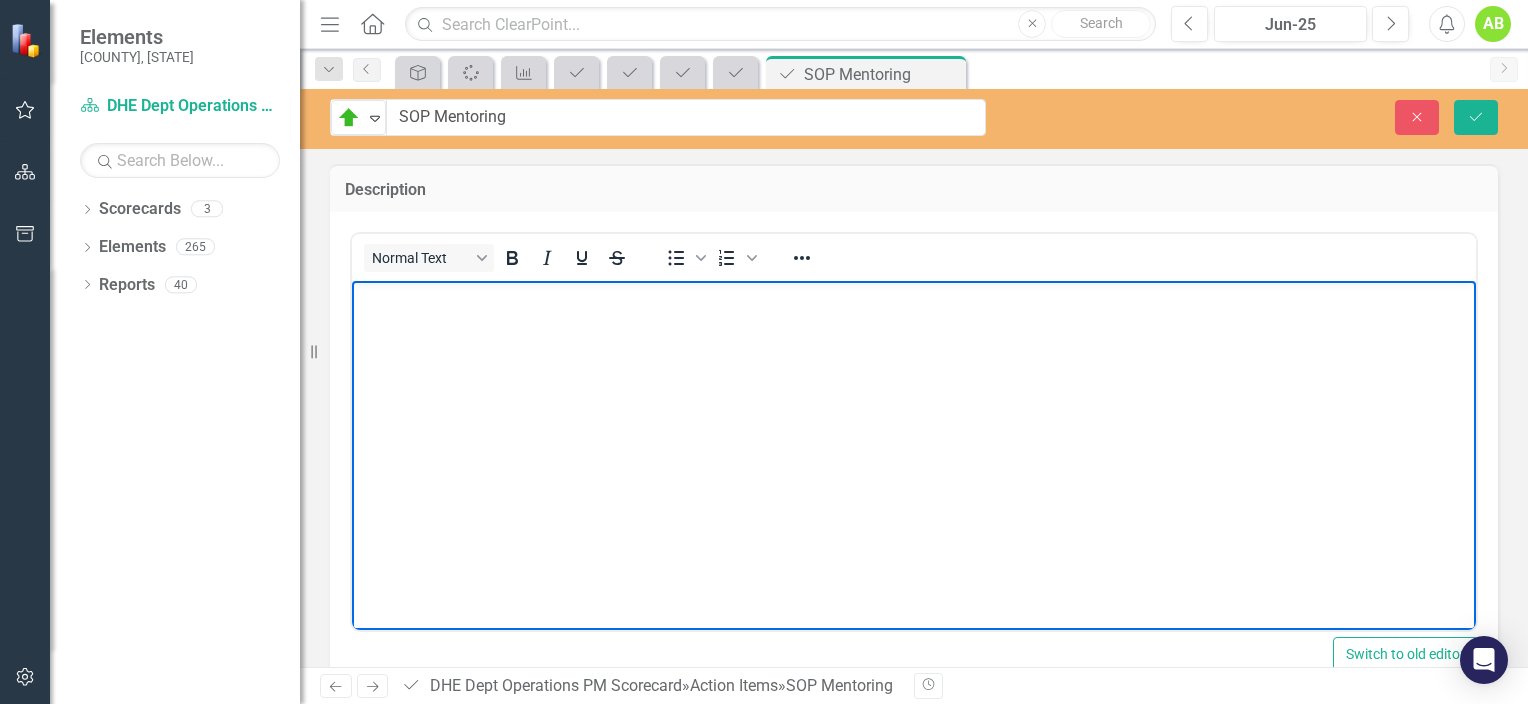 type 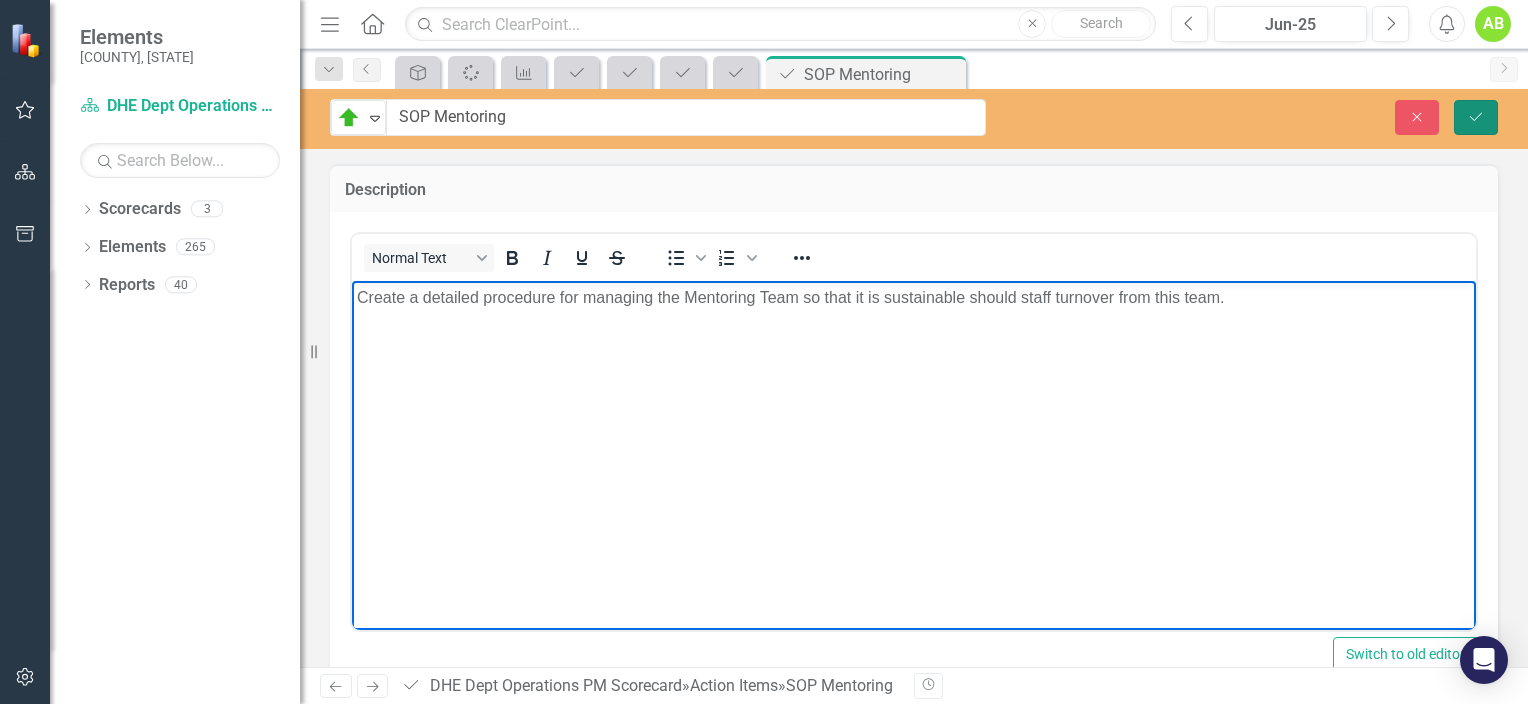 click on "Save" at bounding box center (1476, 117) 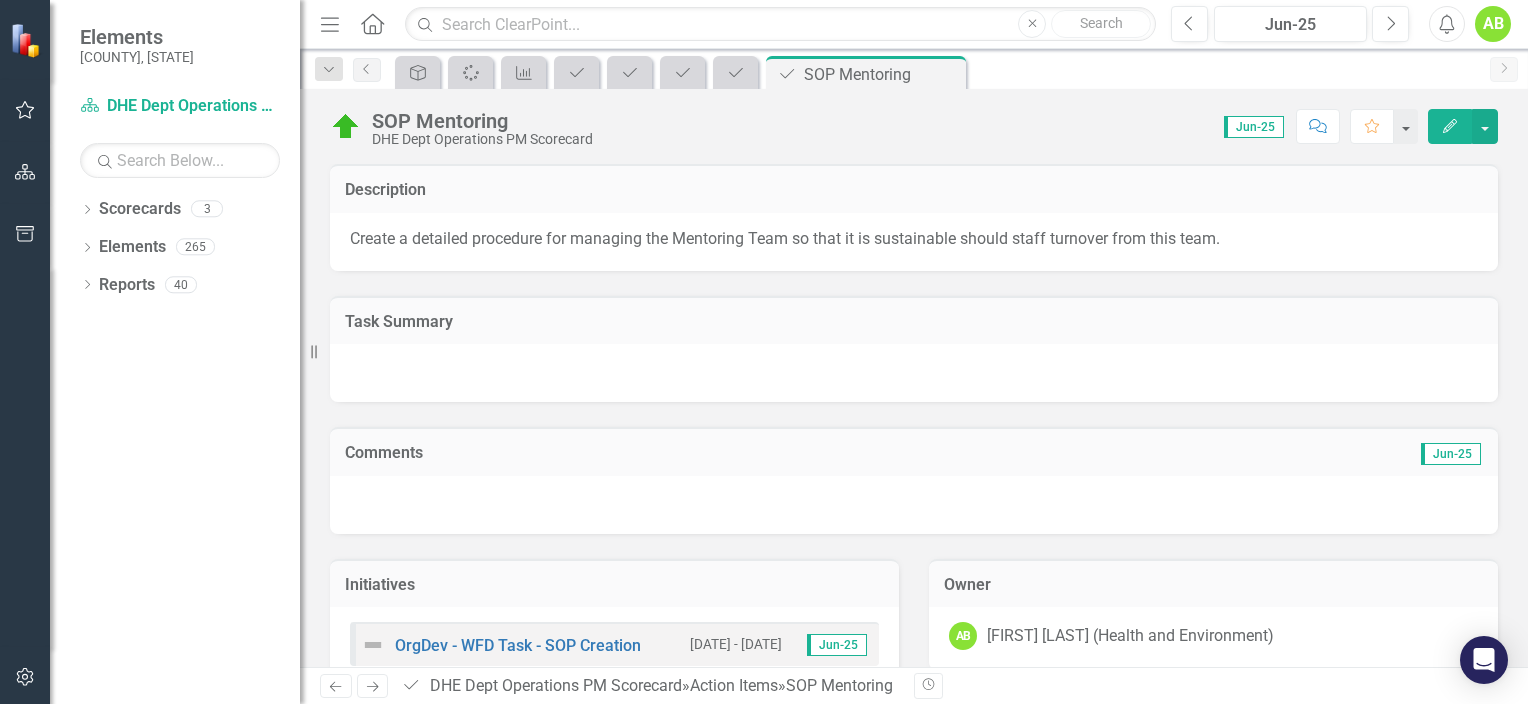 click at bounding box center [914, 505] 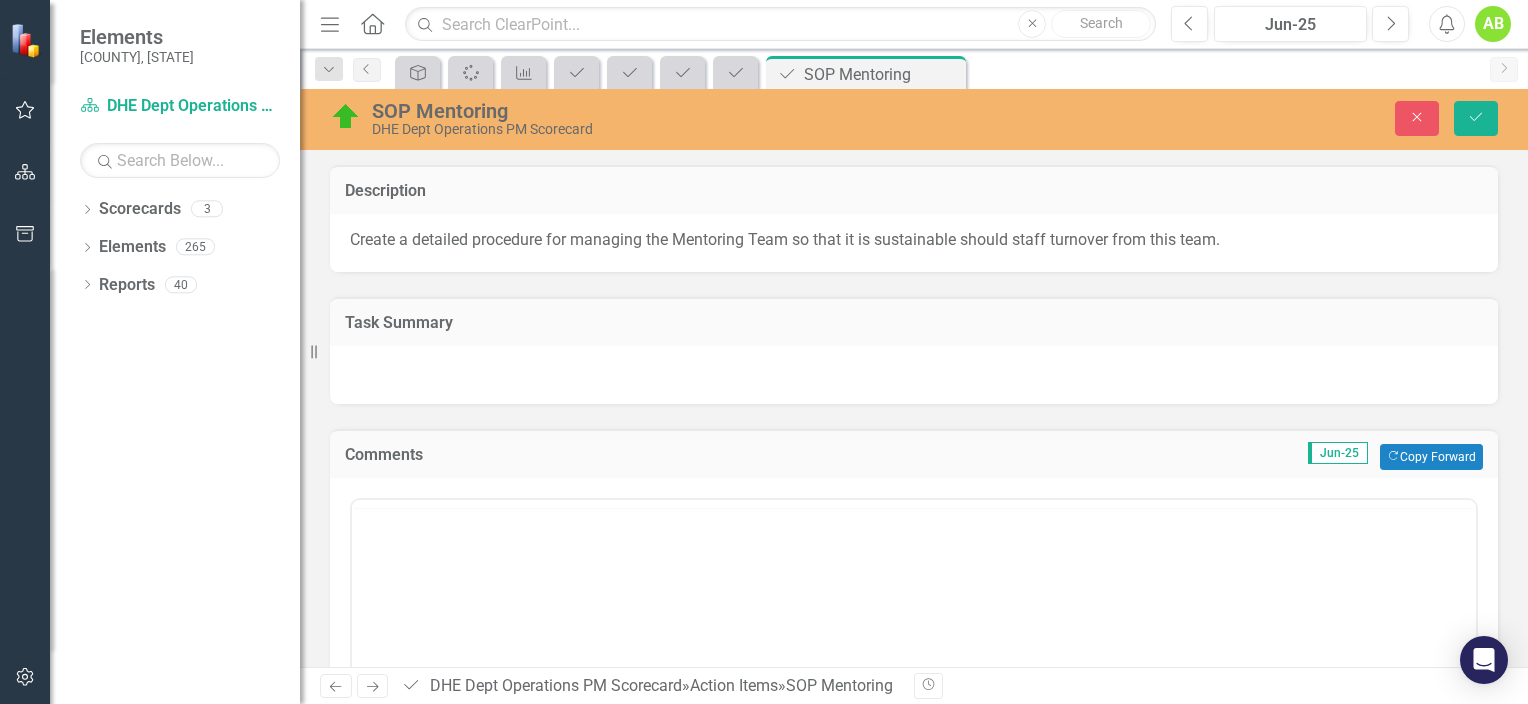 scroll, scrollTop: 0, scrollLeft: 0, axis: both 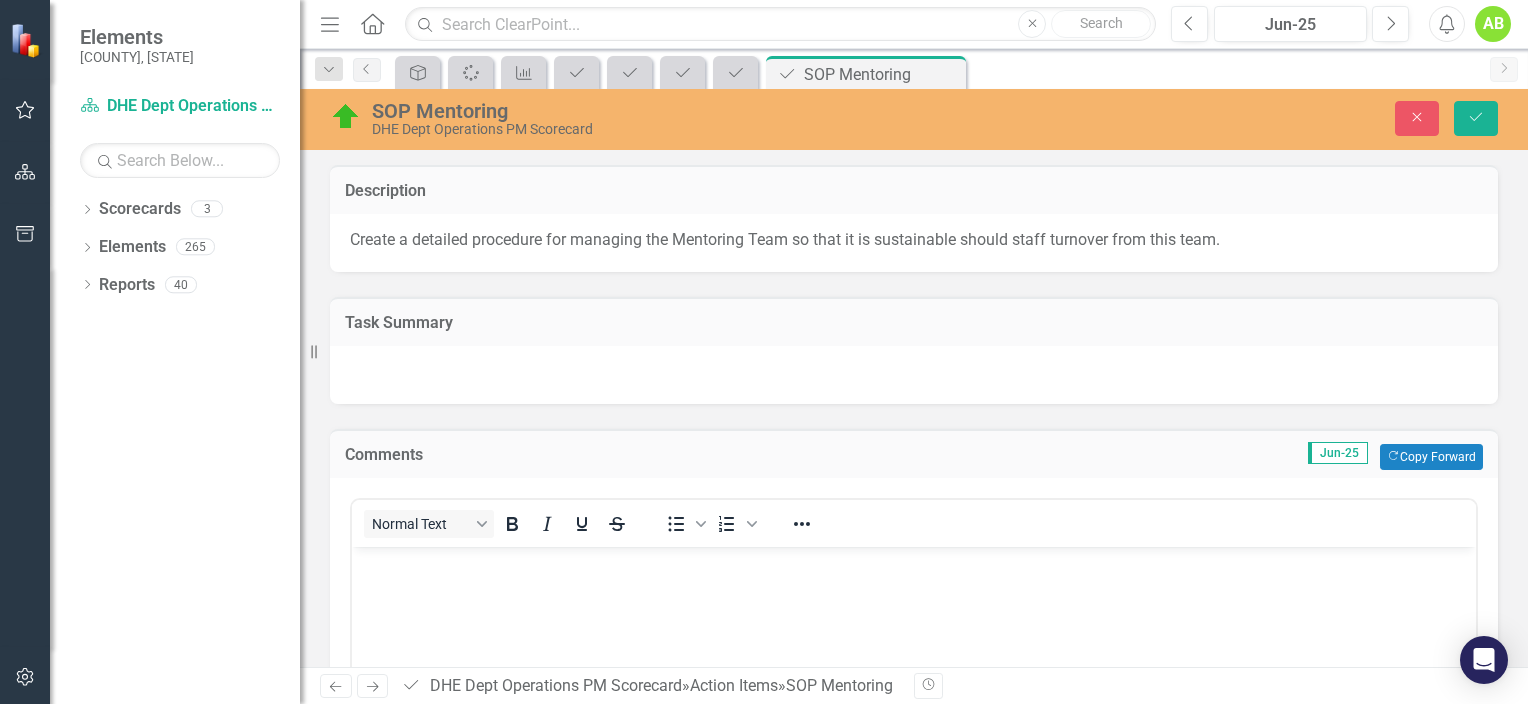 click at bounding box center [914, 563] 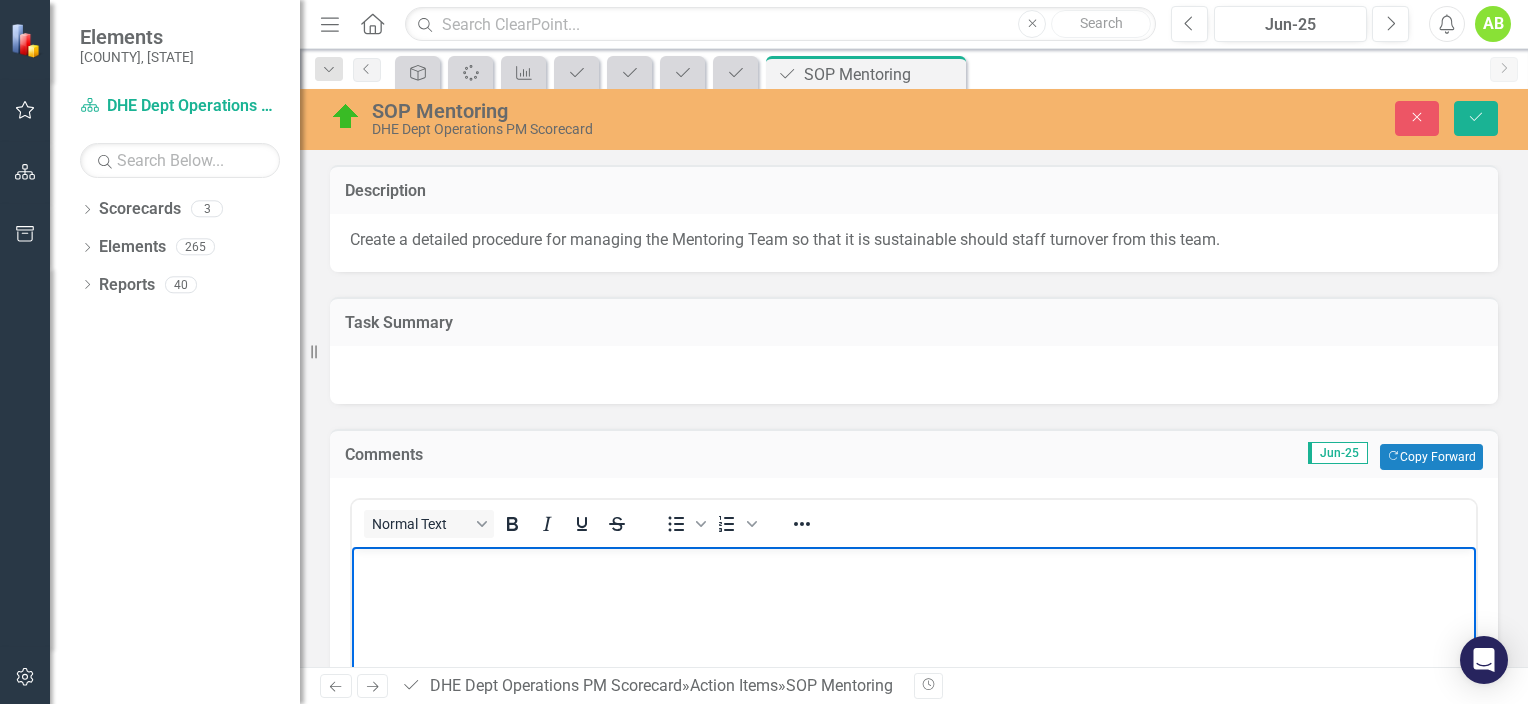 type 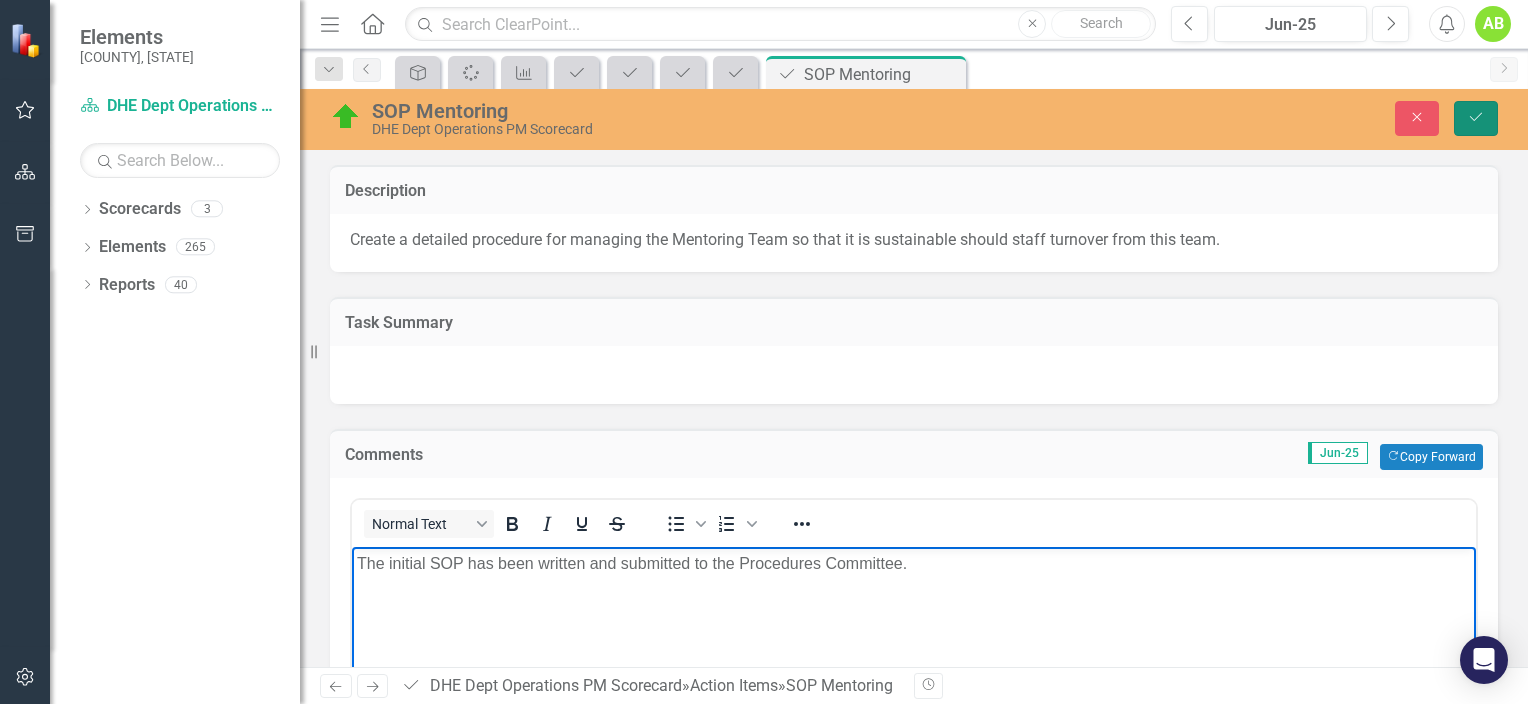 click on "Save" at bounding box center [1476, 118] 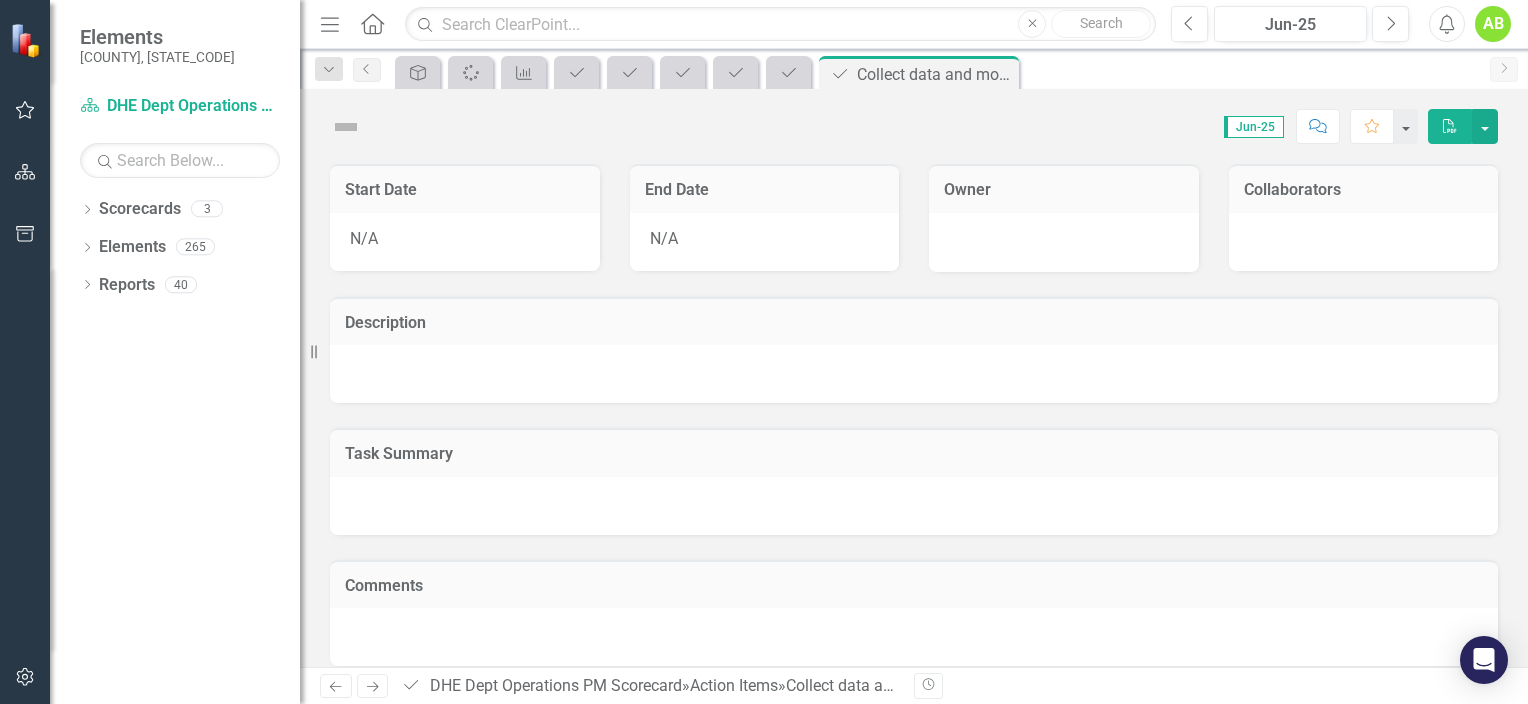 scroll, scrollTop: 0, scrollLeft: 0, axis: both 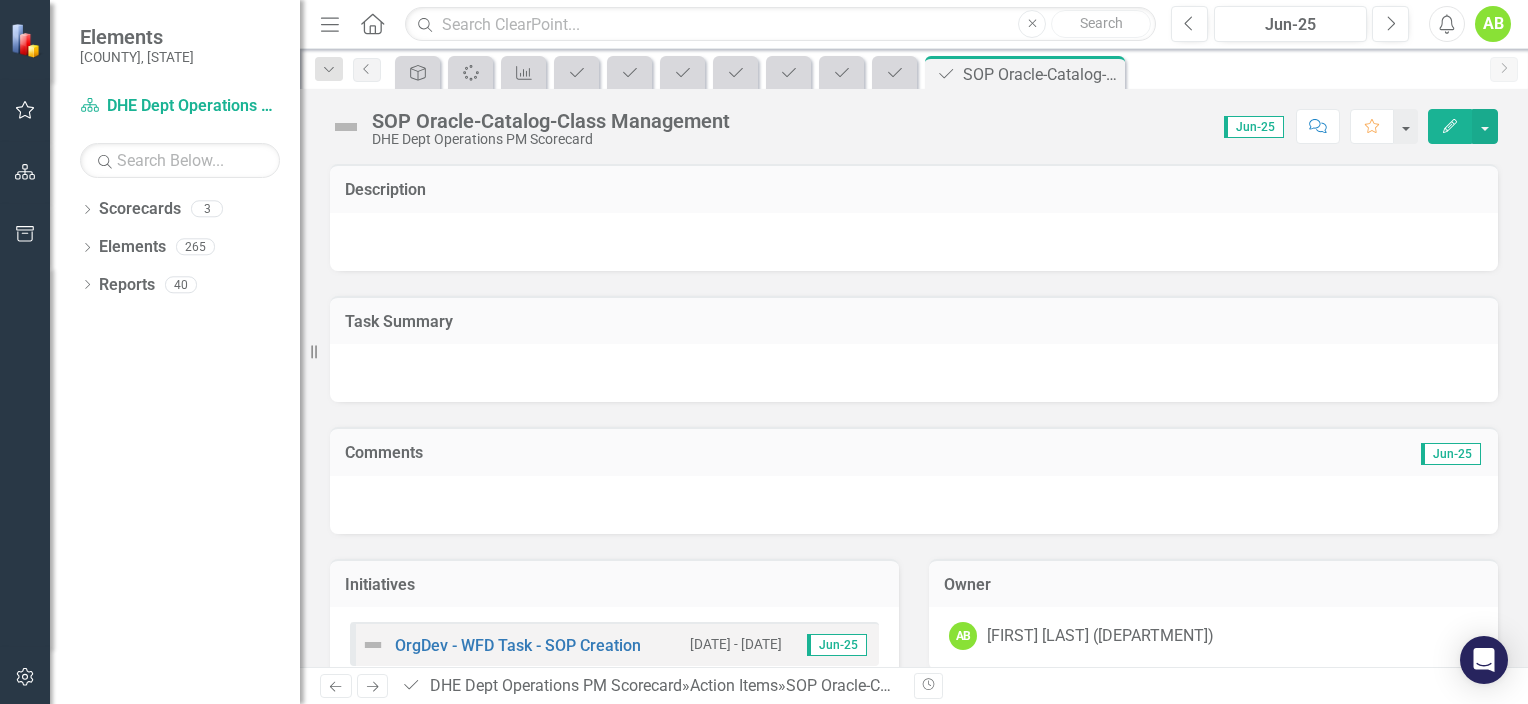 click at bounding box center [346, 127] 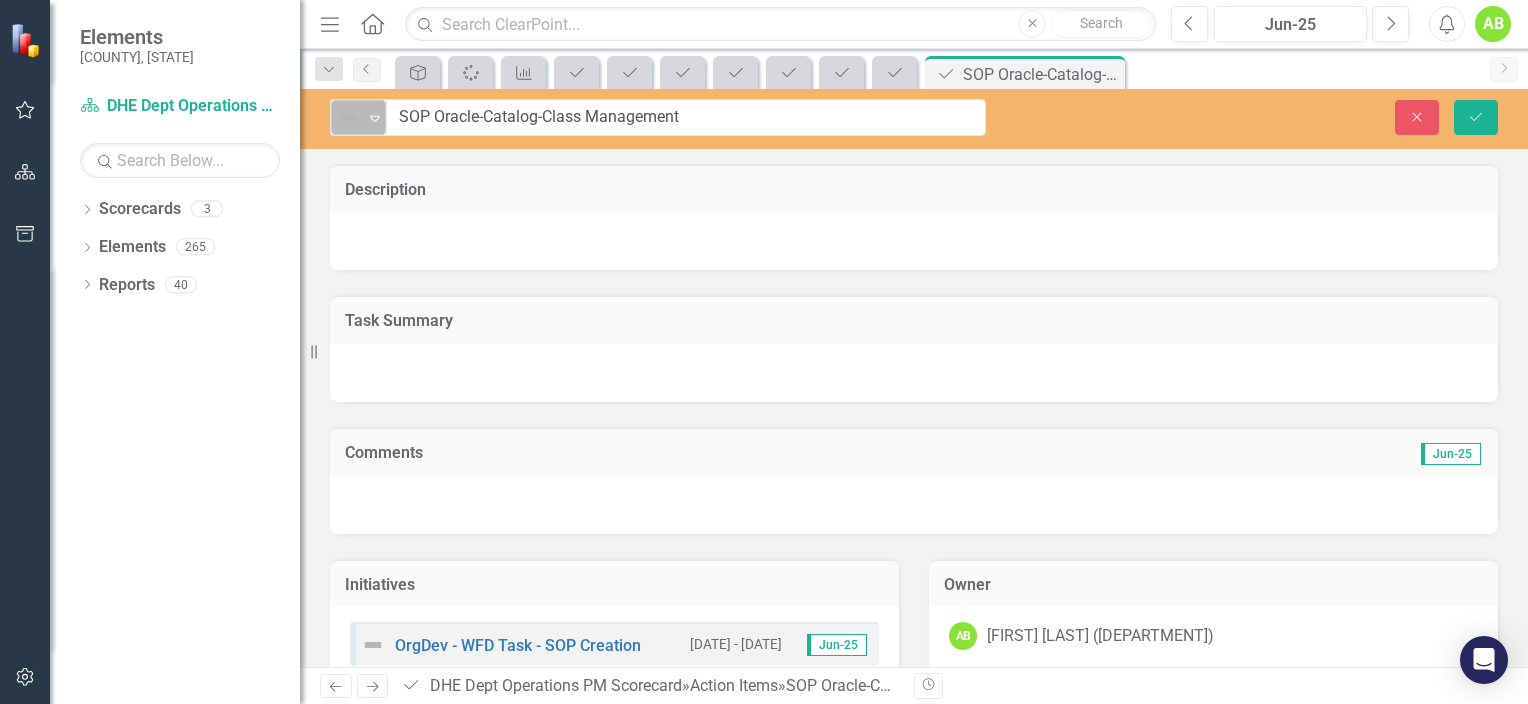 click 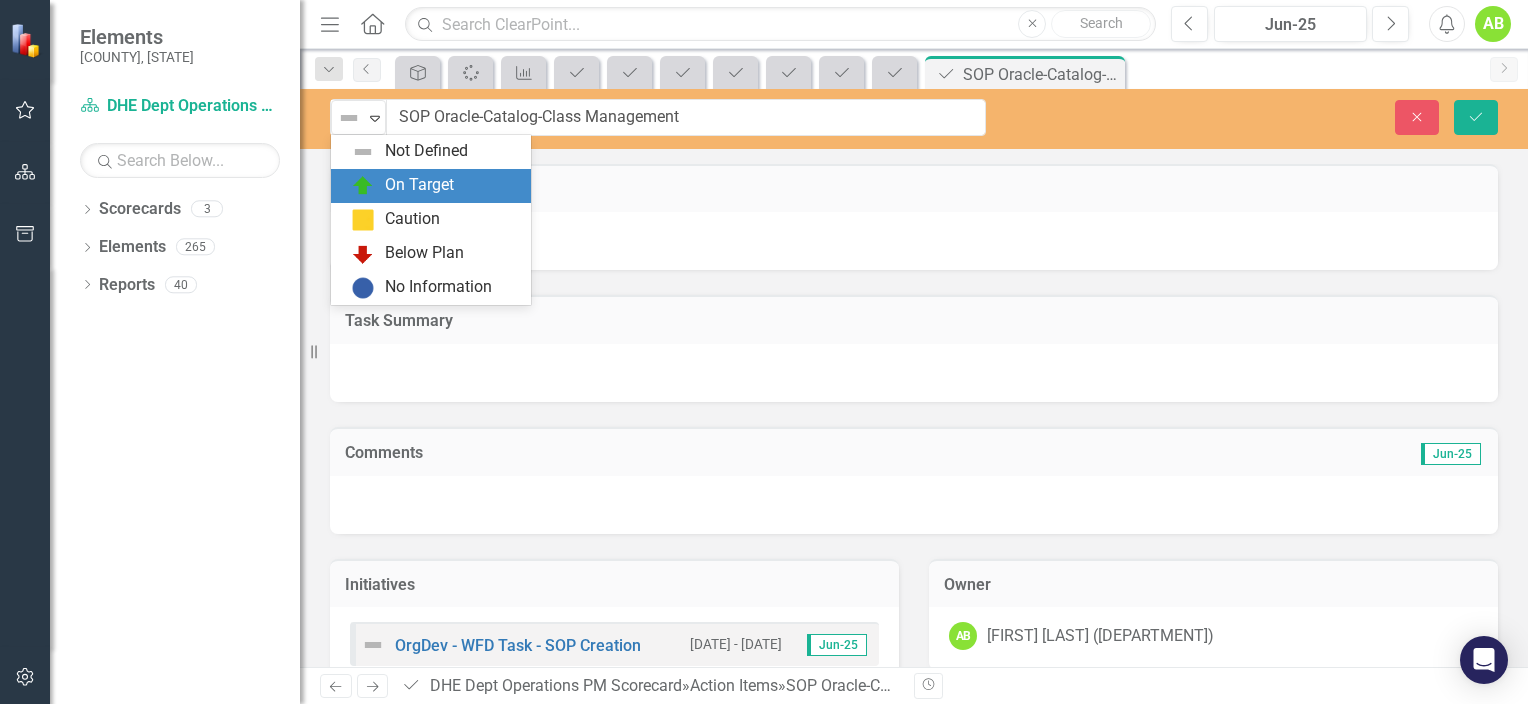 click on "On Target" at bounding box center [419, 185] 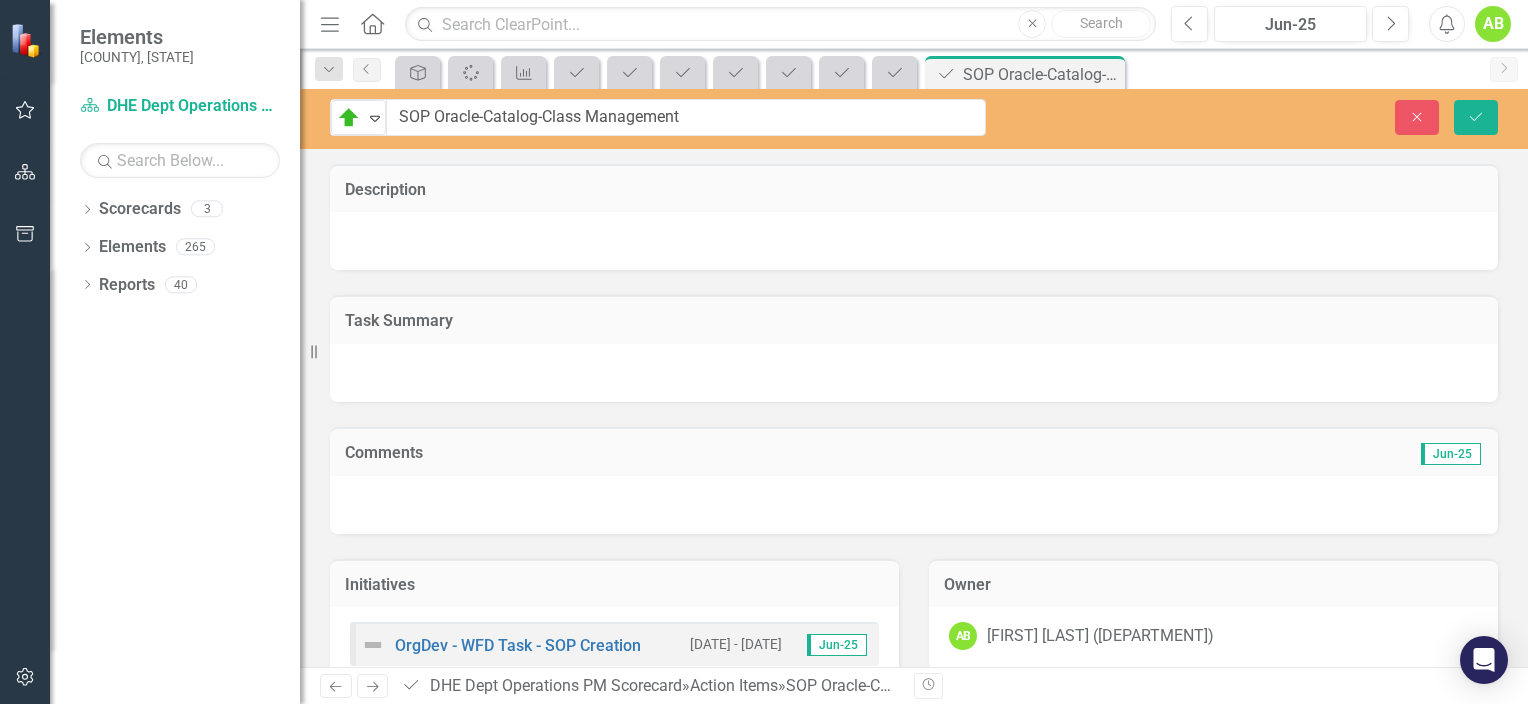 click at bounding box center (914, 241) 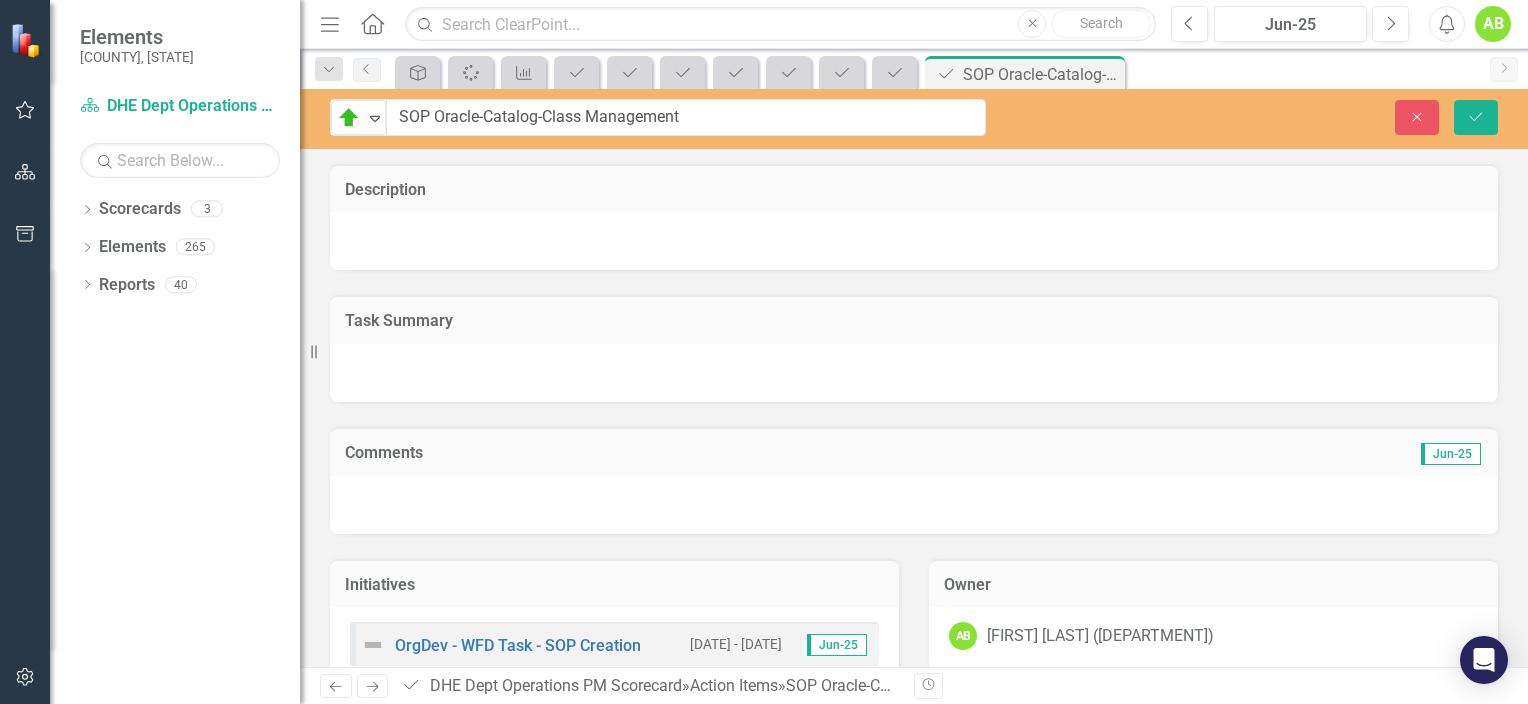 click at bounding box center [914, 241] 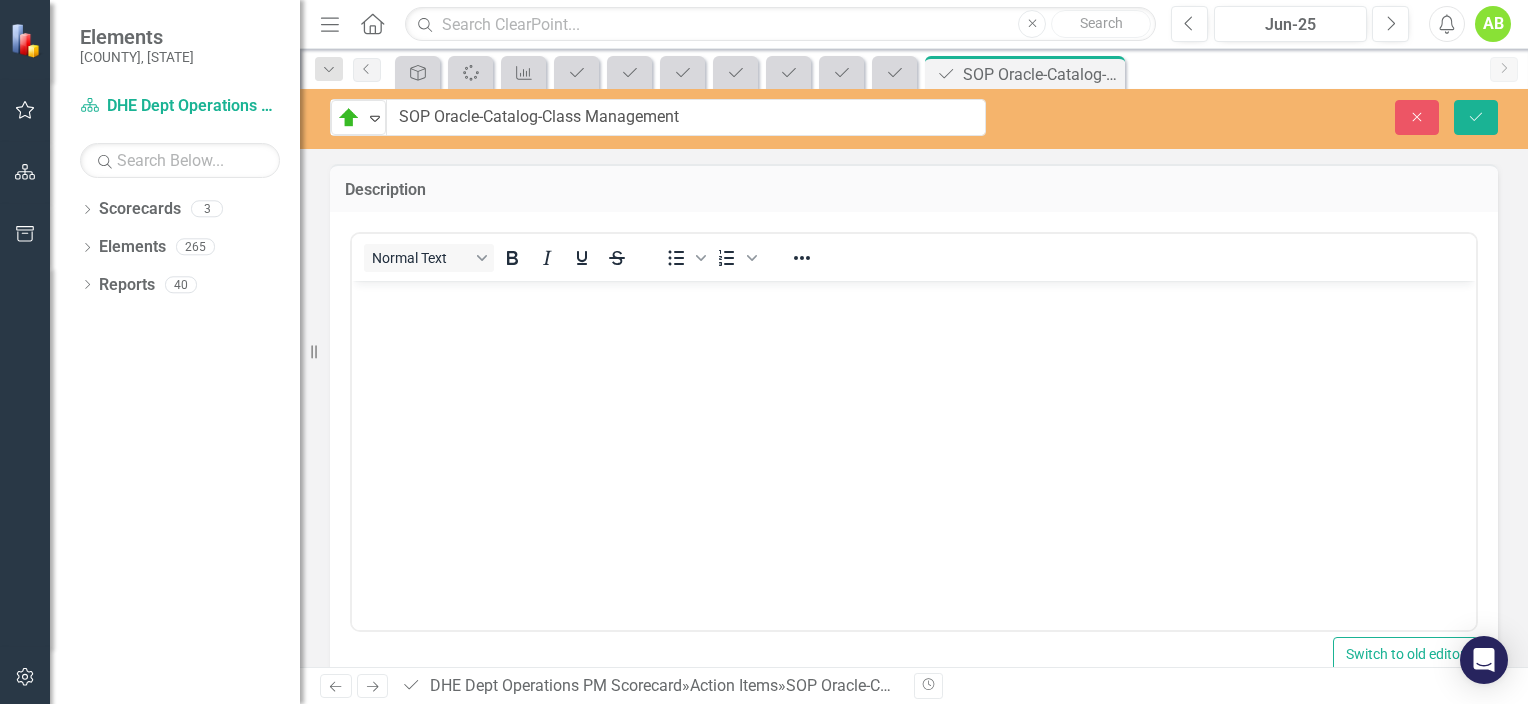scroll, scrollTop: 0, scrollLeft: 0, axis: both 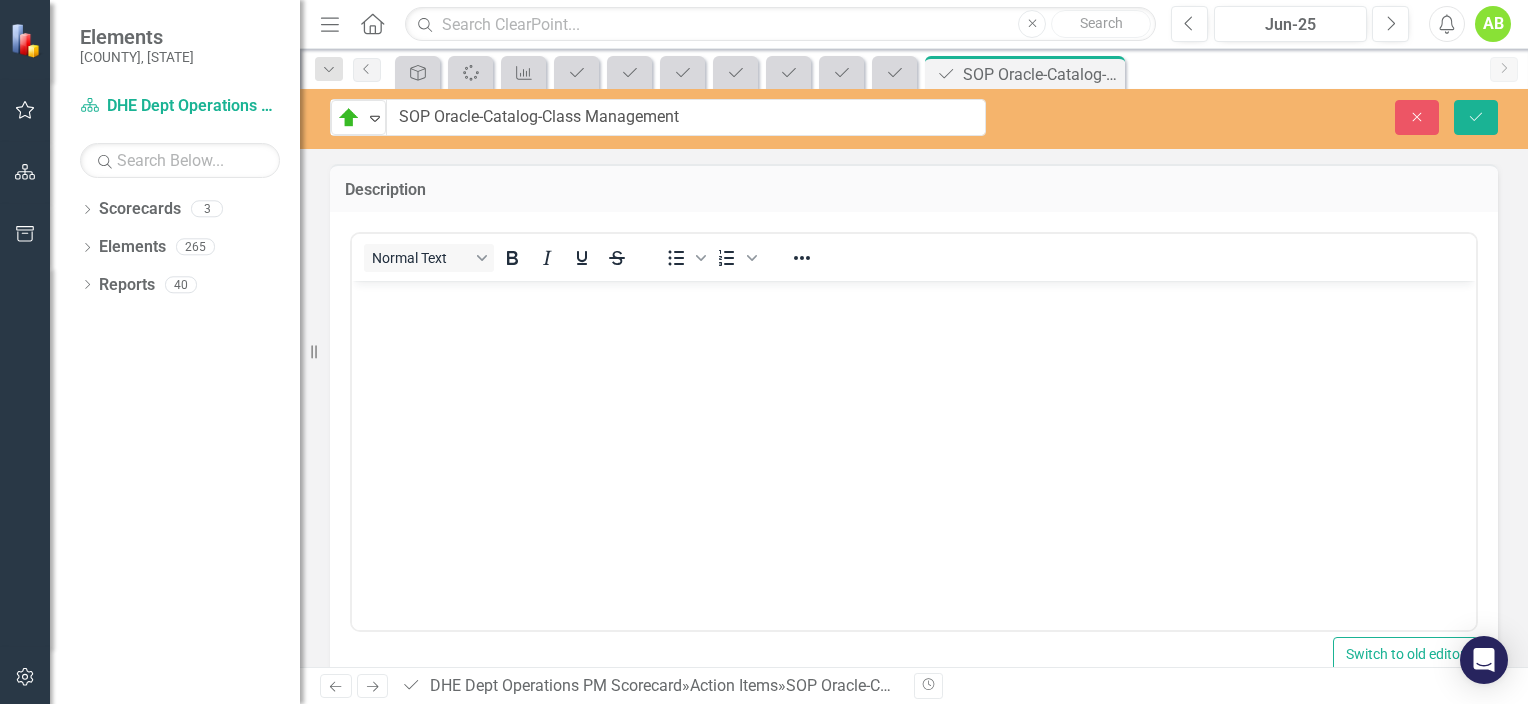 click at bounding box center [914, 431] 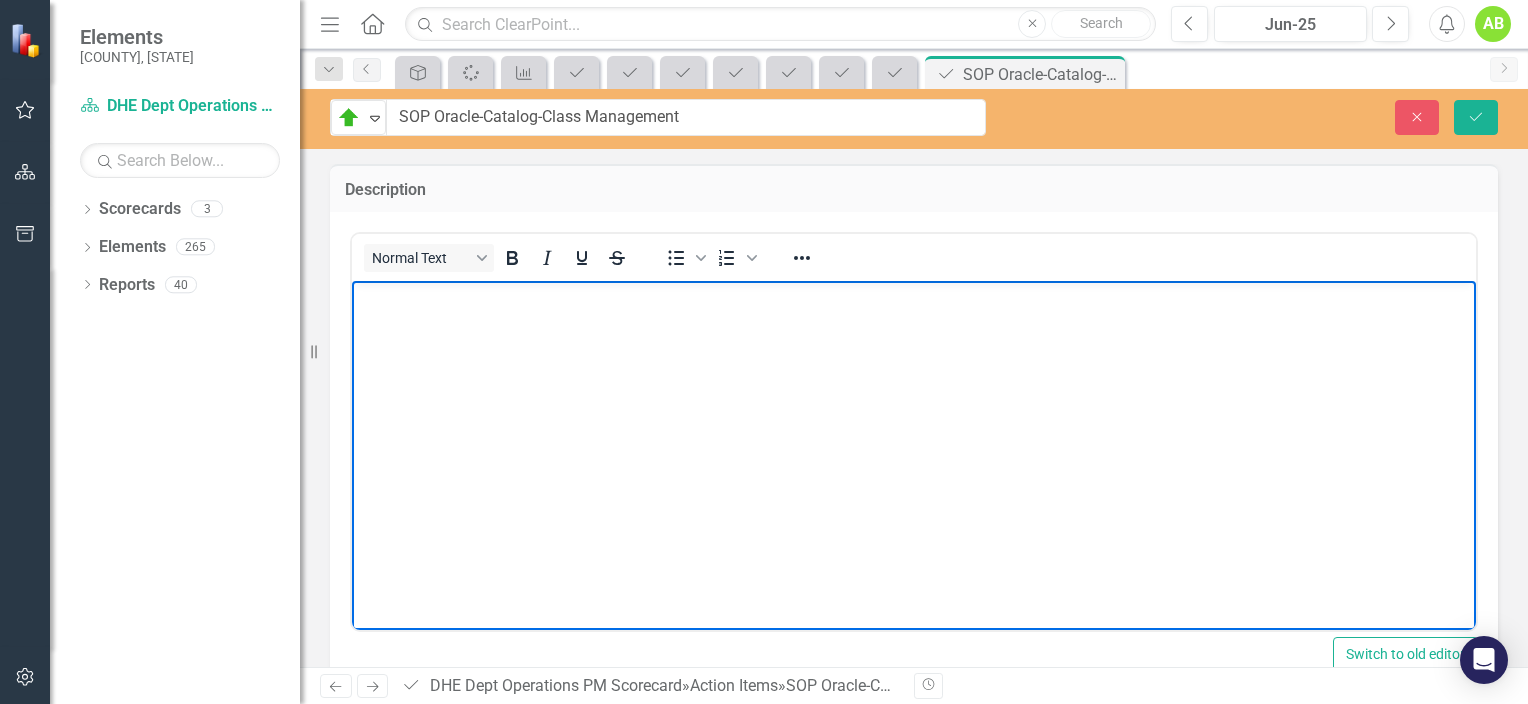 type 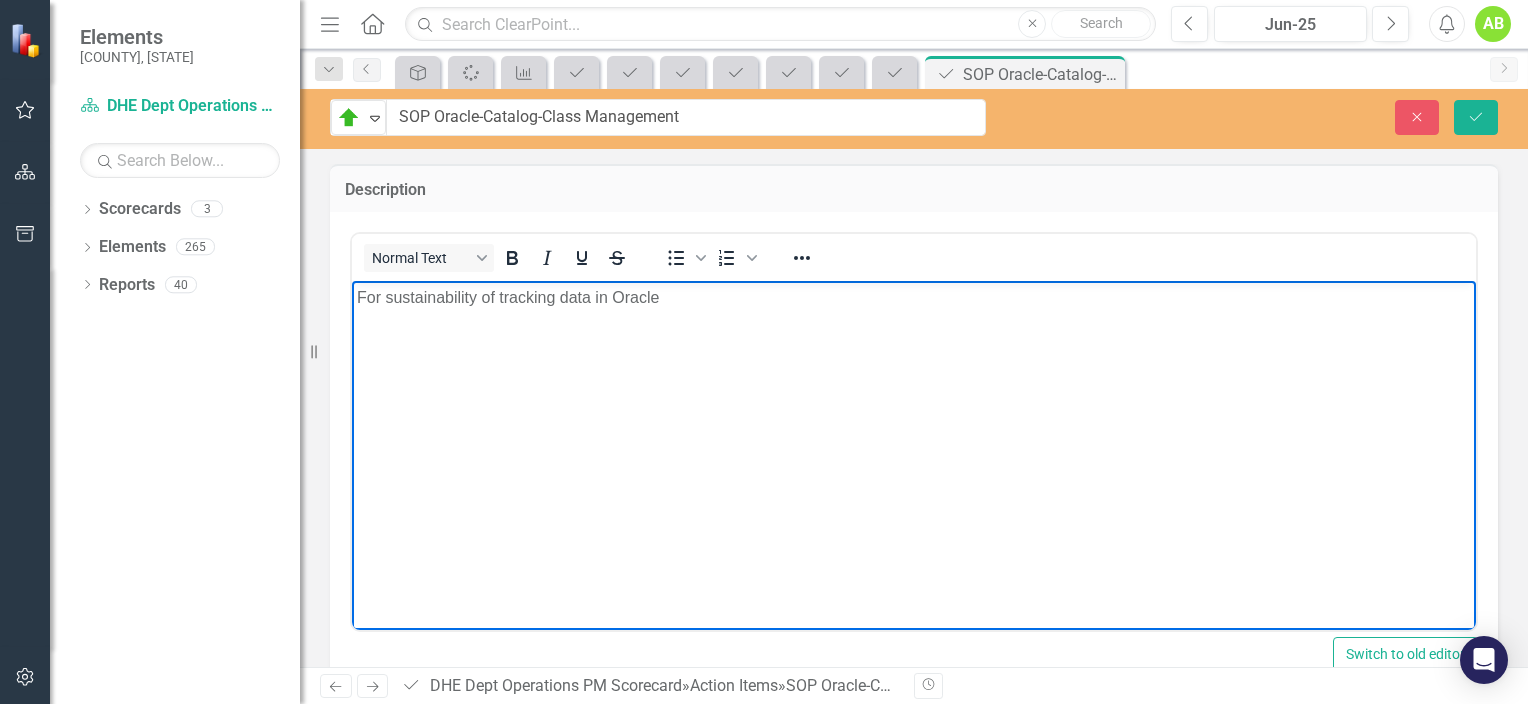 click on "For sustainability of tracking data in Oracle" at bounding box center (914, 298) 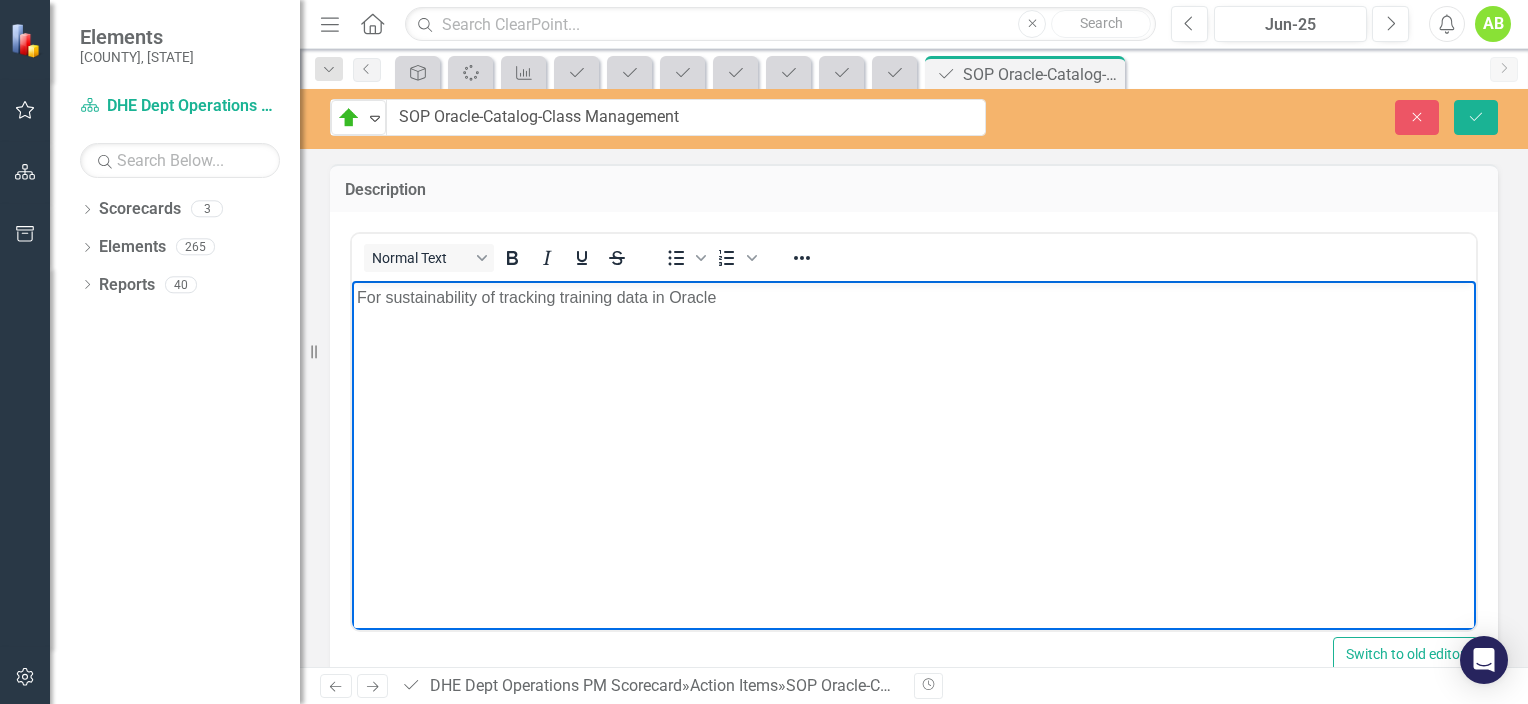 click on "For sustainability of tracking training data in Oracle" at bounding box center (914, 298) 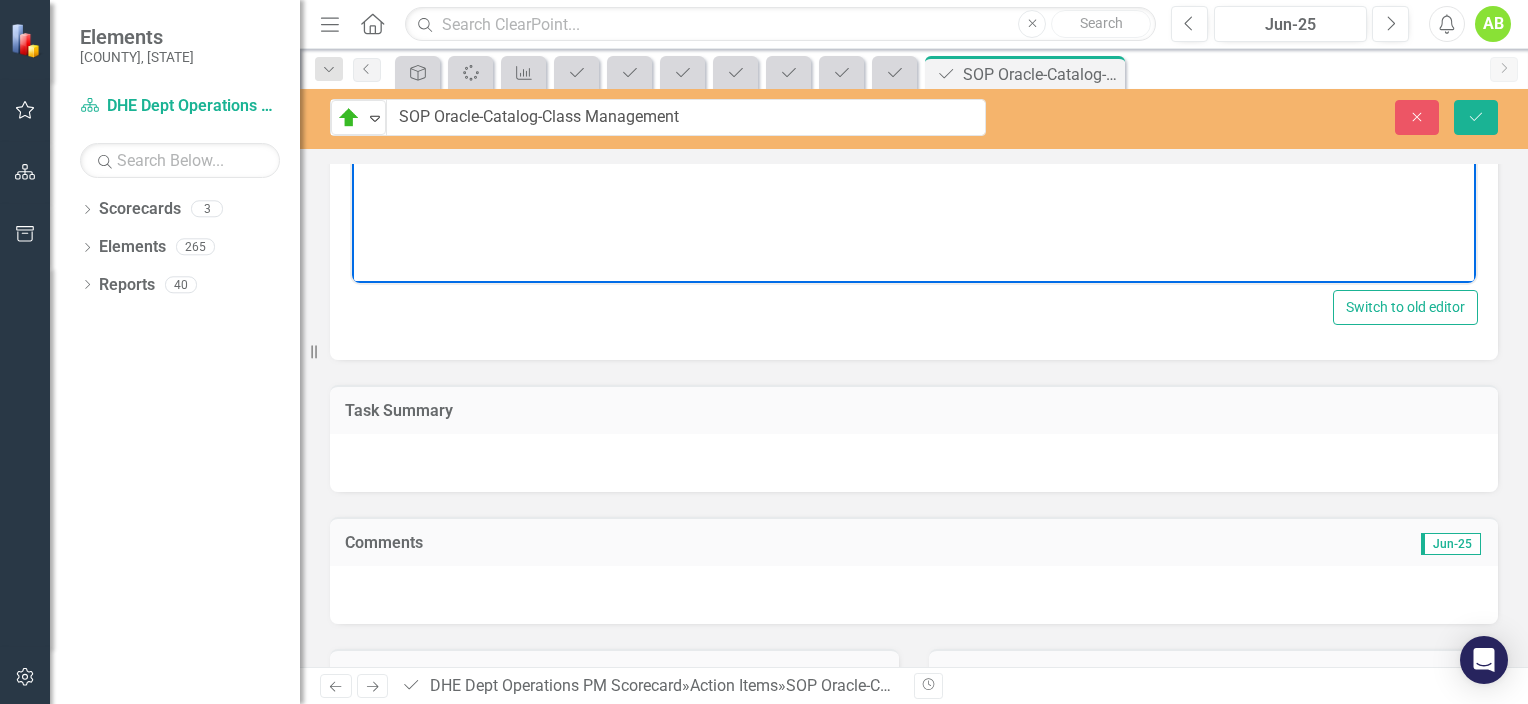 scroll, scrollTop: 400, scrollLeft: 0, axis: vertical 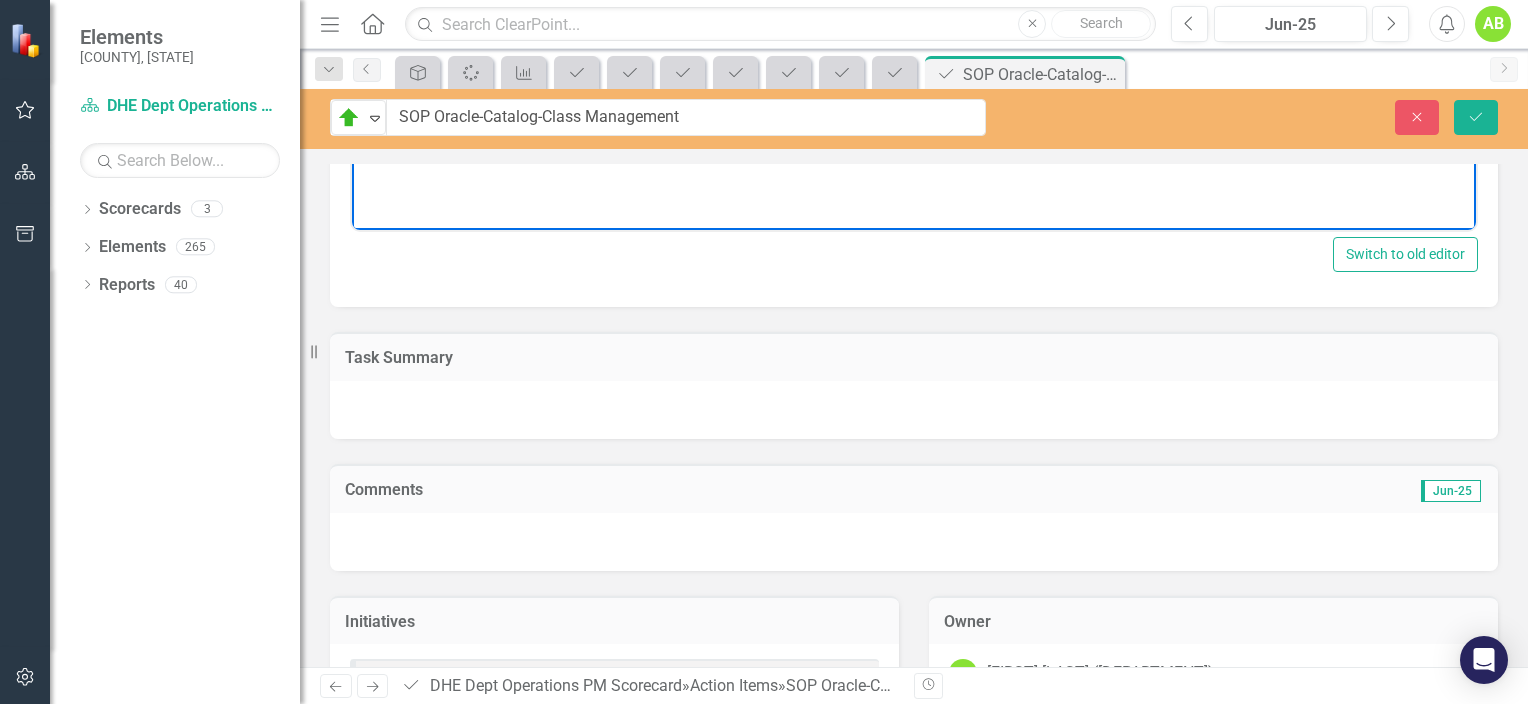 click at bounding box center [914, 542] 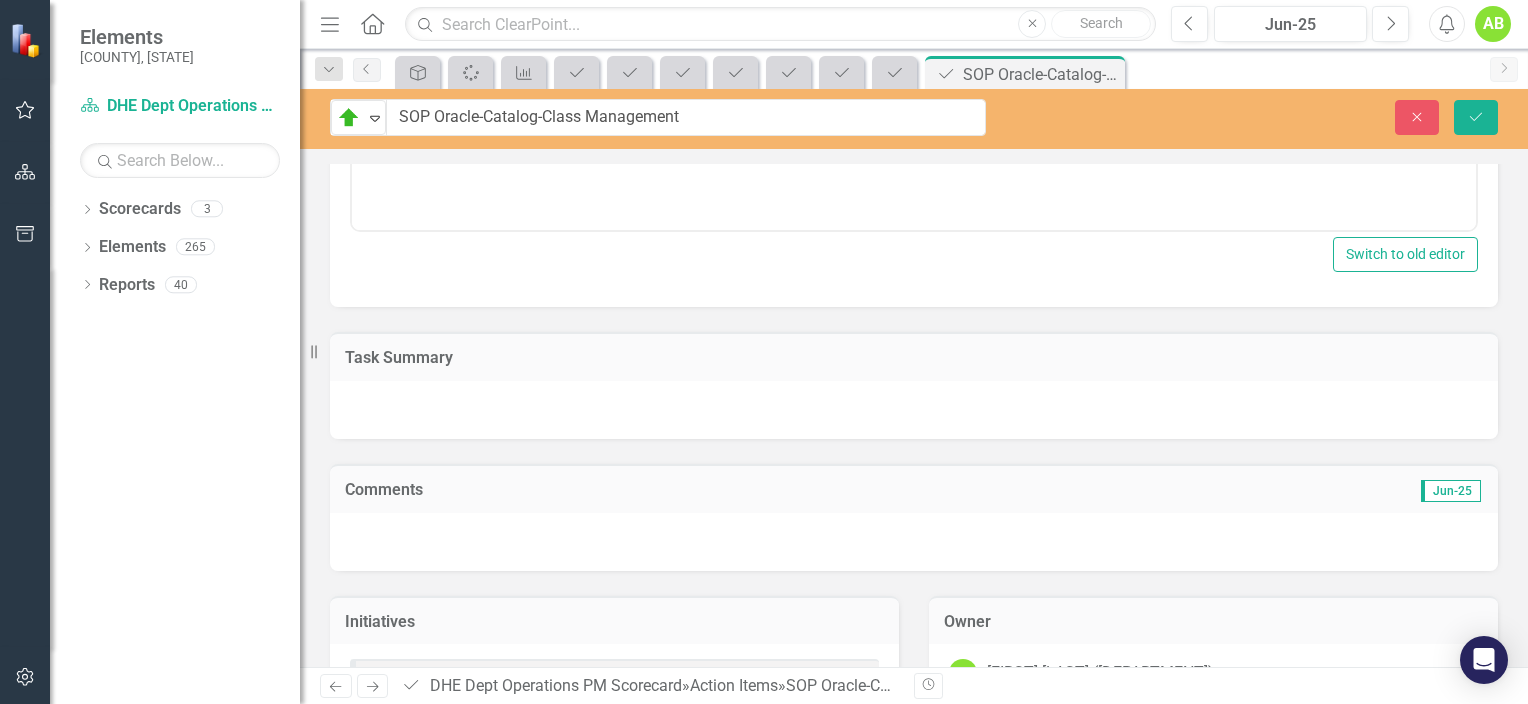 click at bounding box center (914, 542) 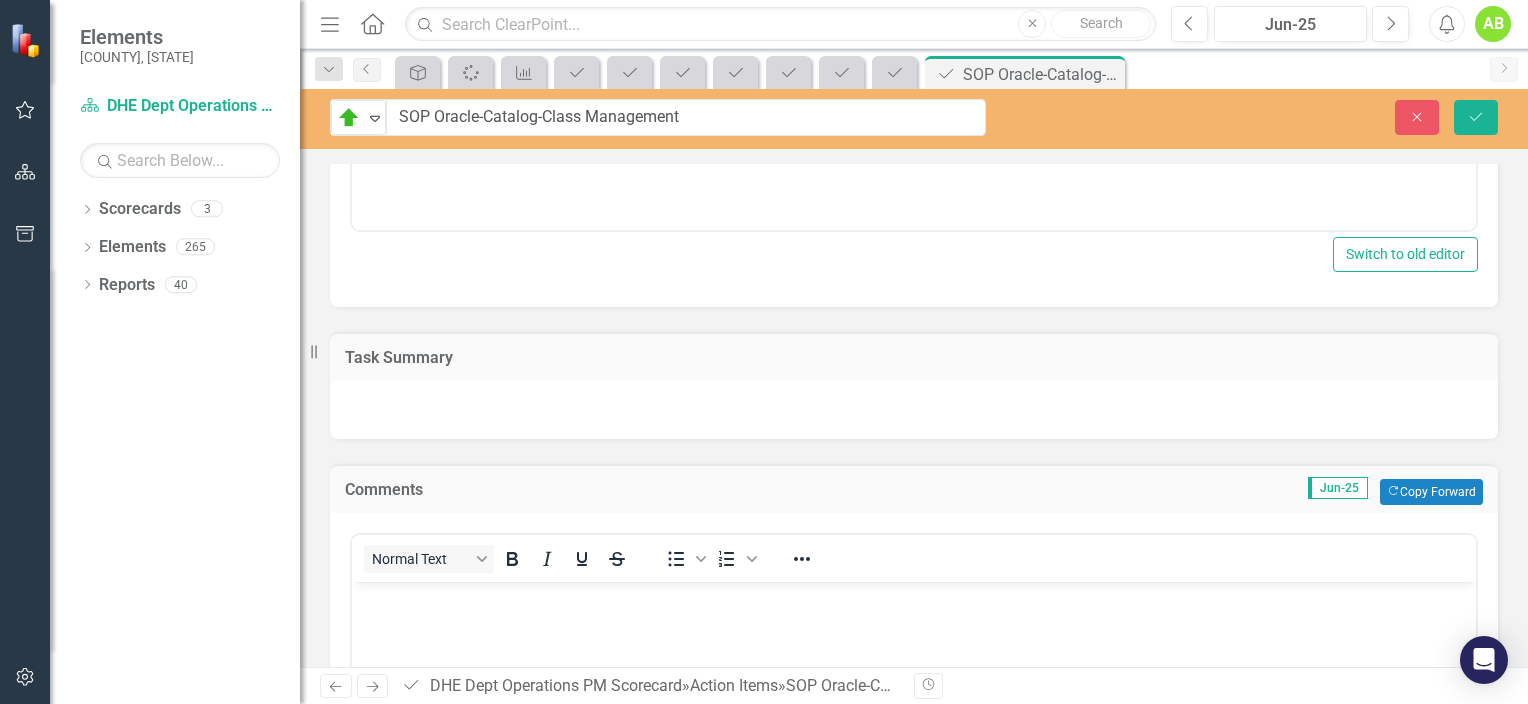 scroll, scrollTop: 0, scrollLeft: 0, axis: both 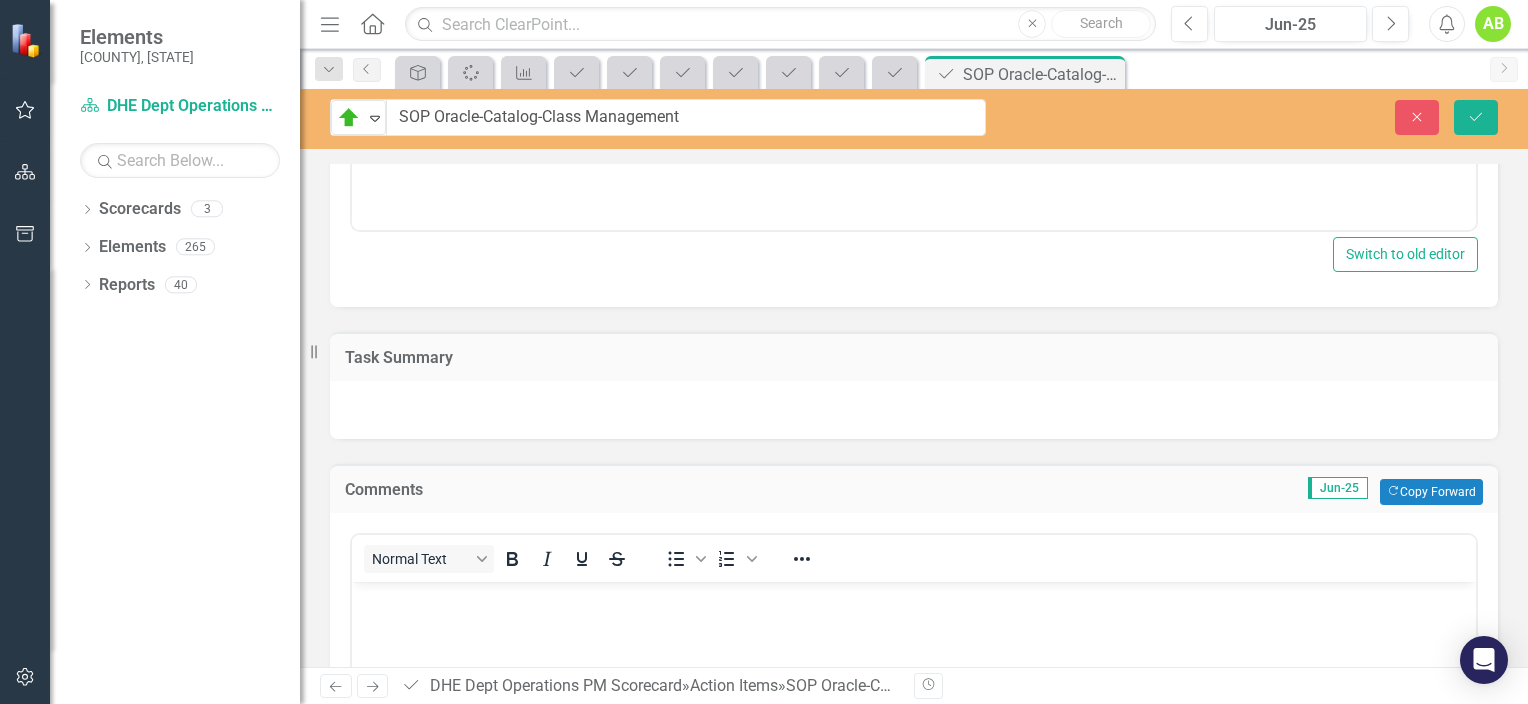 click at bounding box center (914, 599) 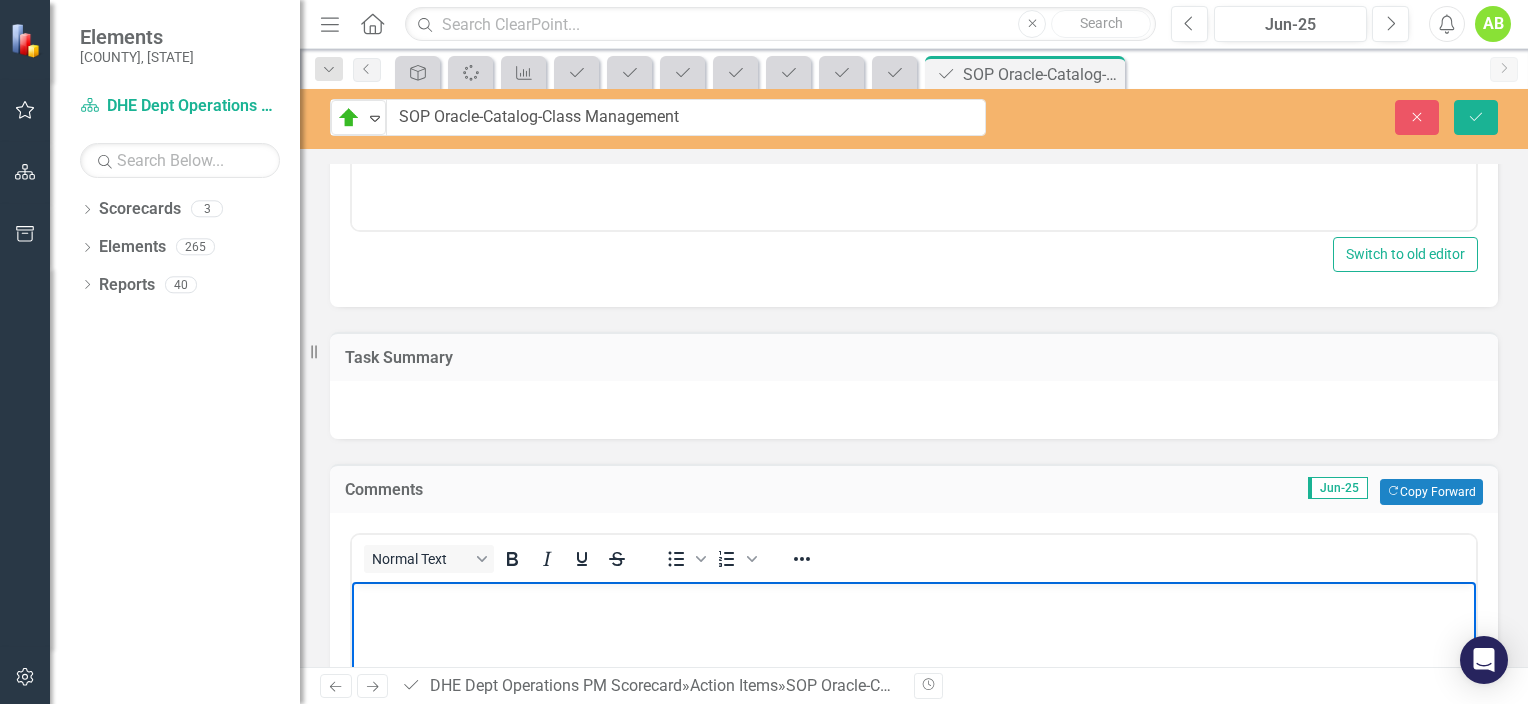 type 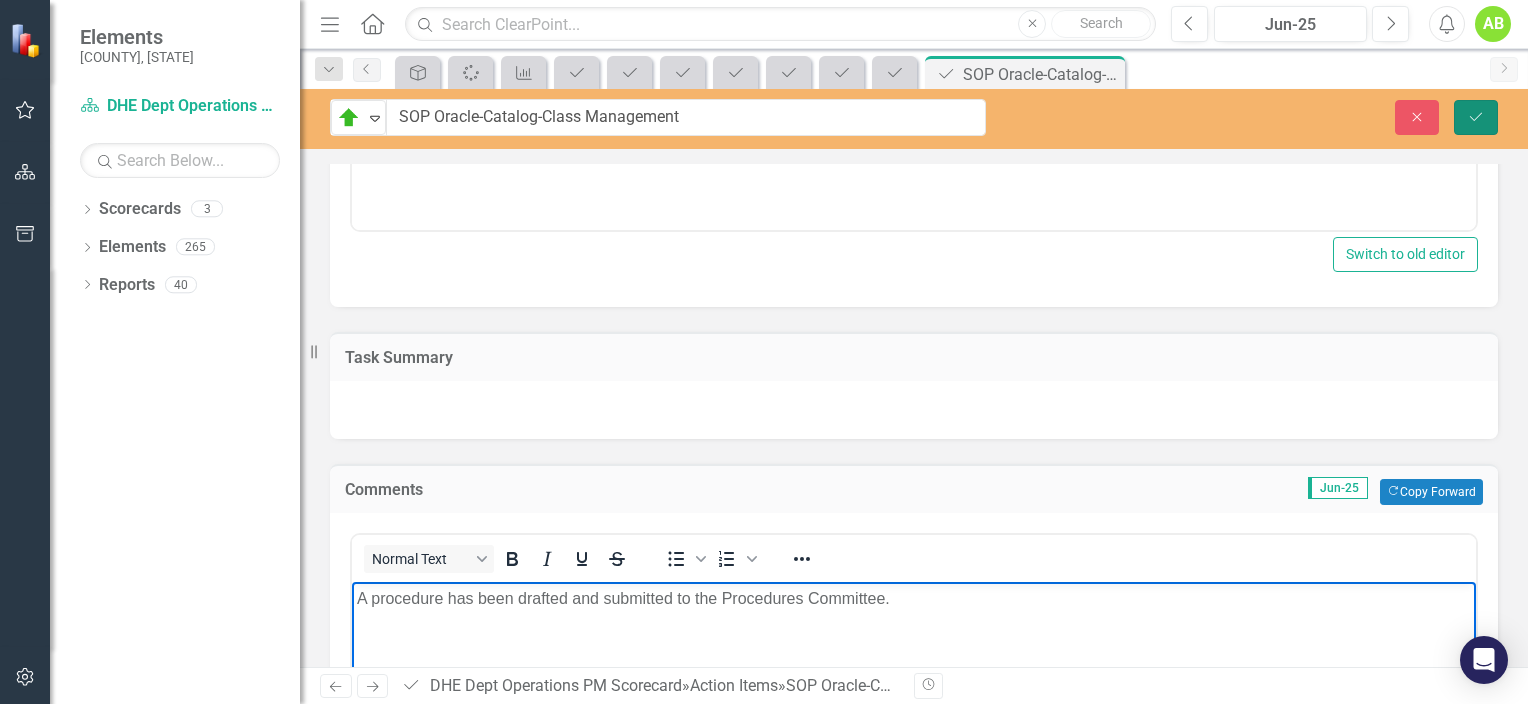 click on "Save" at bounding box center [1476, 117] 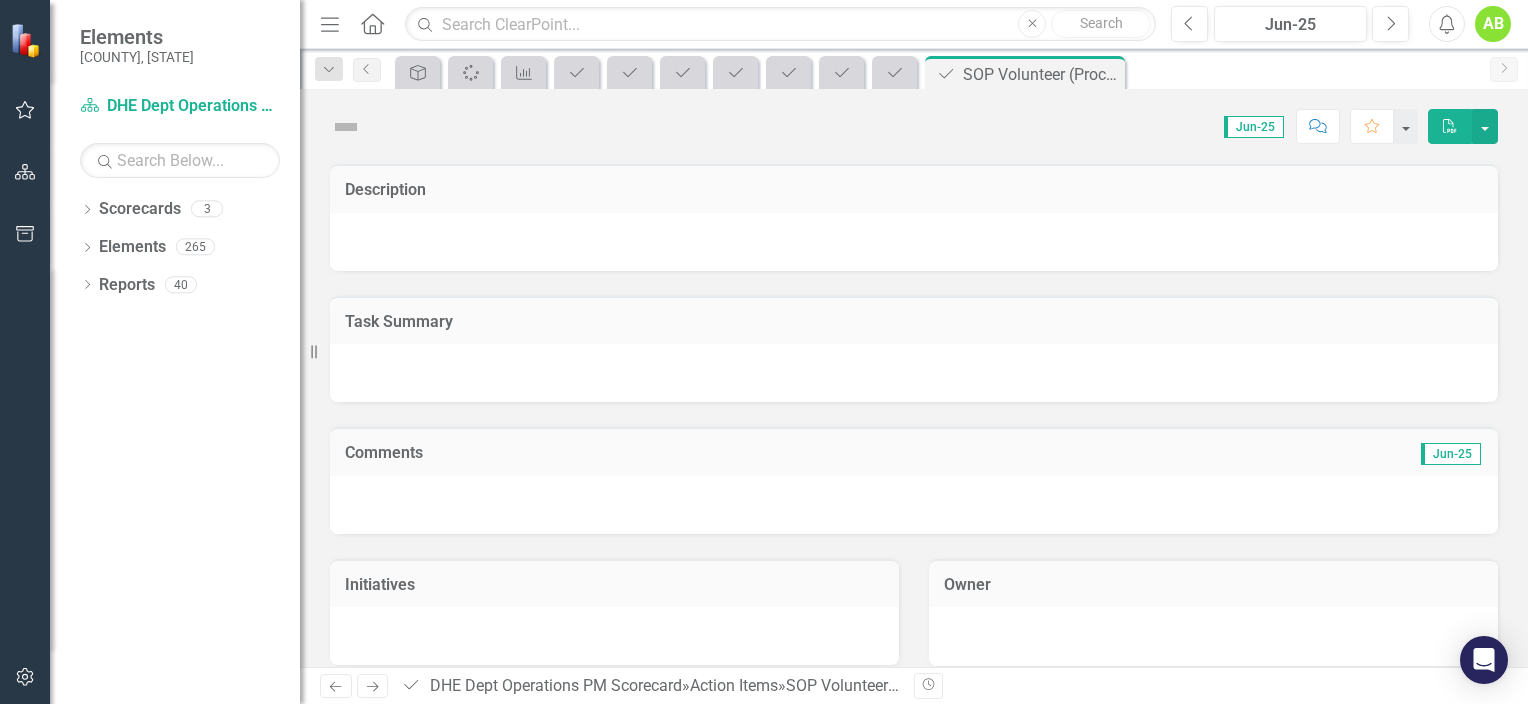 scroll, scrollTop: 0, scrollLeft: 0, axis: both 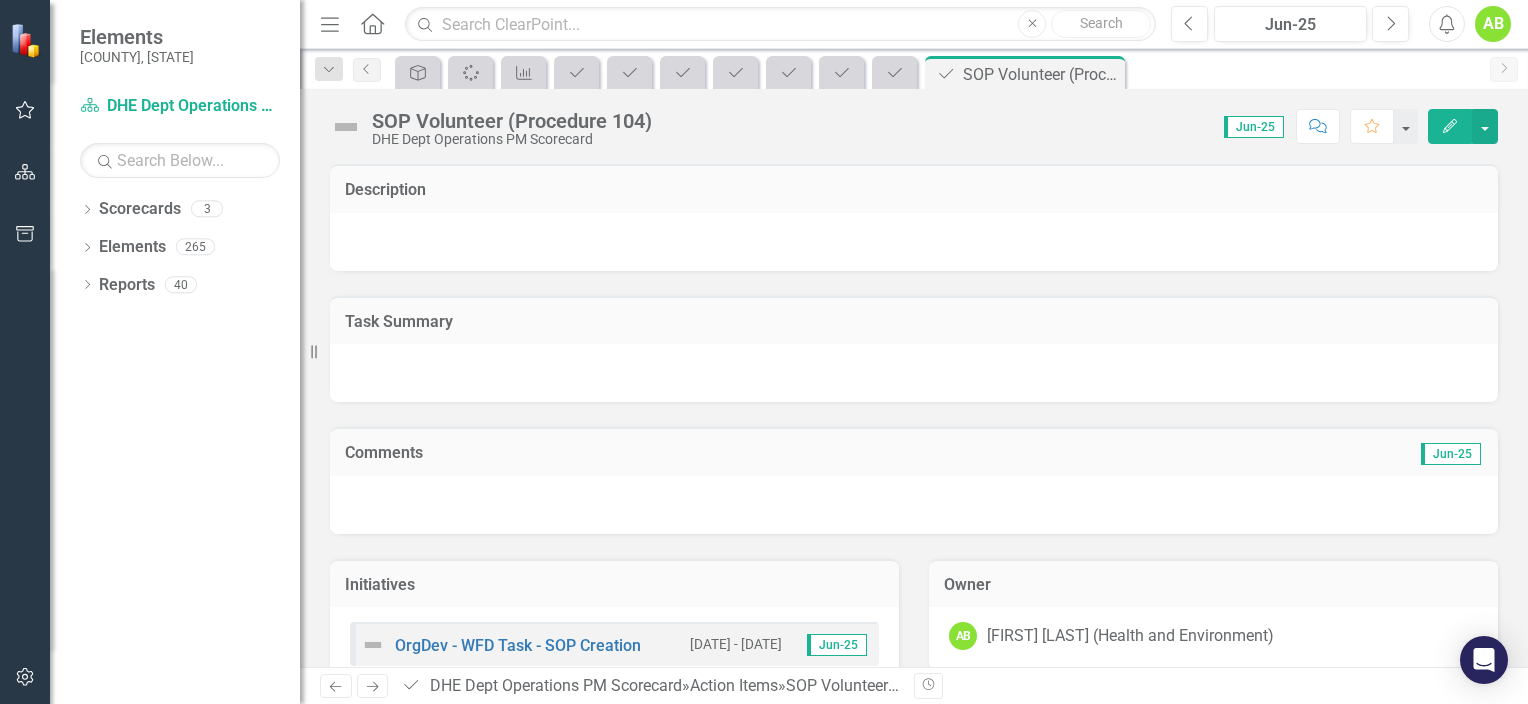 click at bounding box center [346, 127] 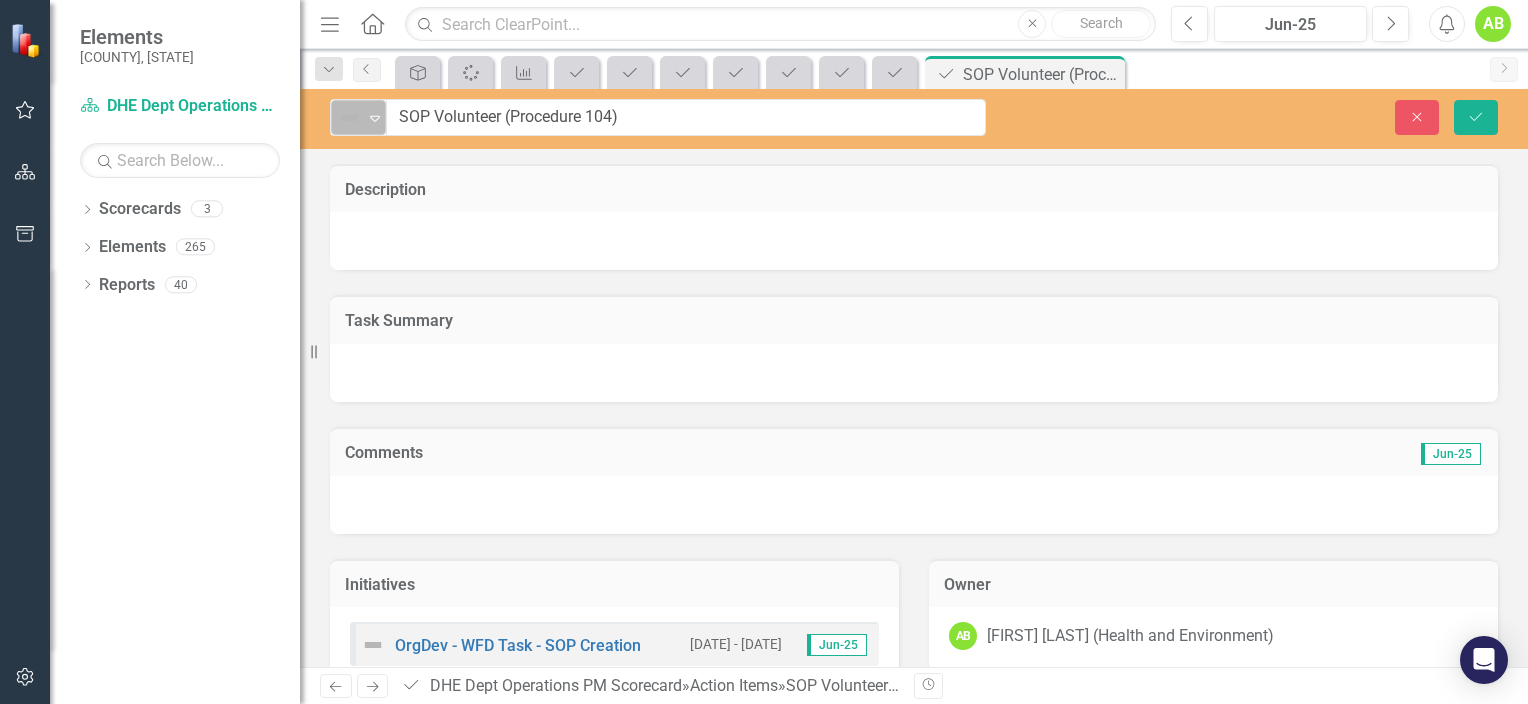 click on "Expand" 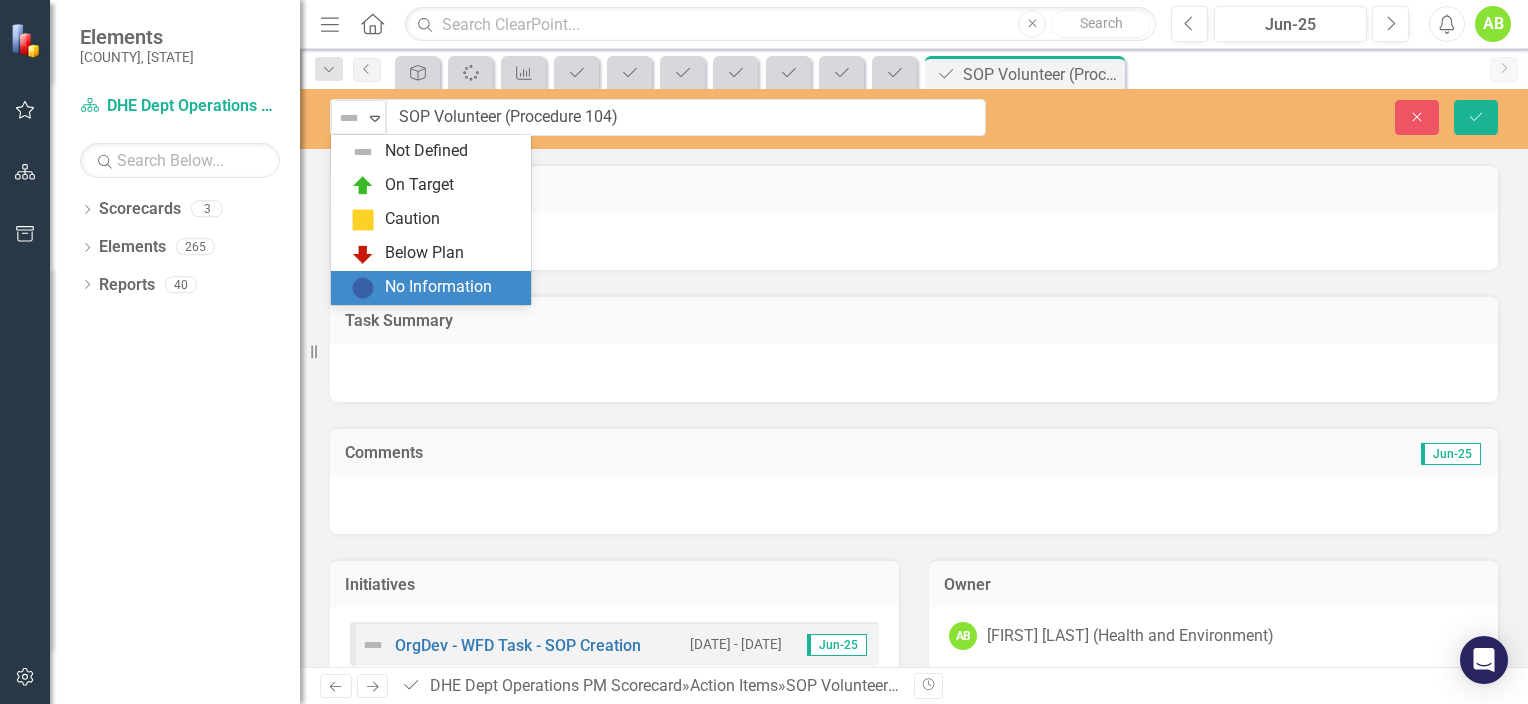 click on "No Information" at bounding box center (438, 287) 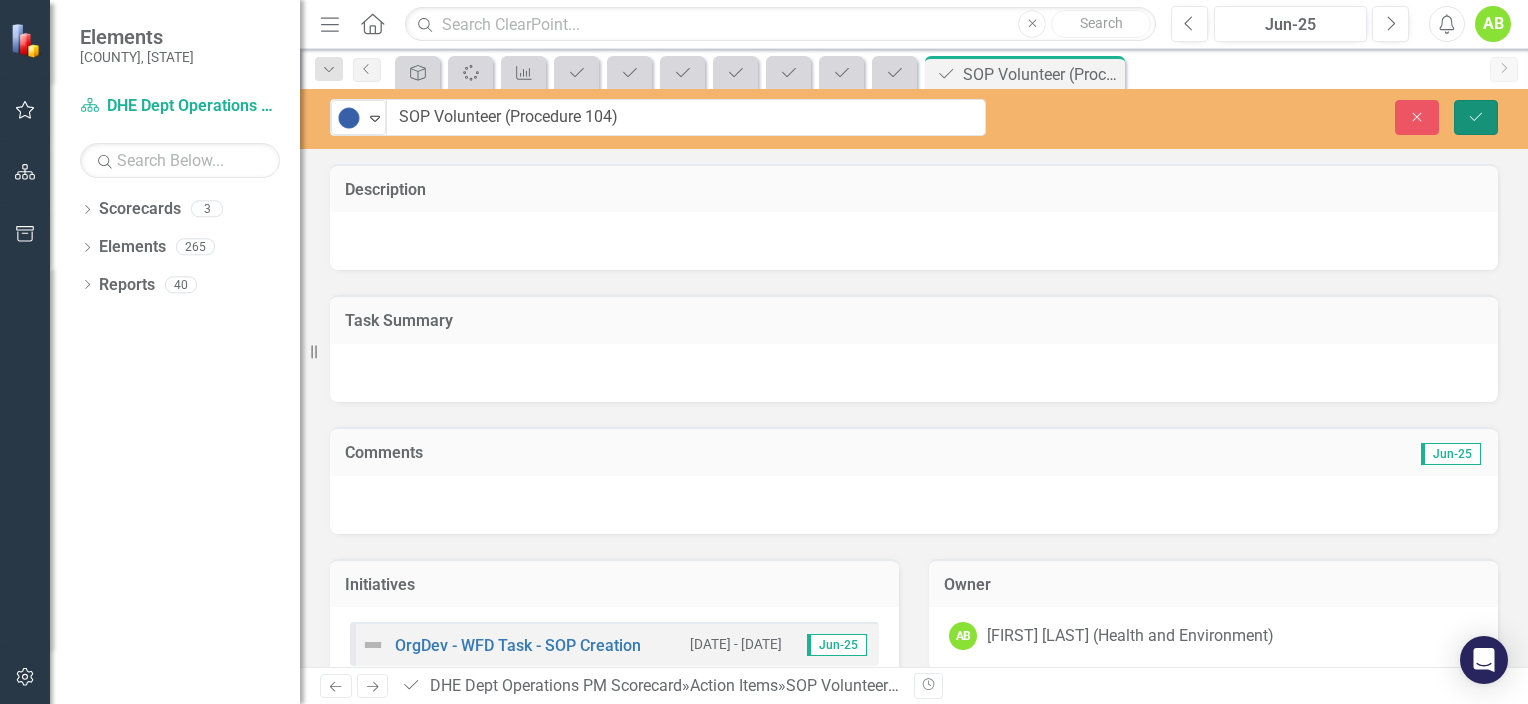 click on "Save" 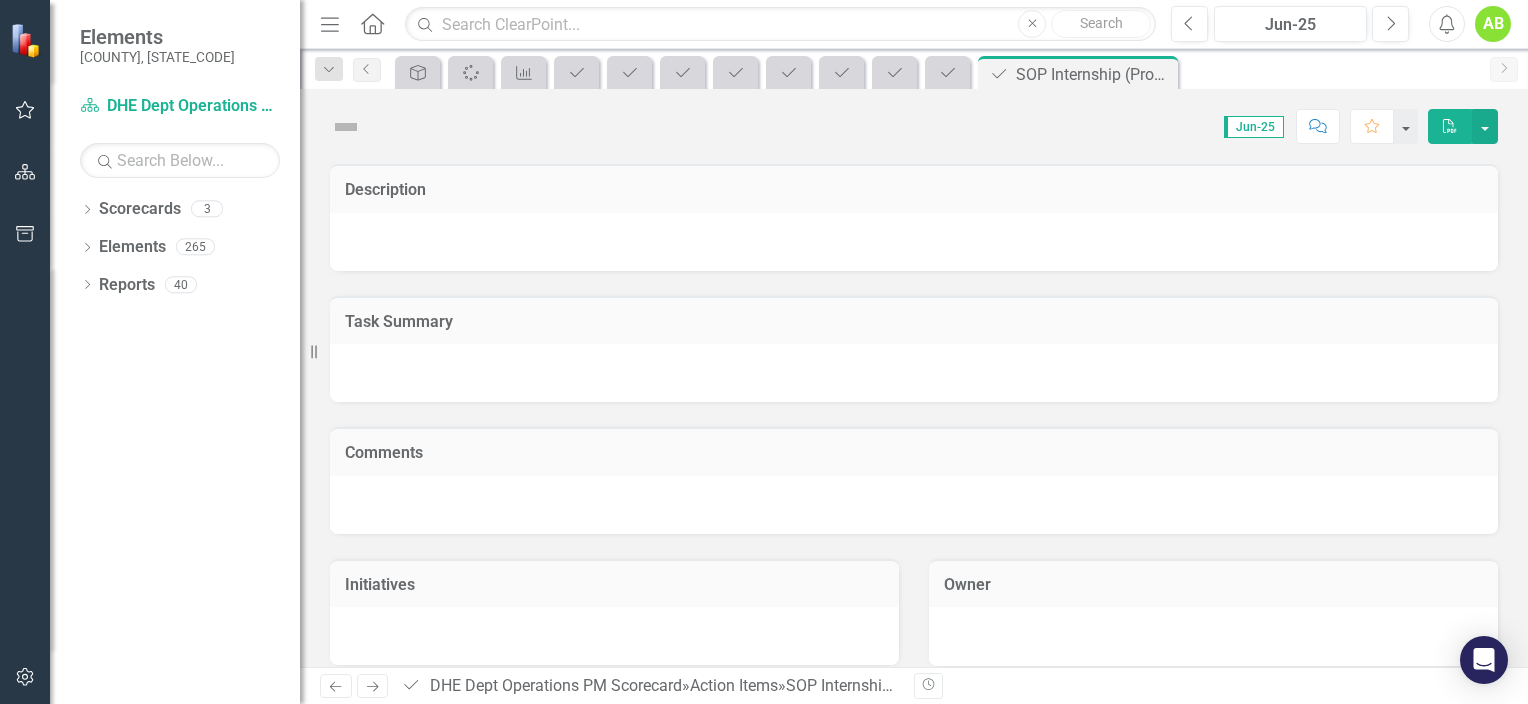 scroll, scrollTop: 0, scrollLeft: 0, axis: both 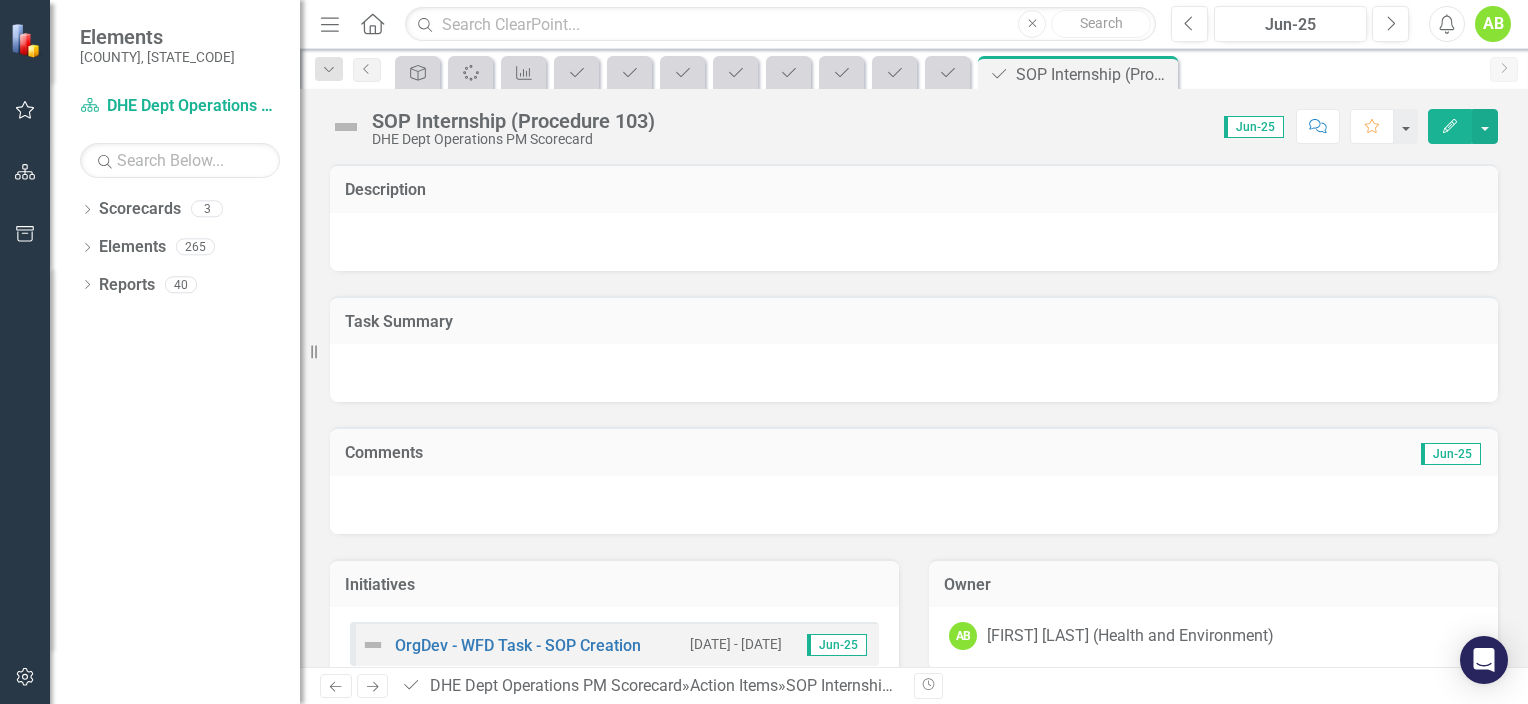 click at bounding box center [346, 127] 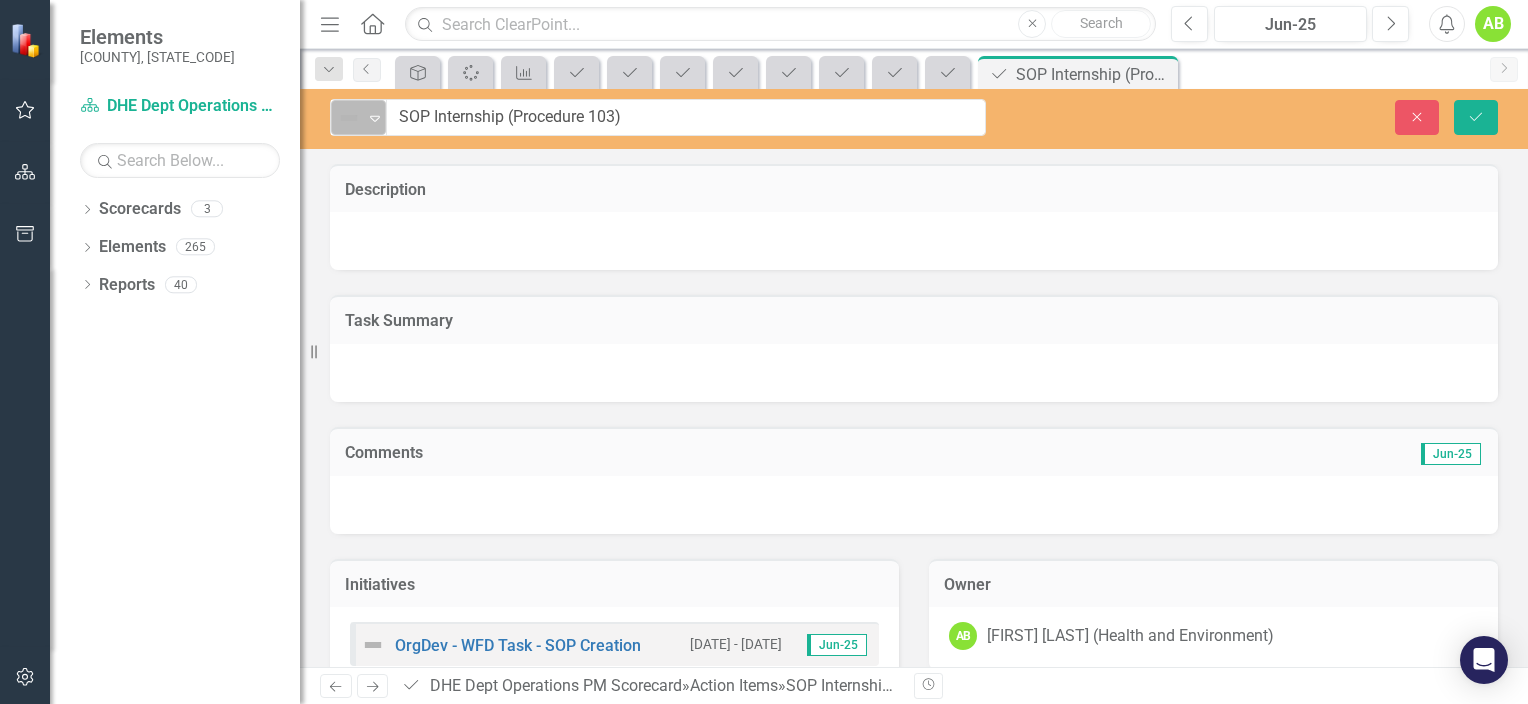 click 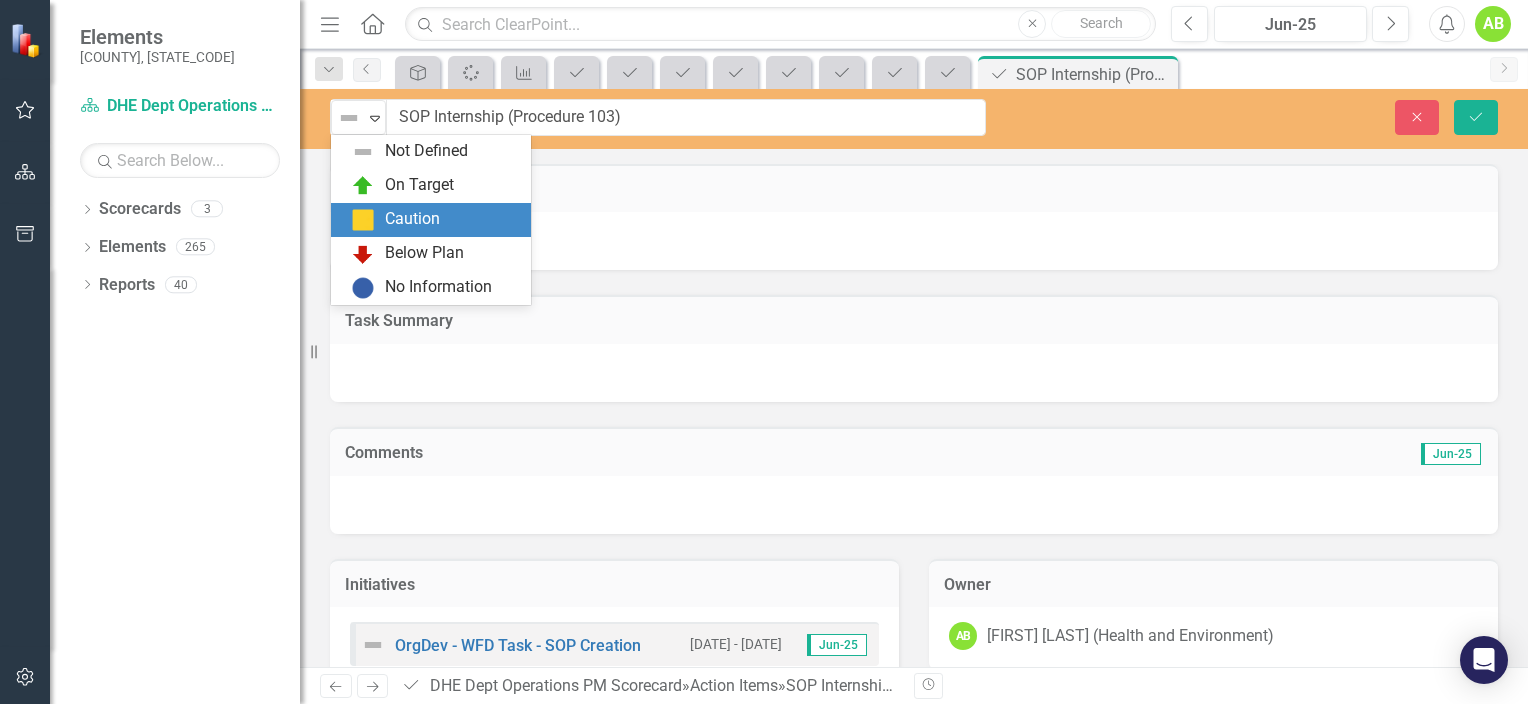 click on "Caution" at bounding box center [412, 219] 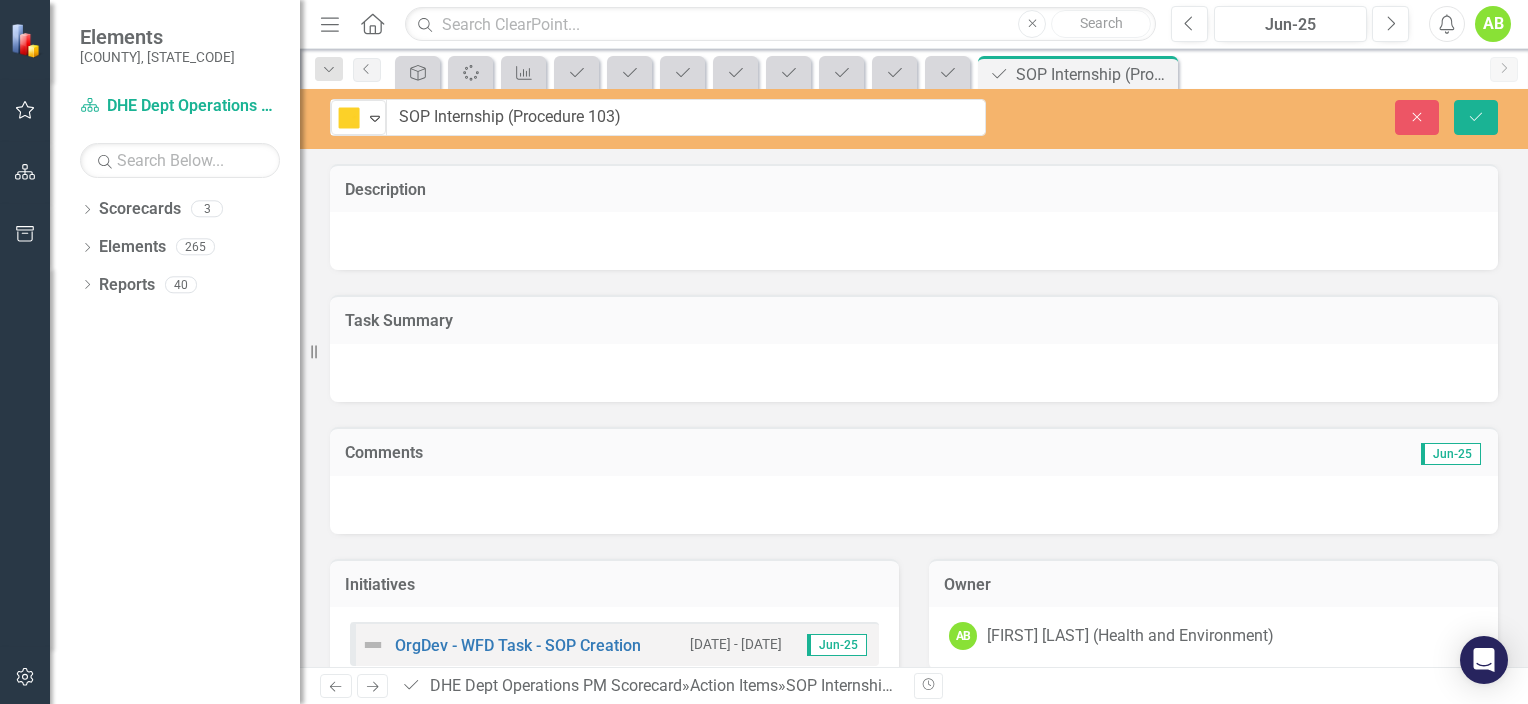 click at bounding box center (914, 505) 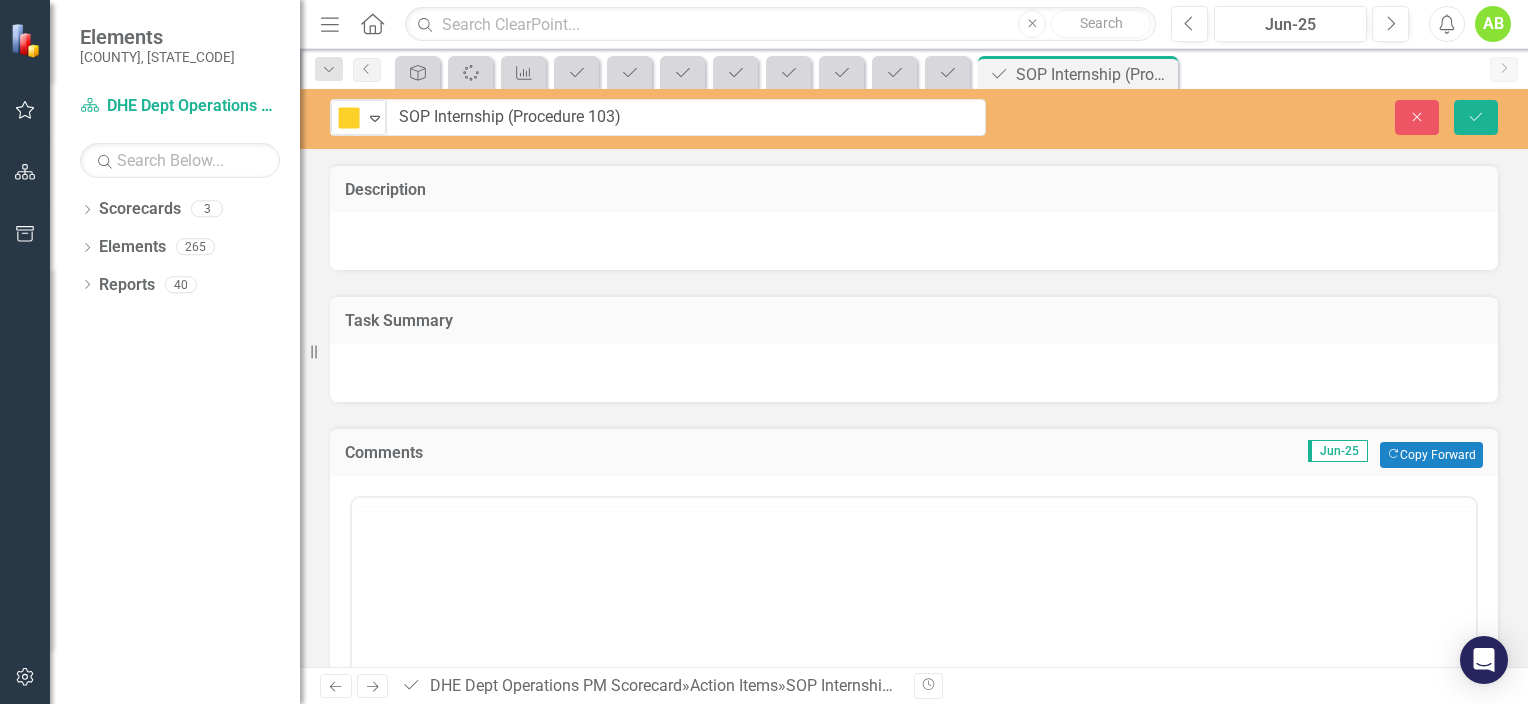scroll, scrollTop: 0, scrollLeft: 0, axis: both 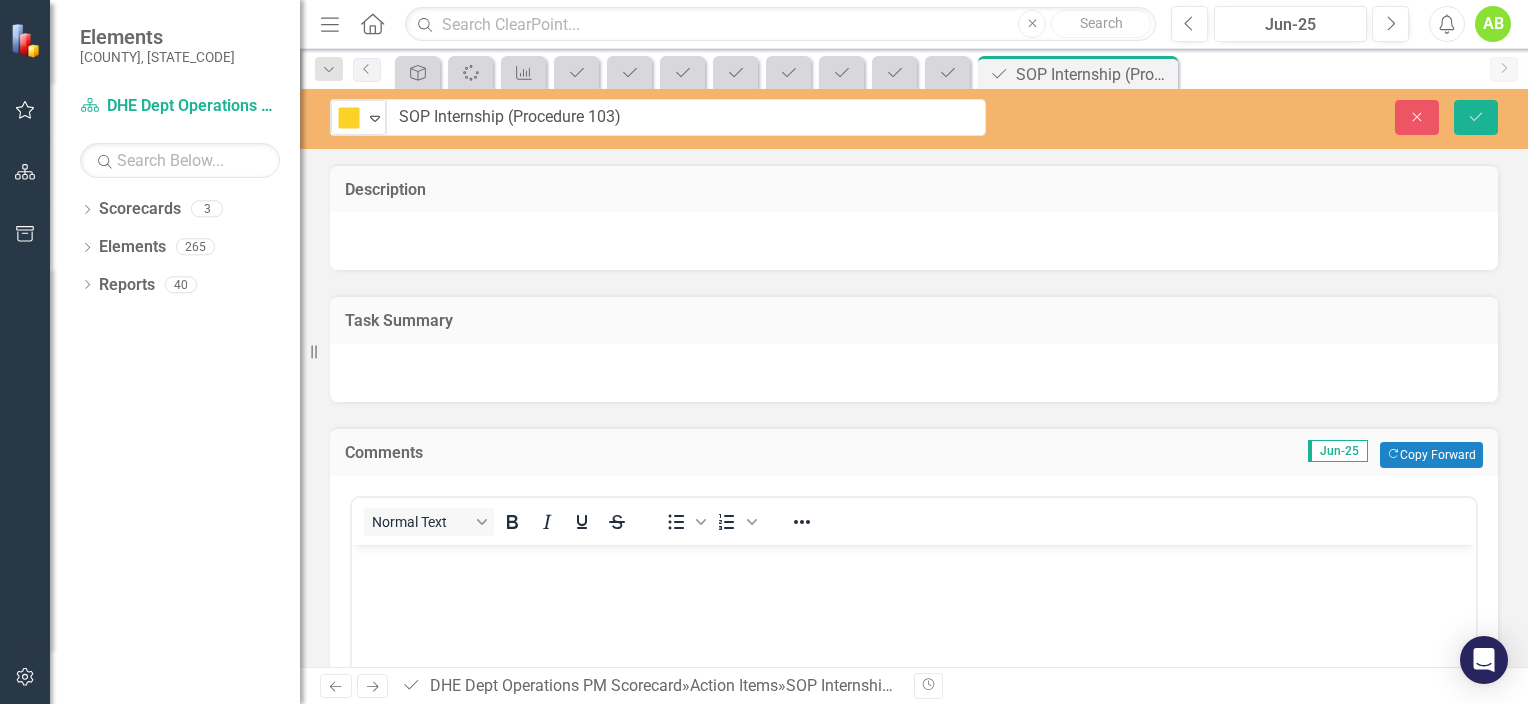 click at bounding box center (914, 562) 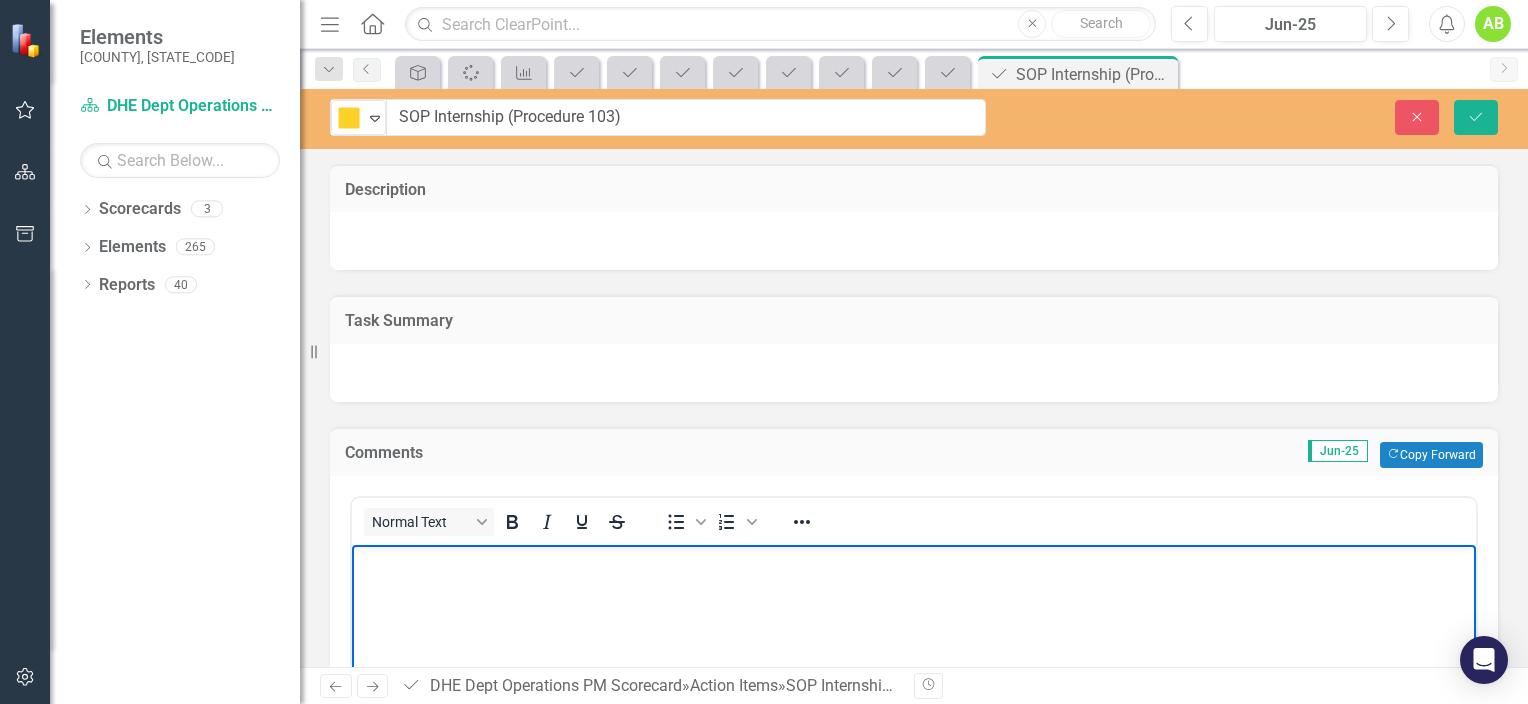 type 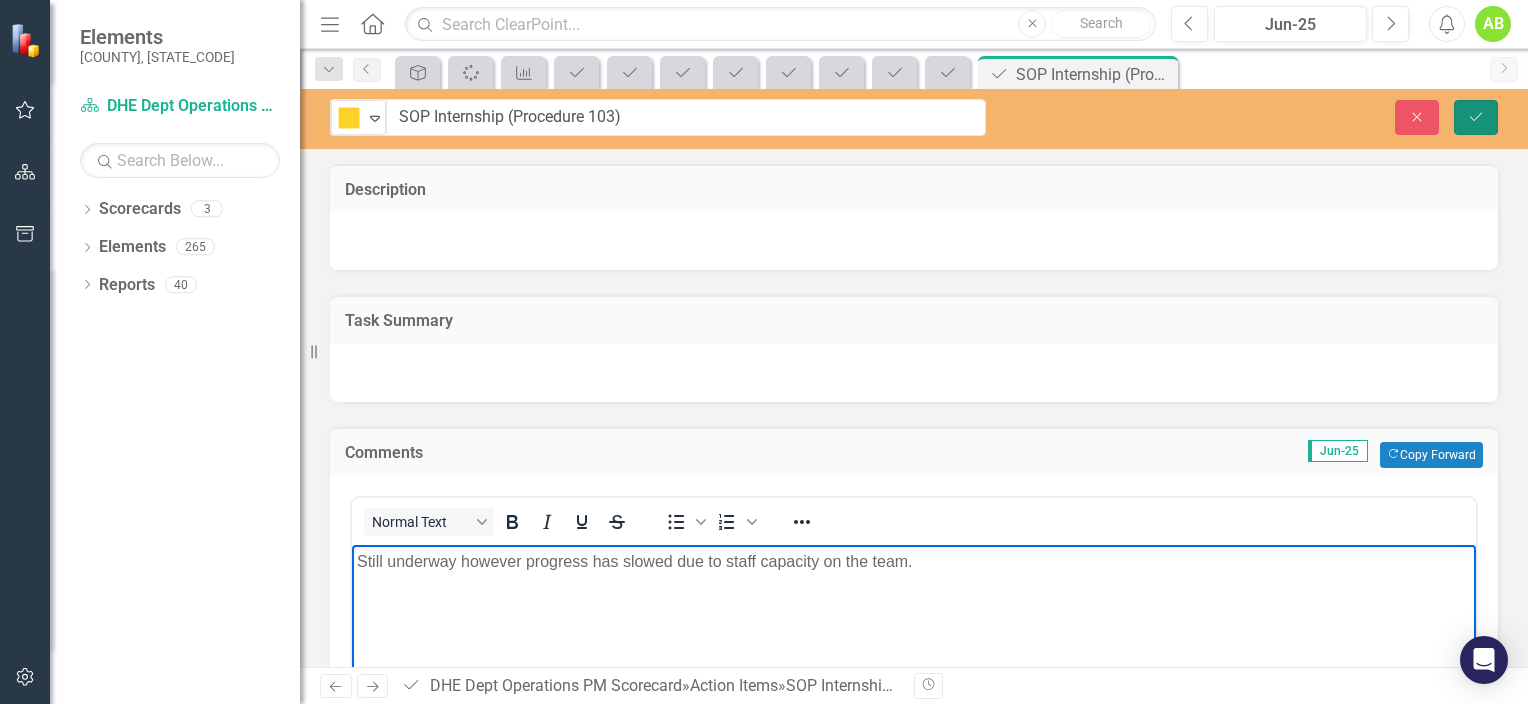 click on "Save" 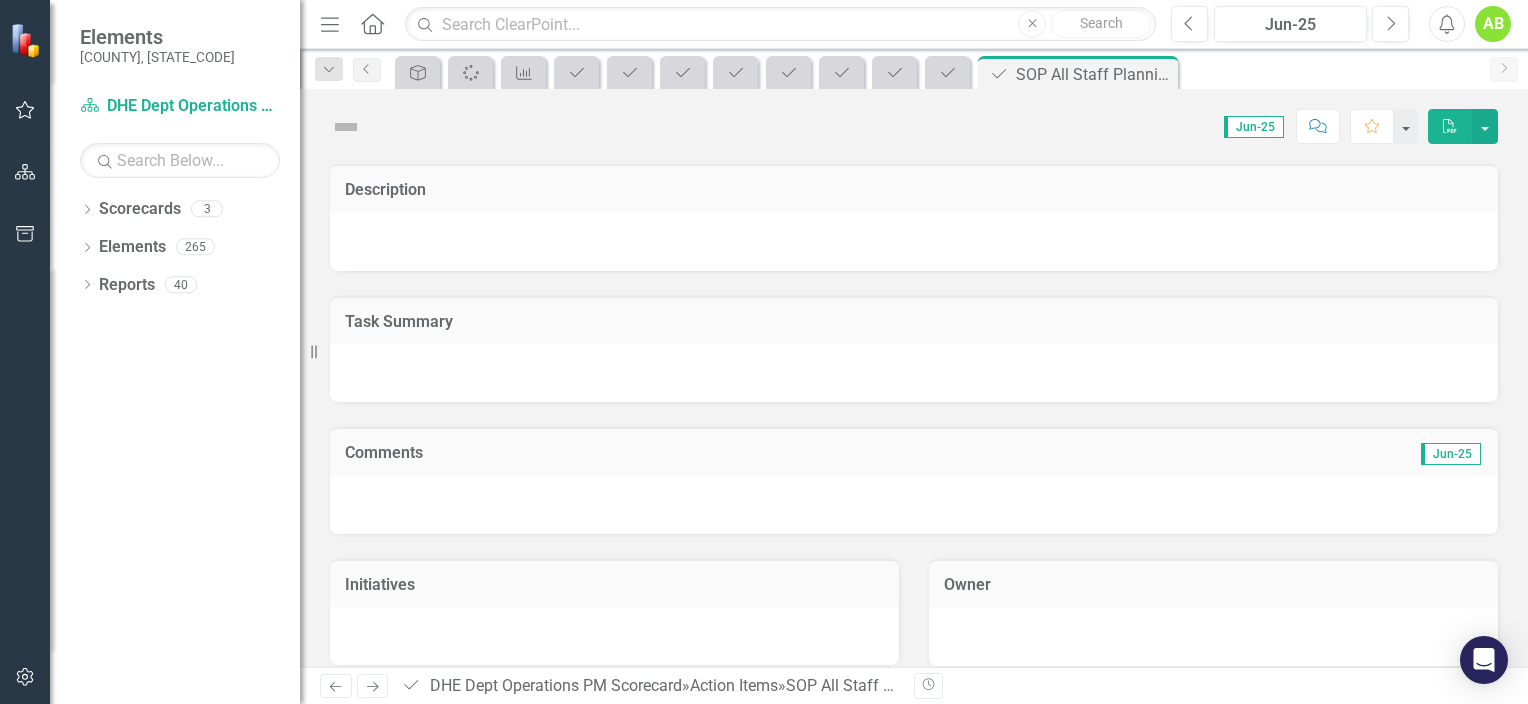 scroll, scrollTop: 0, scrollLeft: 0, axis: both 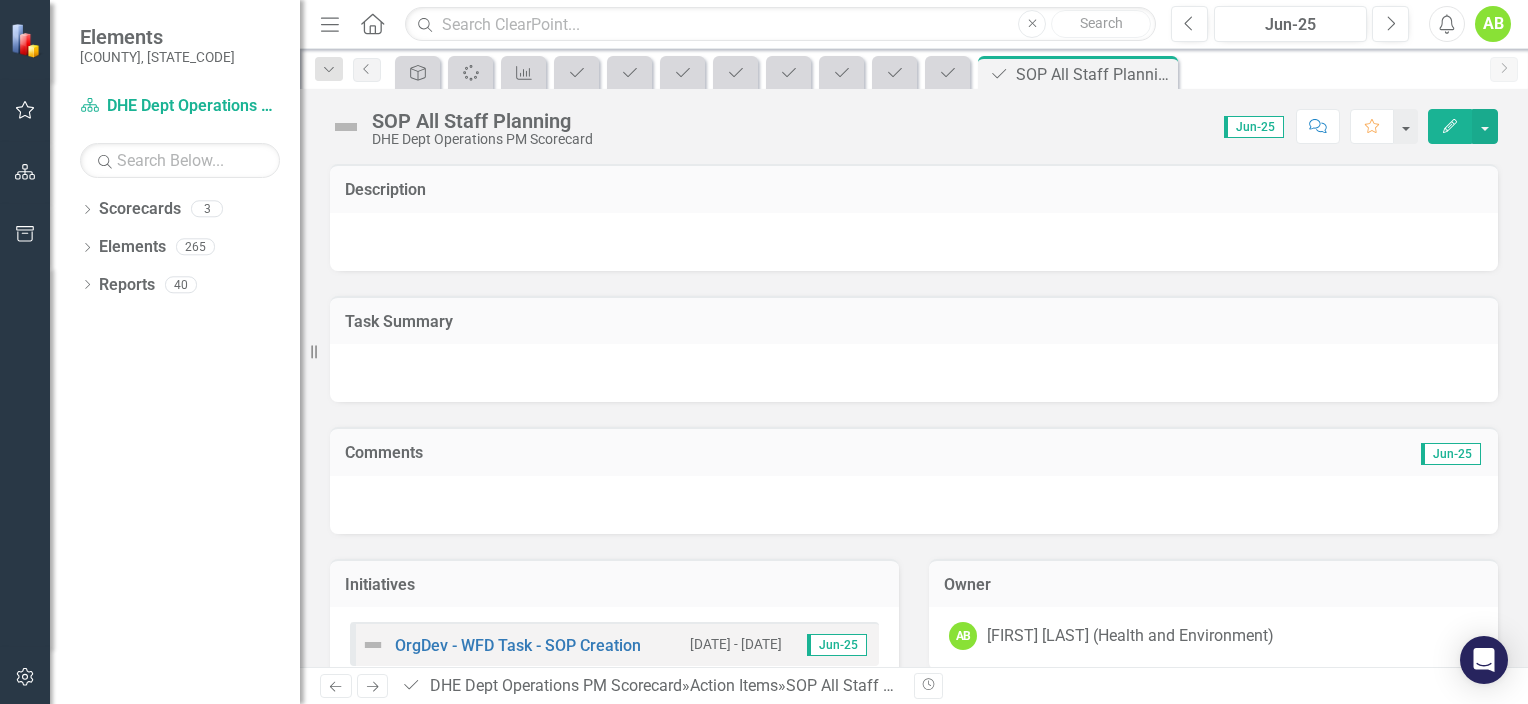 click at bounding box center [346, 127] 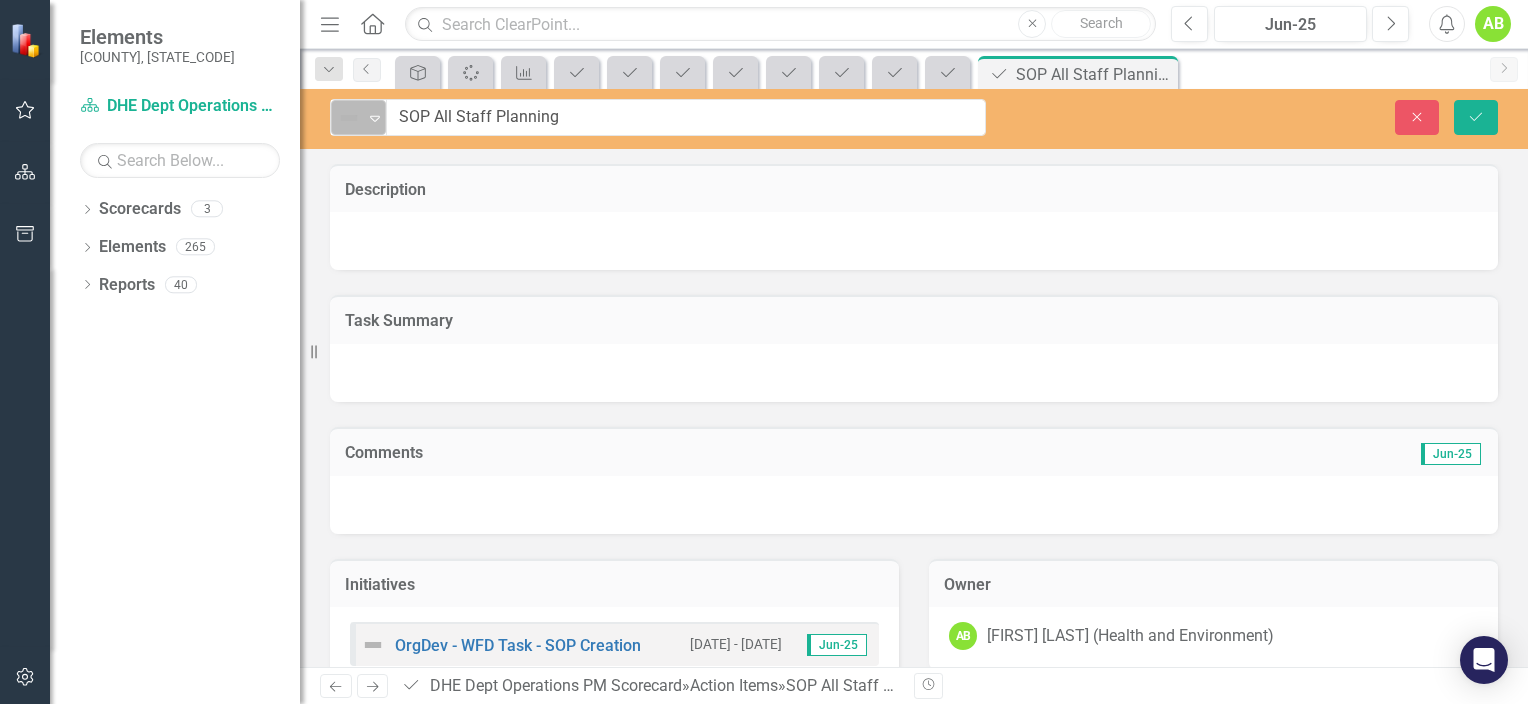 click on "Expand" at bounding box center [375, 117] 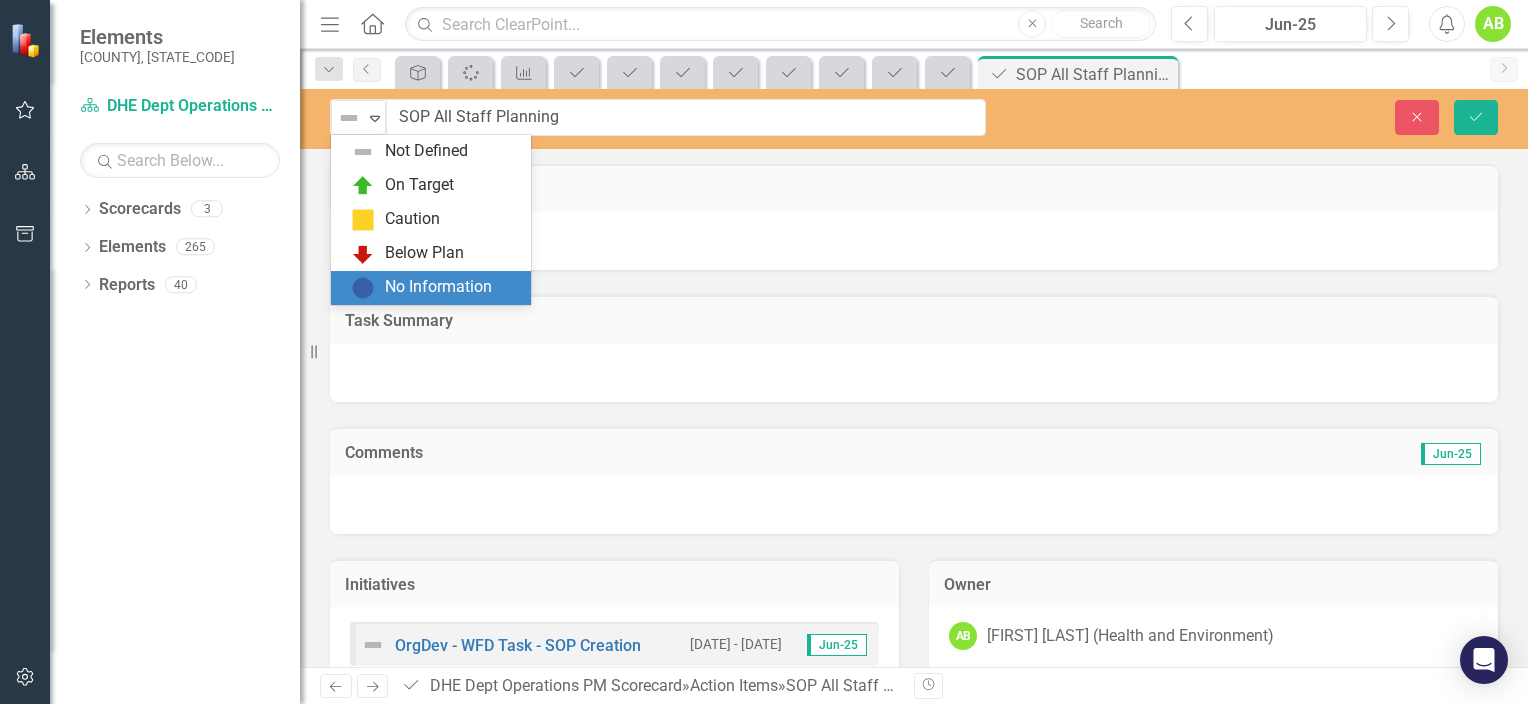 click on "No Information" at bounding box center [438, 287] 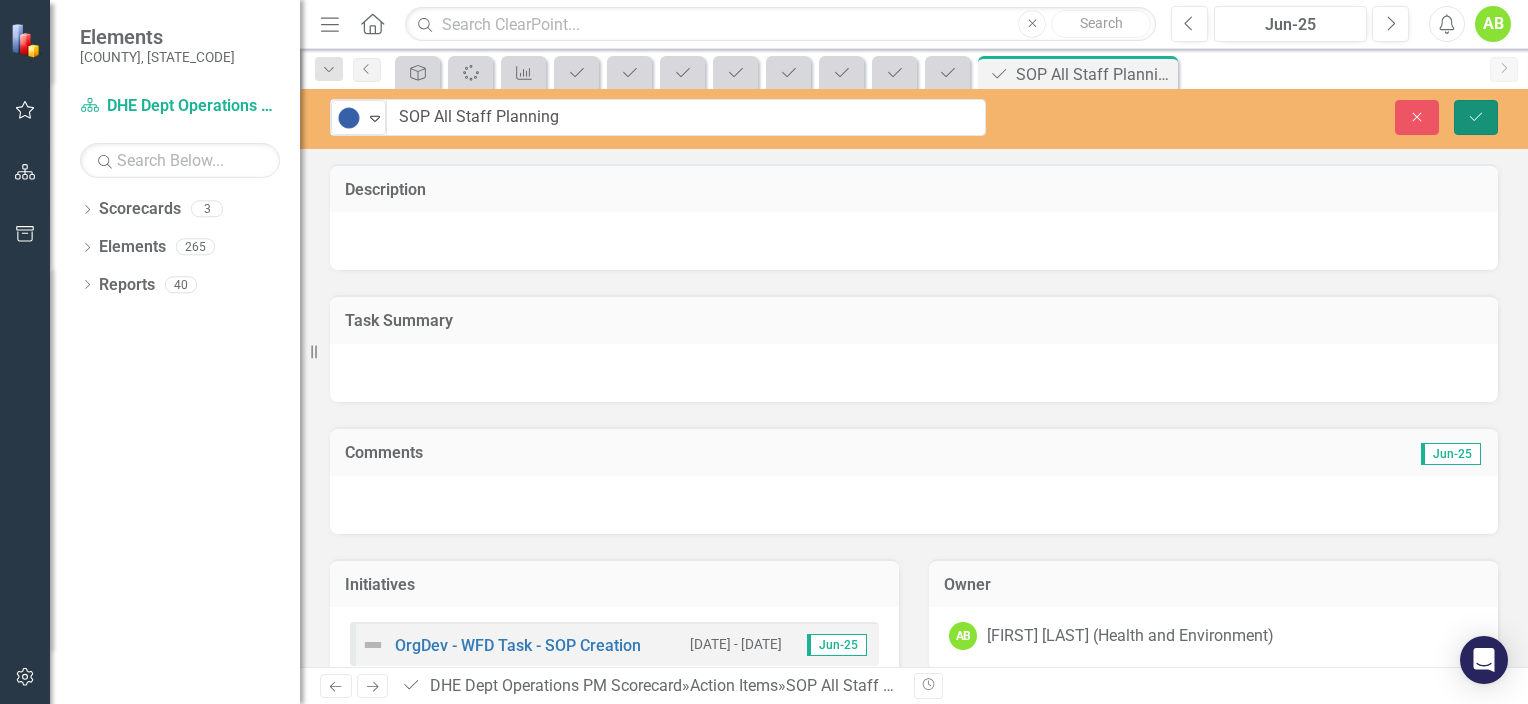 click on "Save" 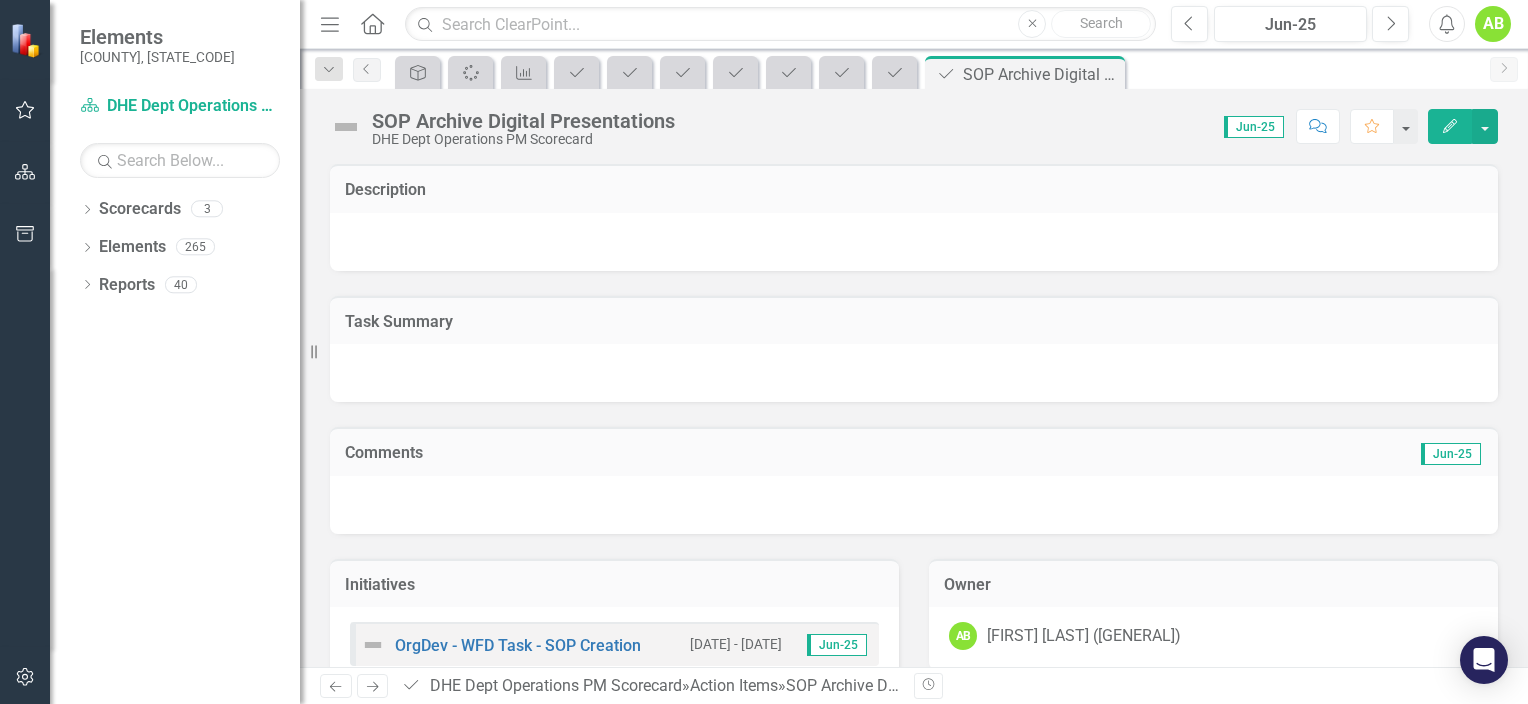 scroll, scrollTop: 0, scrollLeft: 0, axis: both 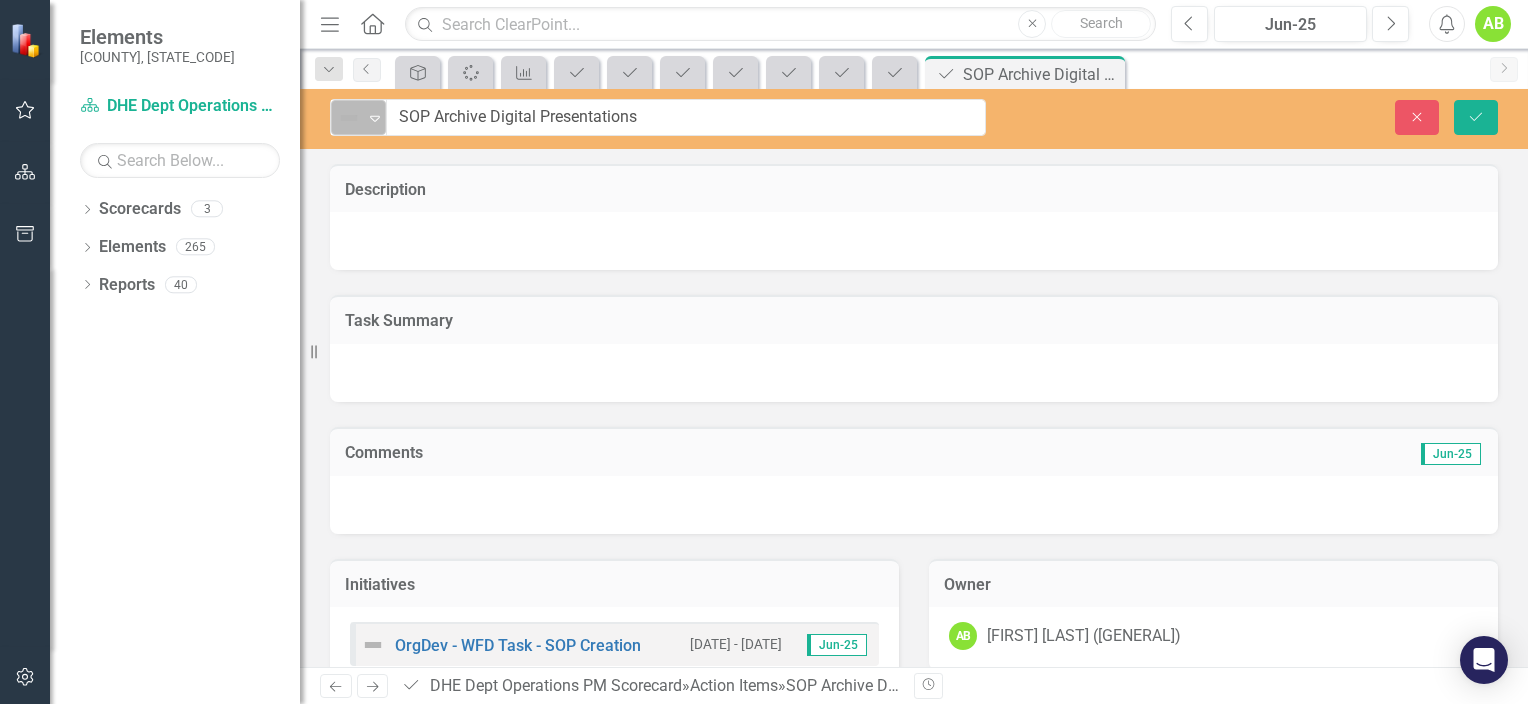 click on "Expand" at bounding box center [375, 117] 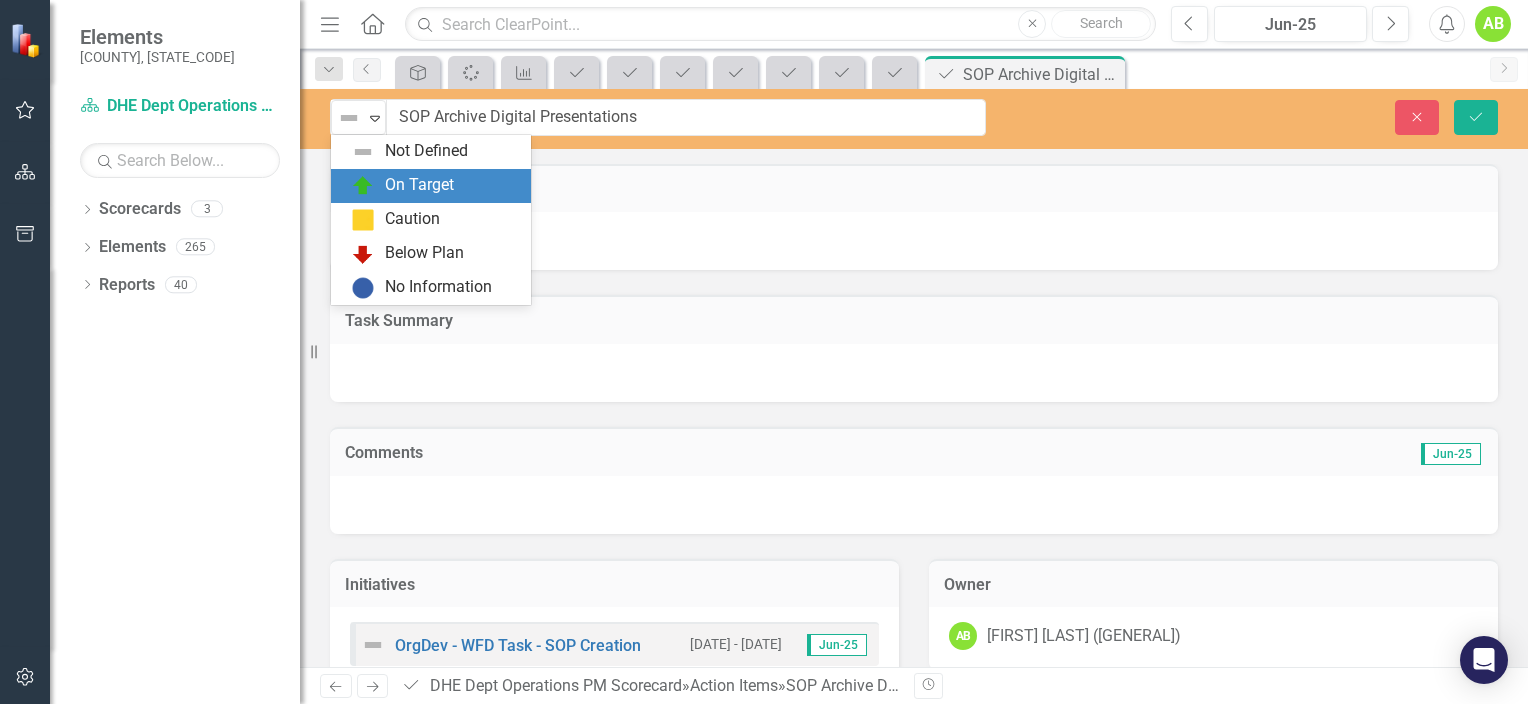 click on "On Target" at bounding box center [419, 185] 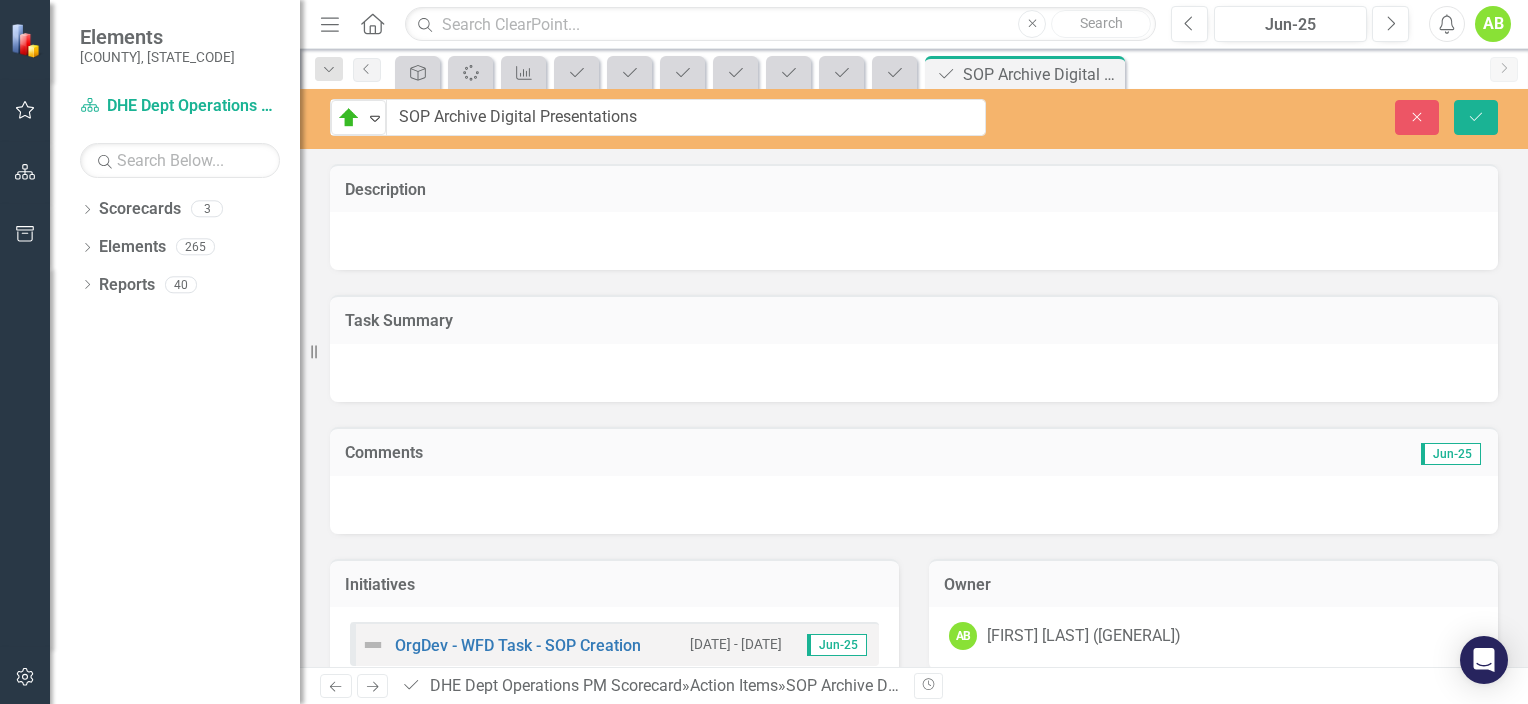 click at bounding box center (914, 241) 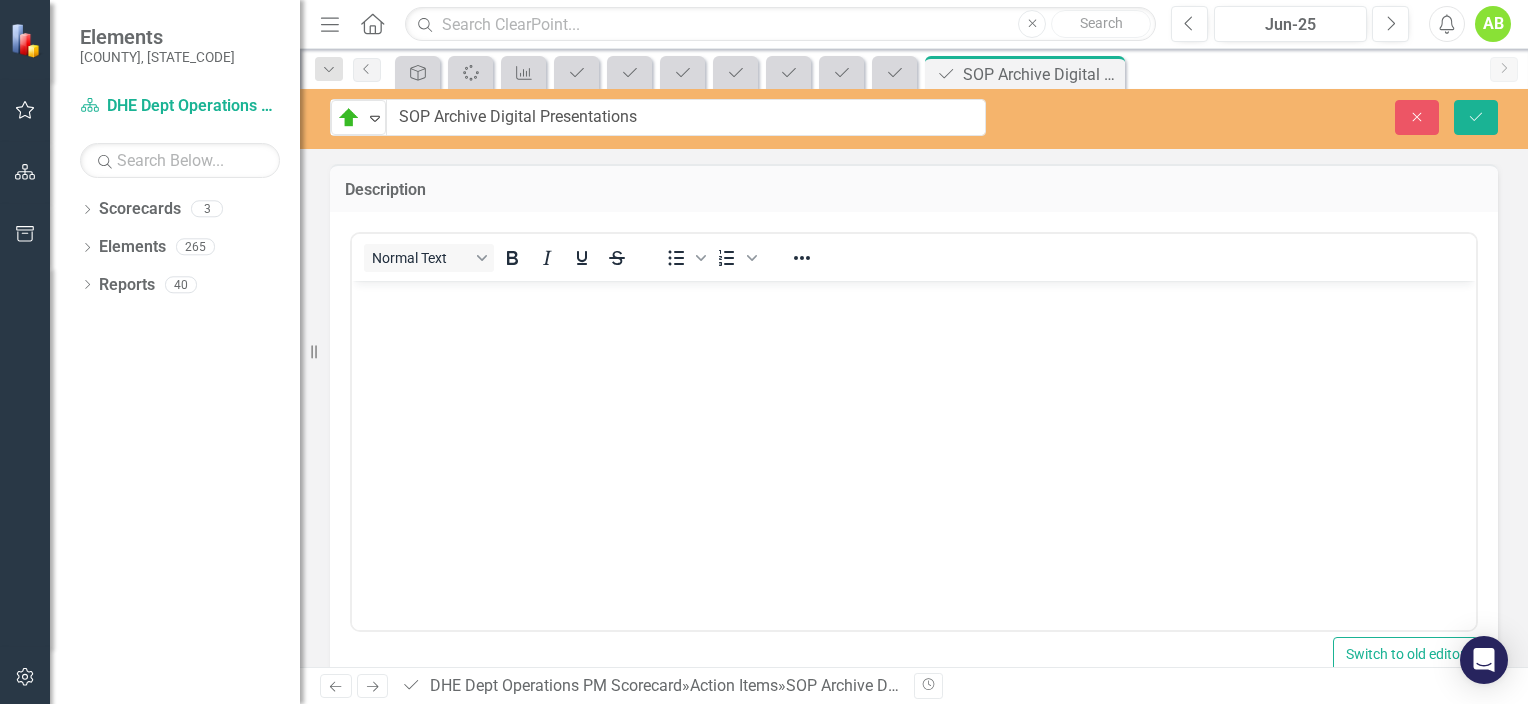 scroll, scrollTop: 0, scrollLeft: 0, axis: both 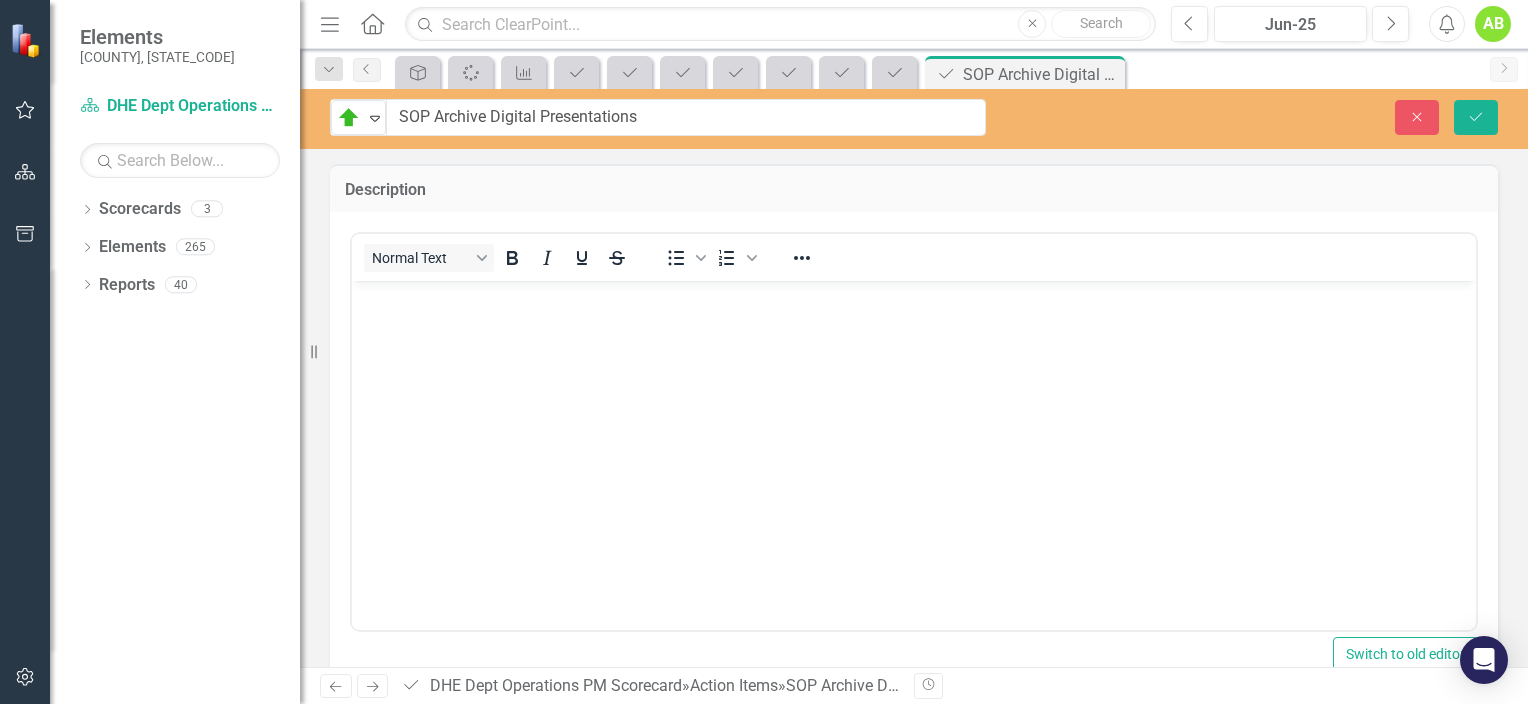 click at bounding box center [914, 298] 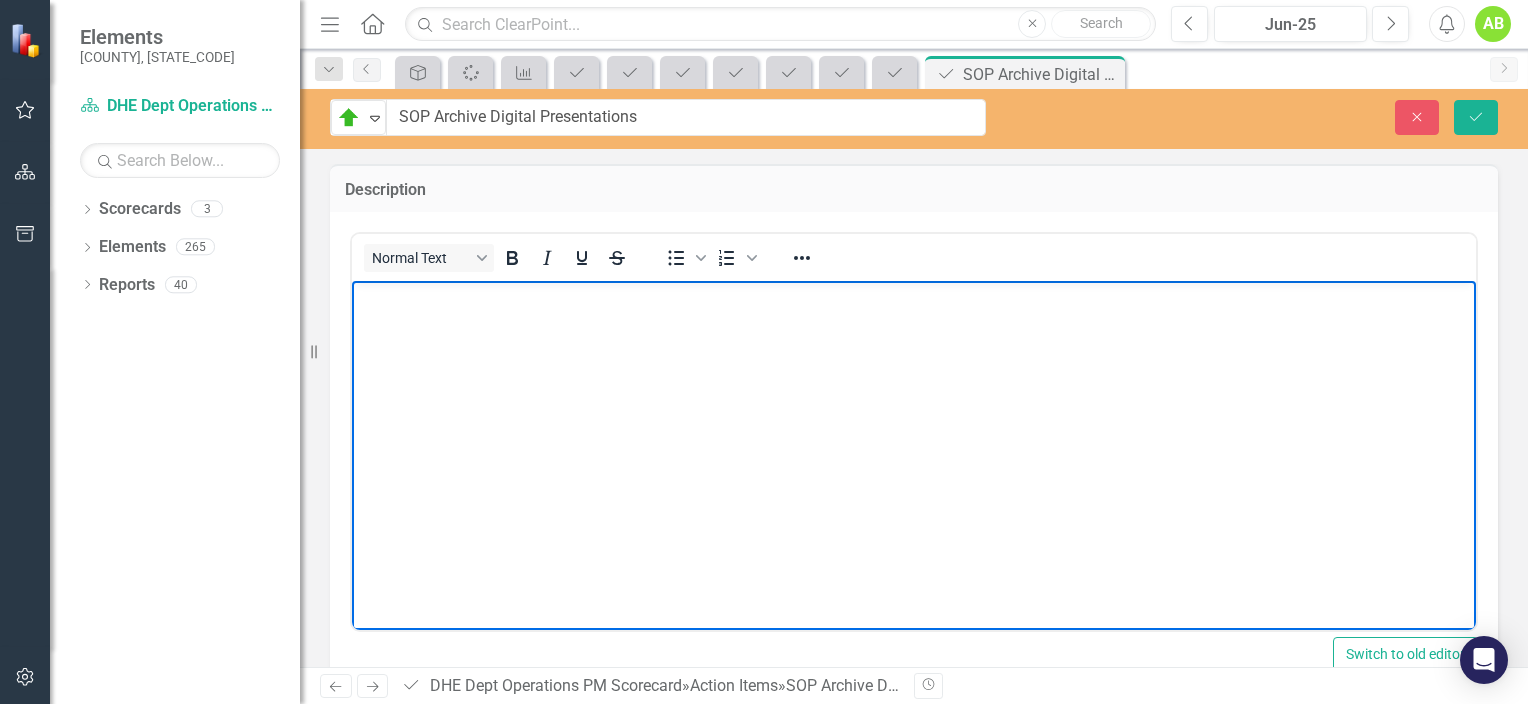 type 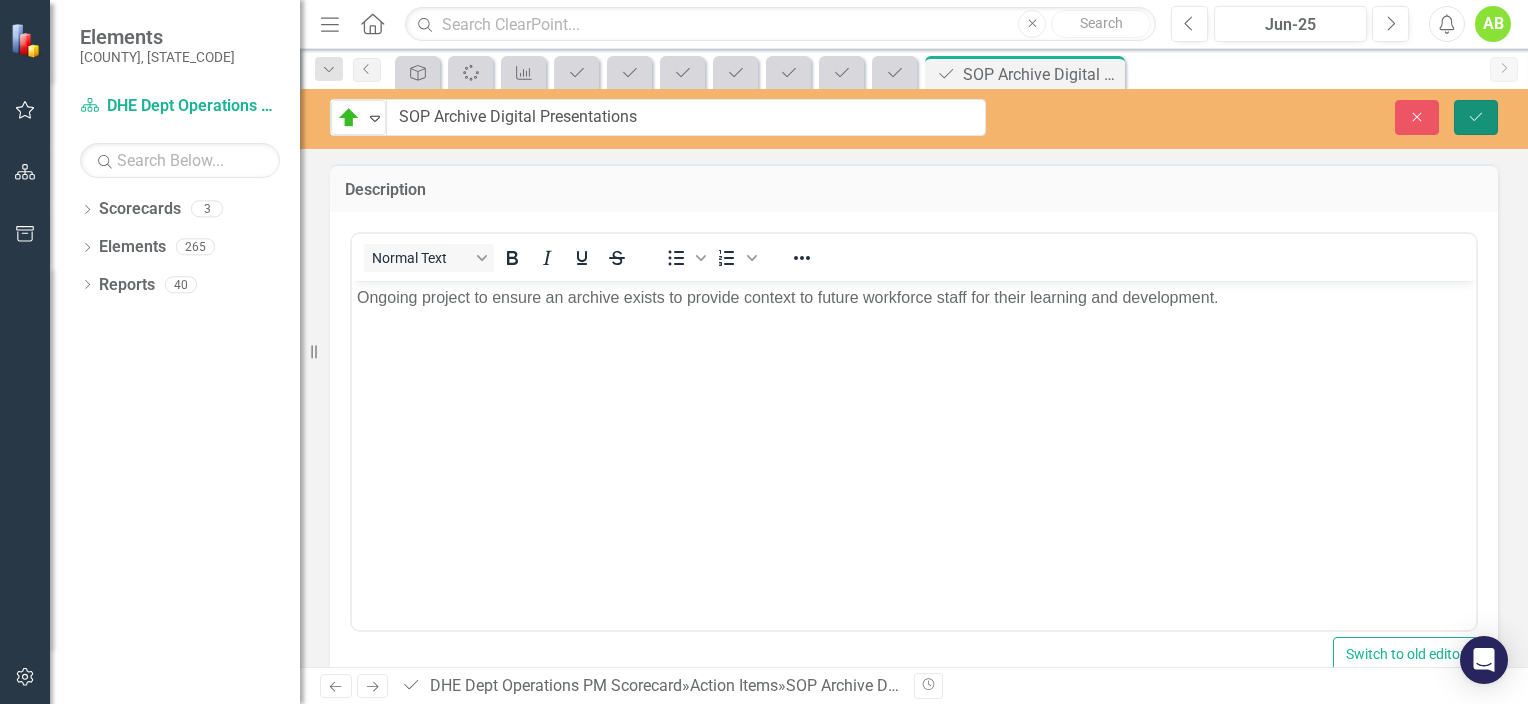 click on "Save" 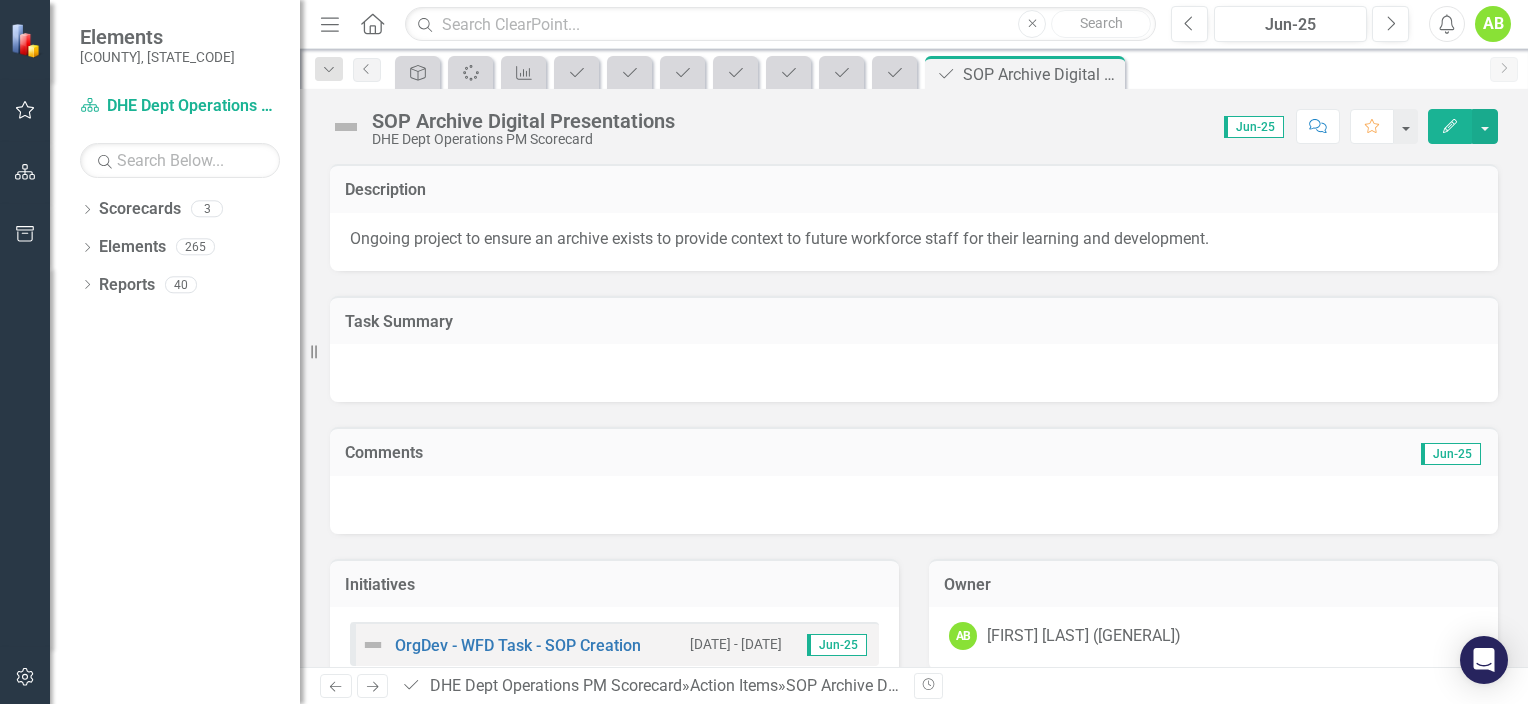 click at bounding box center [914, 505] 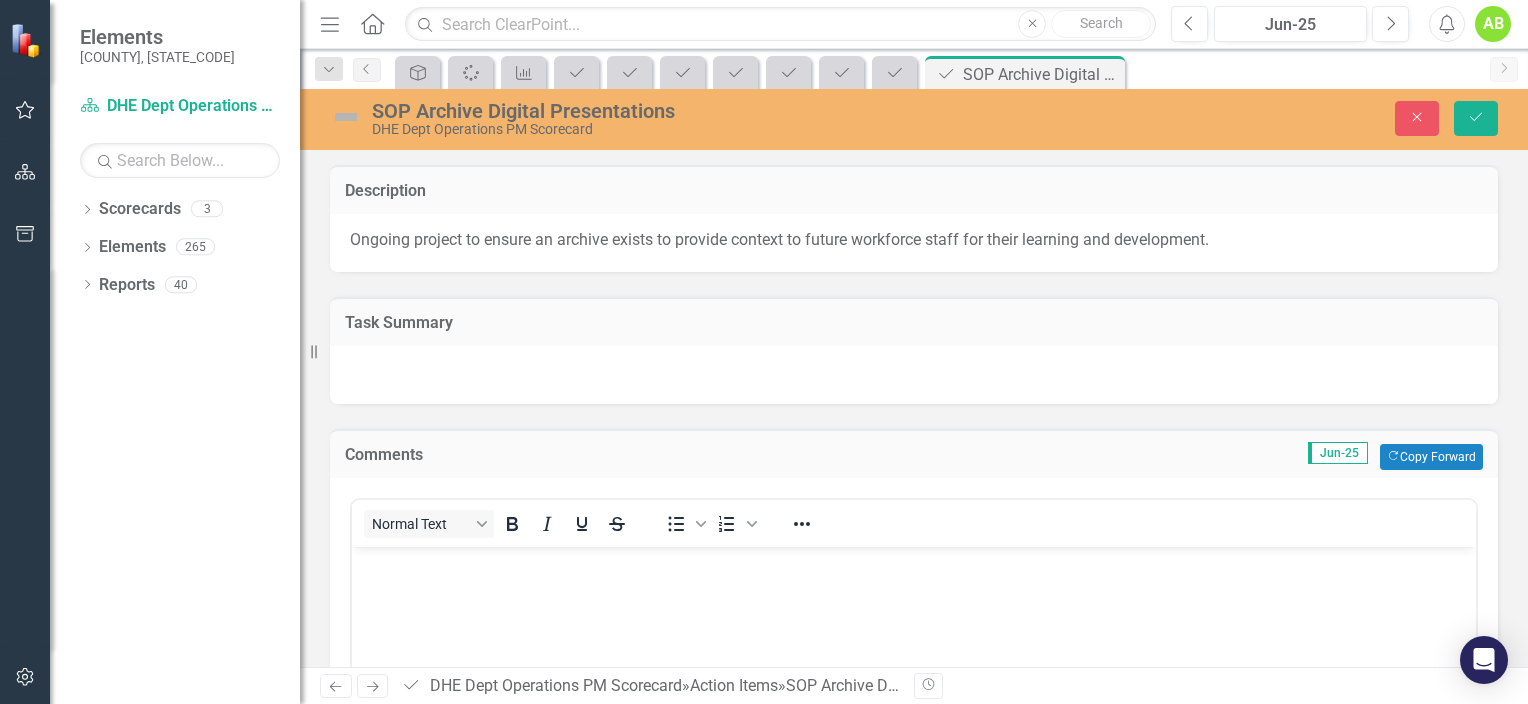 scroll, scrollTop: 0, scrollLeft: 0, axis: both 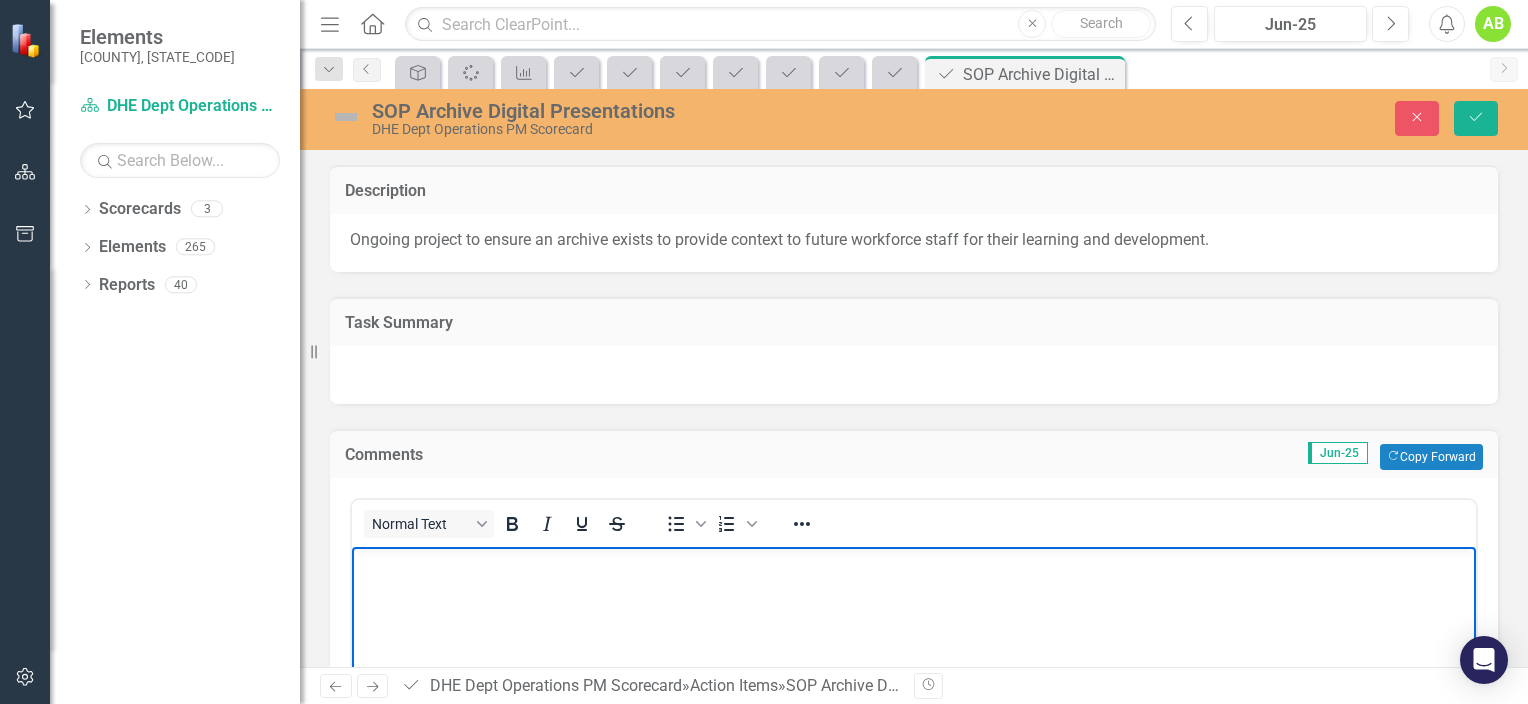 click at bounding box center [914, 696] 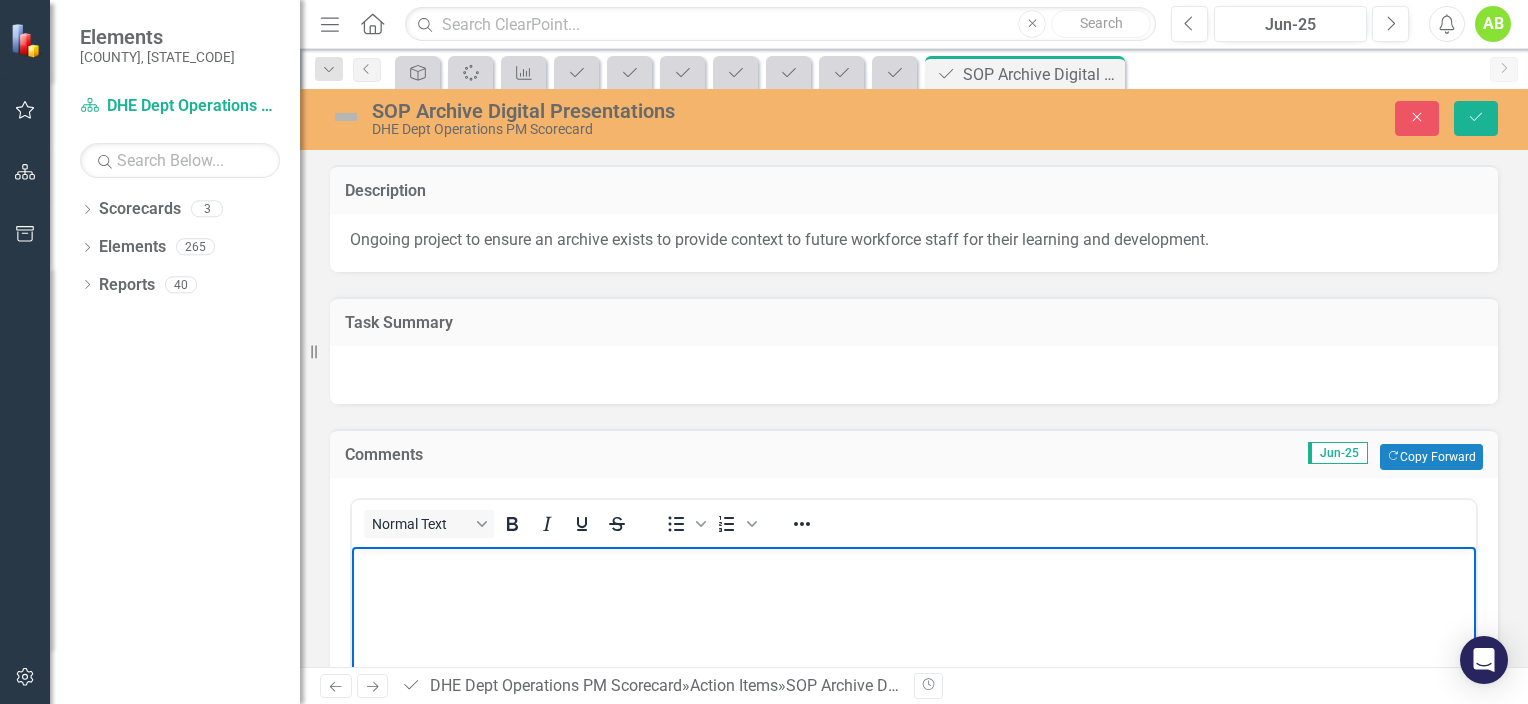 type 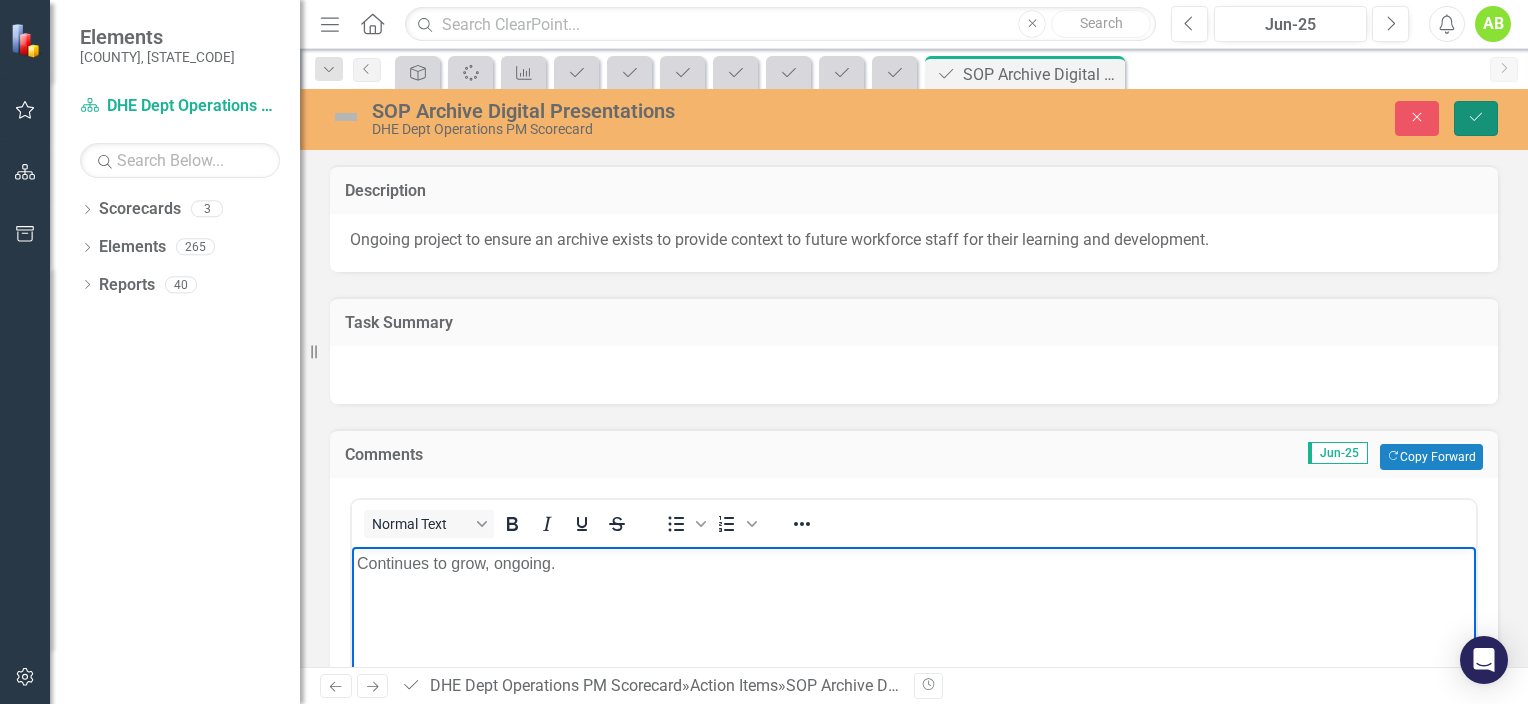 click on "Save" 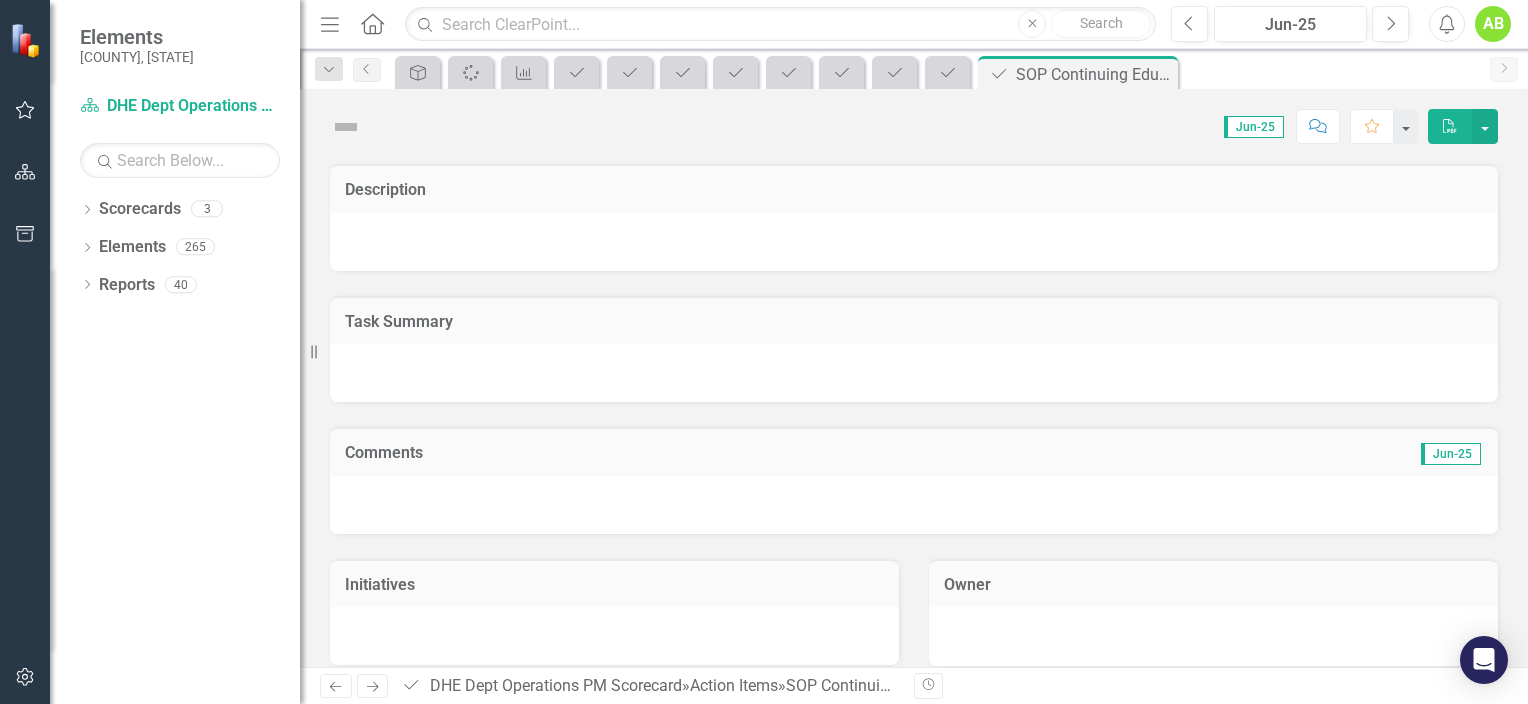 scroll, scrollTop: 0, scrollLeft: 0, axis: both 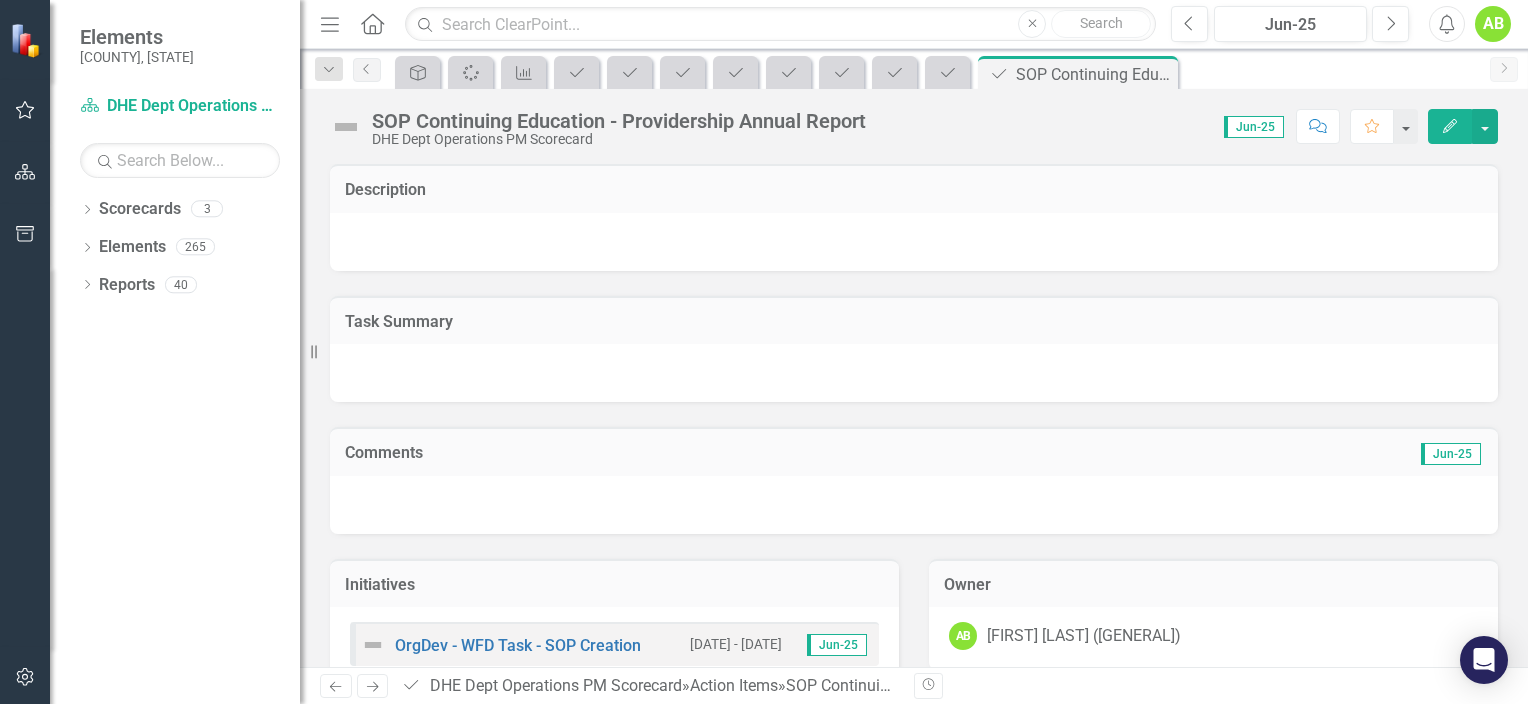 click at bounding box center [346, 127] 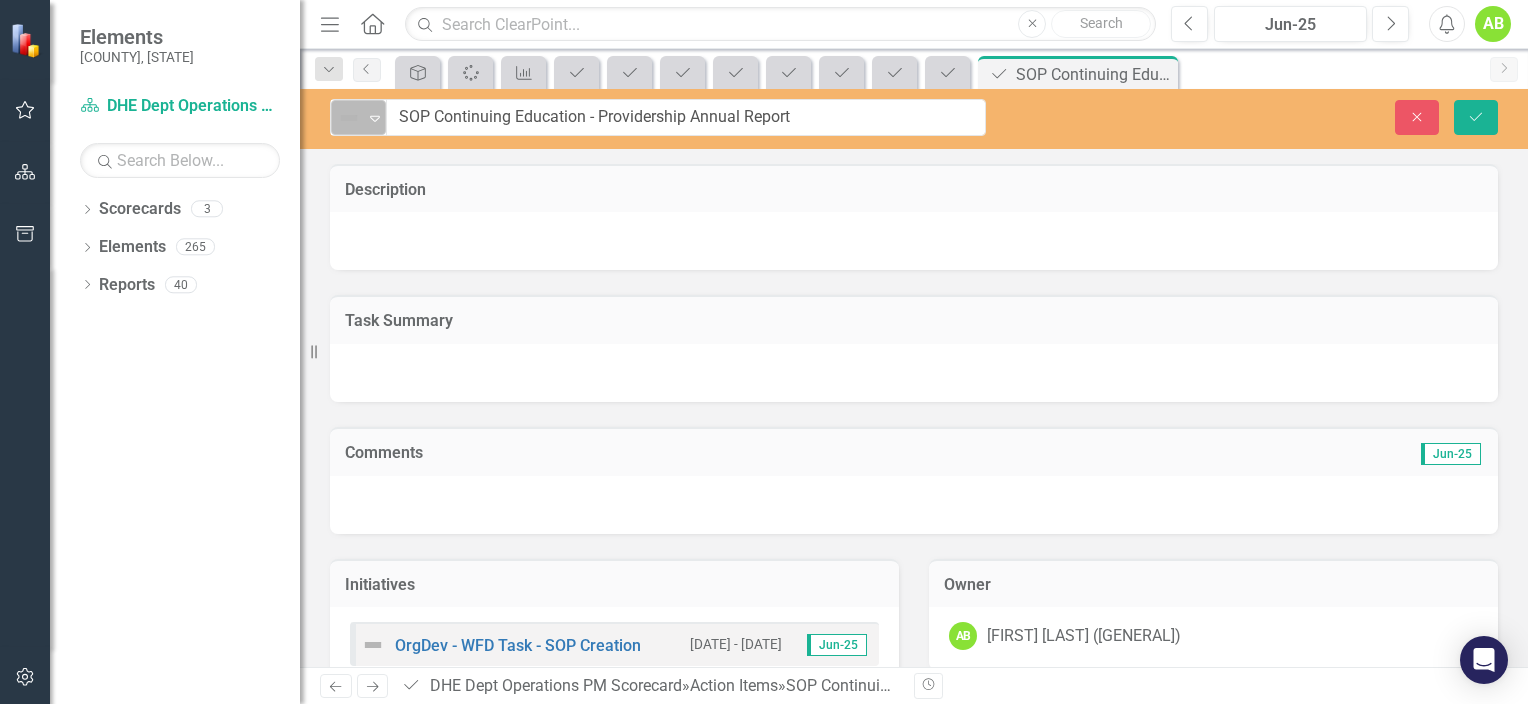 click on "Expand" 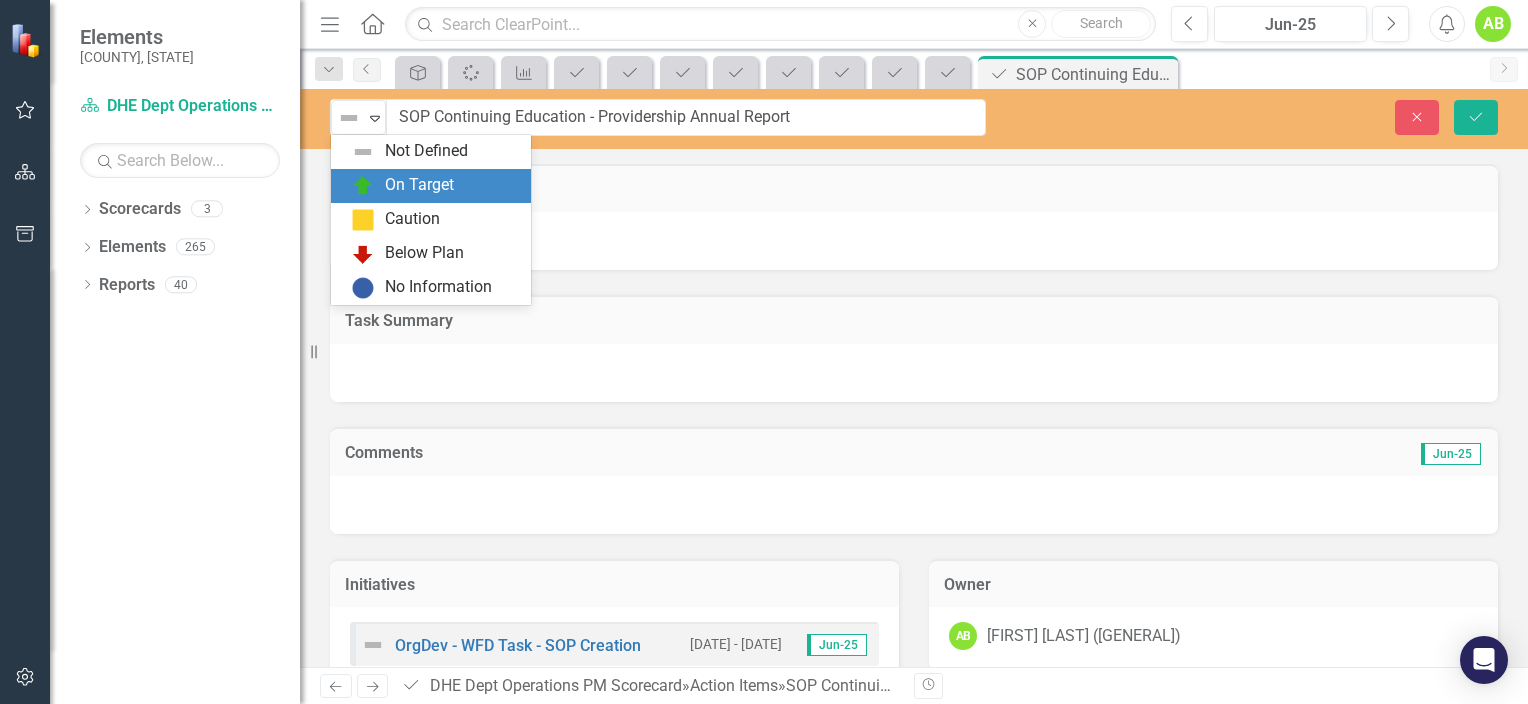 click on "On Target" at bounding box center (419, 185) 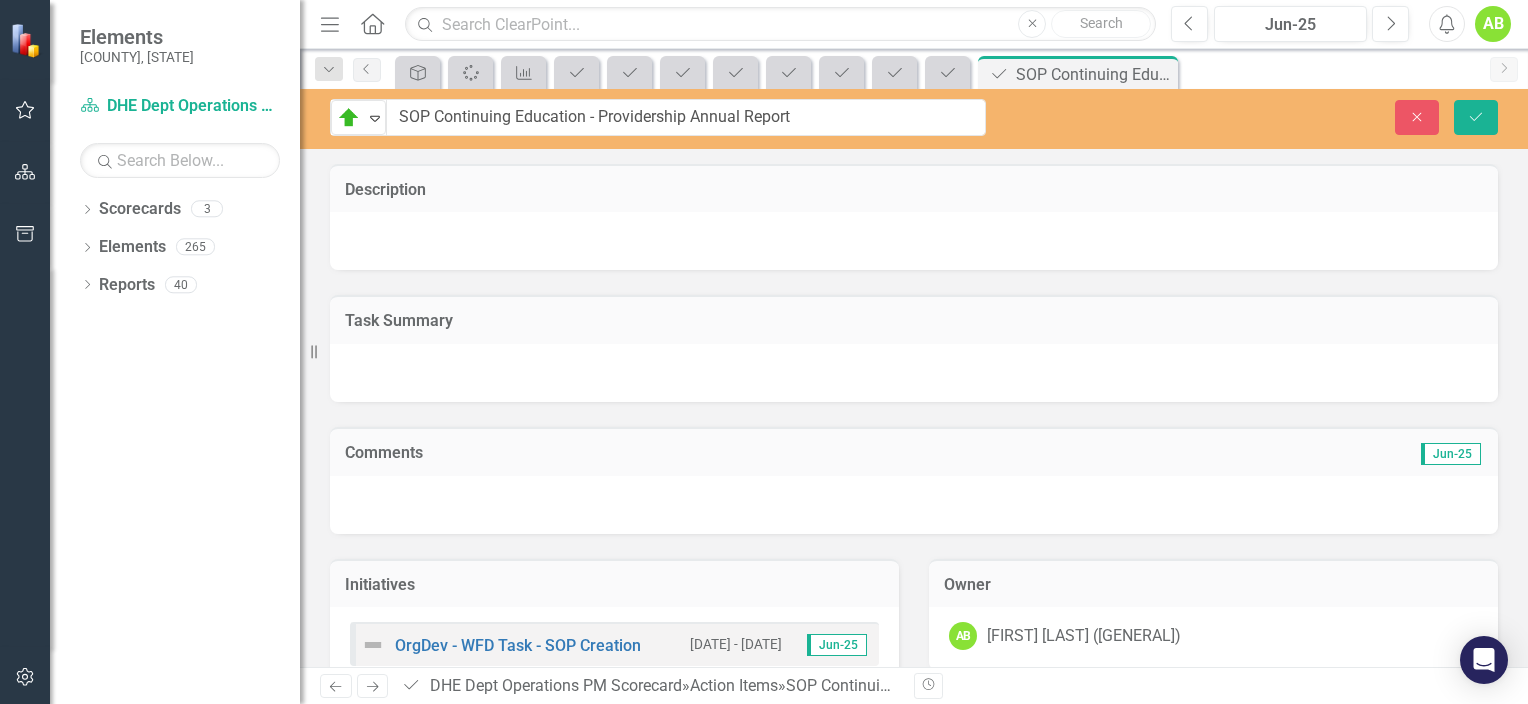 click at bounding box center [914, 505] 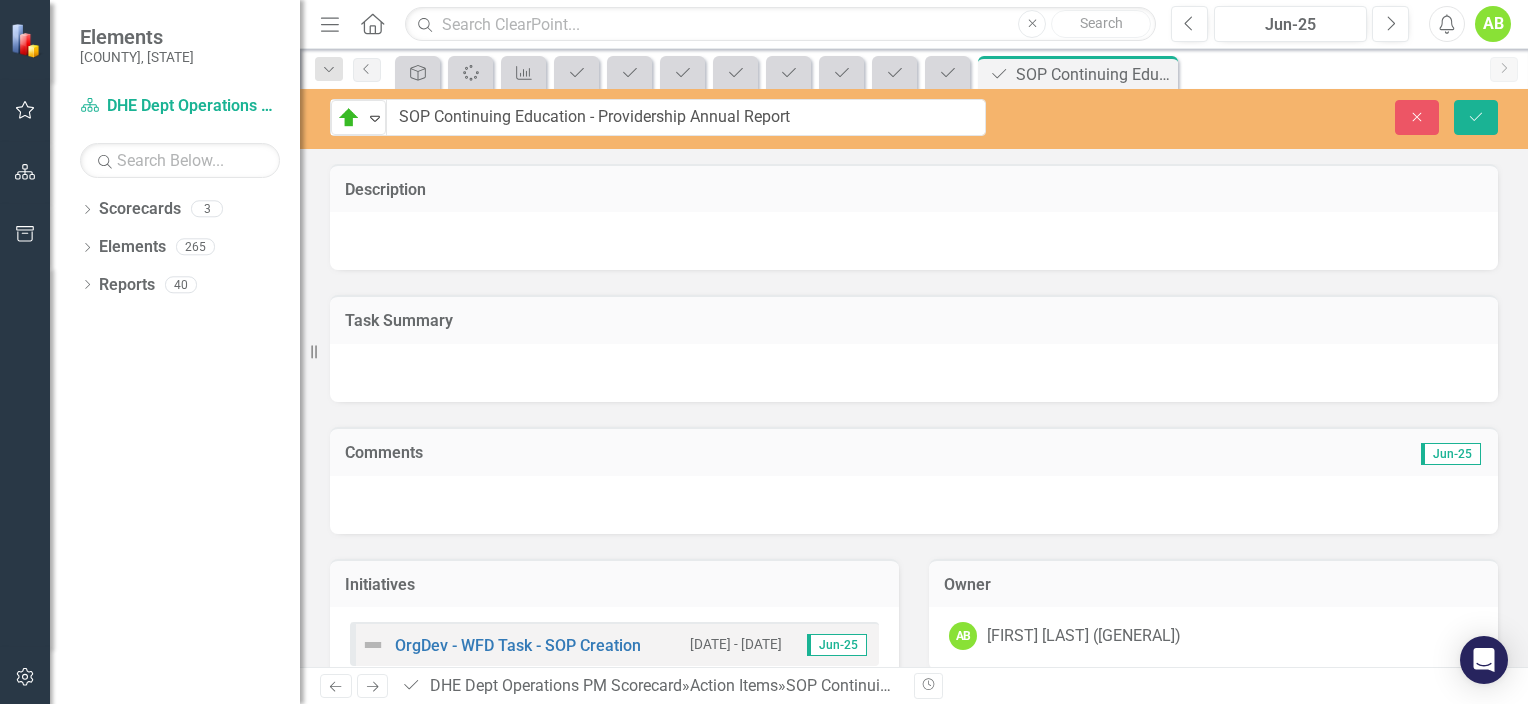 click at bounding box center (914, 505) 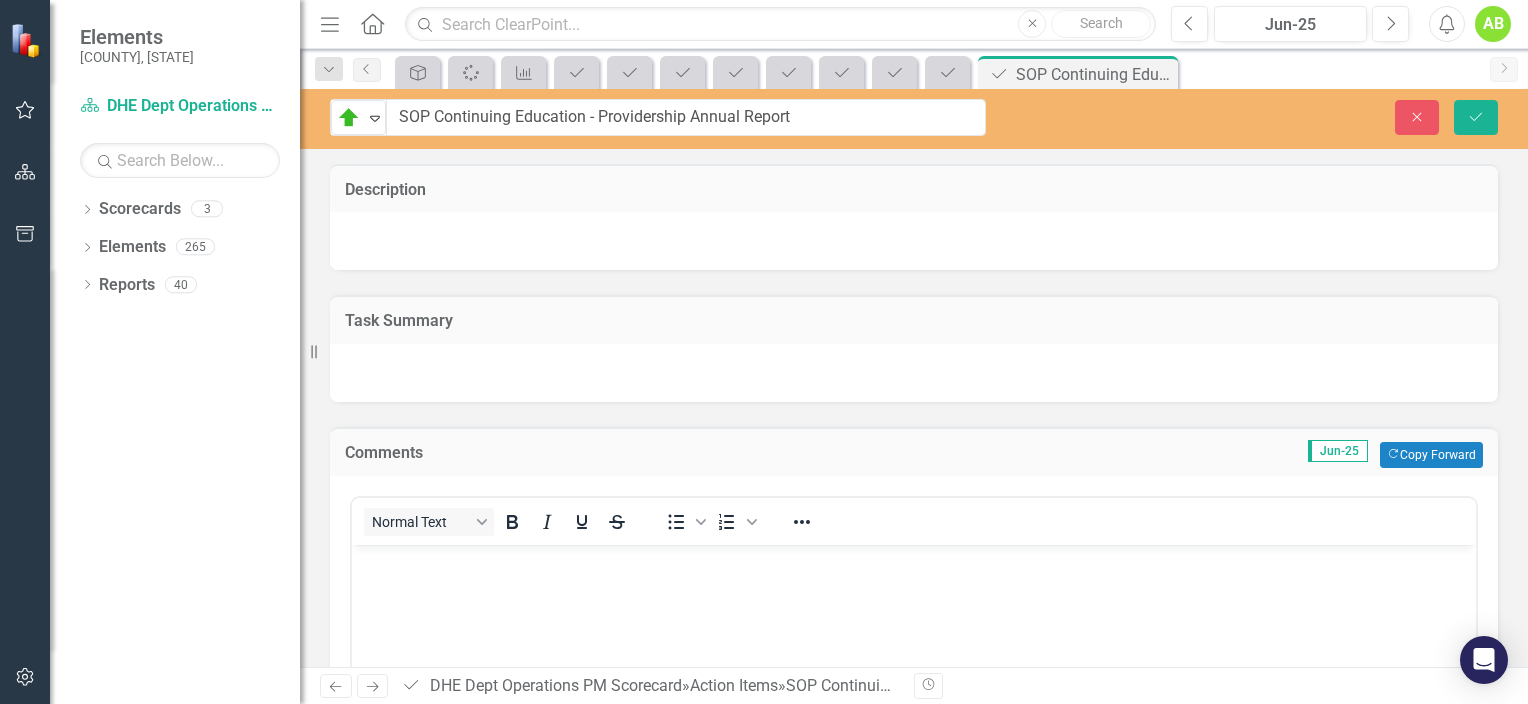 scroll, scrollTop: 0, scrollLeft: 0, axis: both 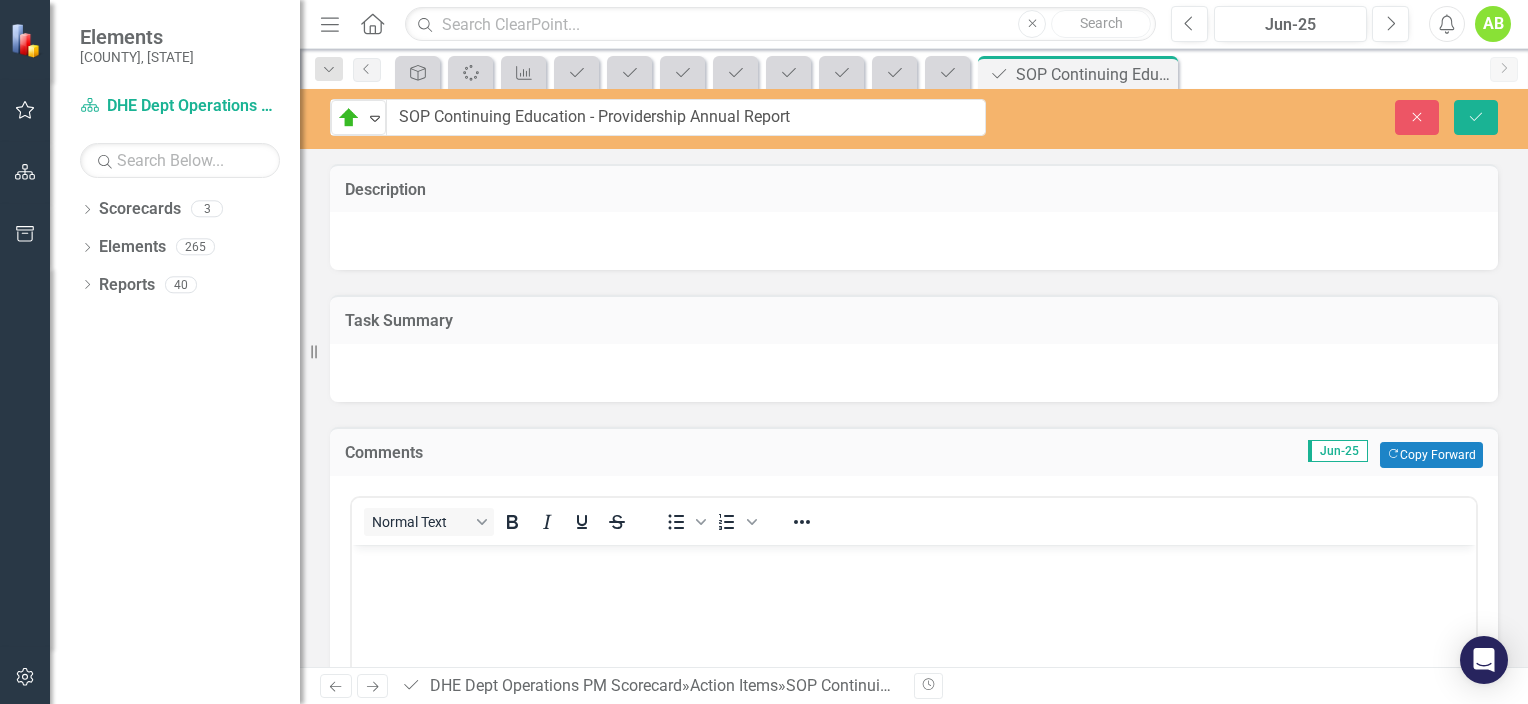 click at bounding box center (914, 695) 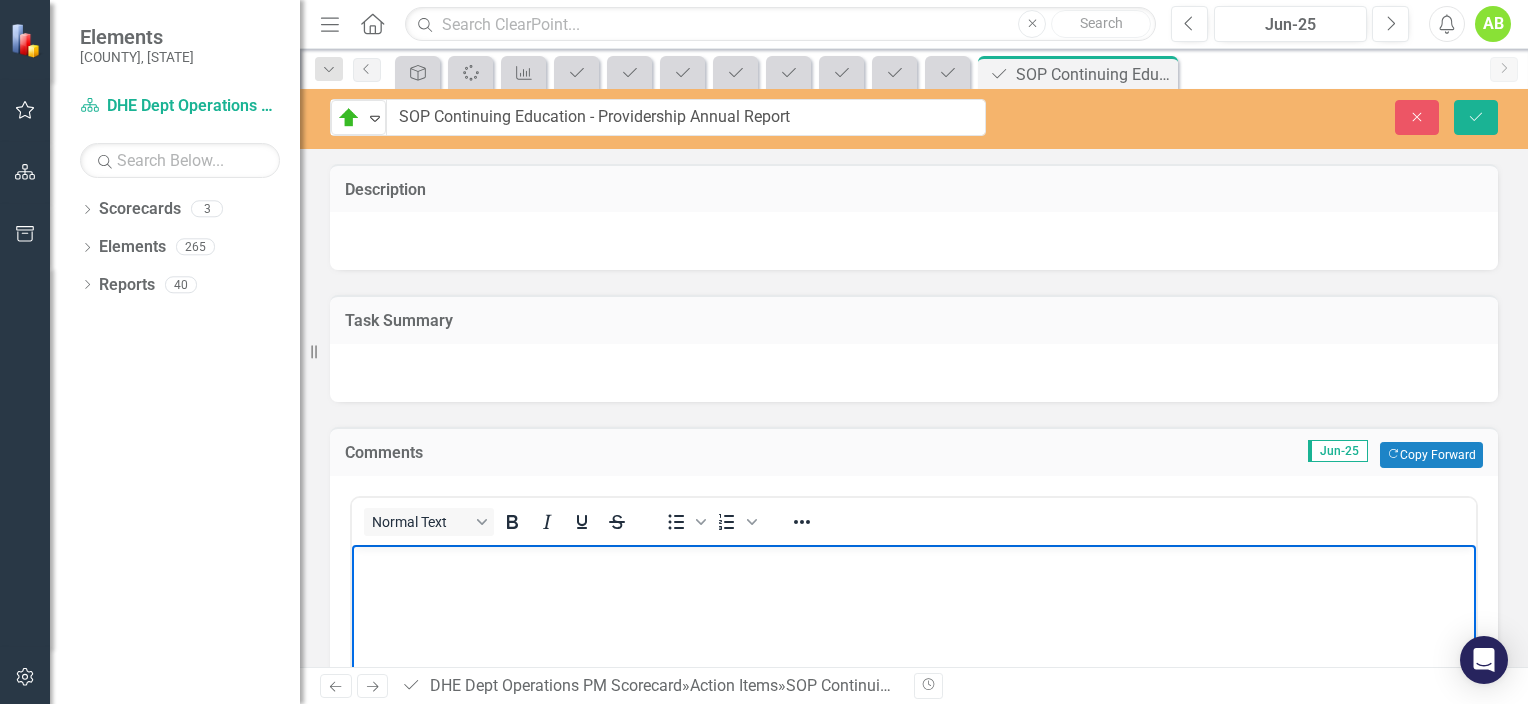 type 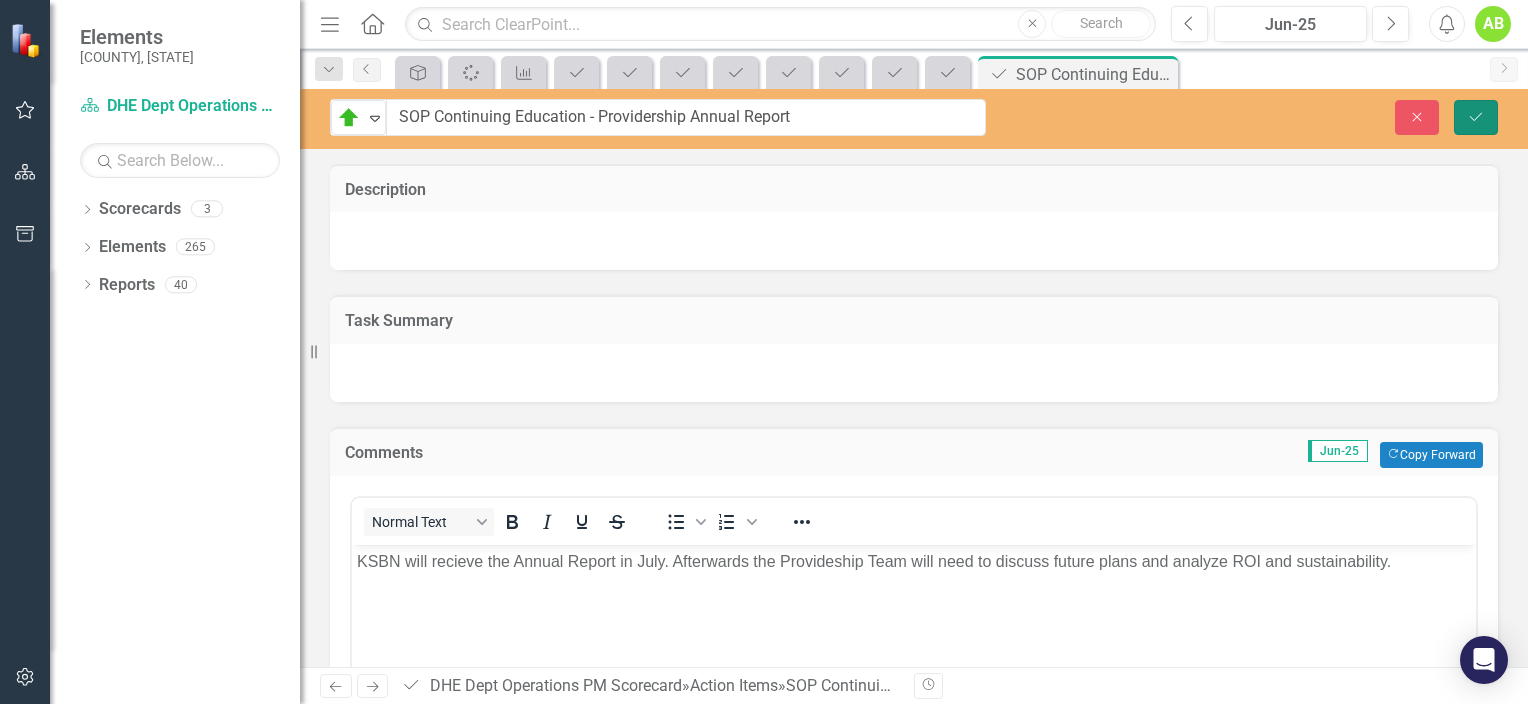 click on "Save" 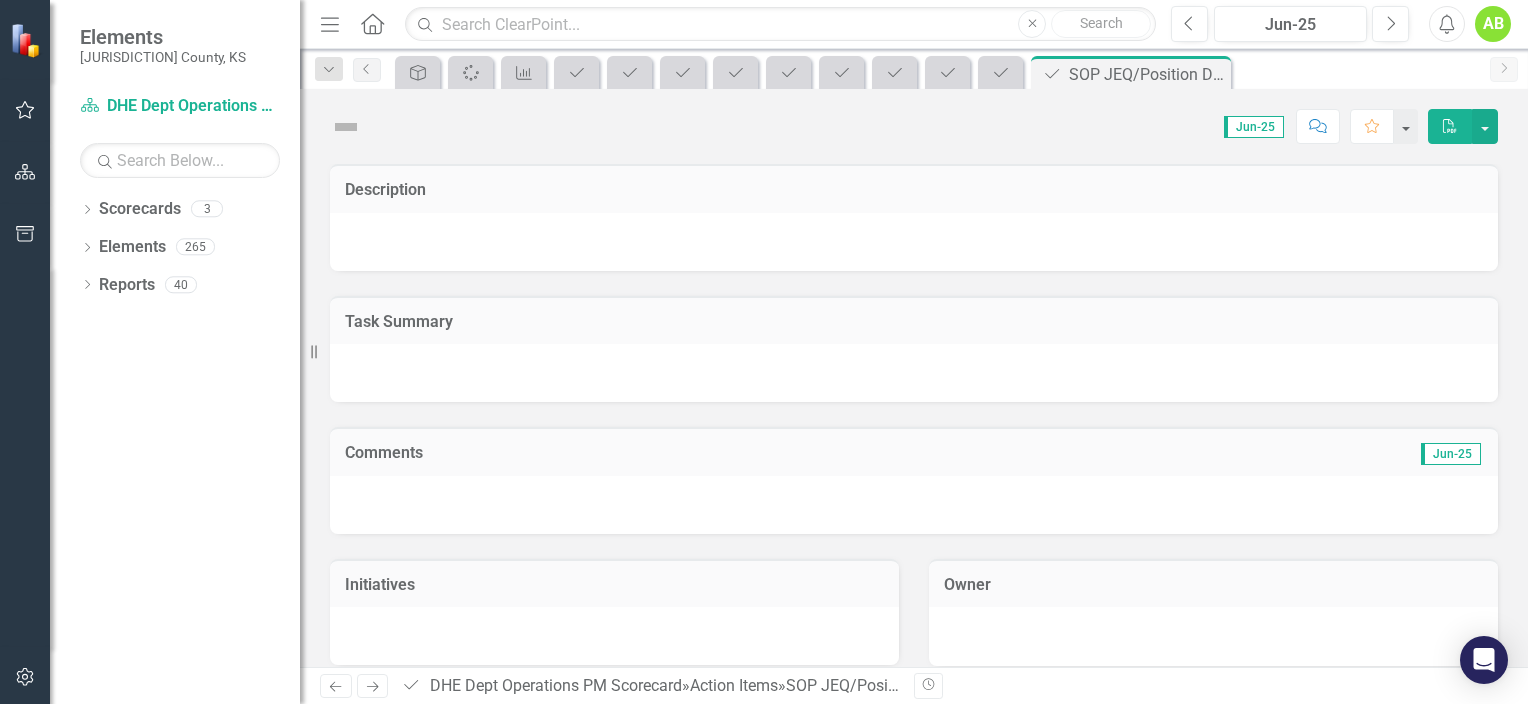 scroll, scrollTop: 0, scrollLeft: 0, axis: both 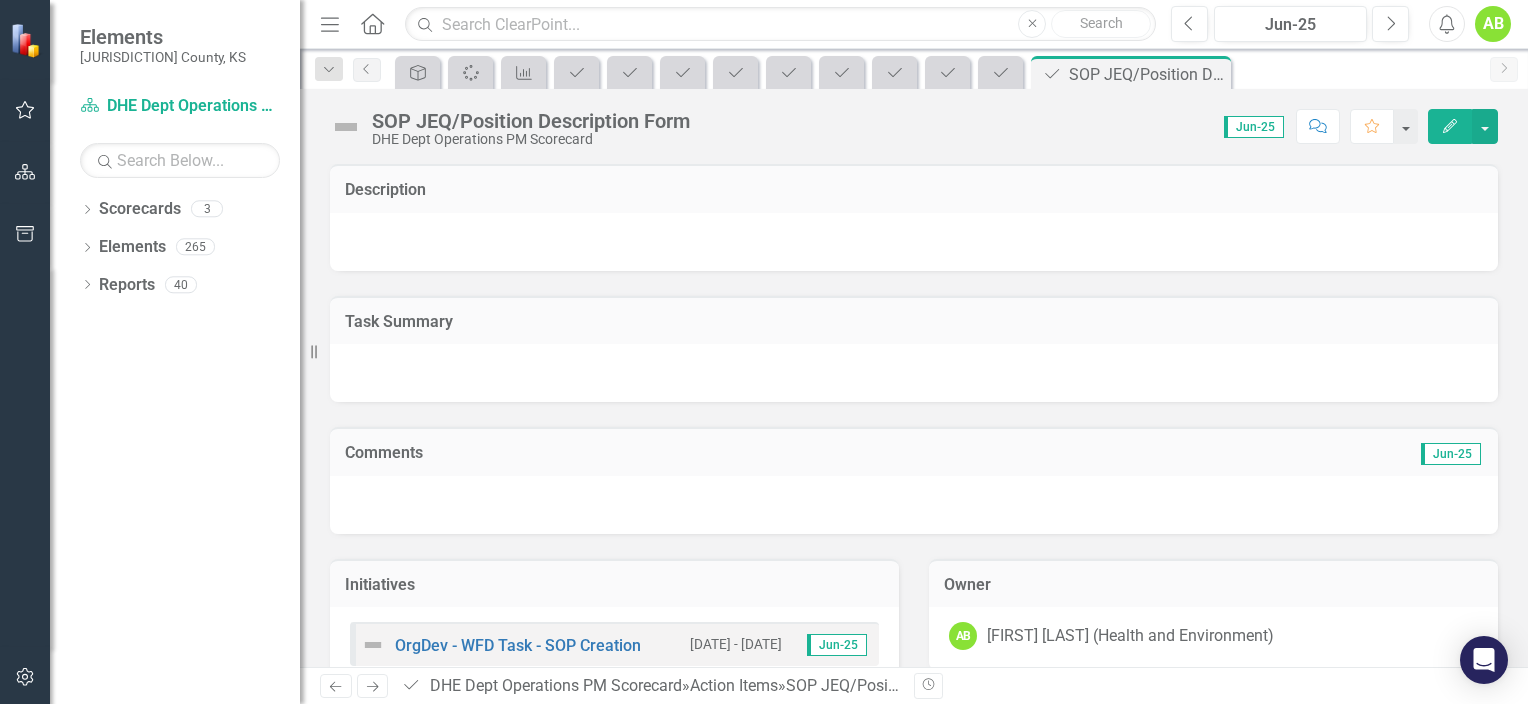 click at bounding box center [346, 127] 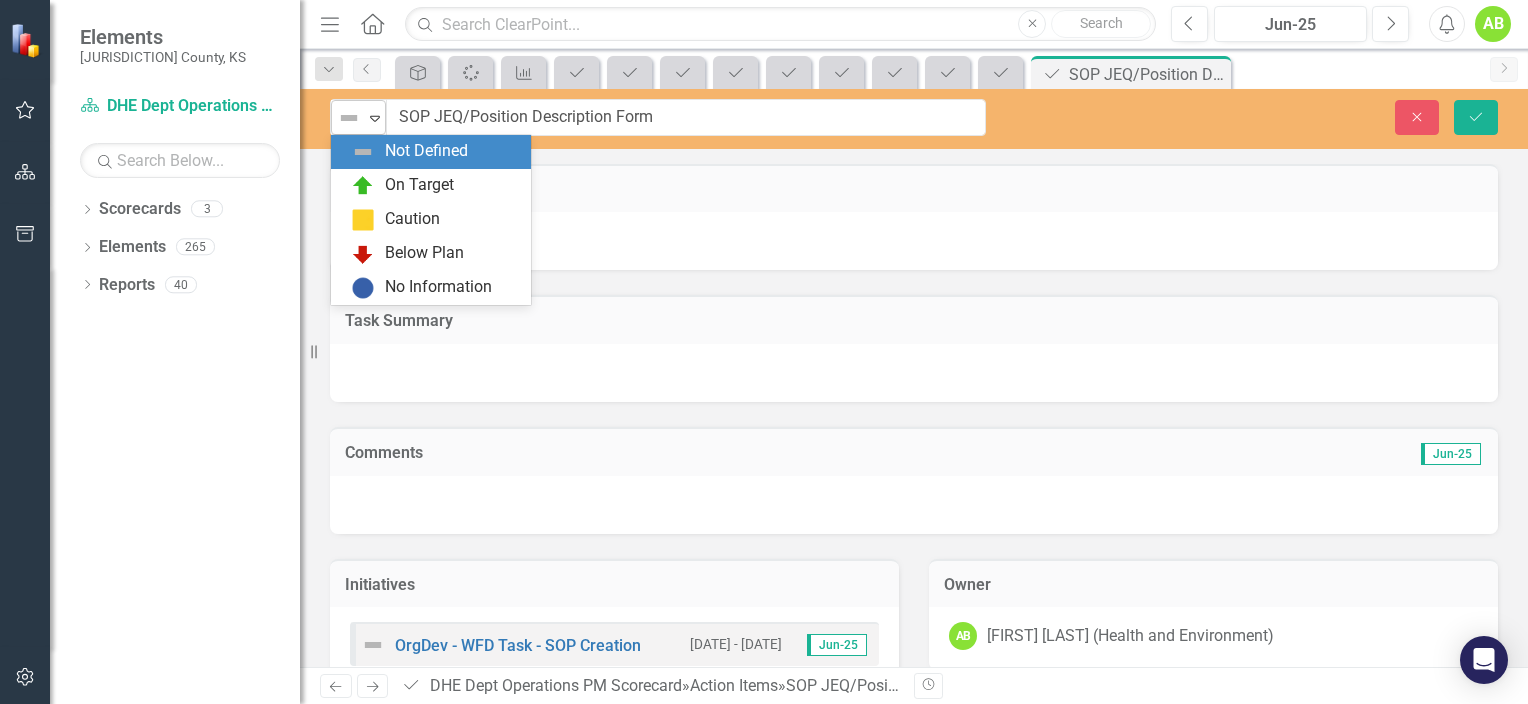 click on "Expand" at bounding box center (375, 117) 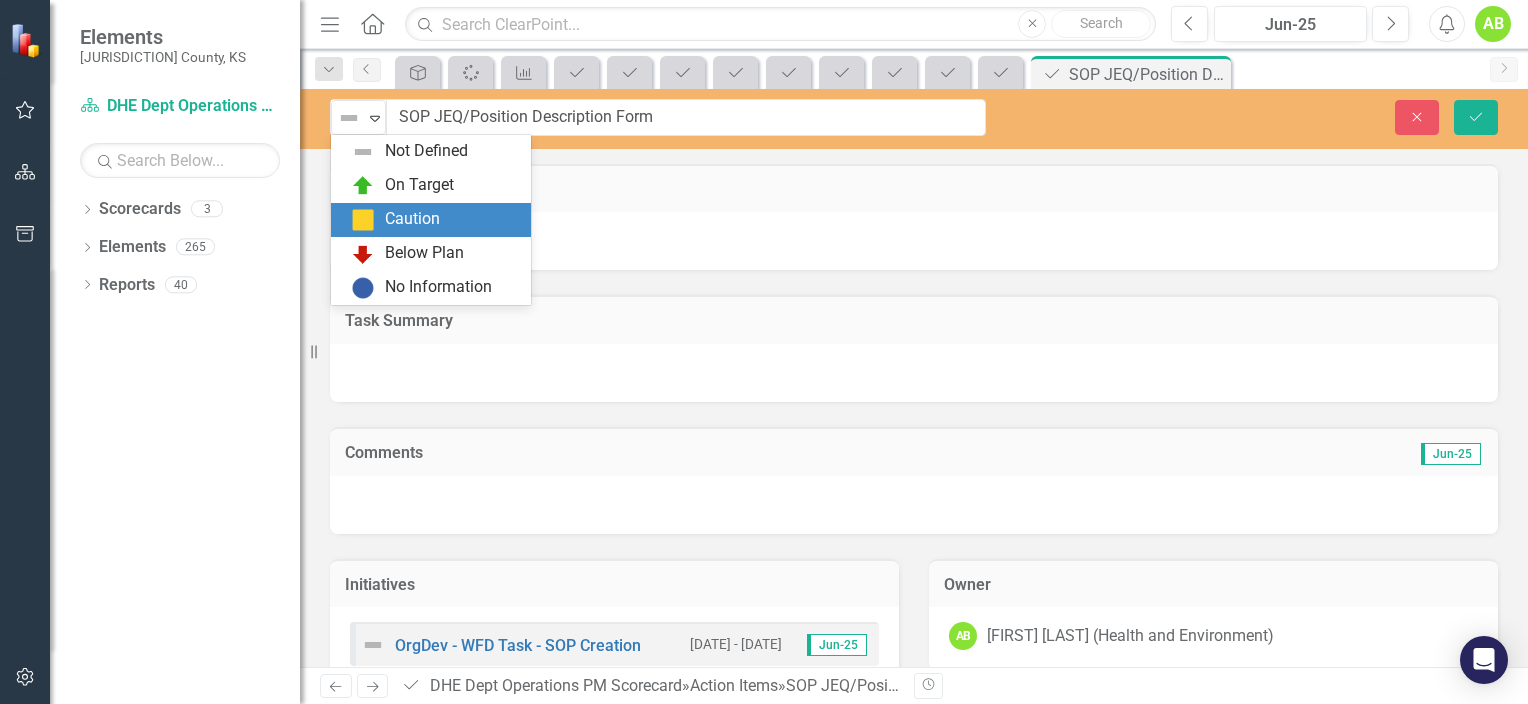 click on "Caution" at bounding box center (412, 219) 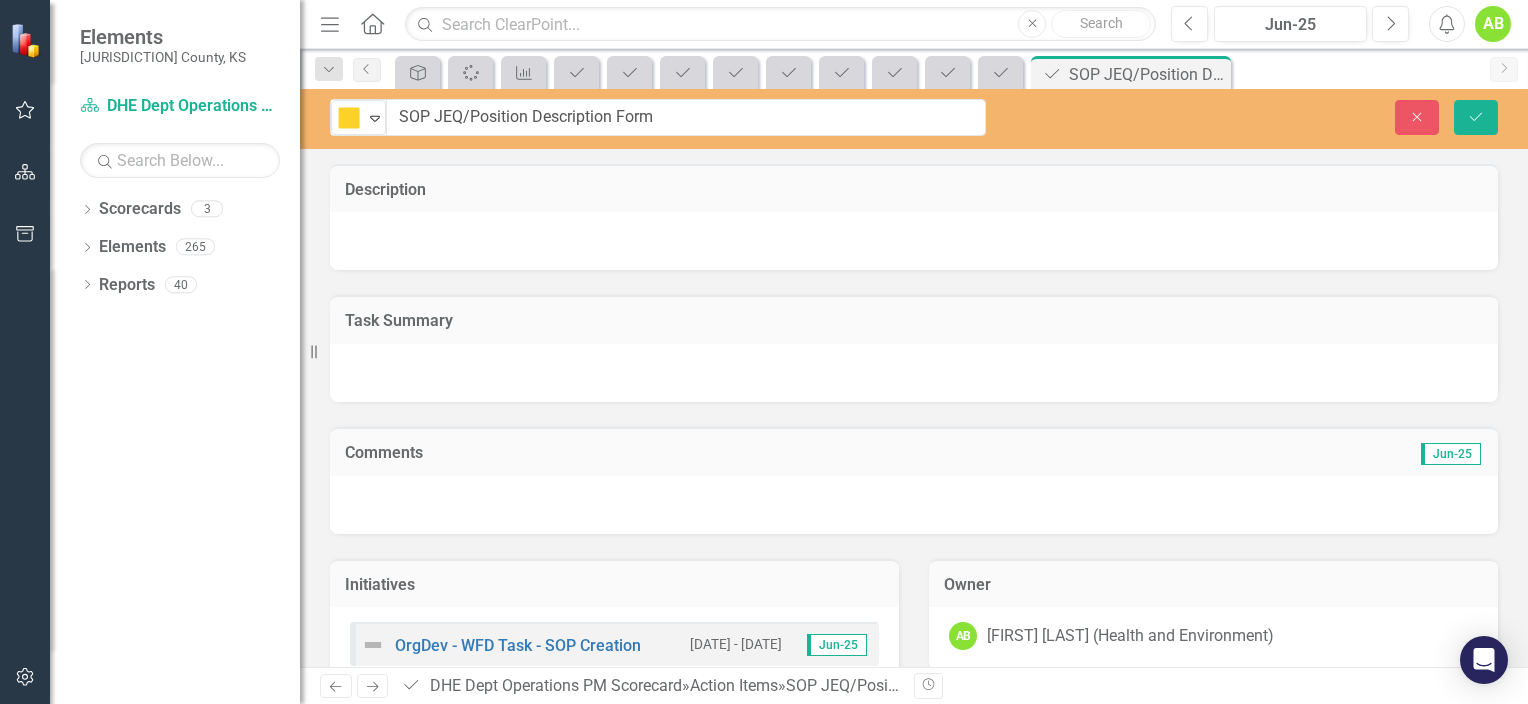 click at bounding box center (914, 505) 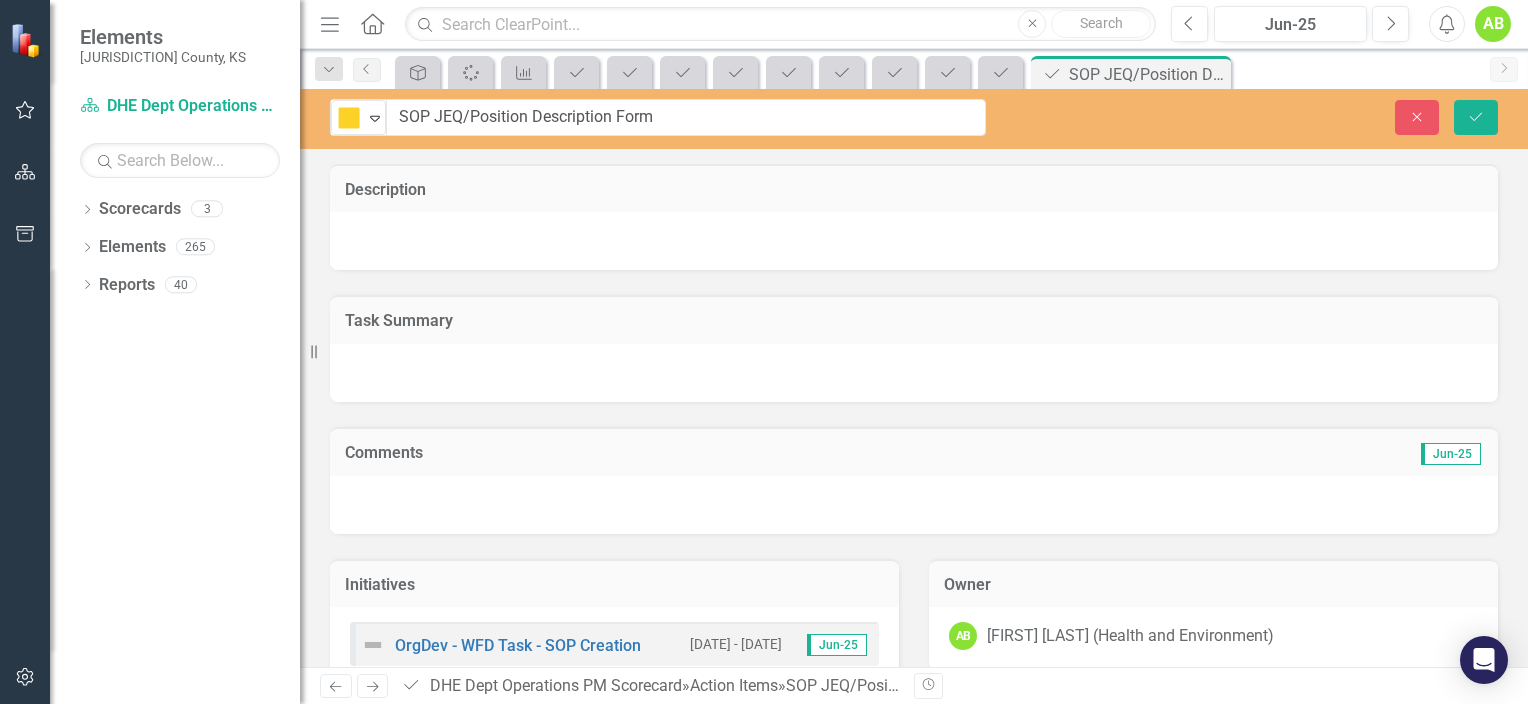 click at bounding box center (914, 505) 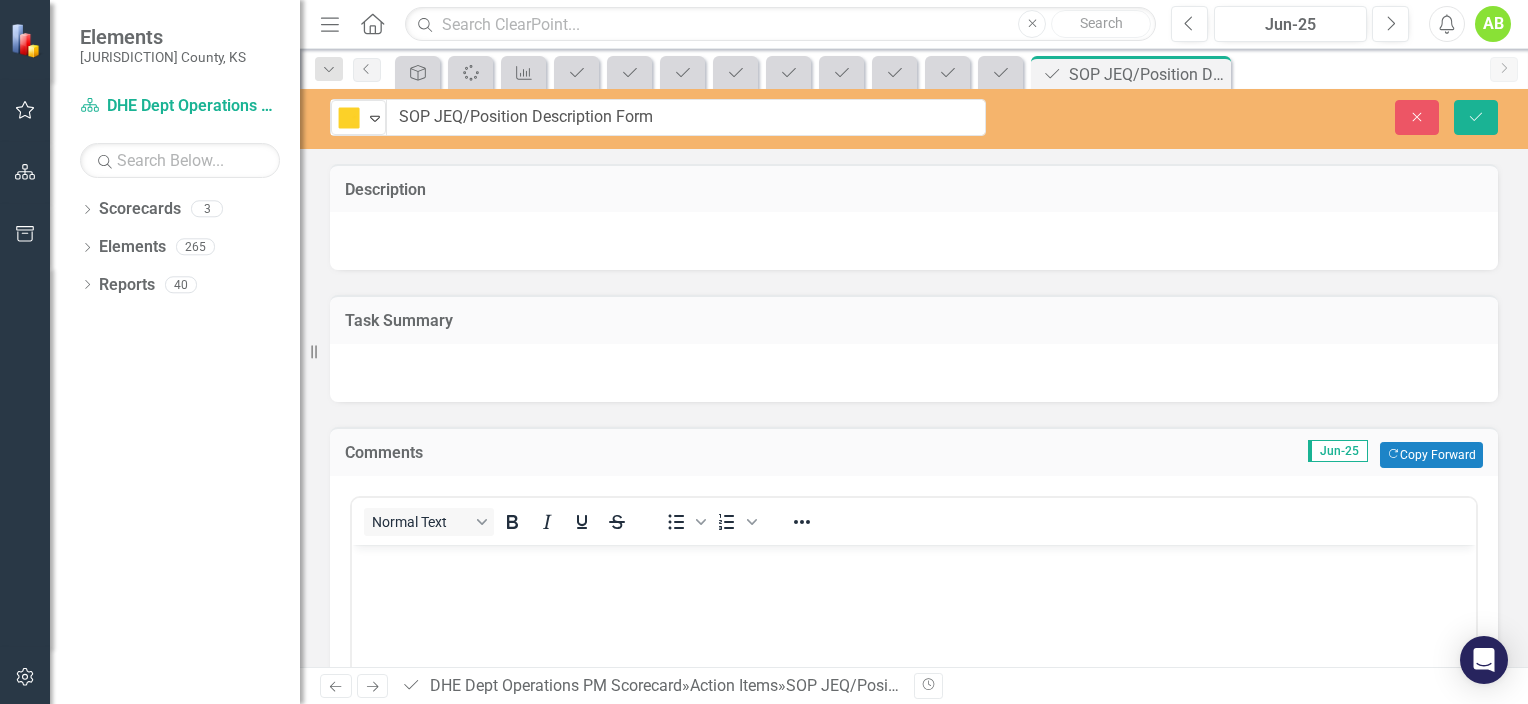 scroll, scrollTop: 0, scrollLeft: 0, axis: both 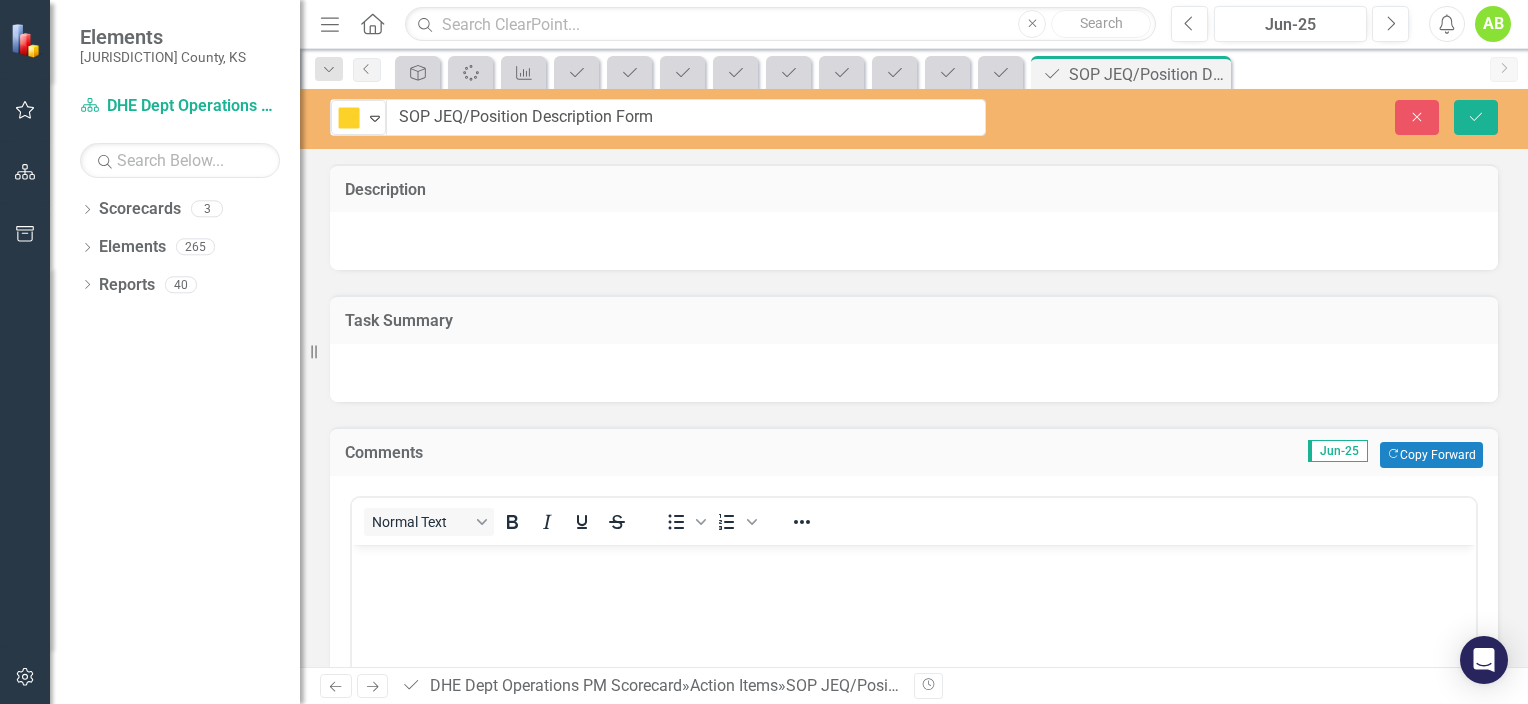 click at bounding box center [914, 562] 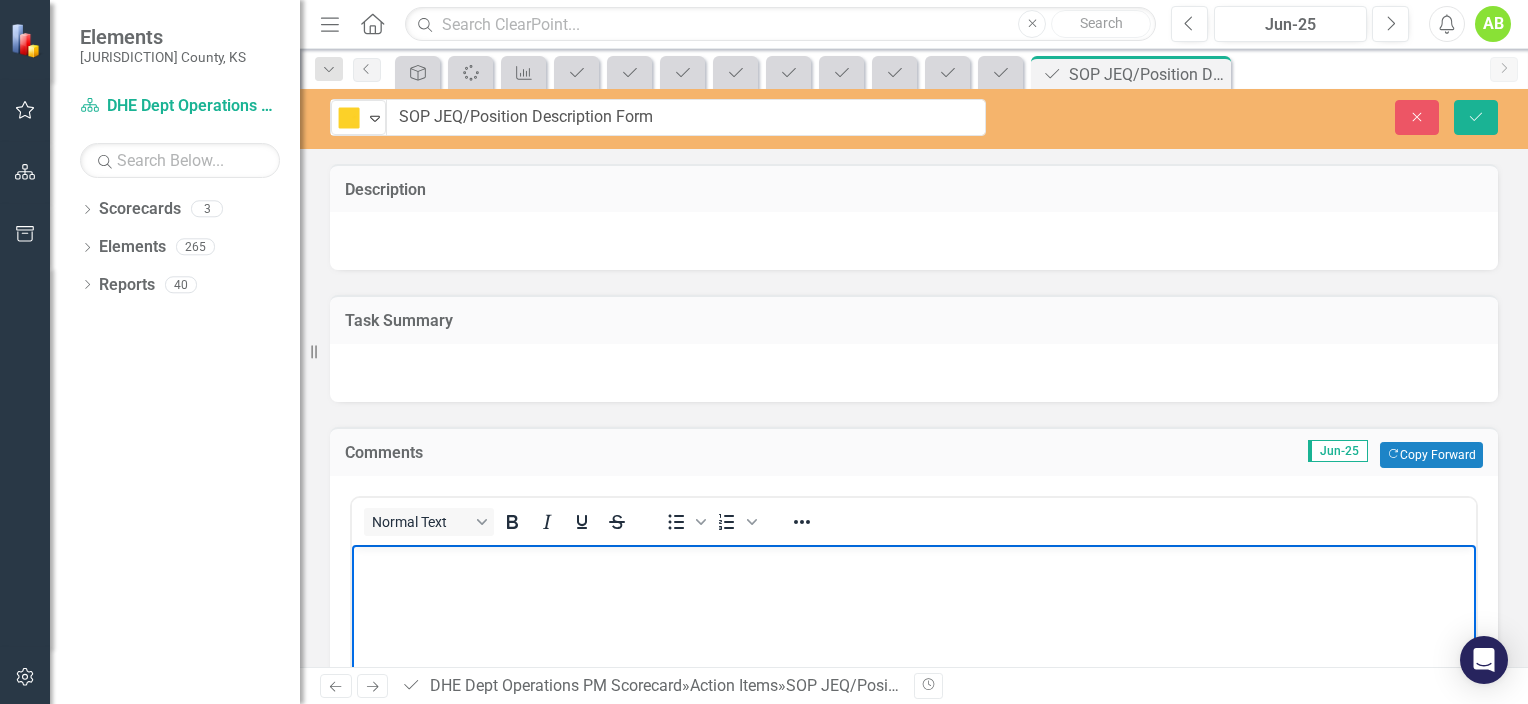 type 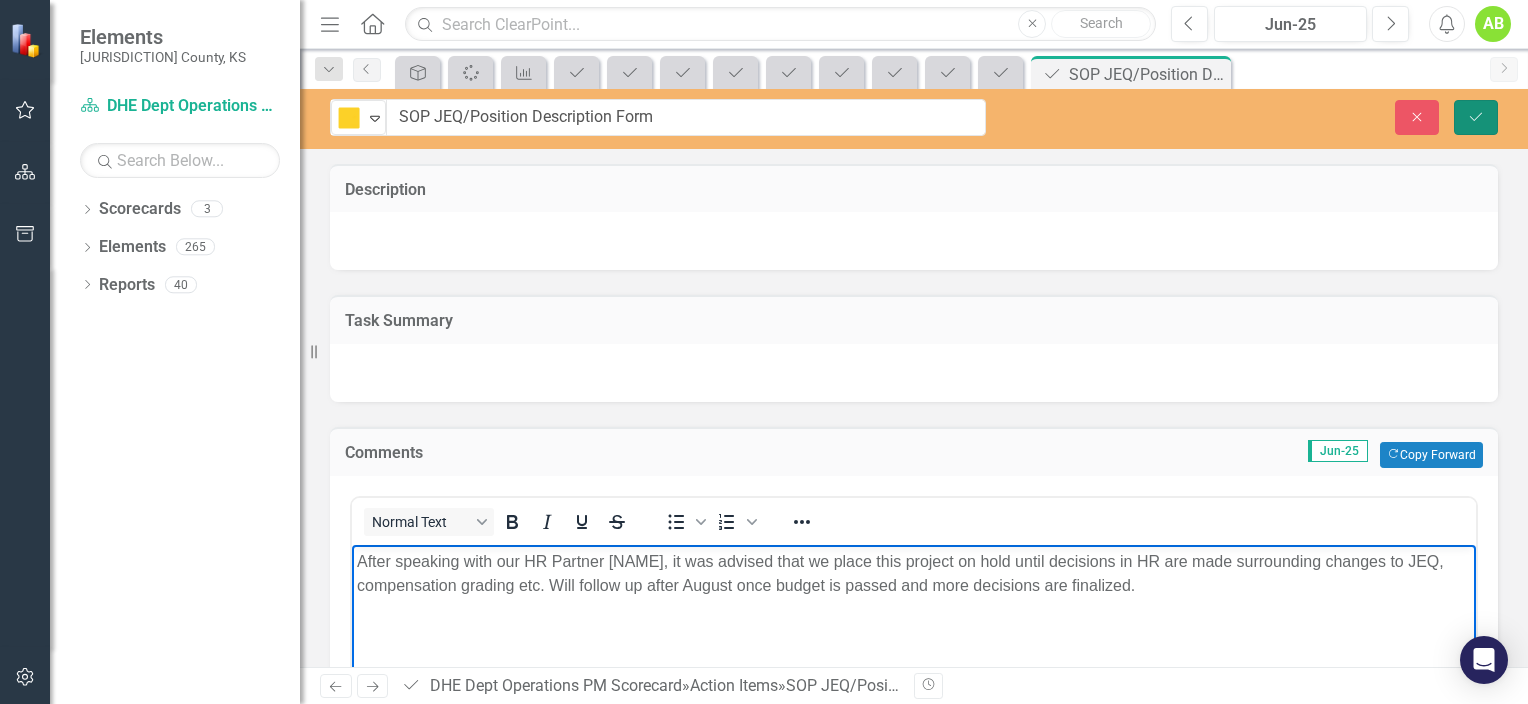 click on "Save" 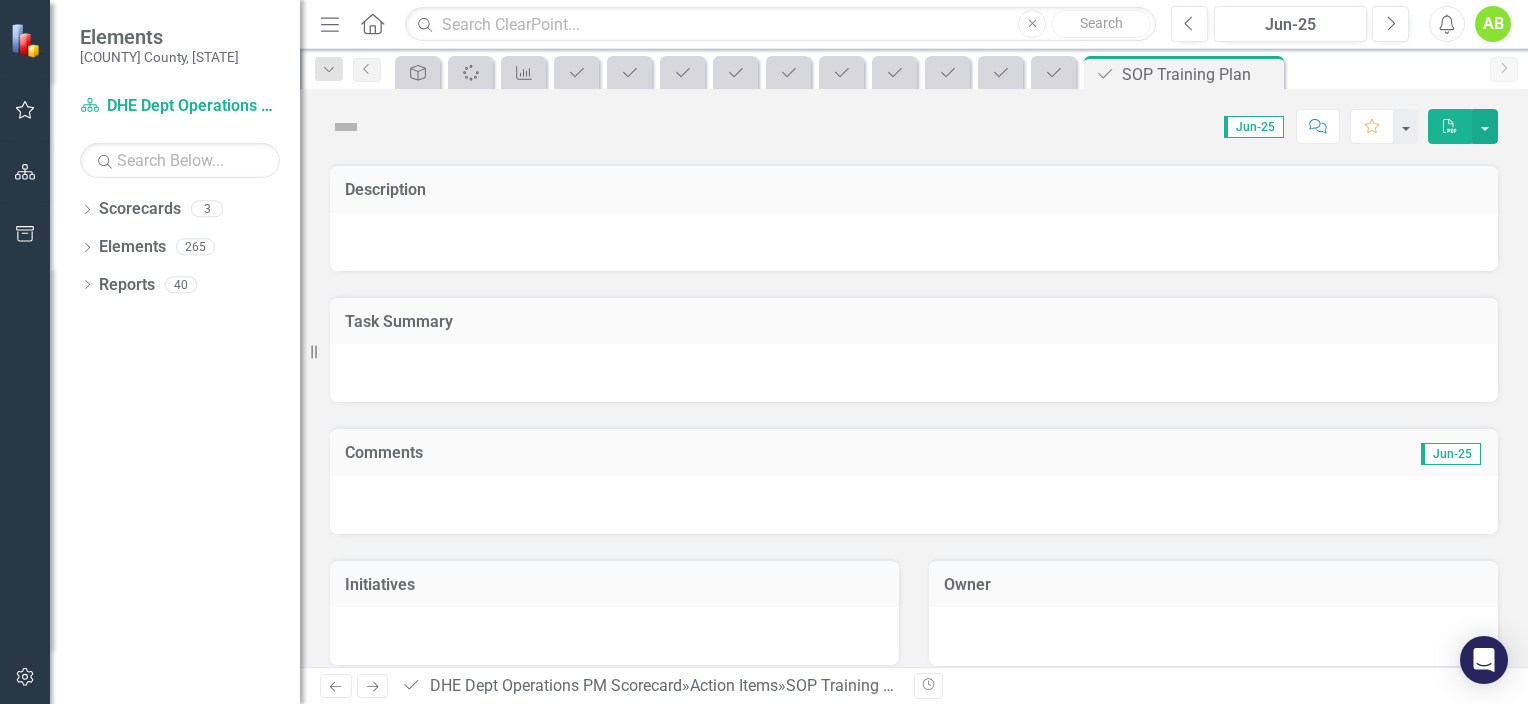 scroll, scrollTop: 0, scrollLeft: 0, axis: both 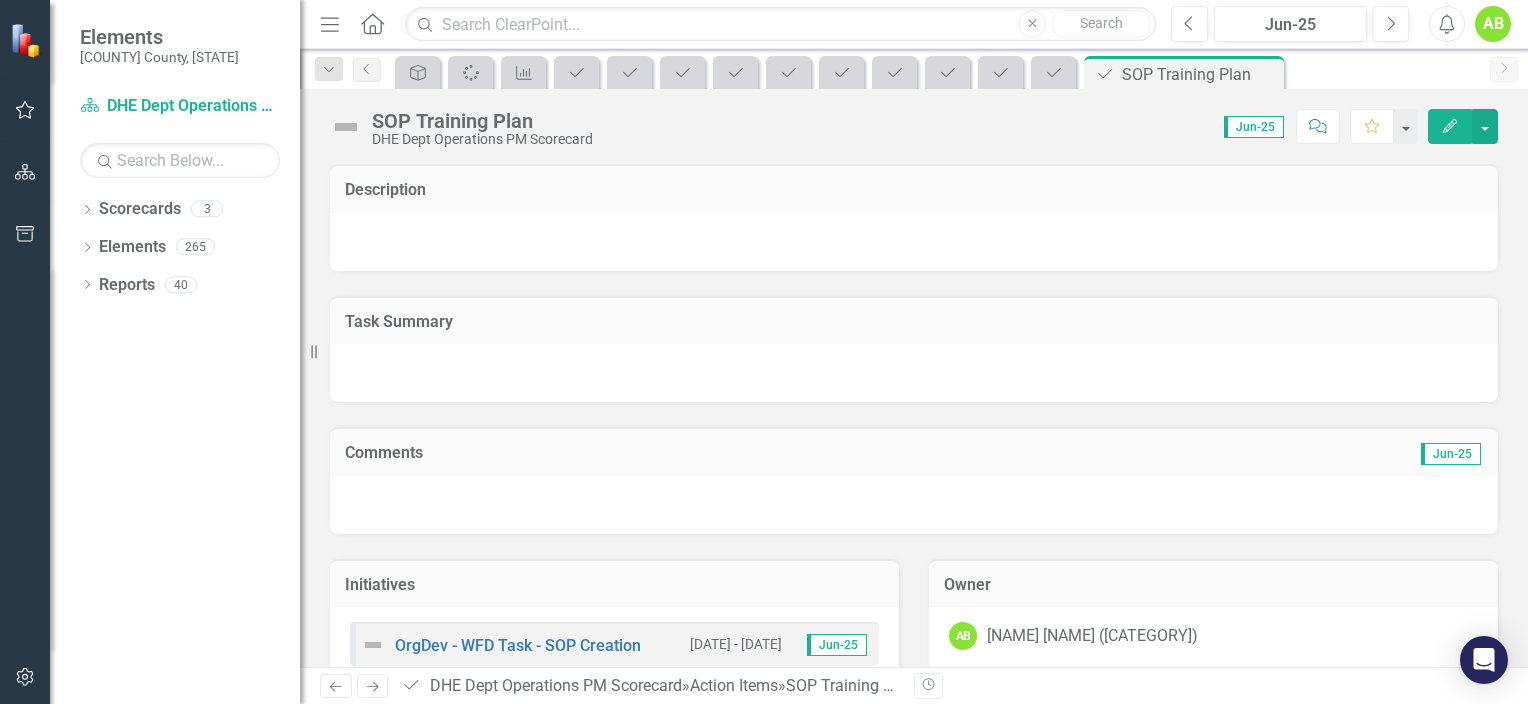 click at bounding box center (346, 127) 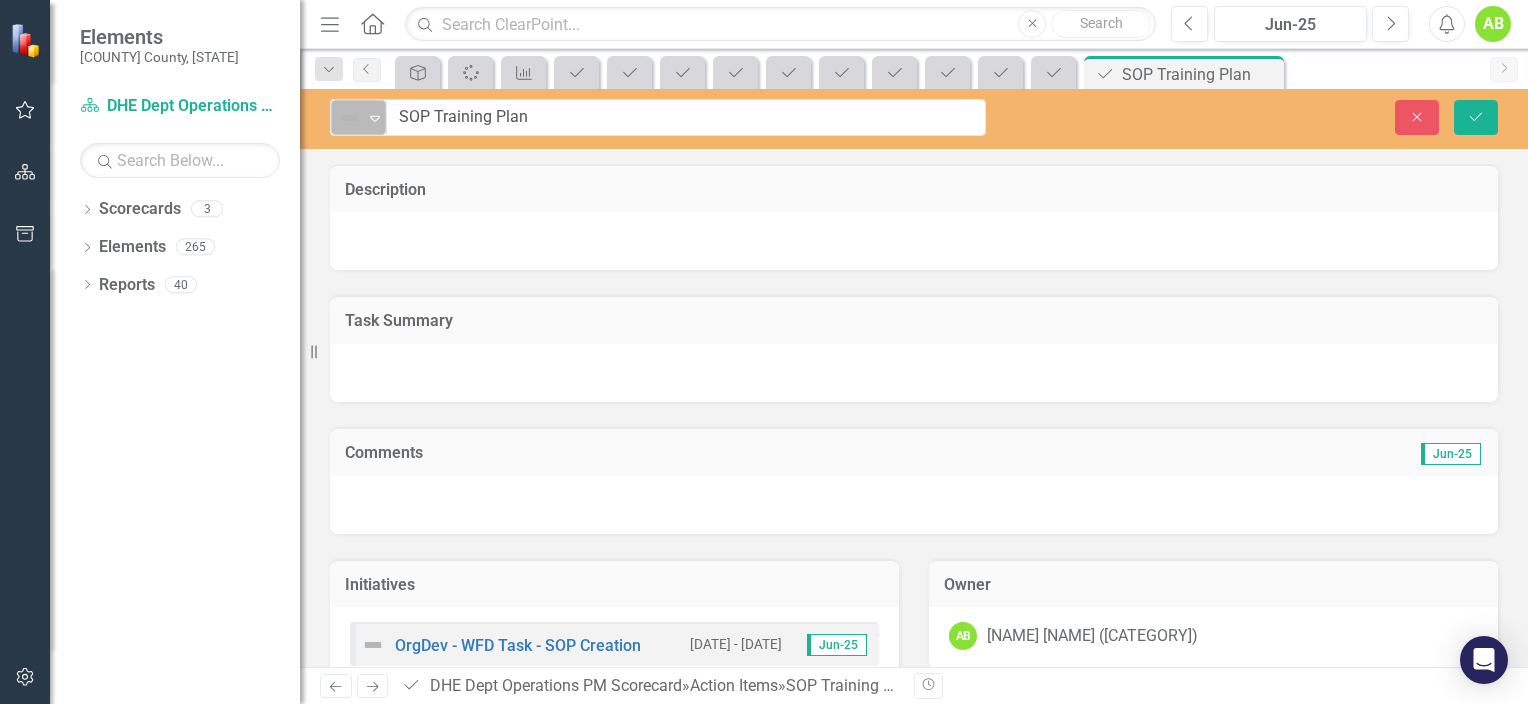 click on "Expand" 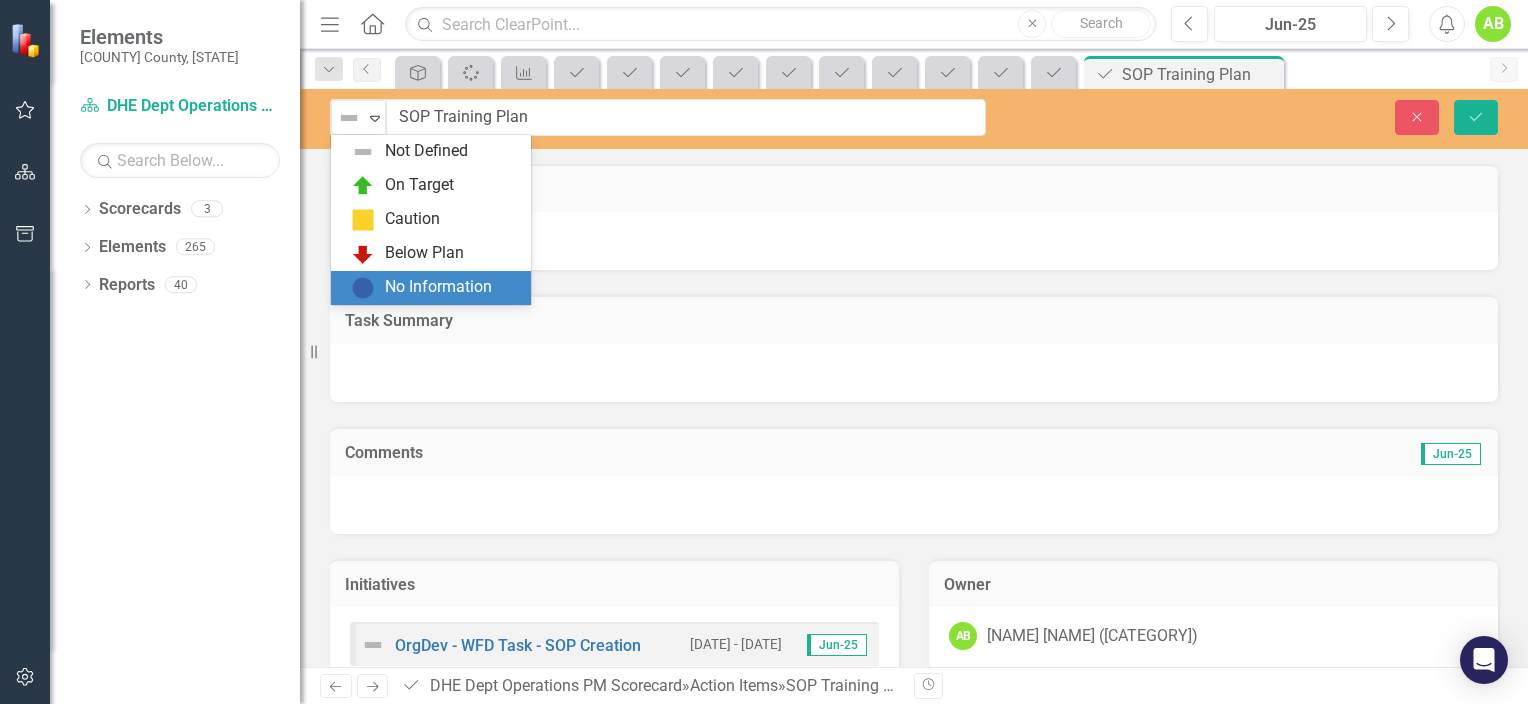 click on "No Information" at bounding box center [438, 287] 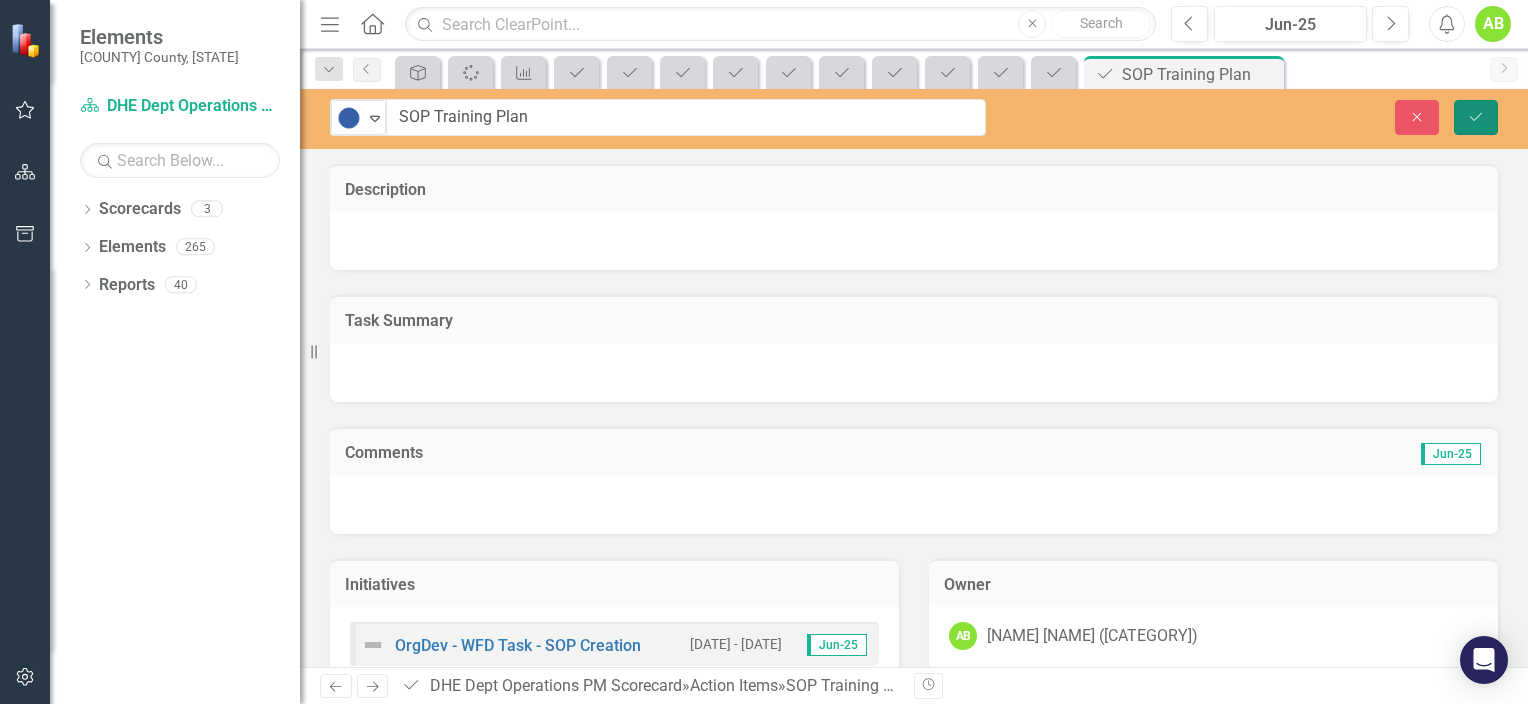 click on "Save" at bounding box center [1476, 117] 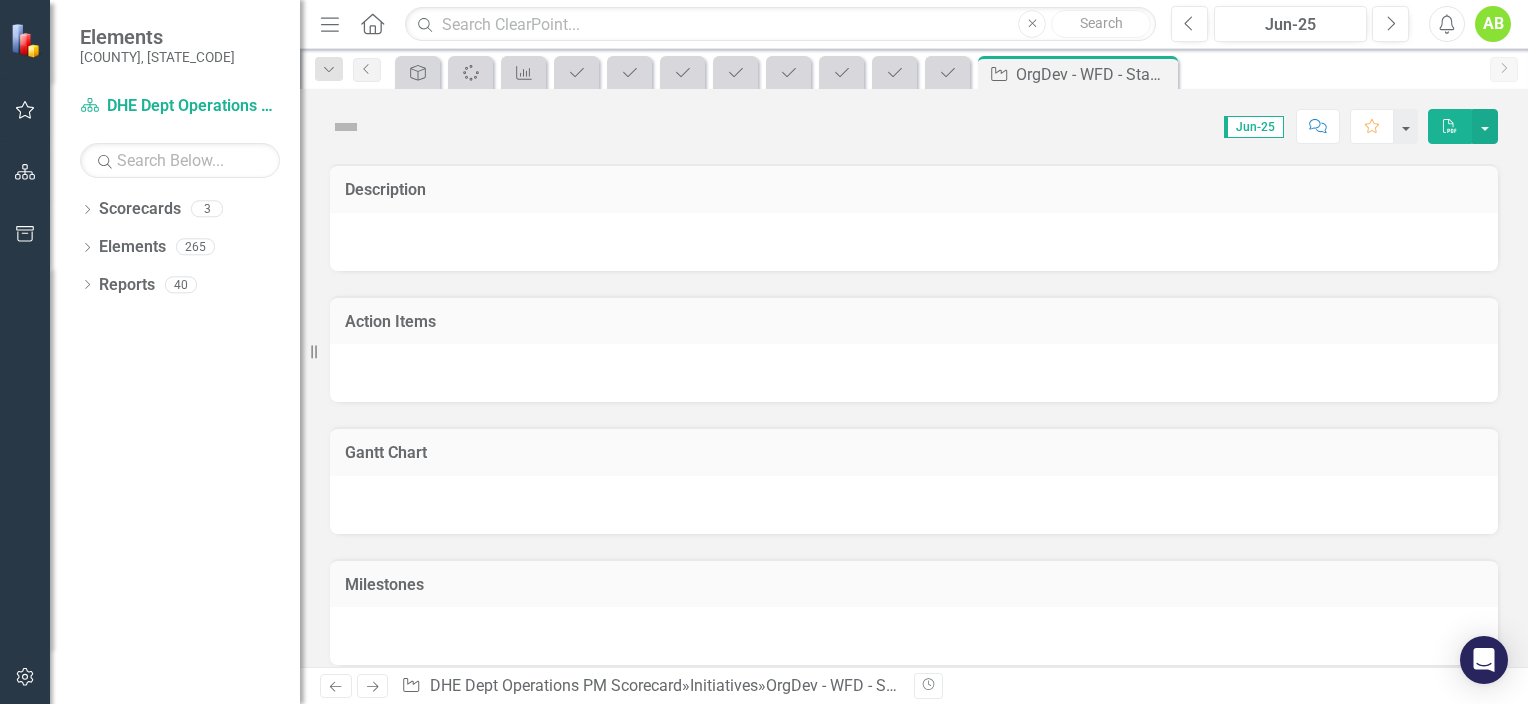 scroll, scrollTop: 0, scrollLeft: 0, axis: both 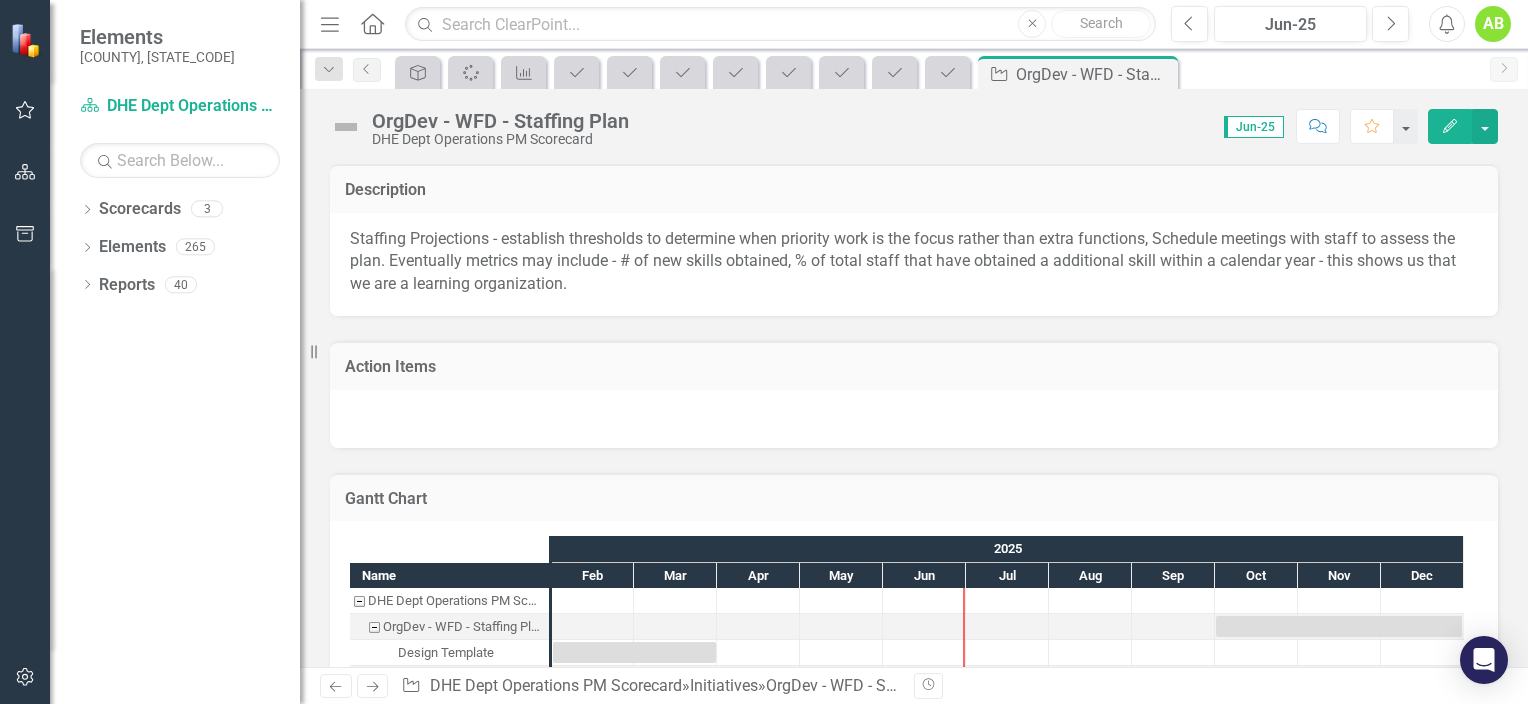click on "OrgDev - WFD - Staffing Plan DHE Dept Operations PM Scorecard" at bounding box center (484, 128) 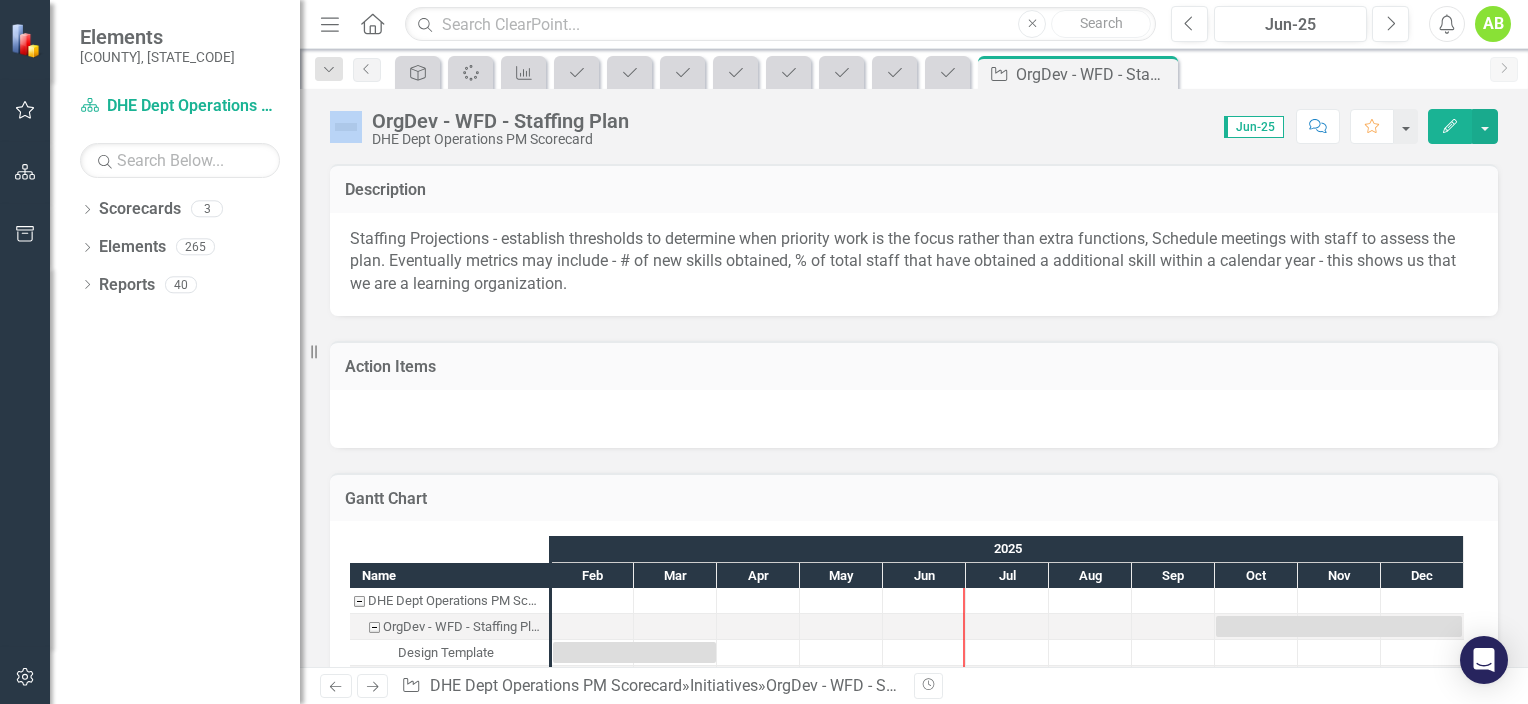 click on "OrgDev - WFD - Staffing Plan DHE Dept Operations PM Scorecard" at bounding box center (484, 128) 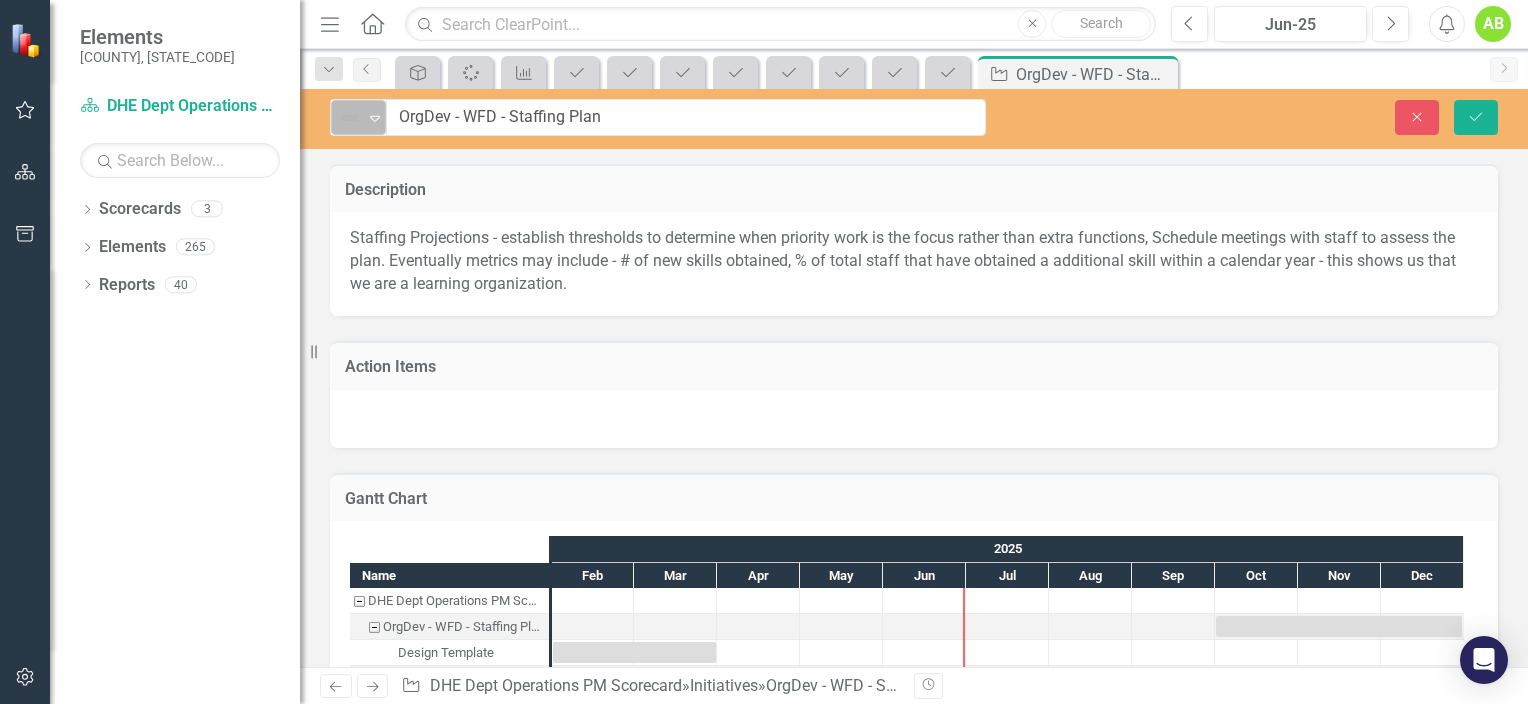 click on "Expand" 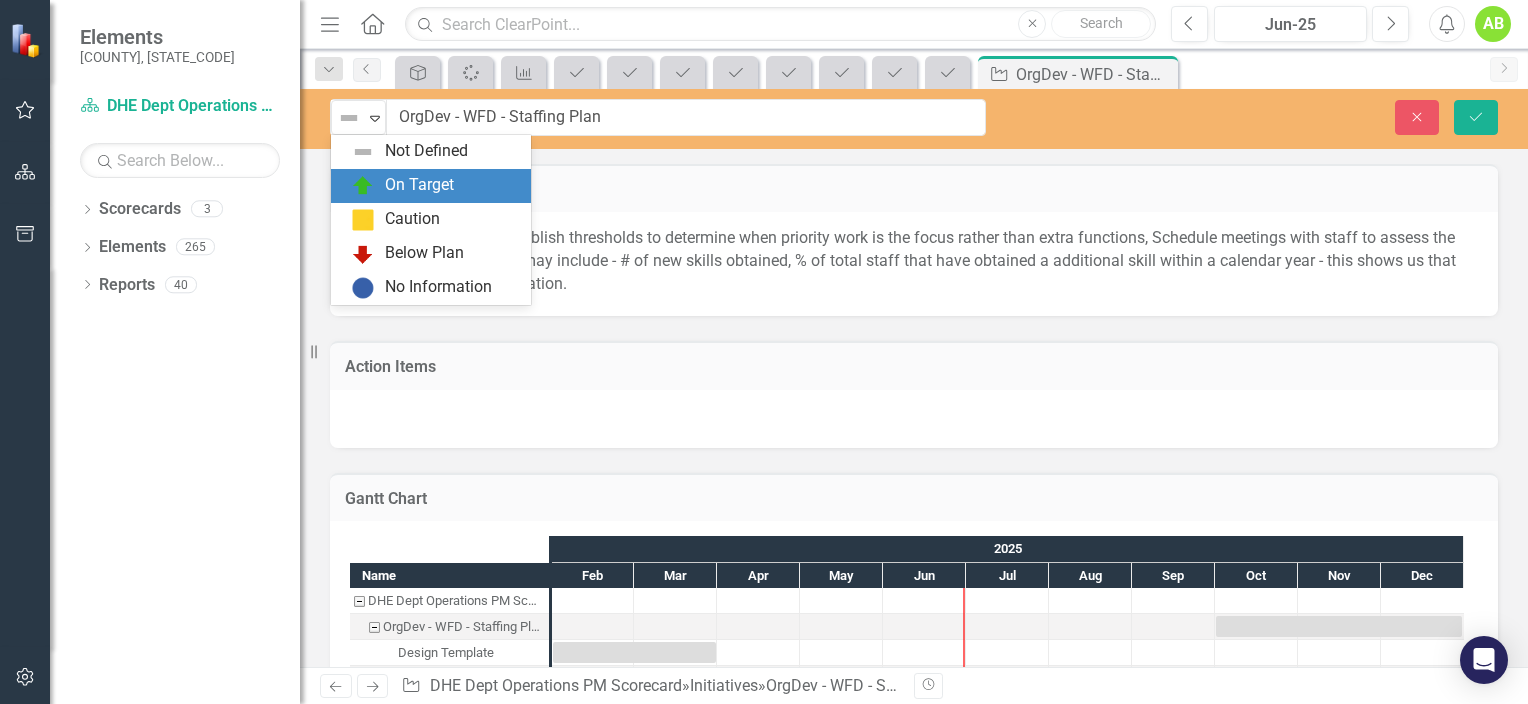 click on "On Target" at bounding box center (419, 185) 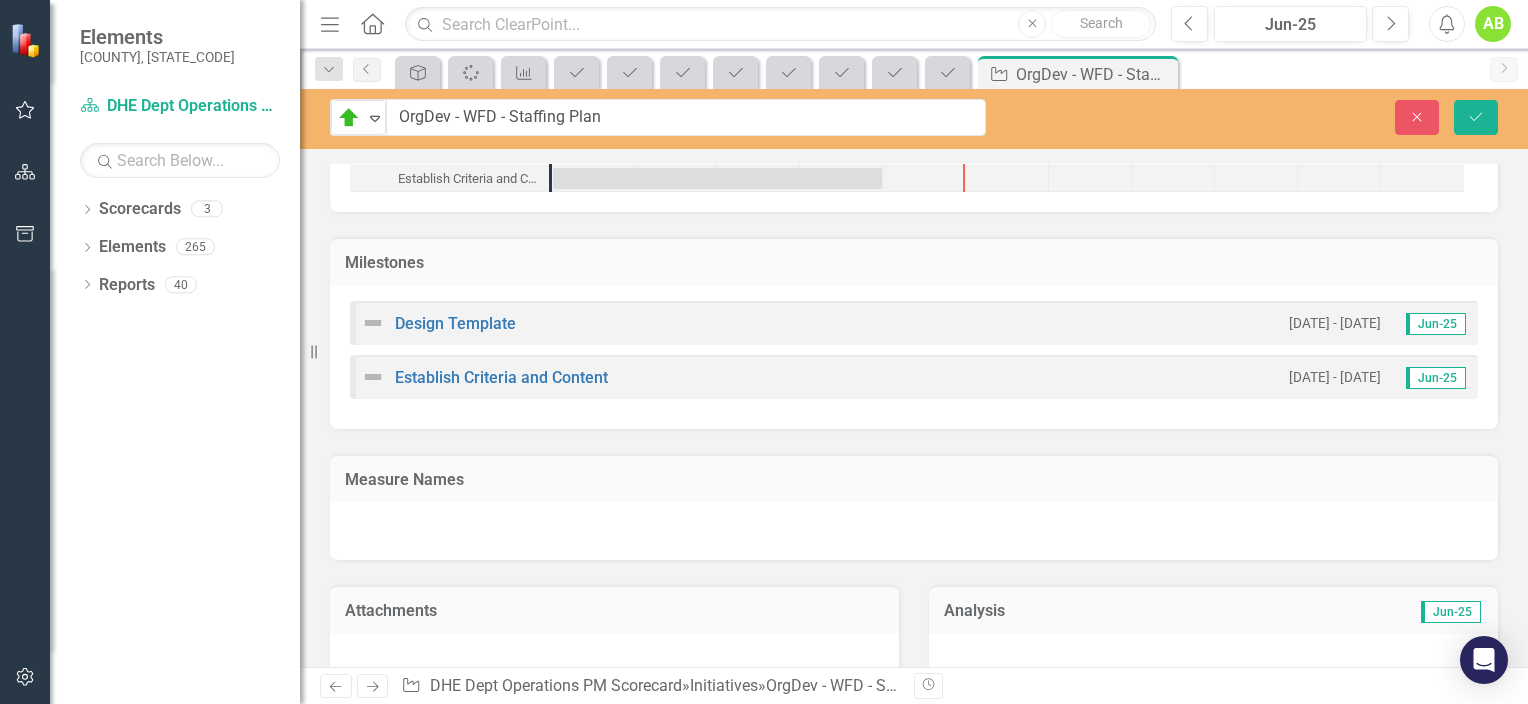 scroll, scrollTop: 0, scrollLeft: 0, axis: both 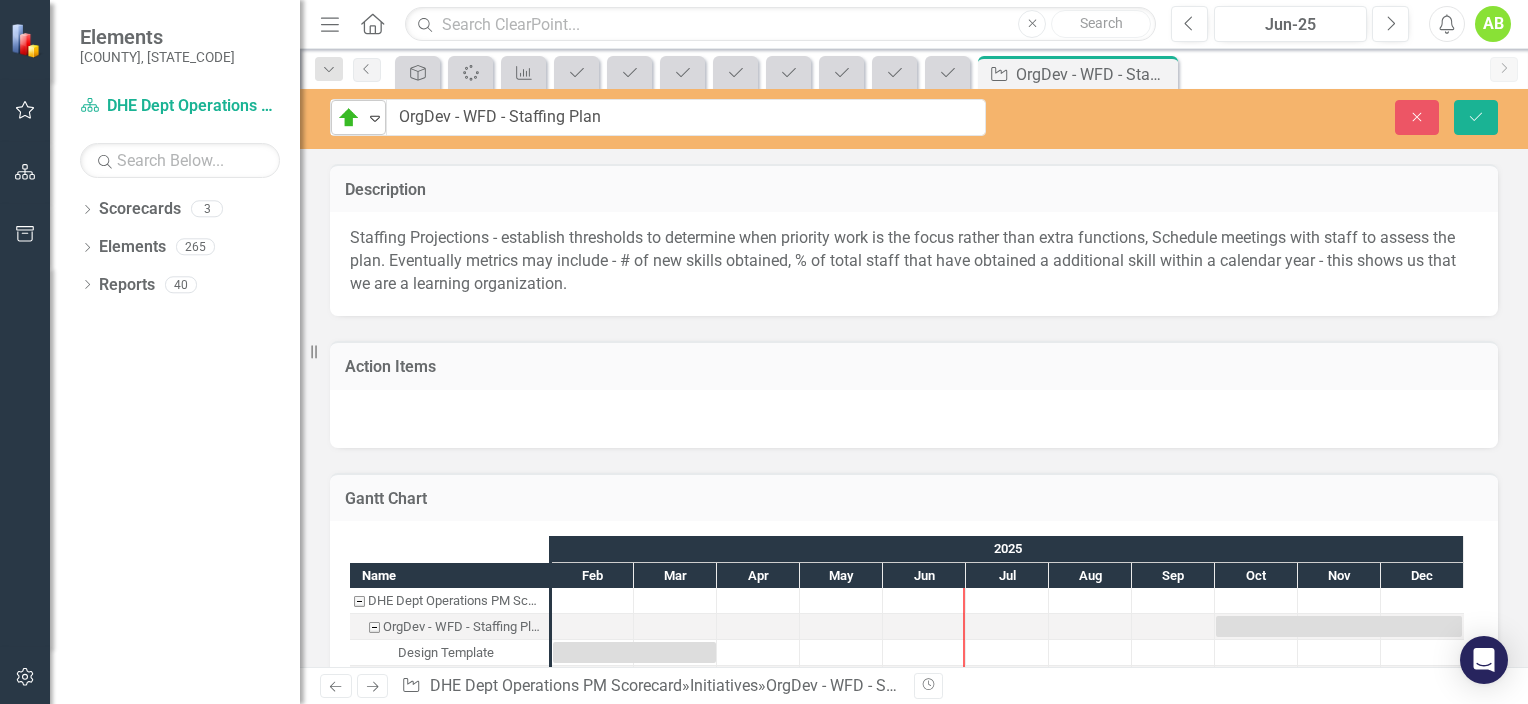 click on "Expand" 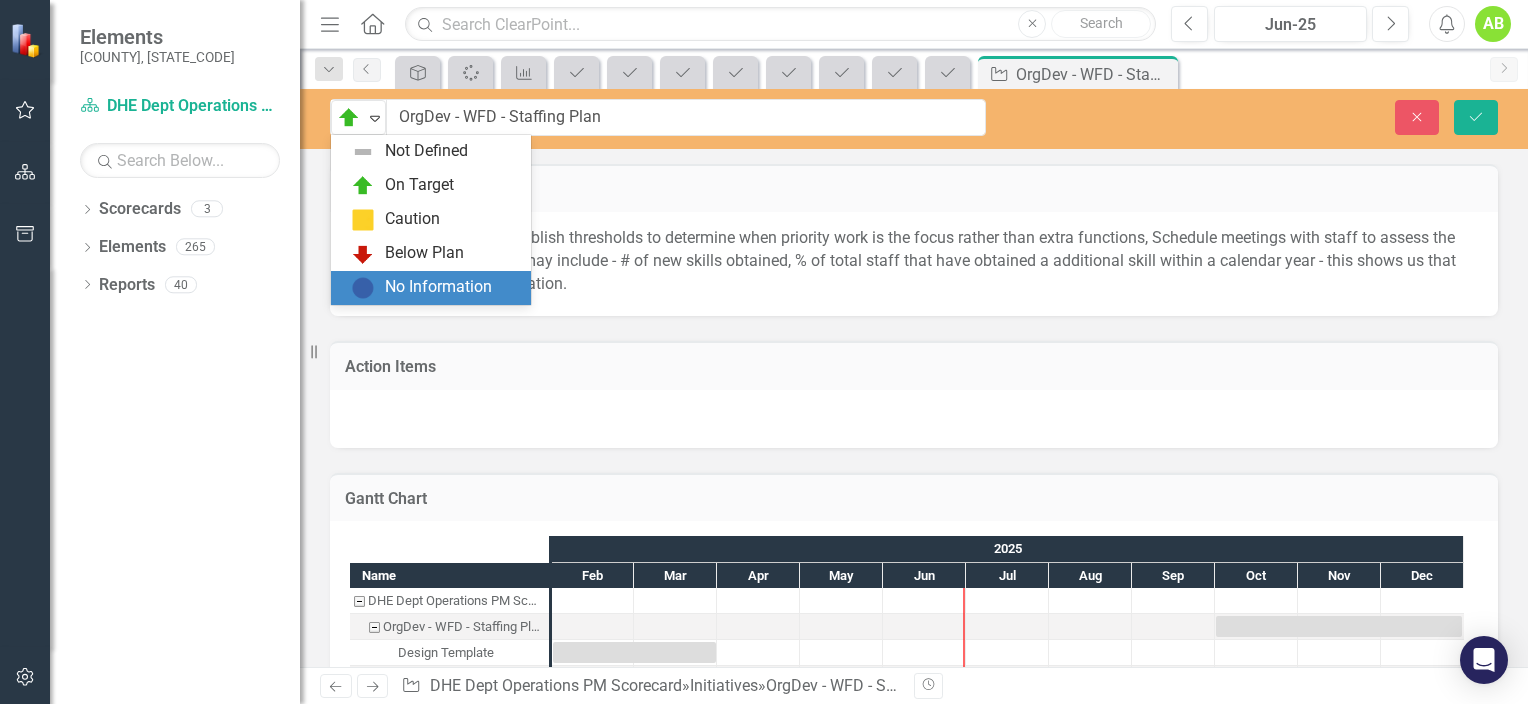 click on "No Information" at bounding box center (438, 287) 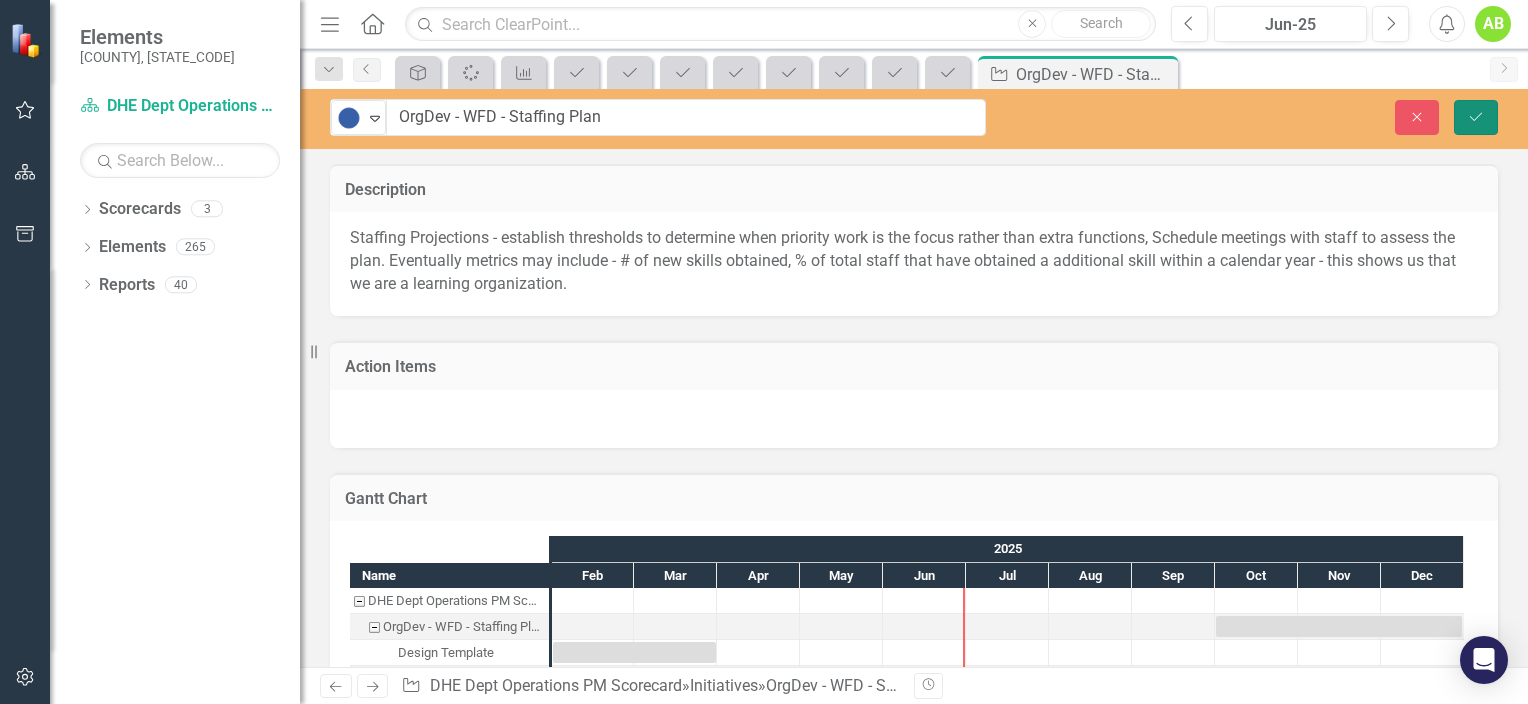 click on "Save" 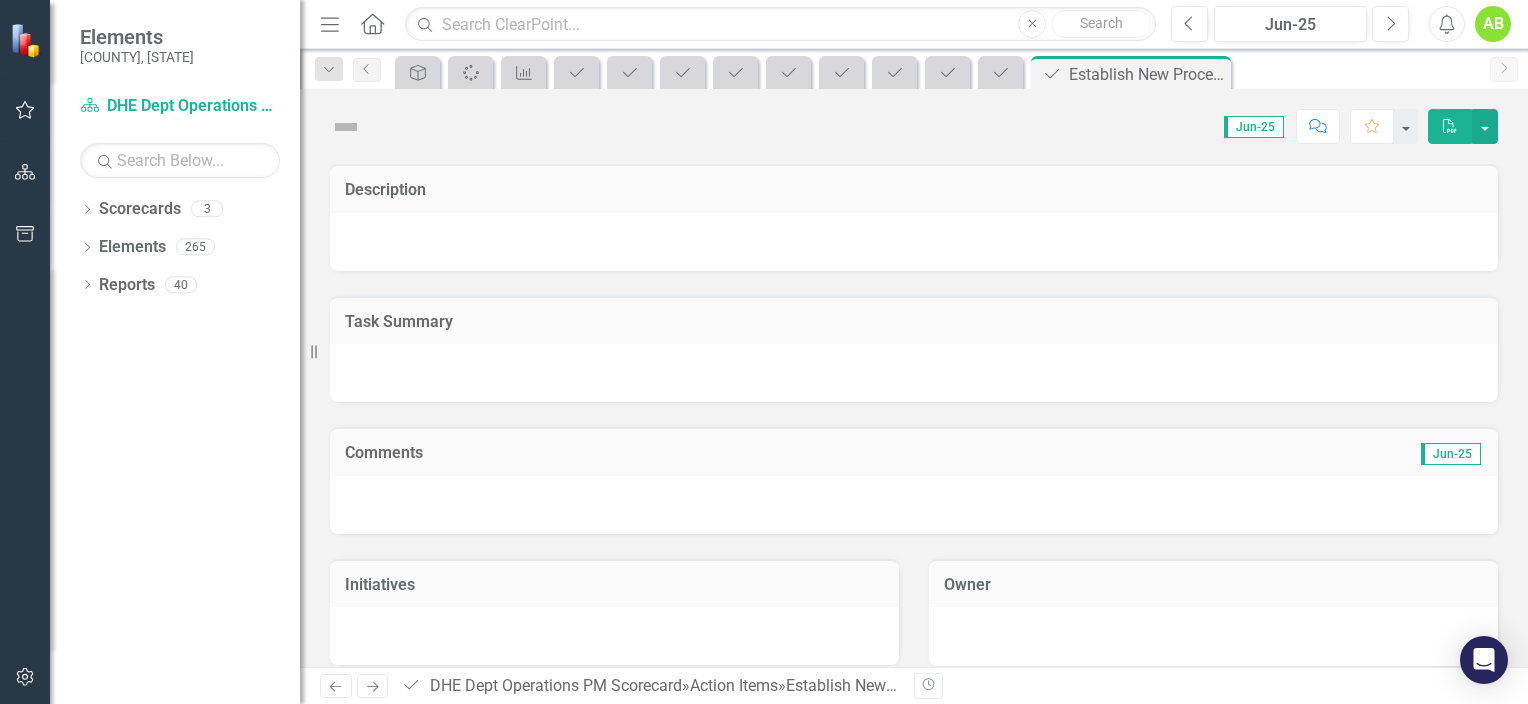 scroll, scrollTop: 0, scrollLeft: 0, axis: both 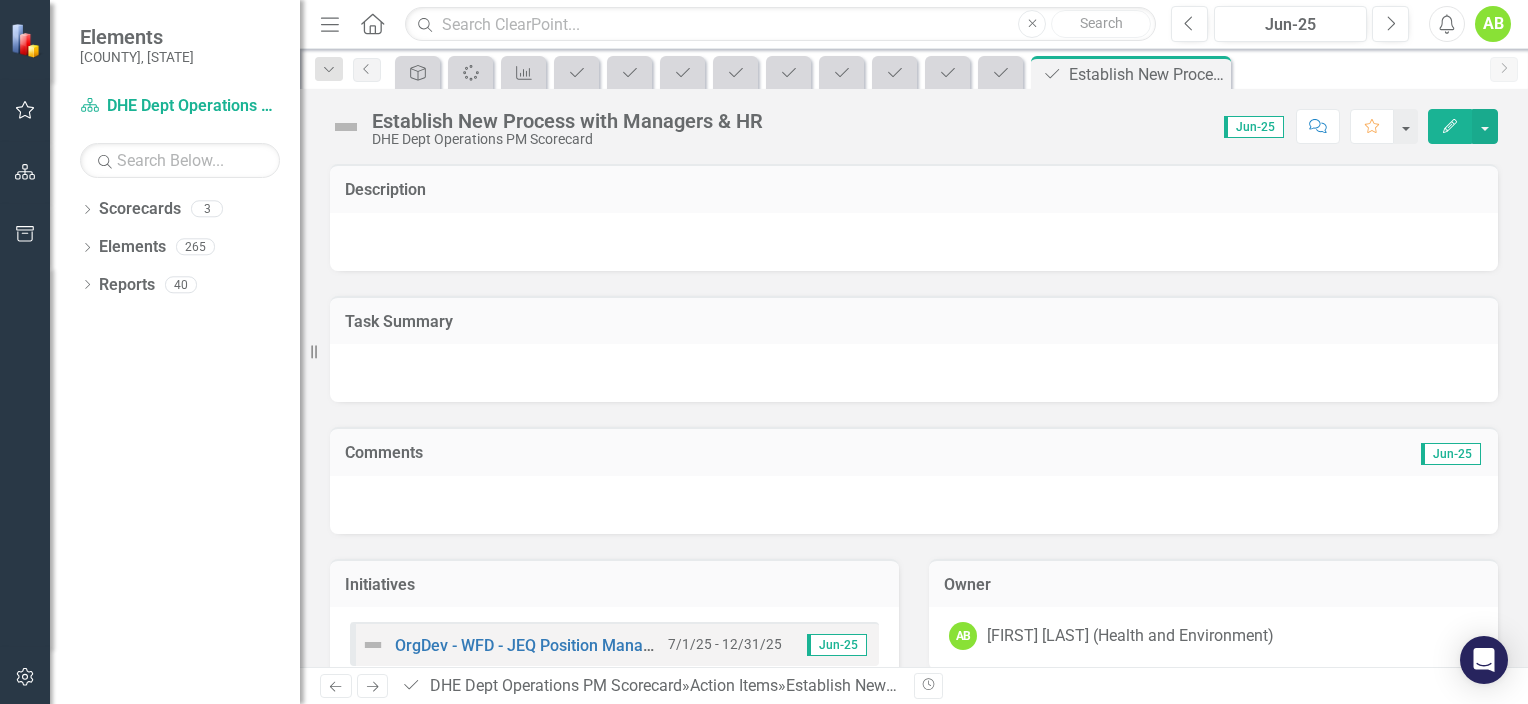 click at bounding box center (346, 127) 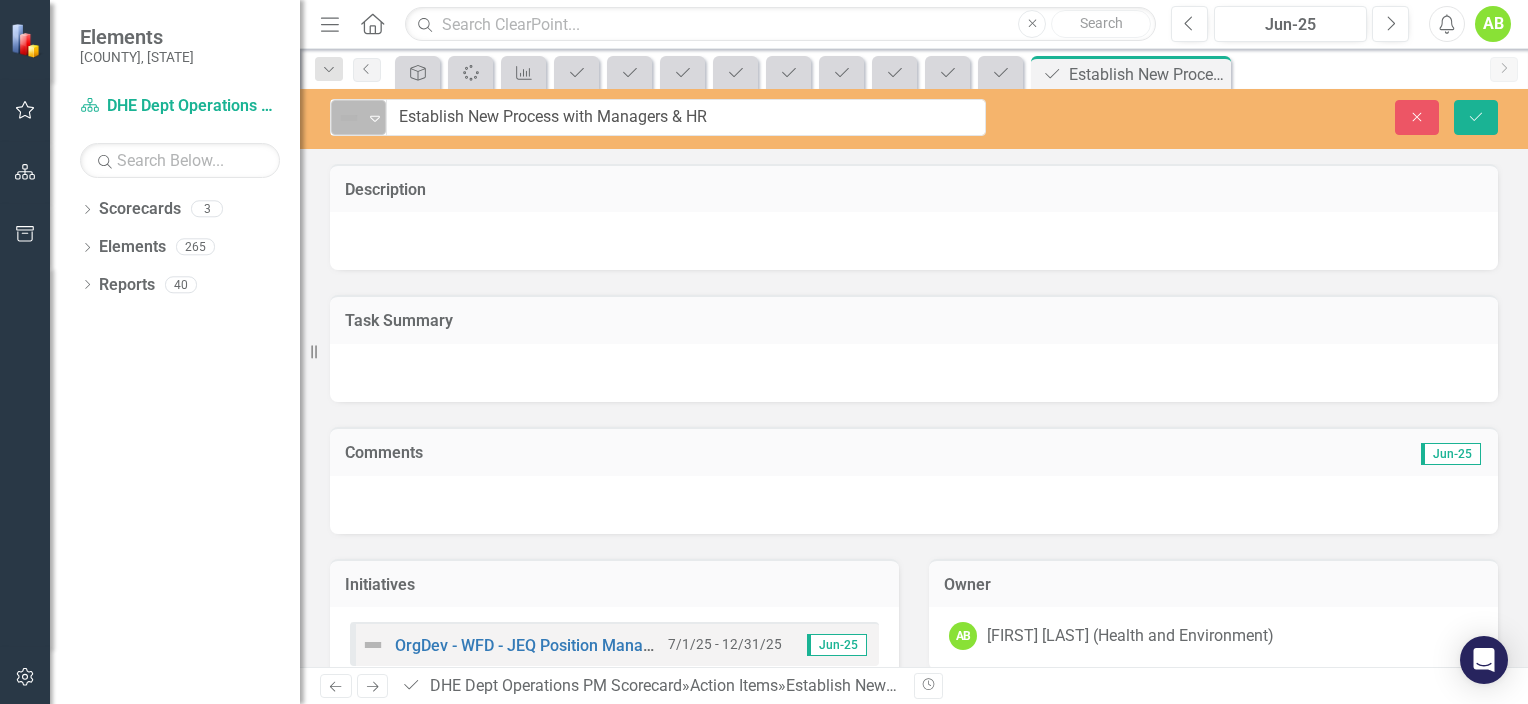 click on "Expand" 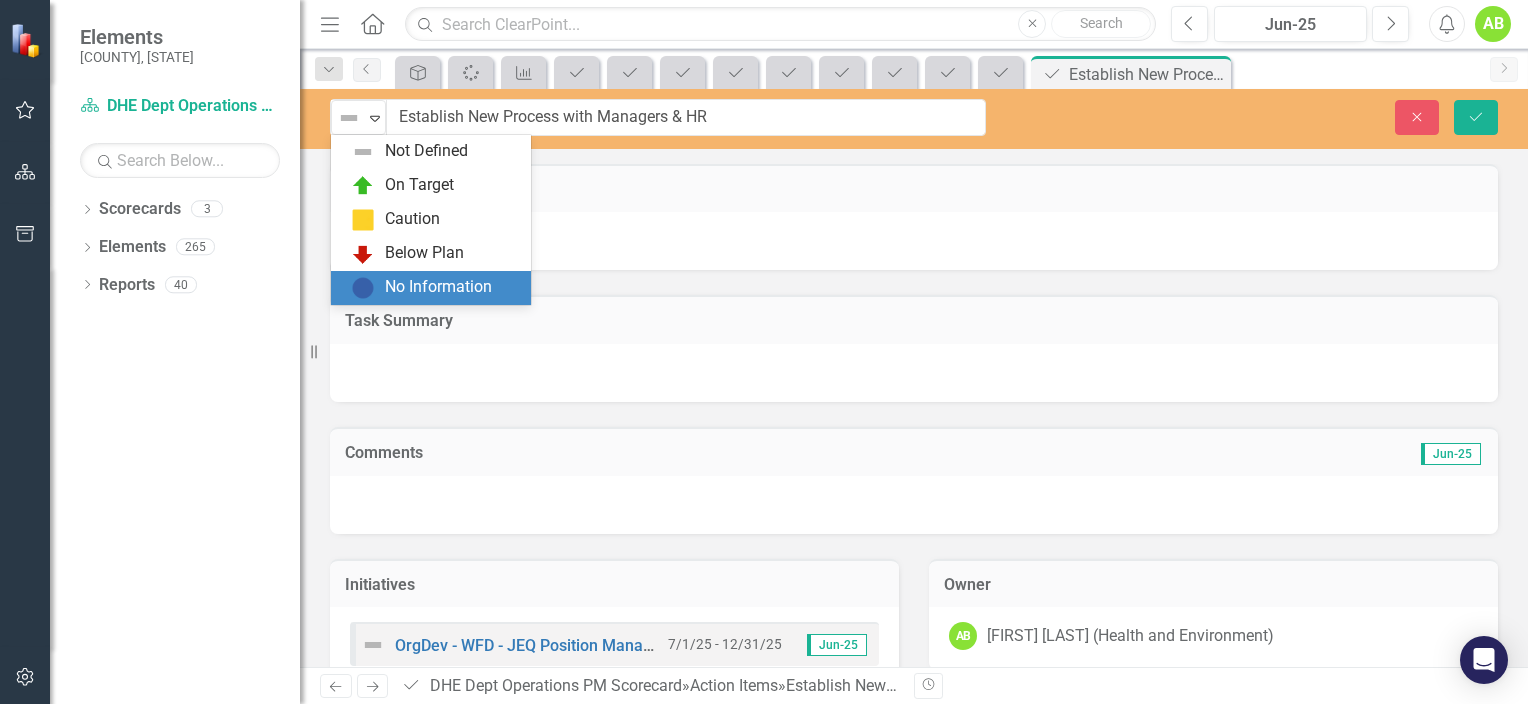 click on "No Information" at bounding box center (438, 287) 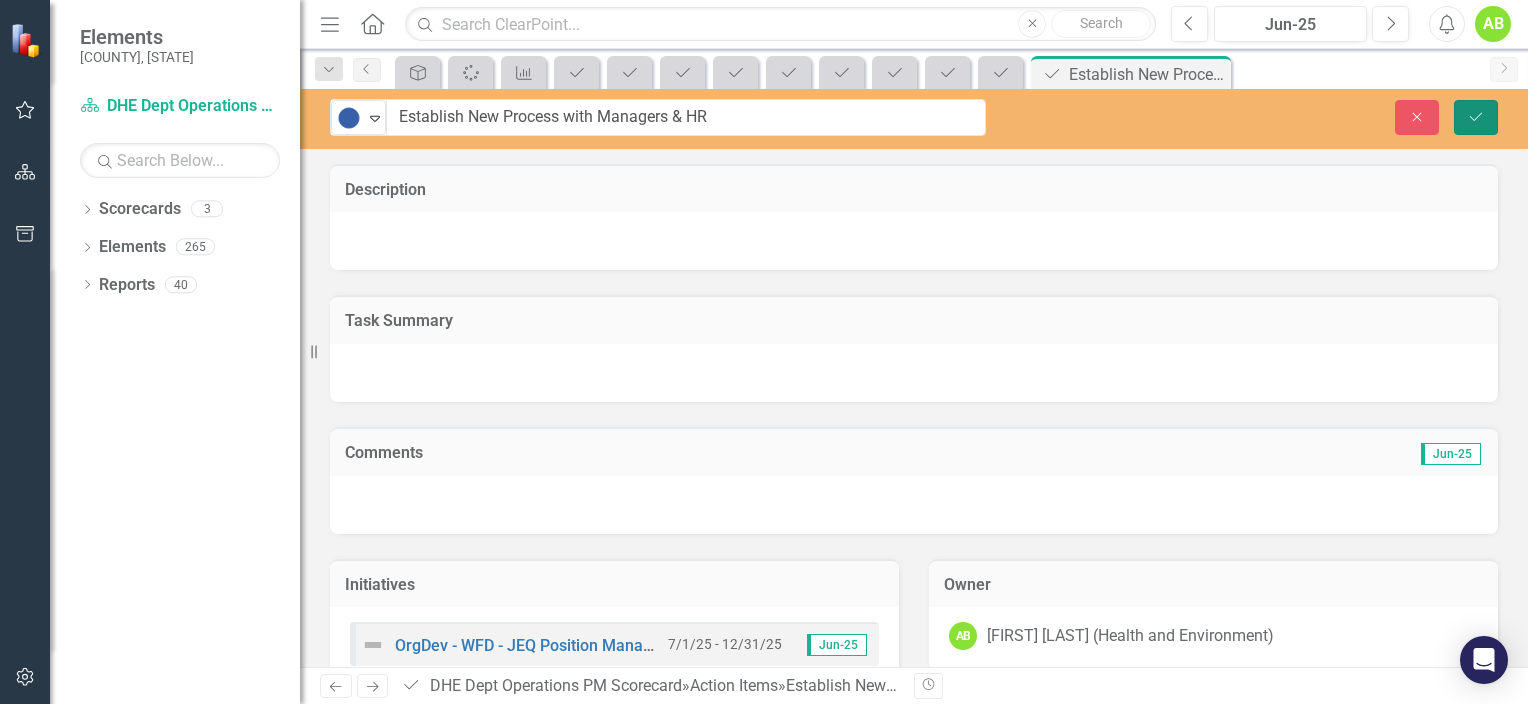 click on "Save" 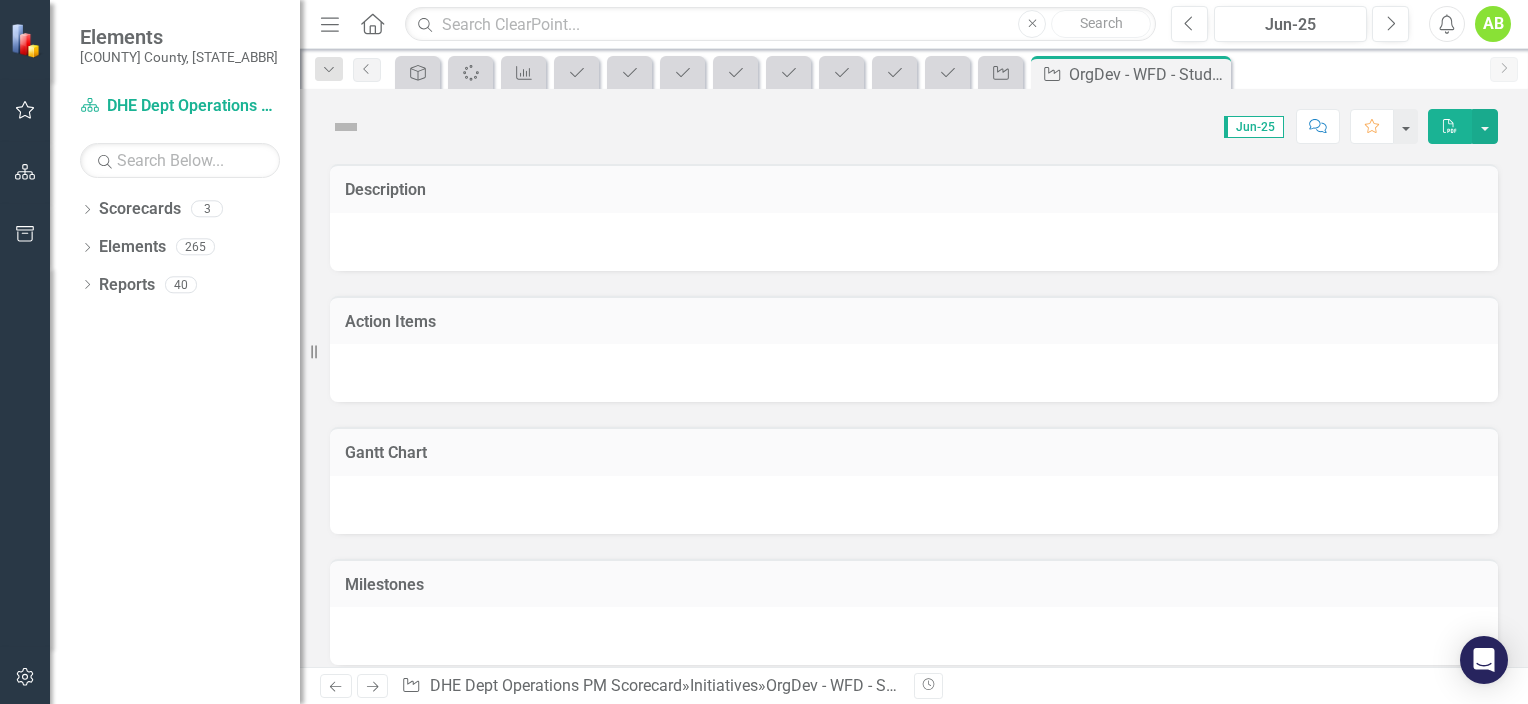 scroll, scrollTop: 0, scrollLeft: 0, axis: both 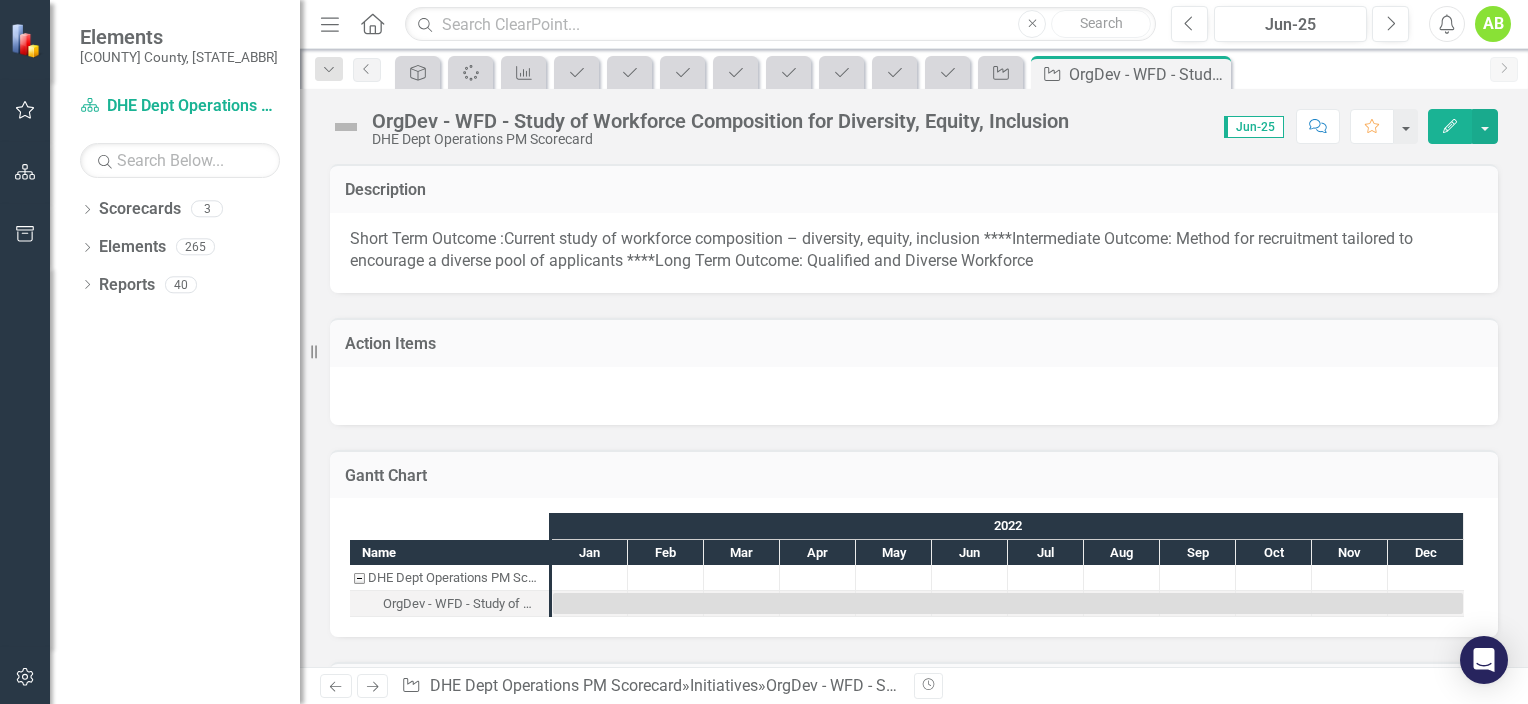 click at bounding box center (346, 127) 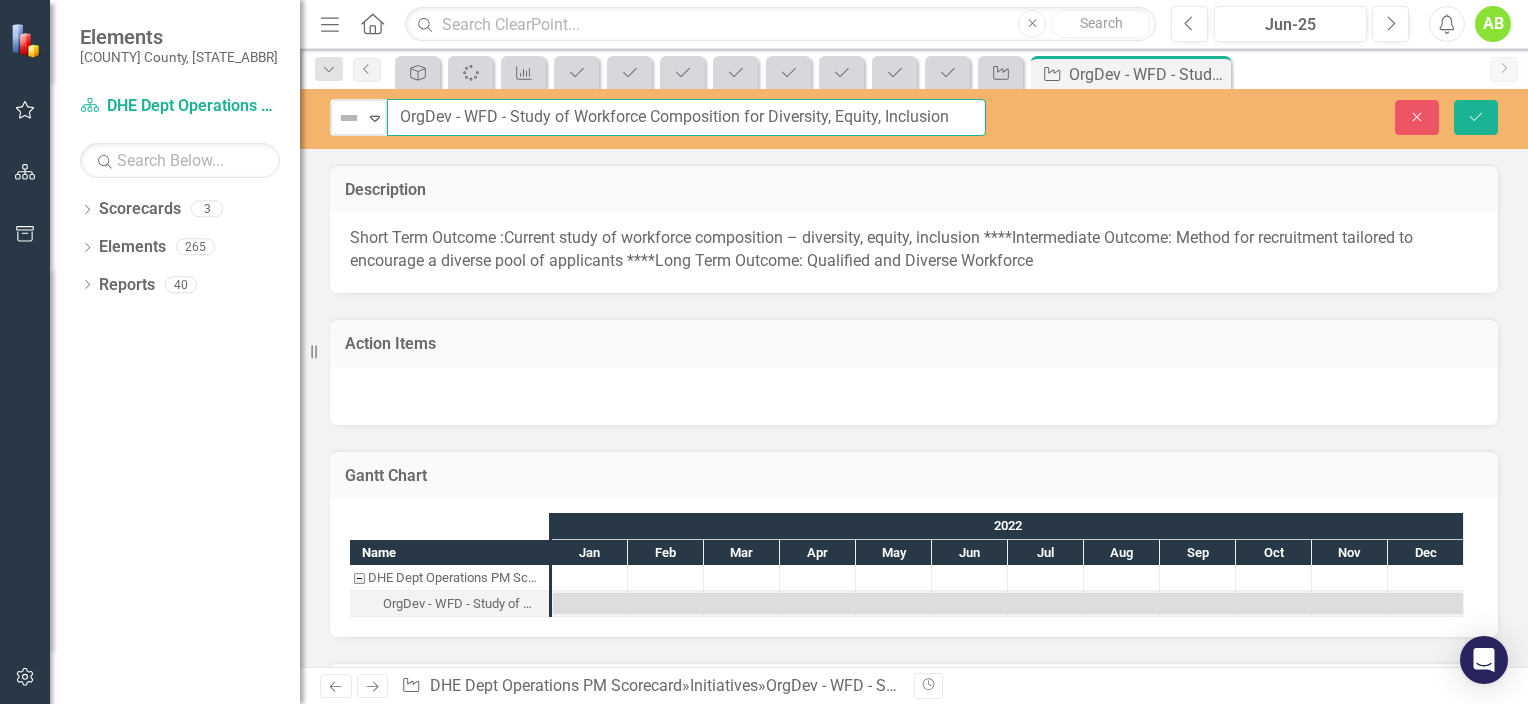click on "OrgDev - WFD - Study of Workforce Composition for Diversity, Equity, Inclusion" at bounding box center (686, 117) 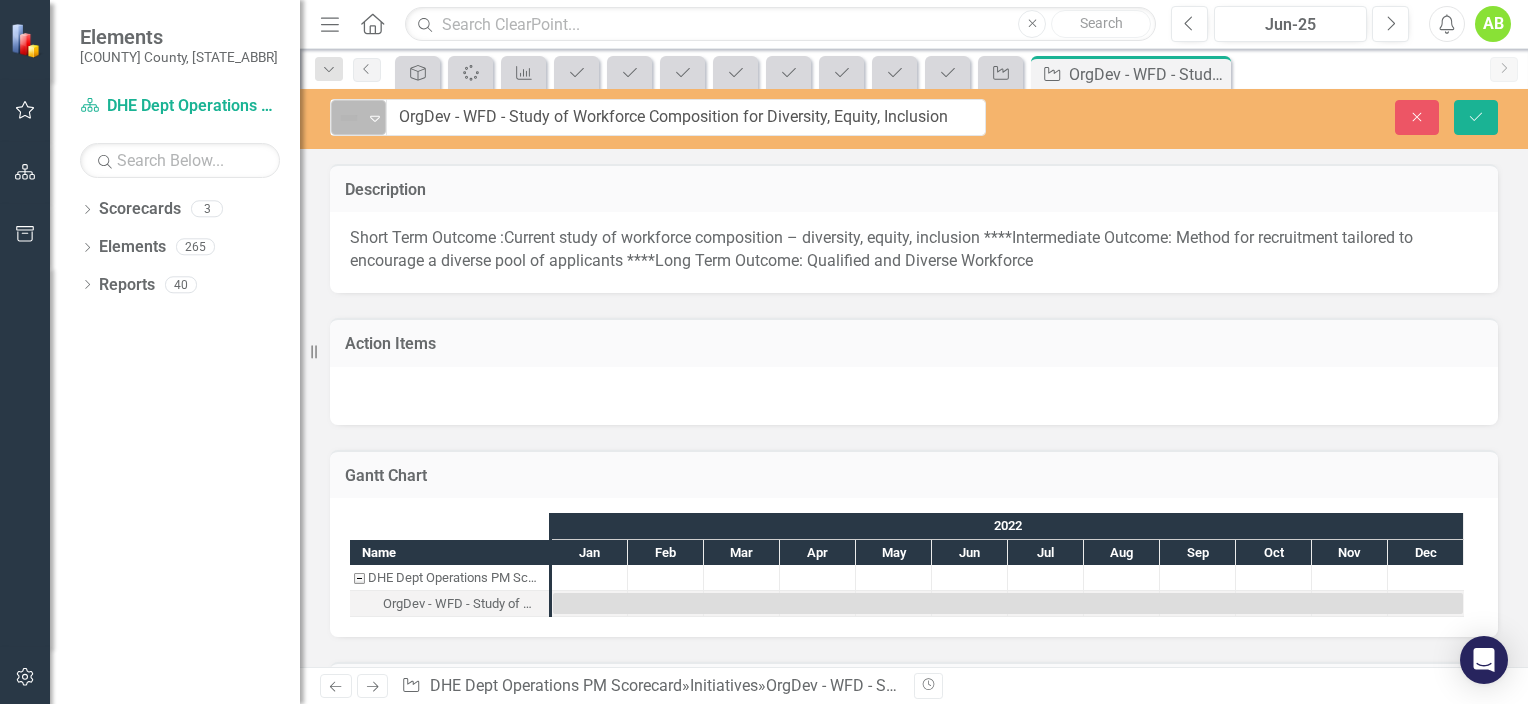 click on "Expand" 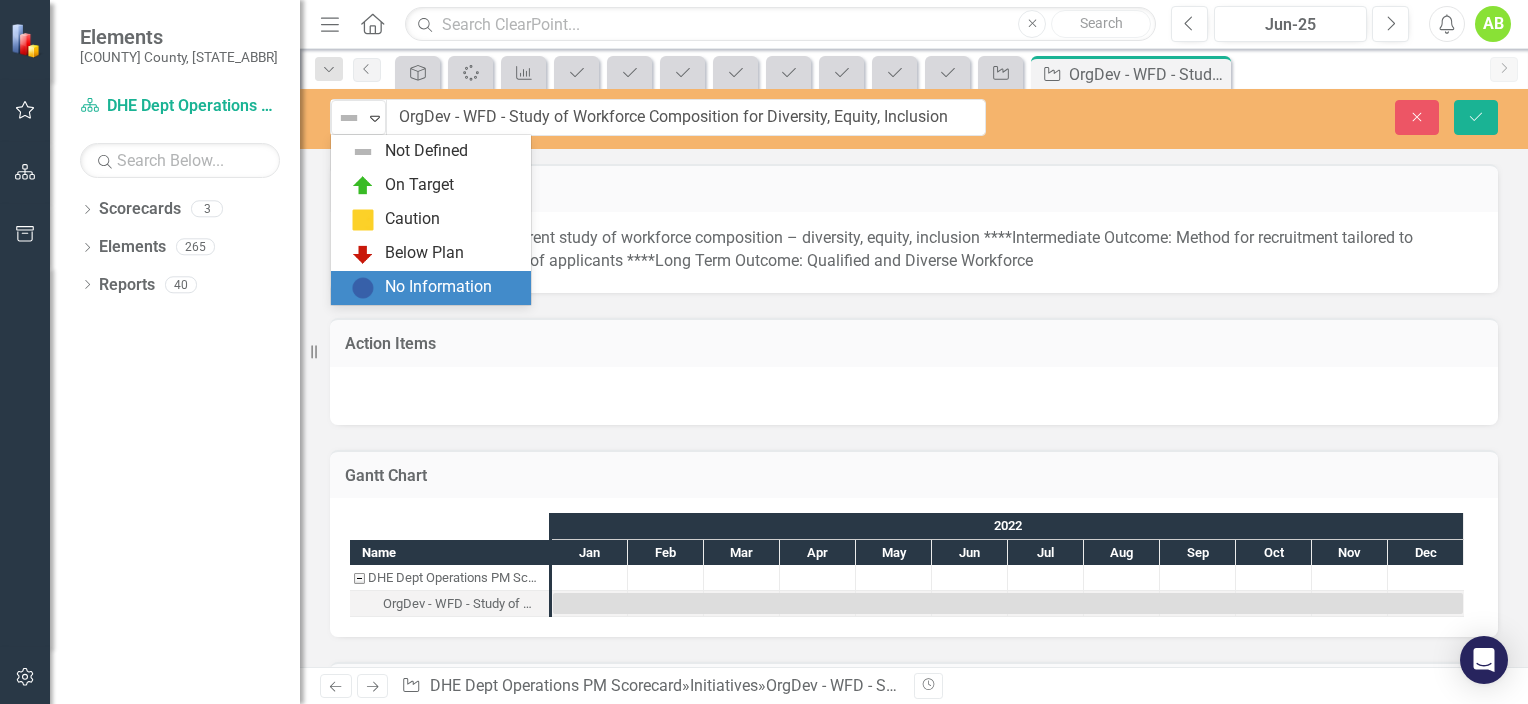 click on "No Information" at bounding box center (438, 287) 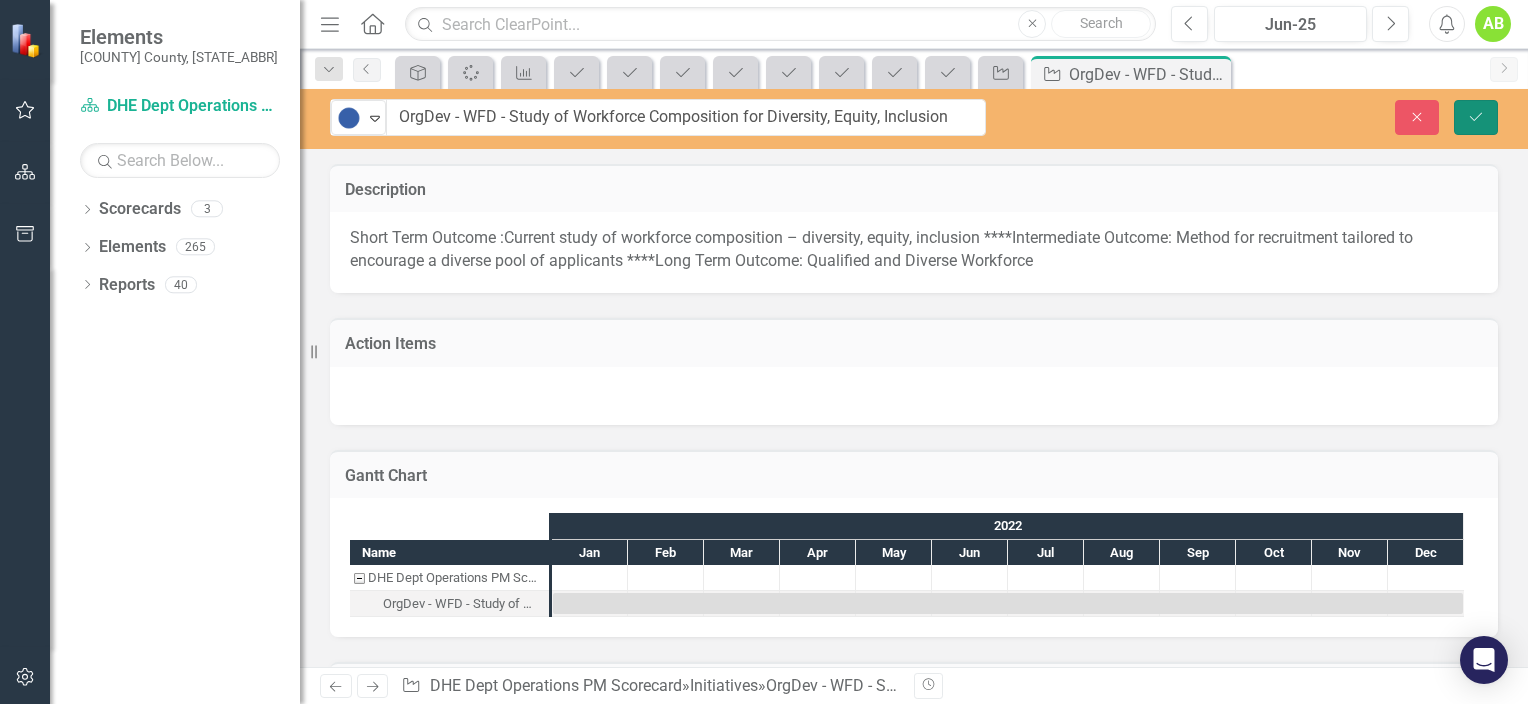 click on "Save" 